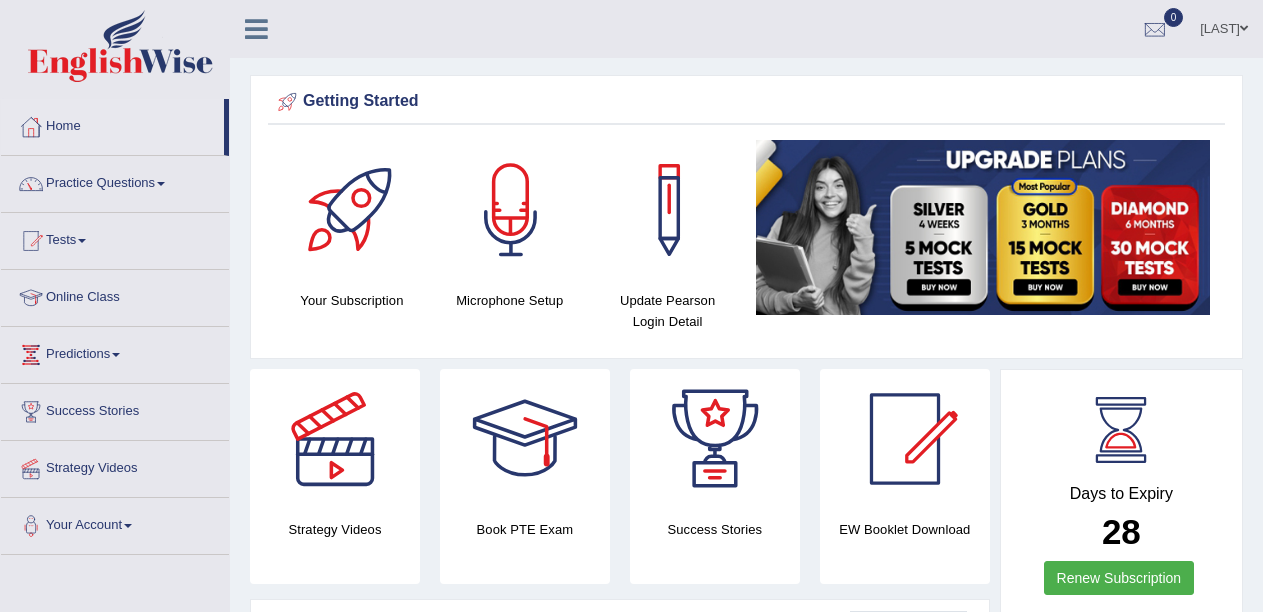 scroll, scrollTop: 0, scrollLeft: 0, axis: both 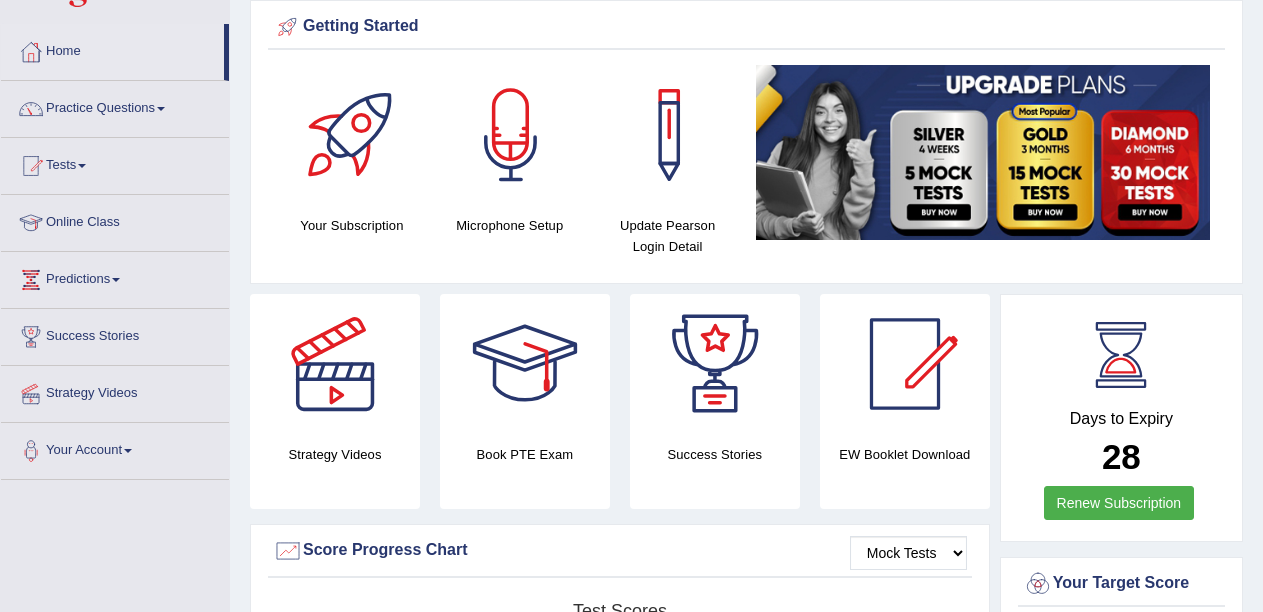click at bounding box center [983, 152] 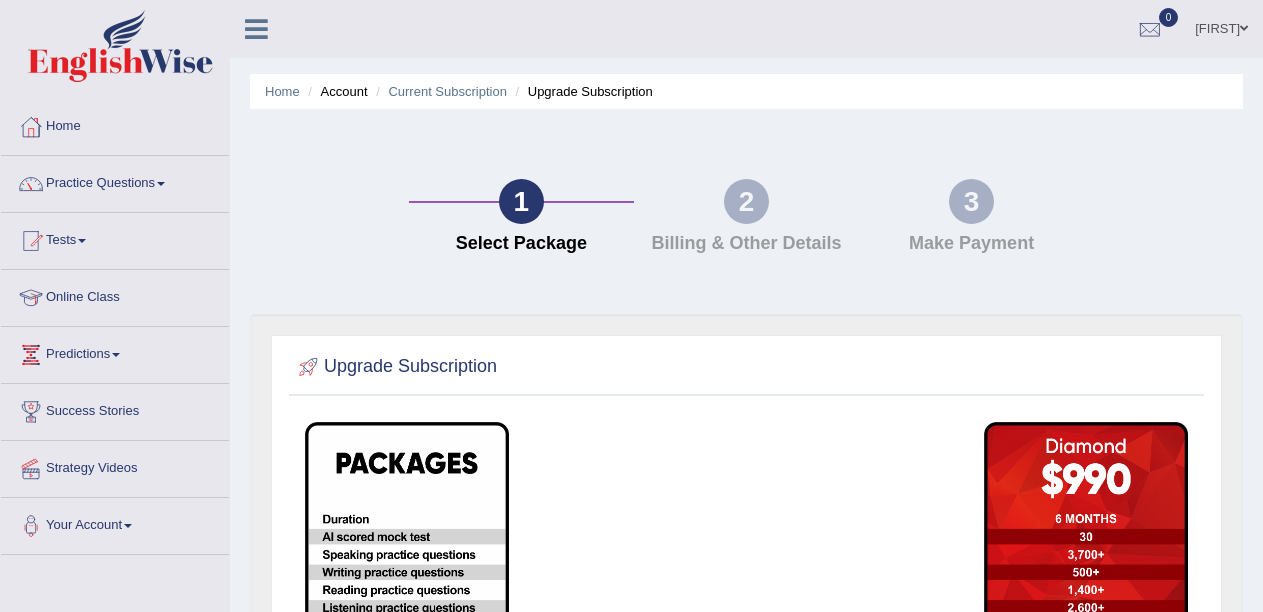 scroll, scrollTop: 165, scrollLeft: 0, axis: vertical 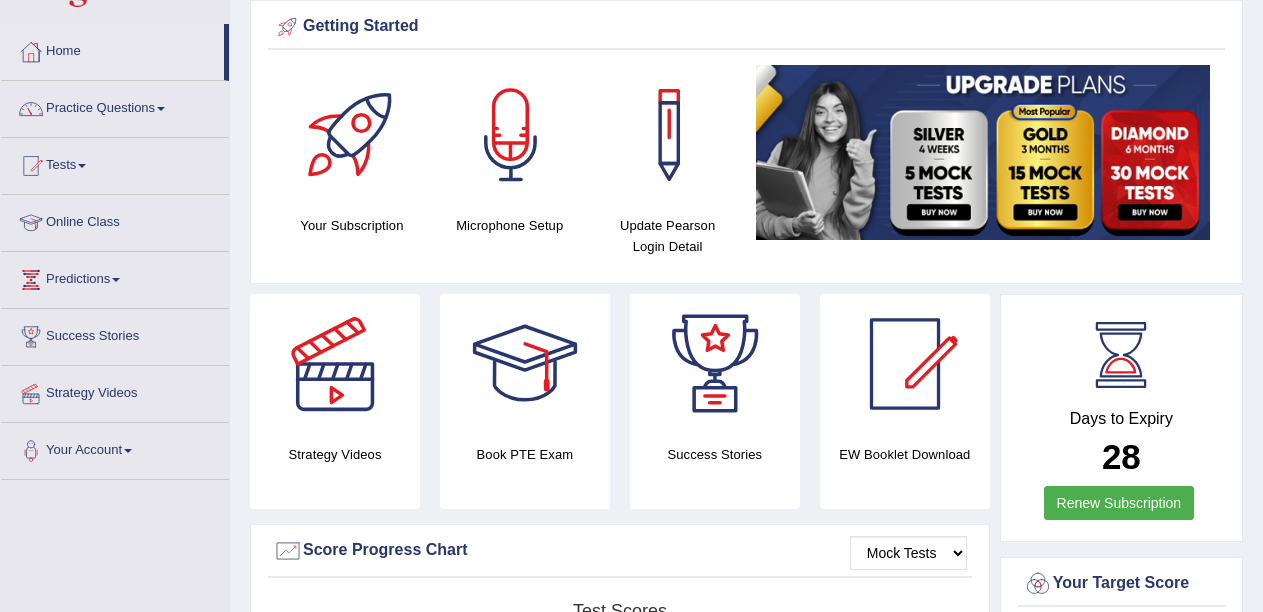 click at bounding box center (983, 152) 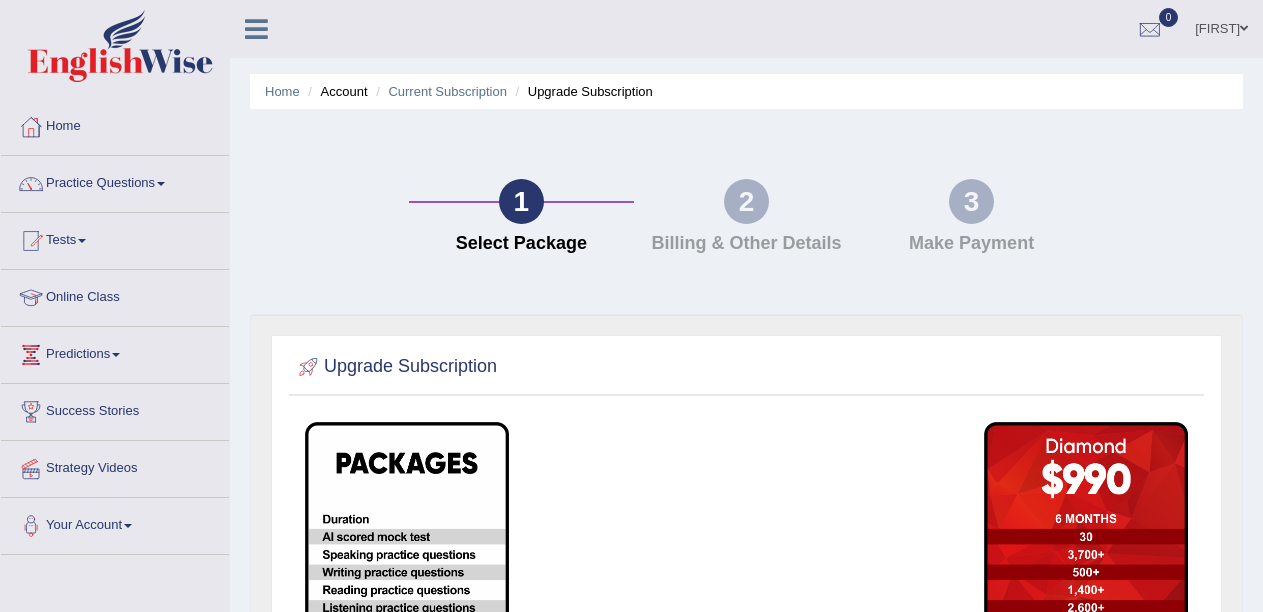 scroll, scrollTop: 0, scrollLeft: 0, axis: both 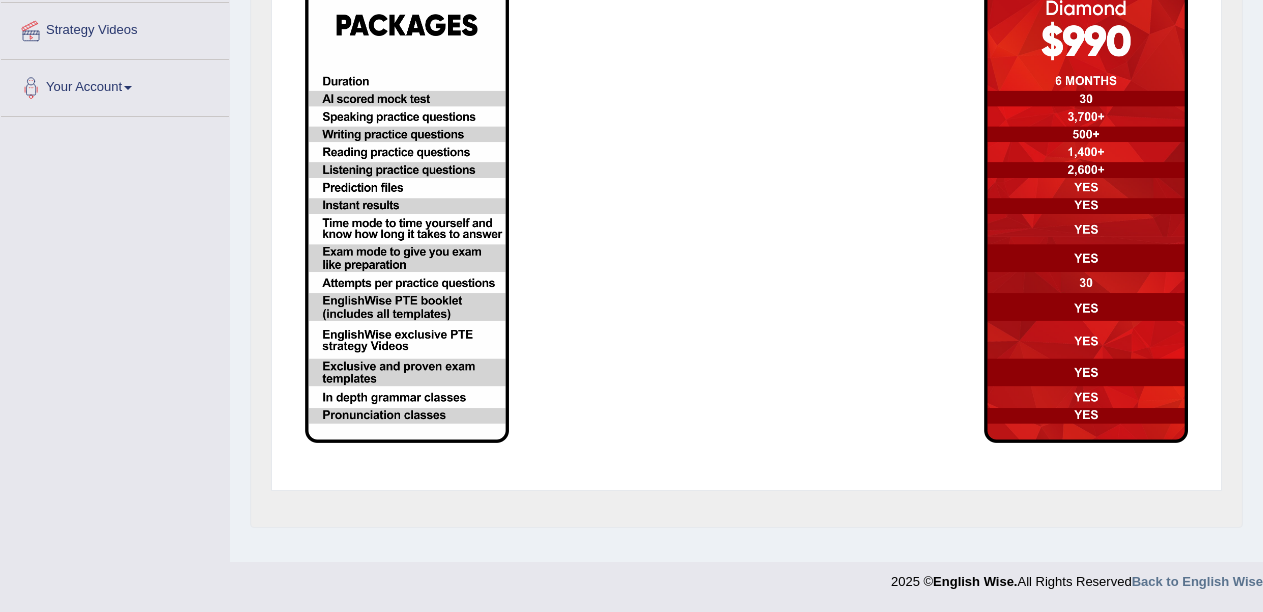 click at bounding box center (1086, 213) 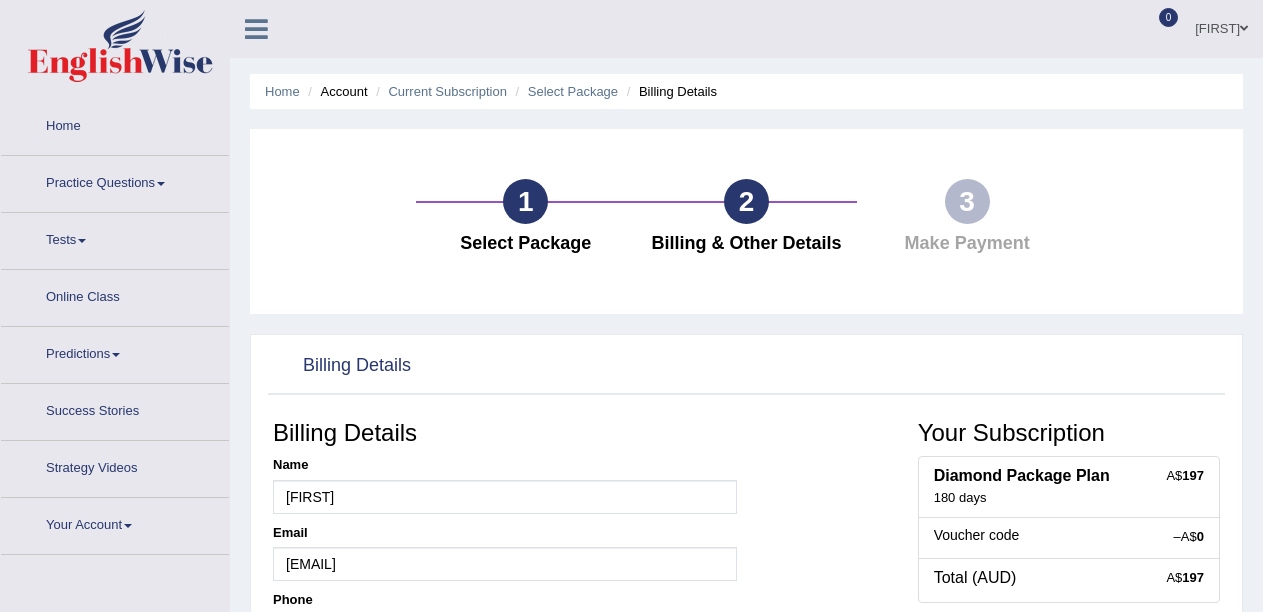 scroll, scrollTop: 0, scrollLeft: 0, axis: both 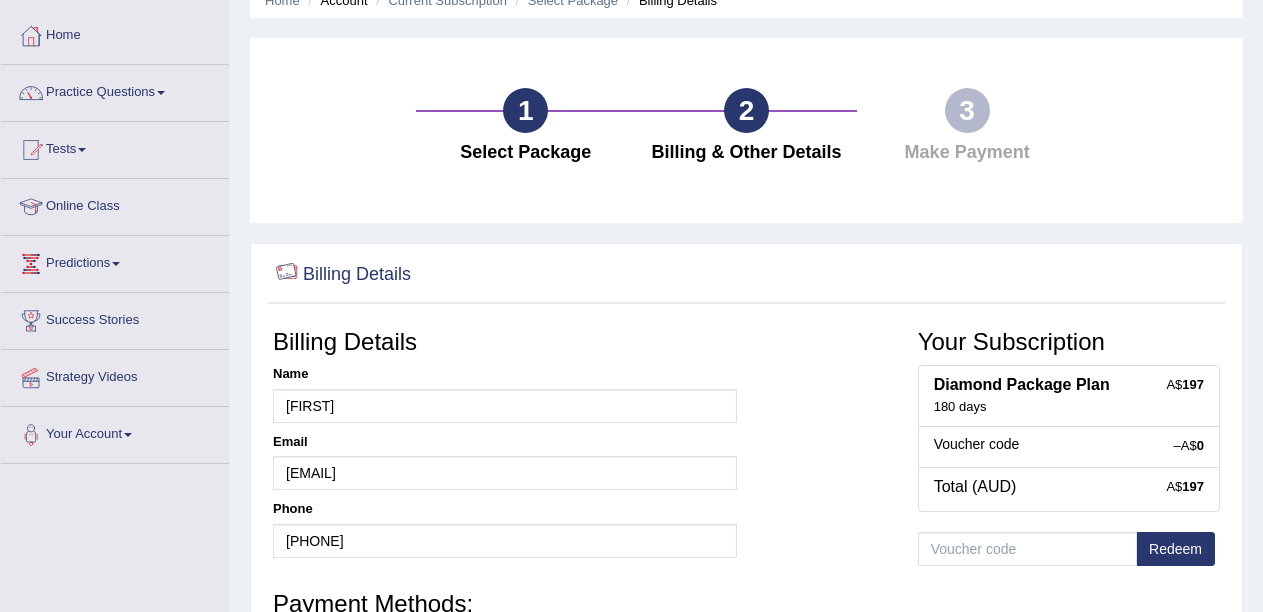 click at bounding box center [288, 275] 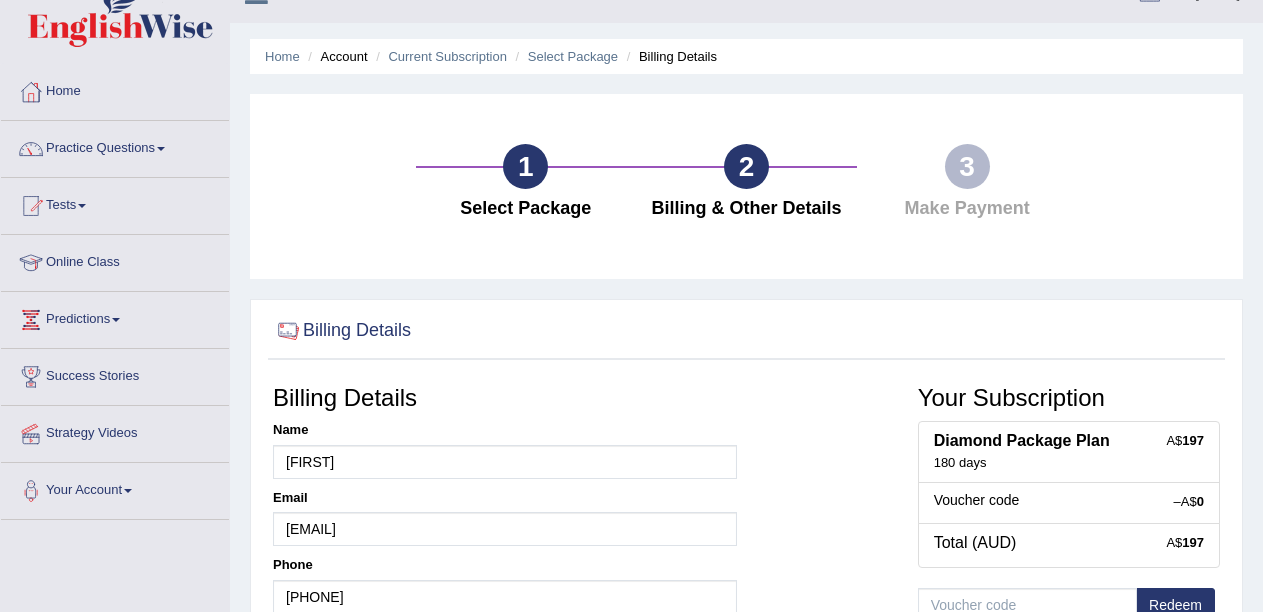 scroll, scrollTop: 0, scrollLeft: 0, axis: both 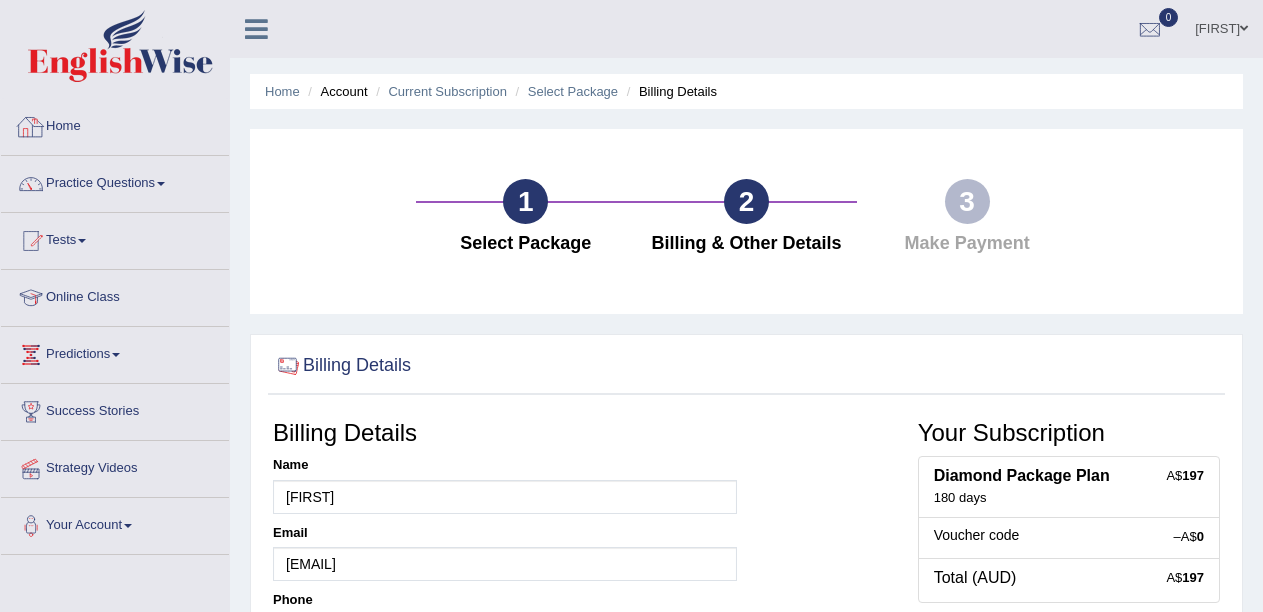 click on "Home" at bounding box center (115, 124) 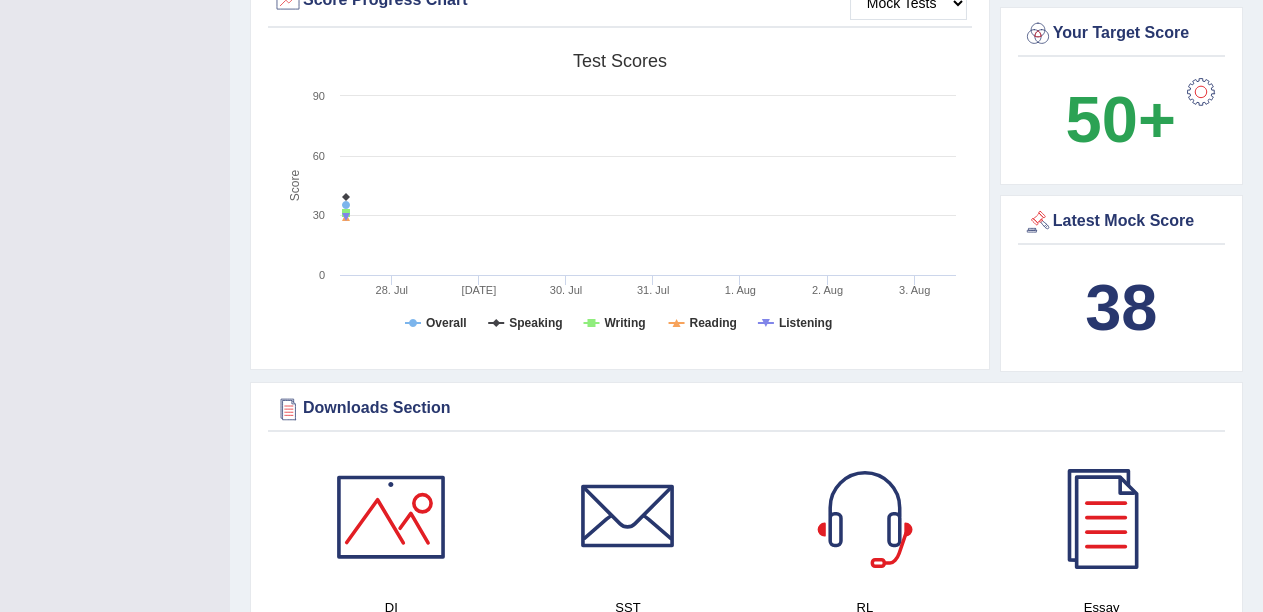 scroll, scrollTop: 665, scrollLeft: 0, axis: vertical 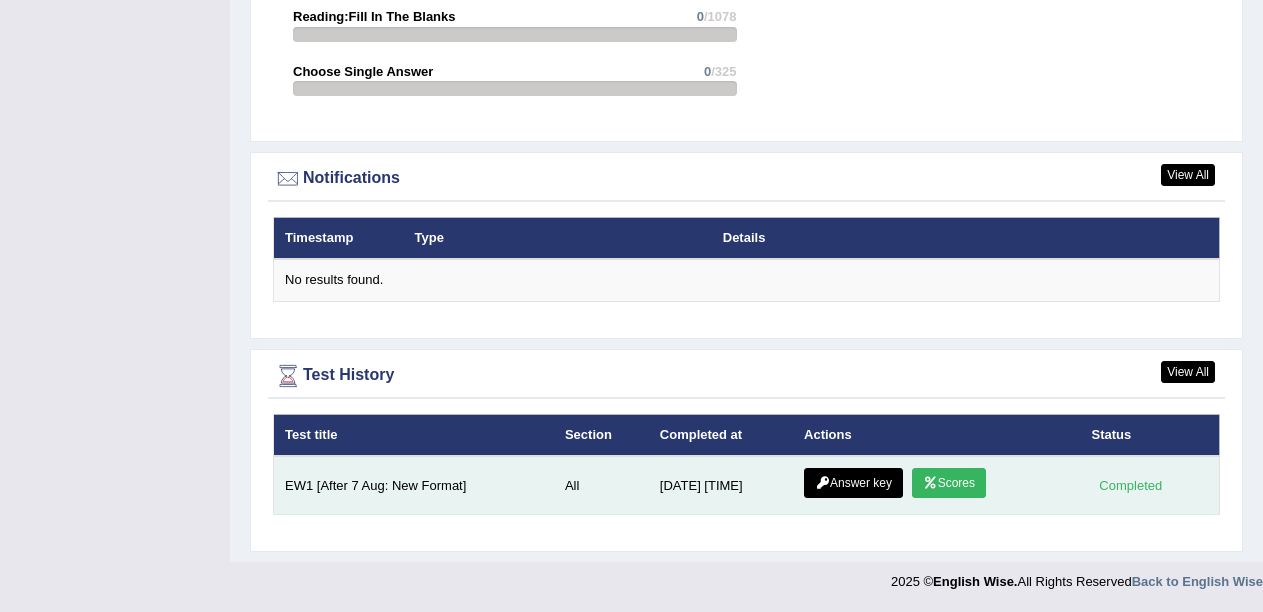 click on "Scores" at bounding box center (949, 483) 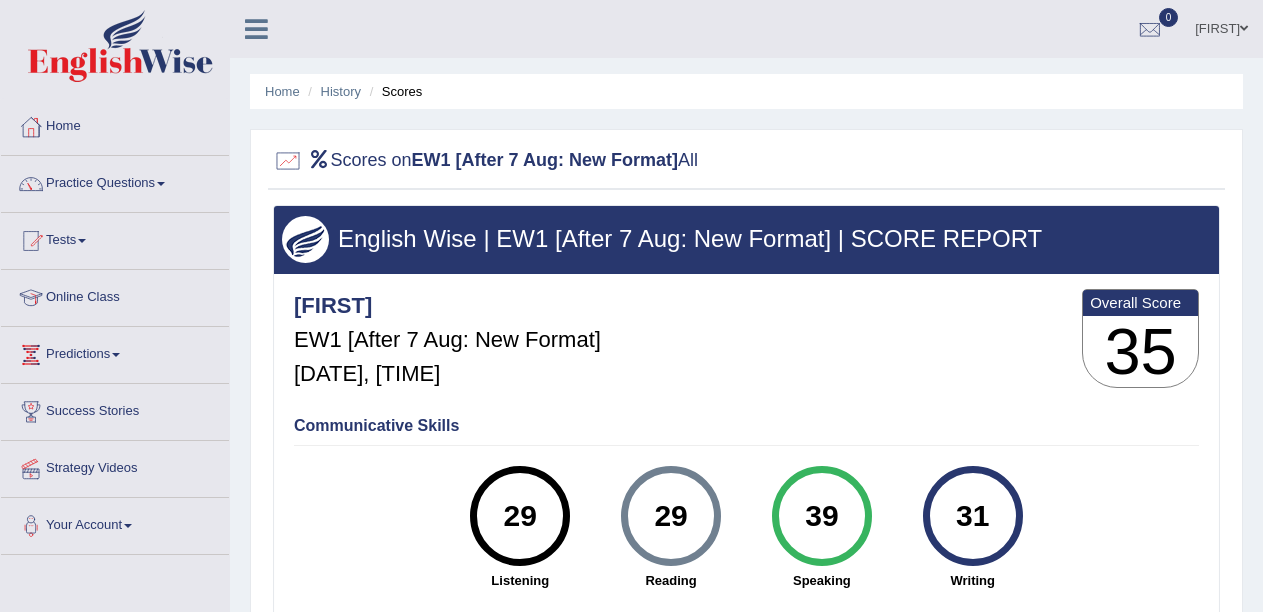 scroll, scrollTop: 0, scrollLeft: 0, axis: both 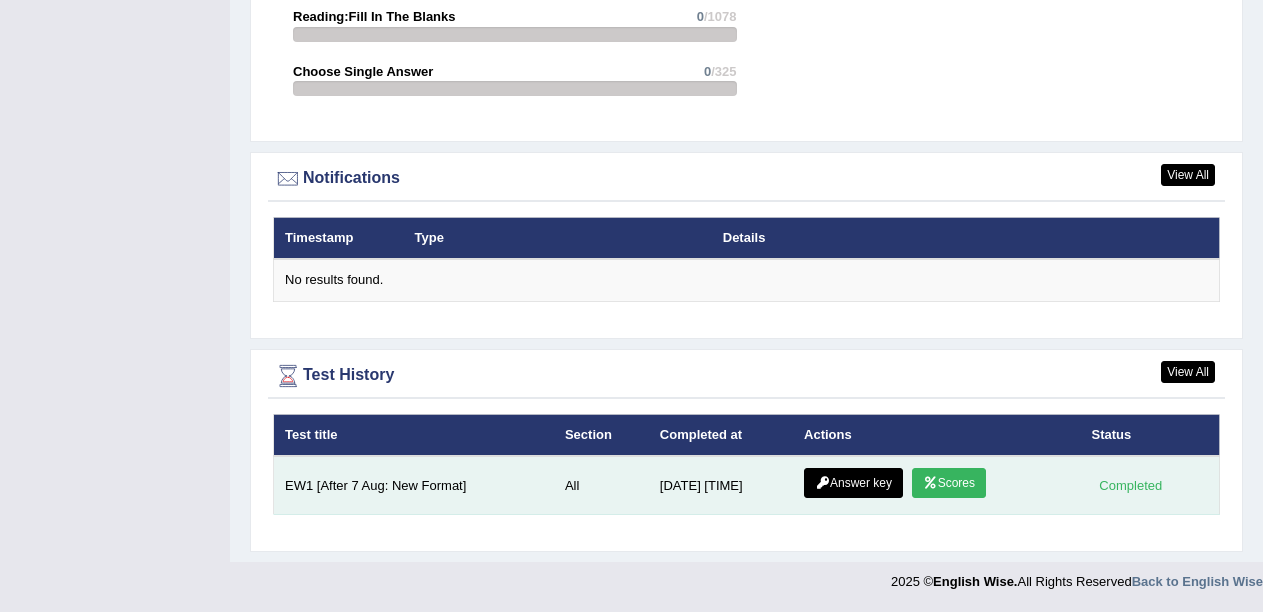 click on "Answer key" at bounding box center (853, 483) 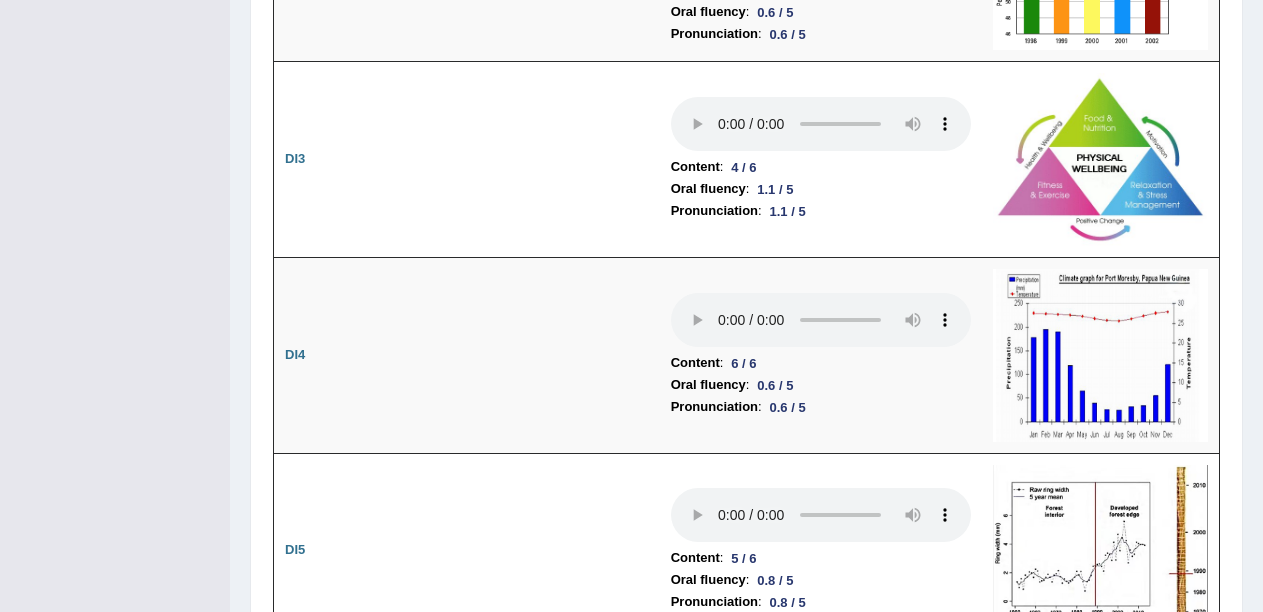 scroll, scrollTop: 3393, scrollLeft: 0, axis: vertical 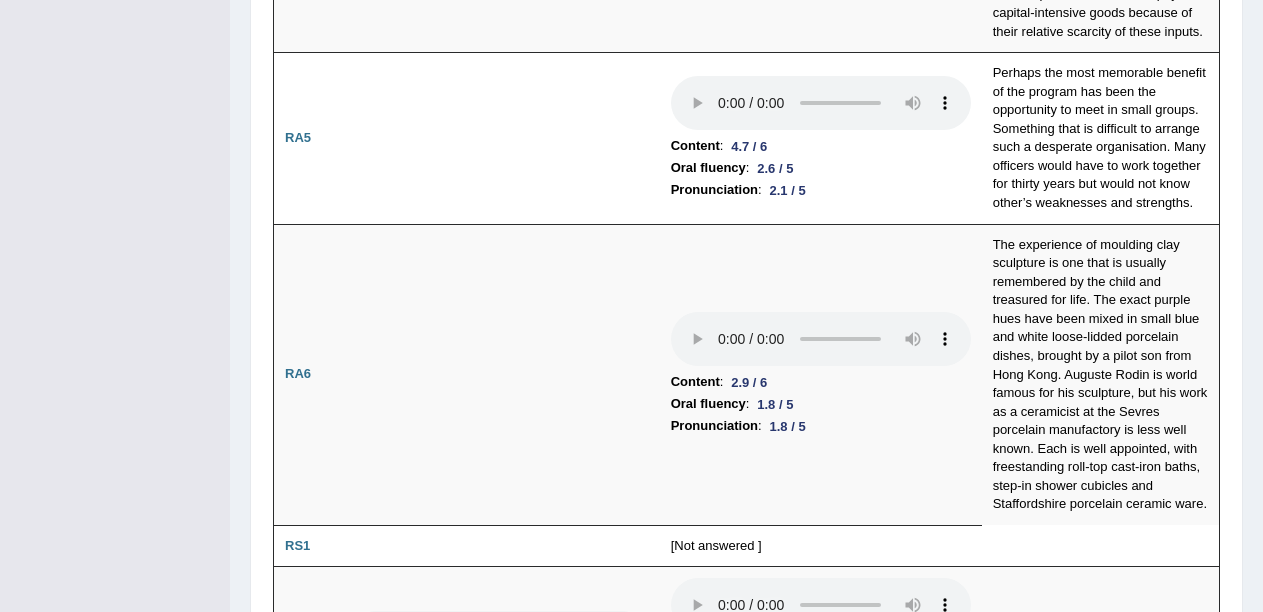 click on "Toggle navigation
Home
Practice Questions   Speaking Practice Read Aloud
Repeat Sentence
Describe Image
Re-tell Lecture
Answer Short Question
Summarize Group Discussion
Respond To A Situation
Writing Practice  Summarize Written Text
Write Essay
Reading Practice  Reading & Writing: Fill In The Blanks
Choose Multiple Answers
Re-order Paragraphs
Fill In The Blanks
Choose Single Answer
Listening Practice  Summarize Spoken Text
Highlight Incorrect Words
Highlight Correct Summary
Select Missing Word
Choose Single Answer
Choose Multiple Answers
Fill In The Blanks
Write From Dictation
Pronunciation
Tests  Take Practice Sectional Test
Take Mock Test" at bounding box center (631, 2966) 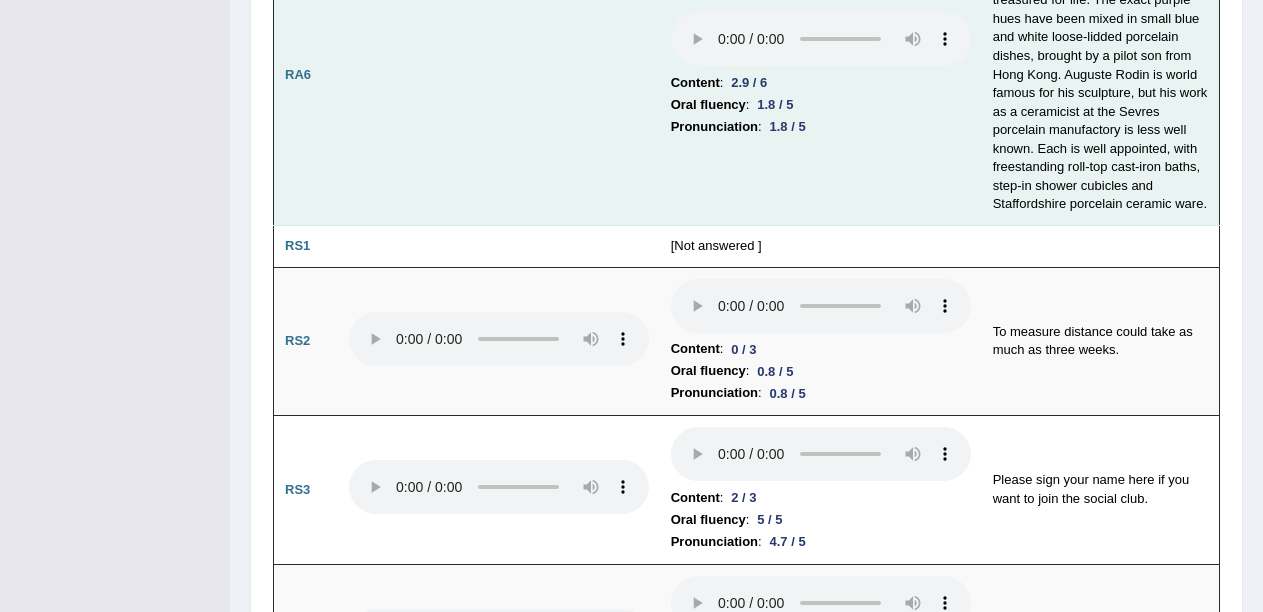 scroll, scrollTop: 1509, scrollLeft: 0, axis: vertical 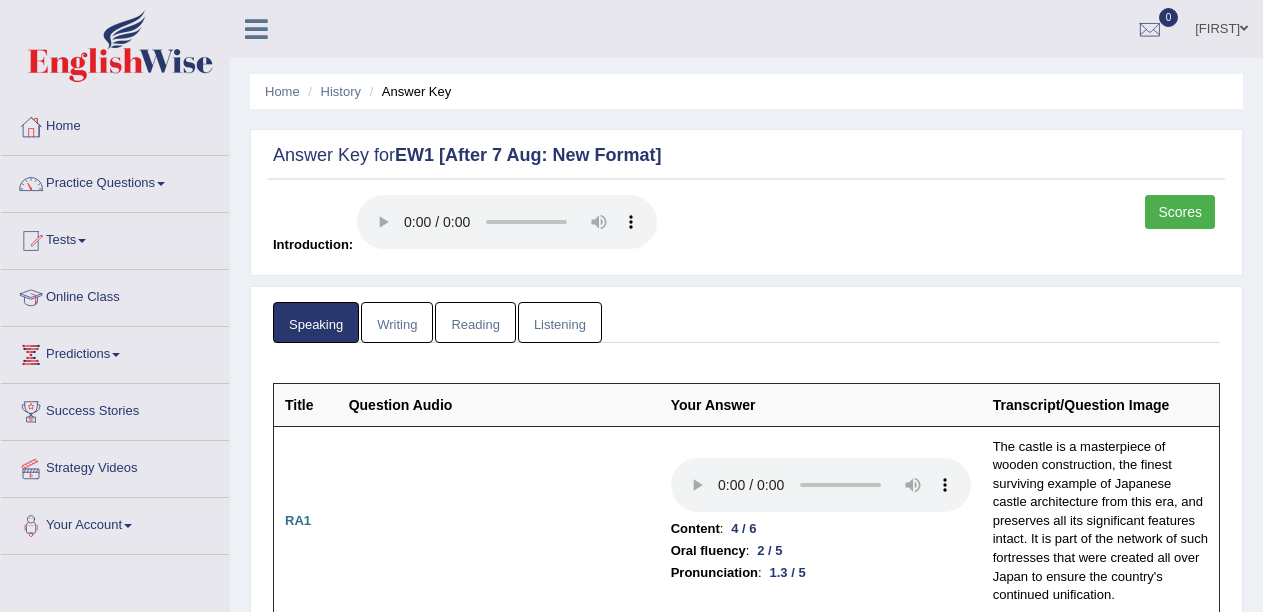 click on "Writing" at bounding box center [397, 322] 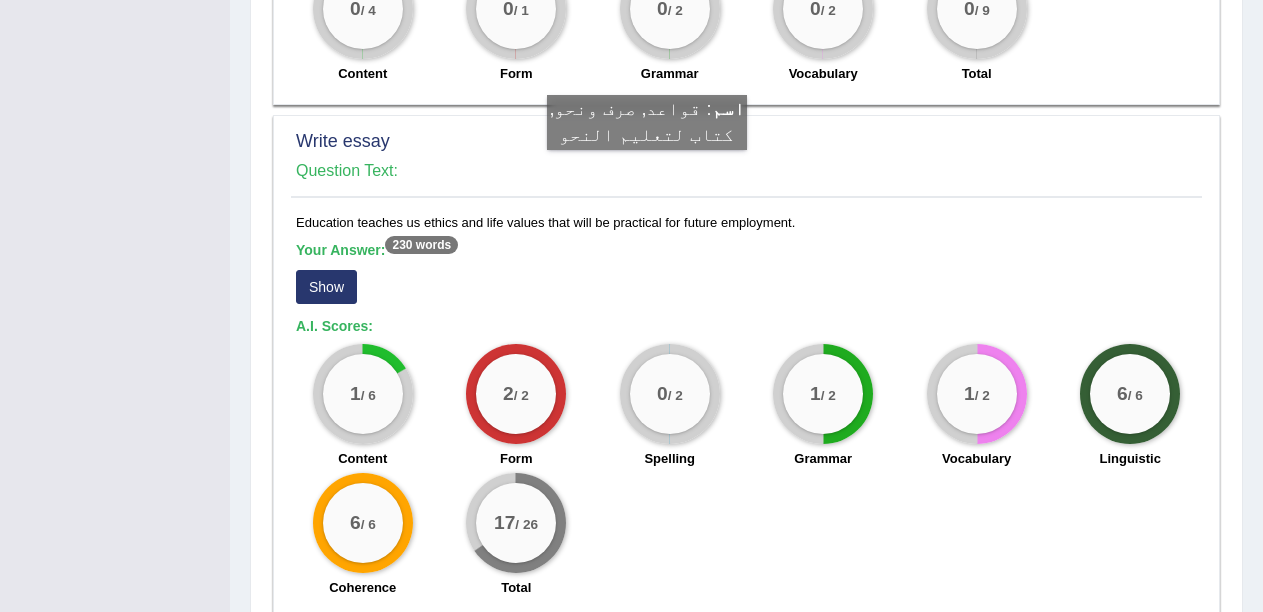 scroll, scrollTop: 1740, scrollLeft: 0, axis: vertical 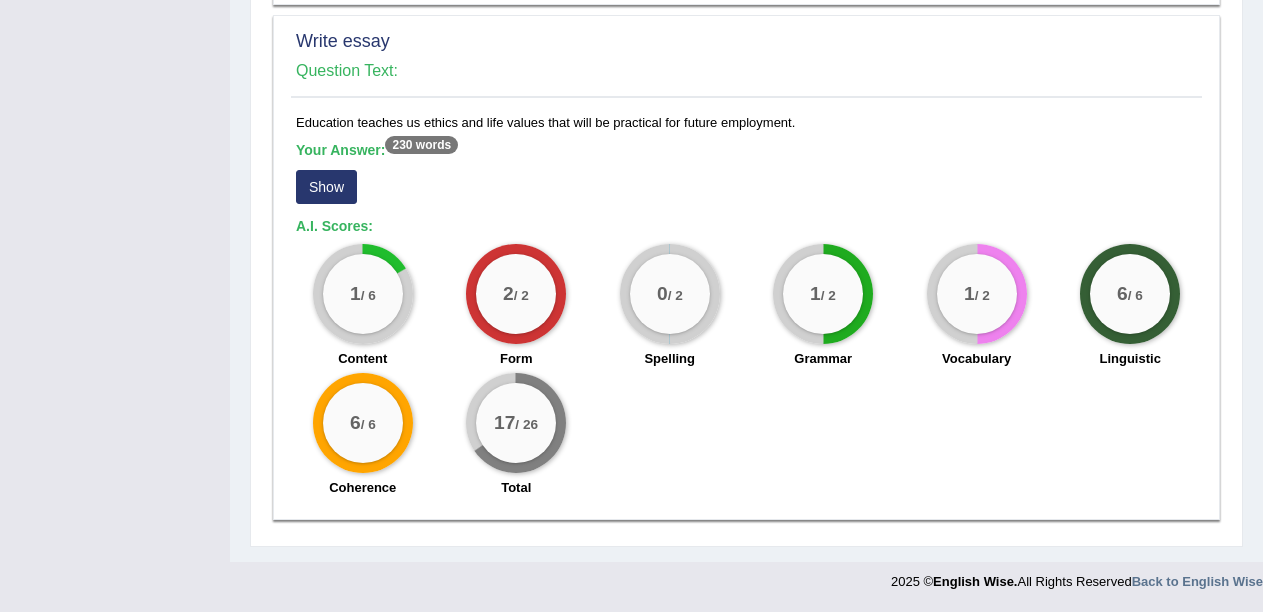 click on "Show" at bounding box center [326, 187] 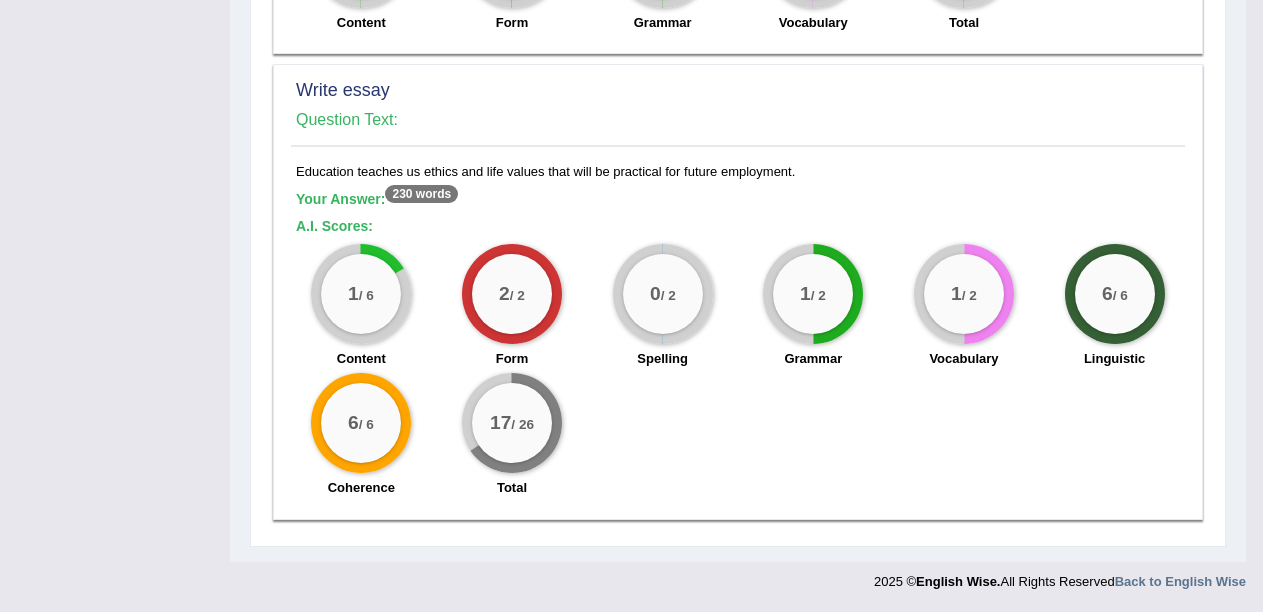 scroll, scrollTop: 1691, scrollLeft: 0, axis: vertical 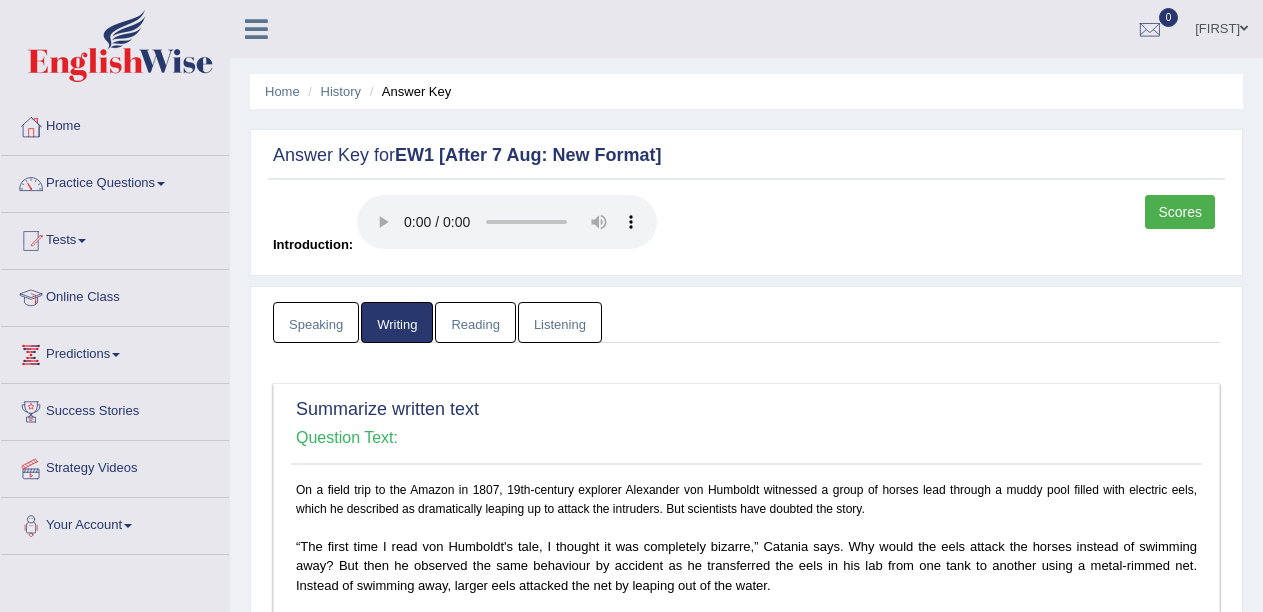 click on "Reading" at bounding box center (475, 322) 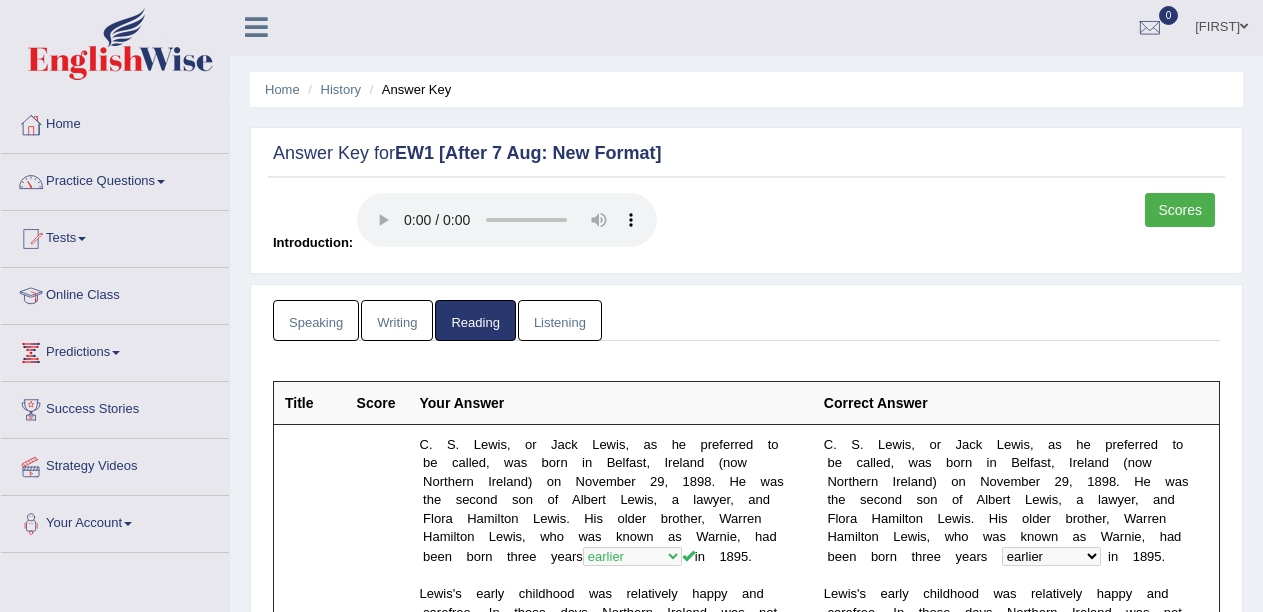 scroll, scrollTop: 0, scrollLeft: 0, axis: both 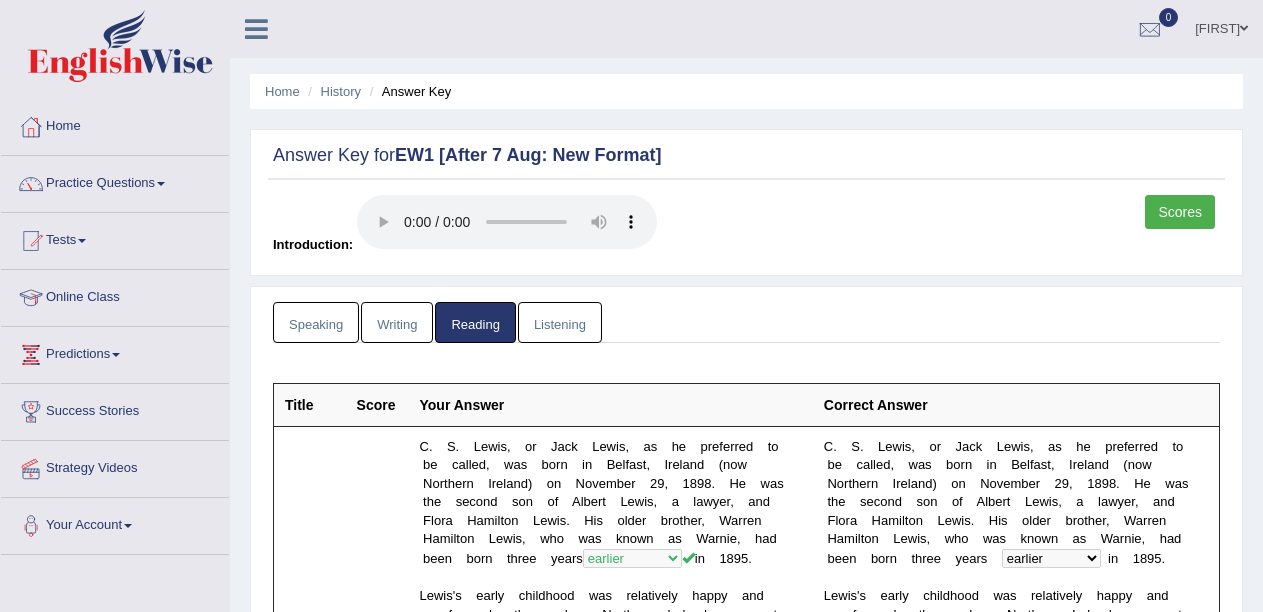 click on "Listening" at bounding box center (560, 322) 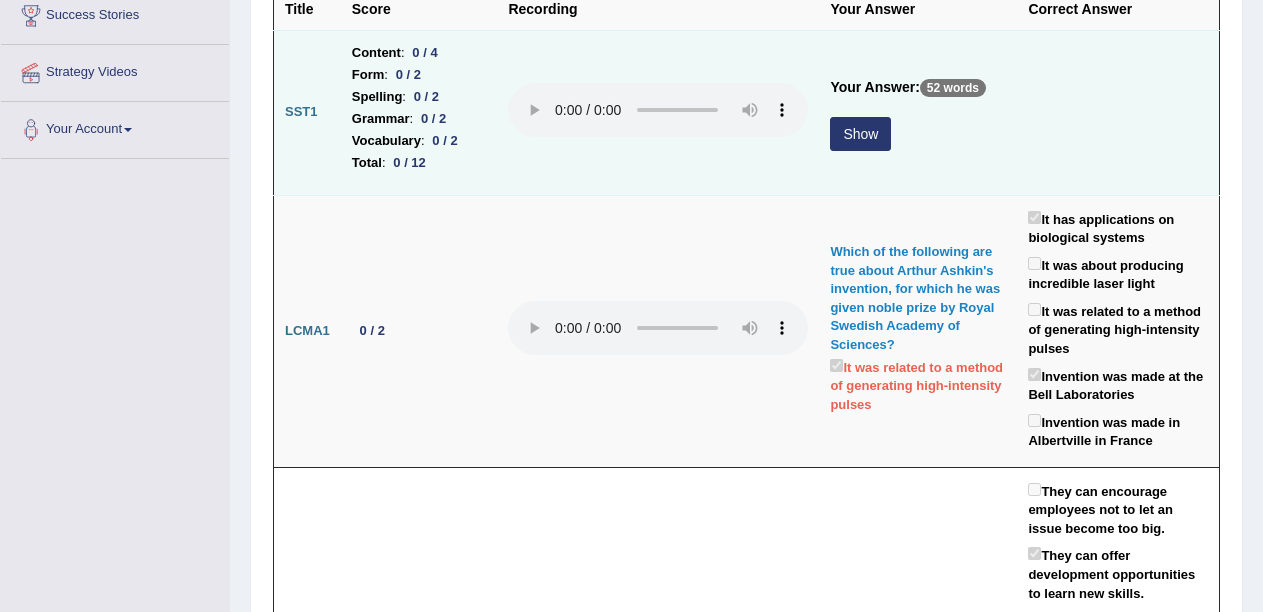 scroll, scrollTop: 400, scrollLeft: 0, axis: vertical 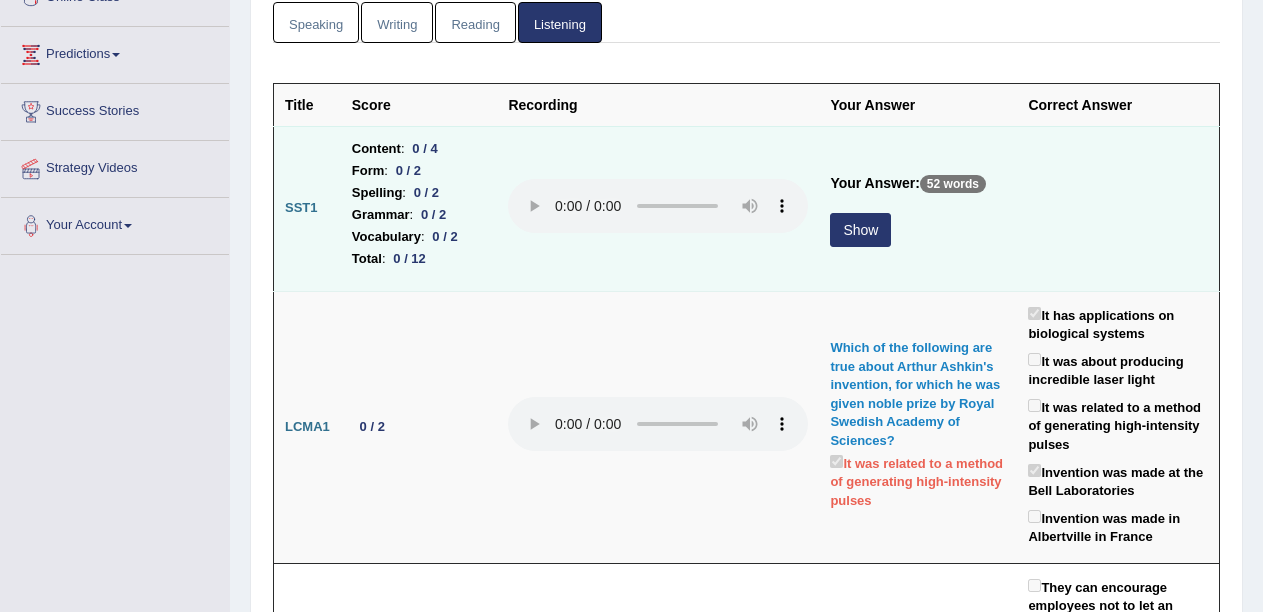 click on "Show" at bounding box center (860, 230) 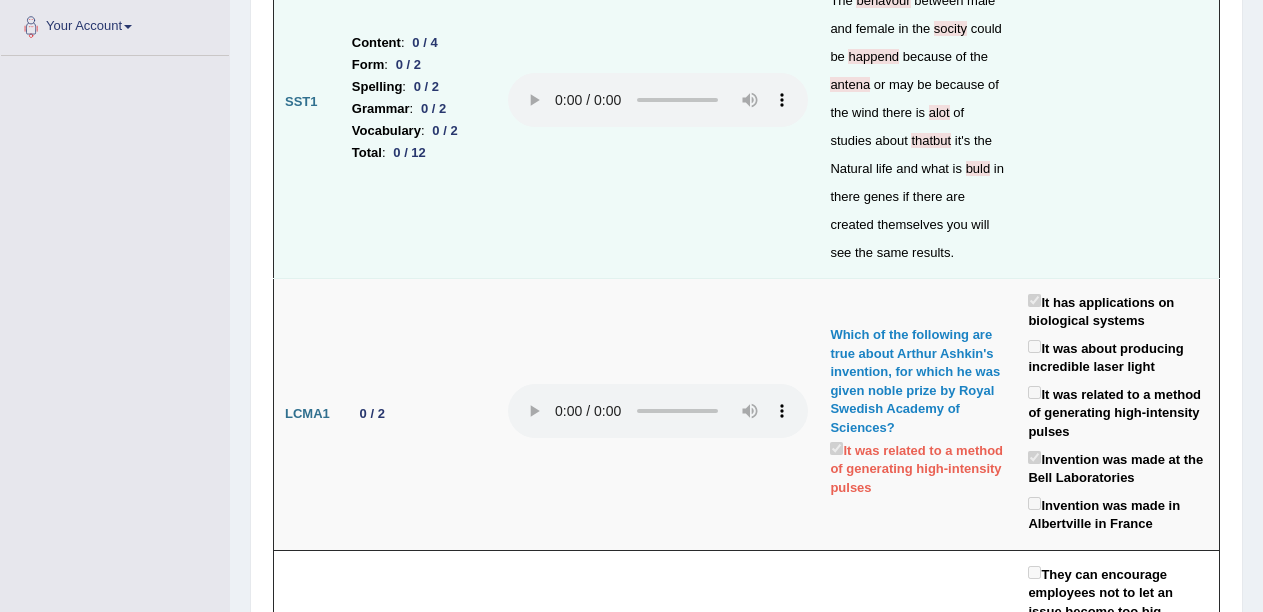 scroll, scrollTop: 500, scrollLeft: 0, axis: vertical 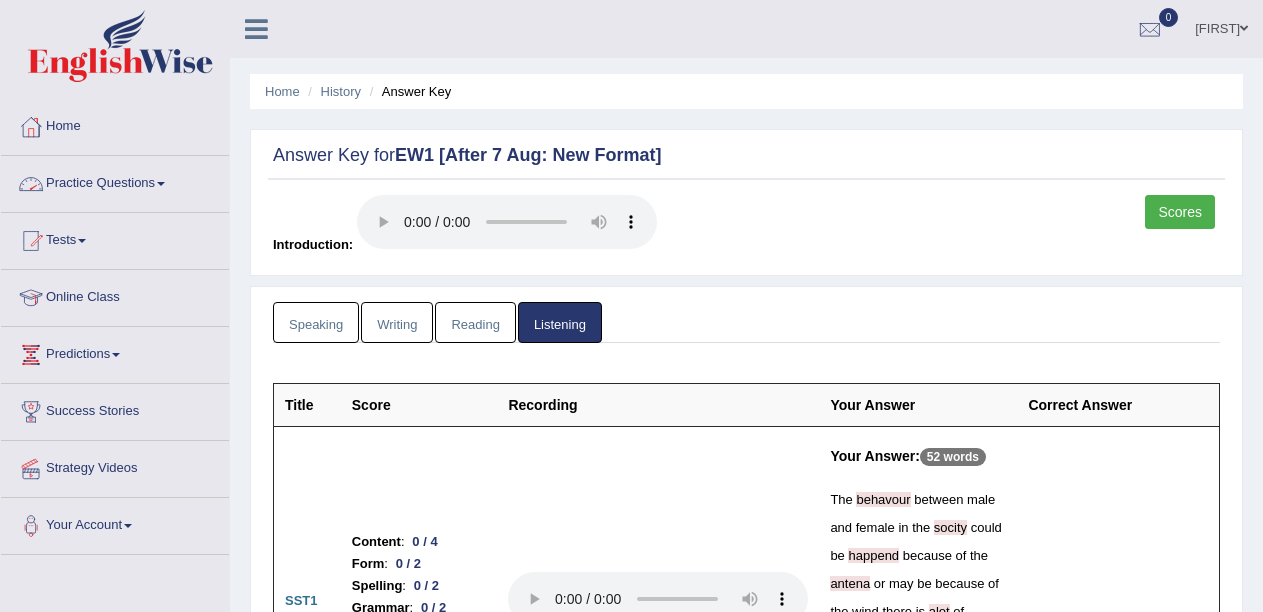 click on "Practice Questions" at bounding box center (115, 181) 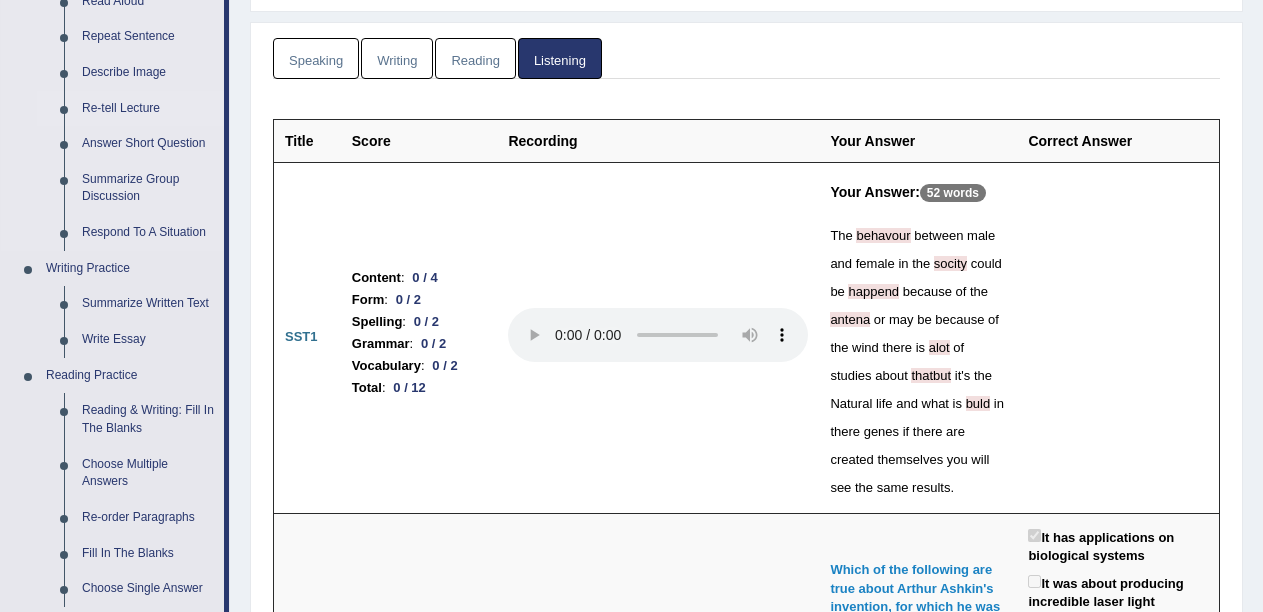 scroll, scrollTop: 300, scrollLeft: 0, axis: vertical 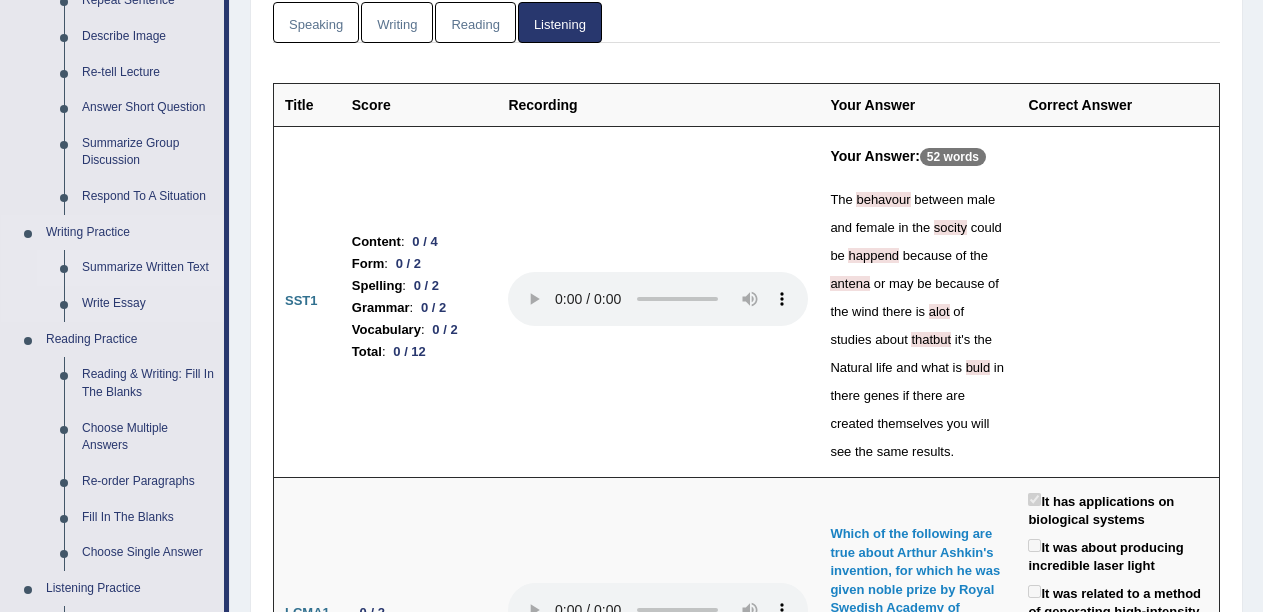 click on "Summarize Written Text" at bounding box center [148, 268] 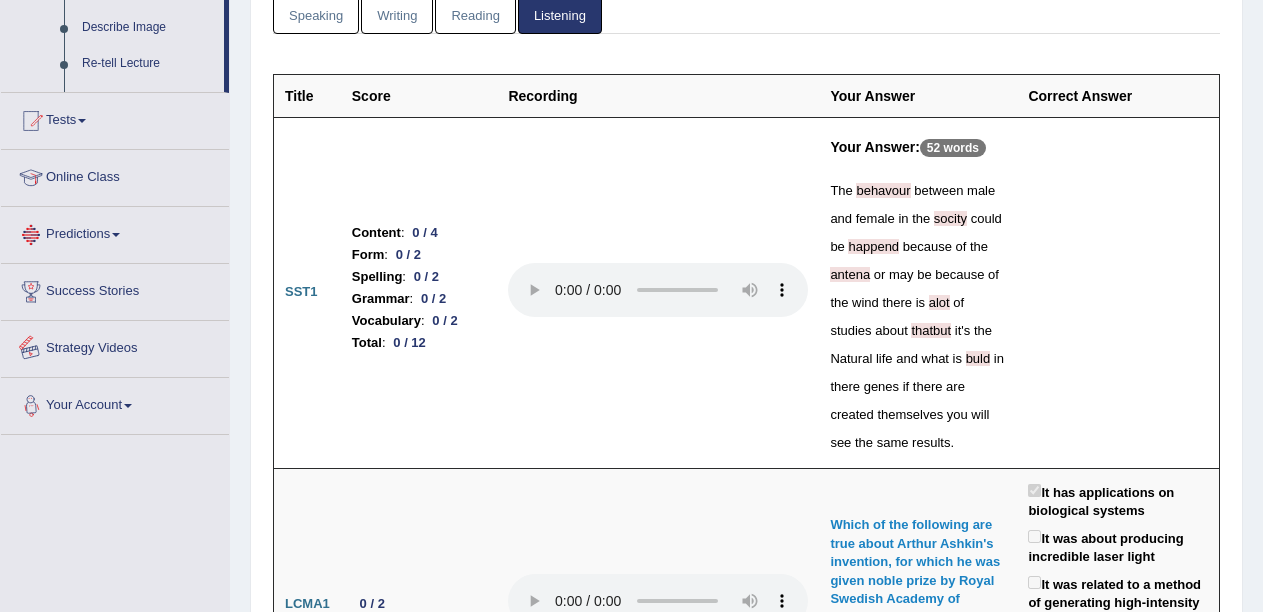 scroll, scrollTop: 1339, scrollLeft: 0, axis: vertical 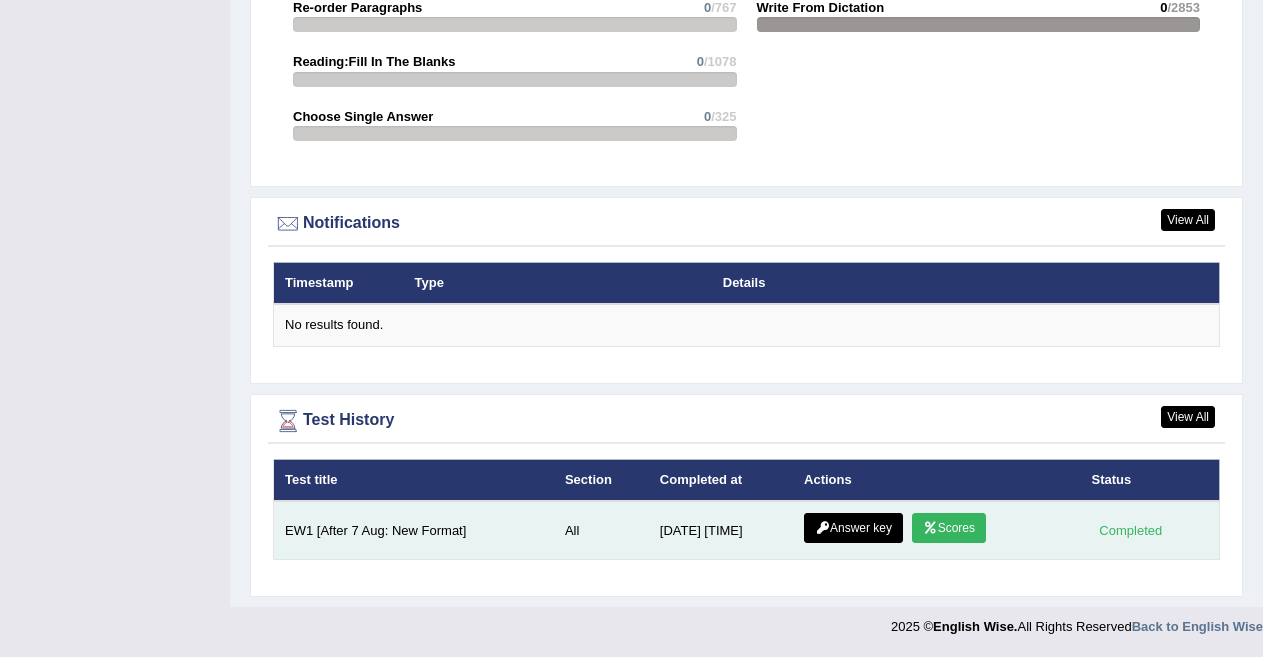 click on "Scores" at bounding box center (949, 528) 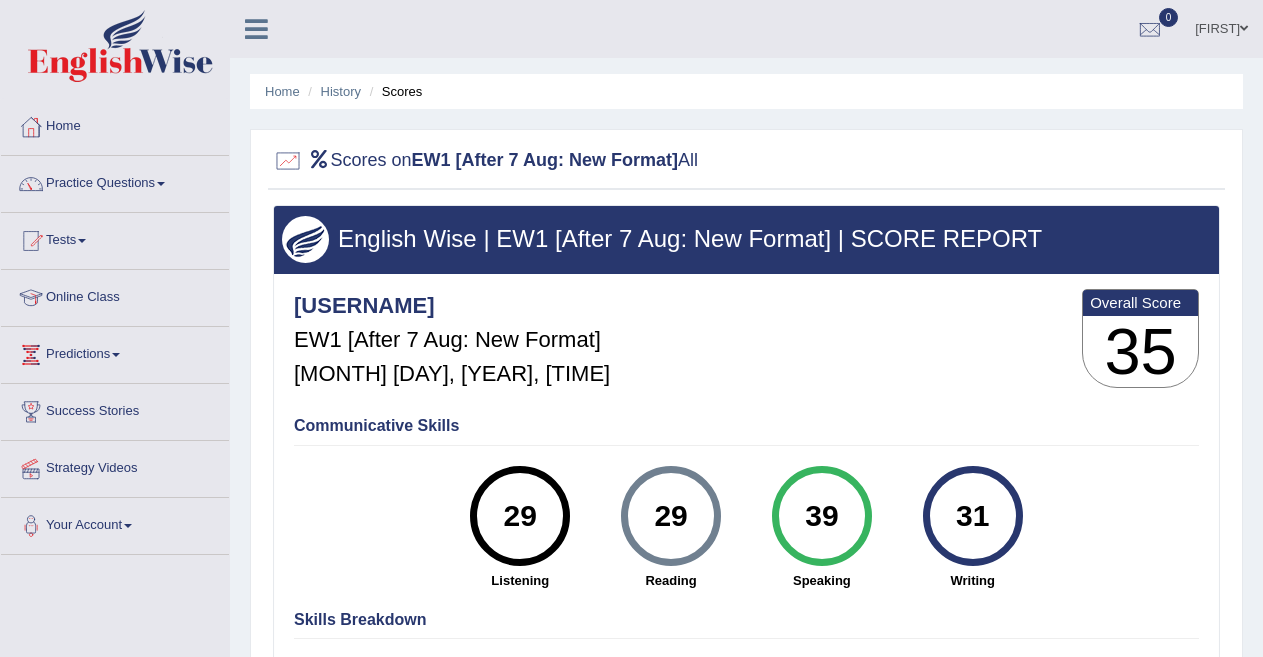 scroll, scrollTop: 0, scrollLeft: 0, axis: both 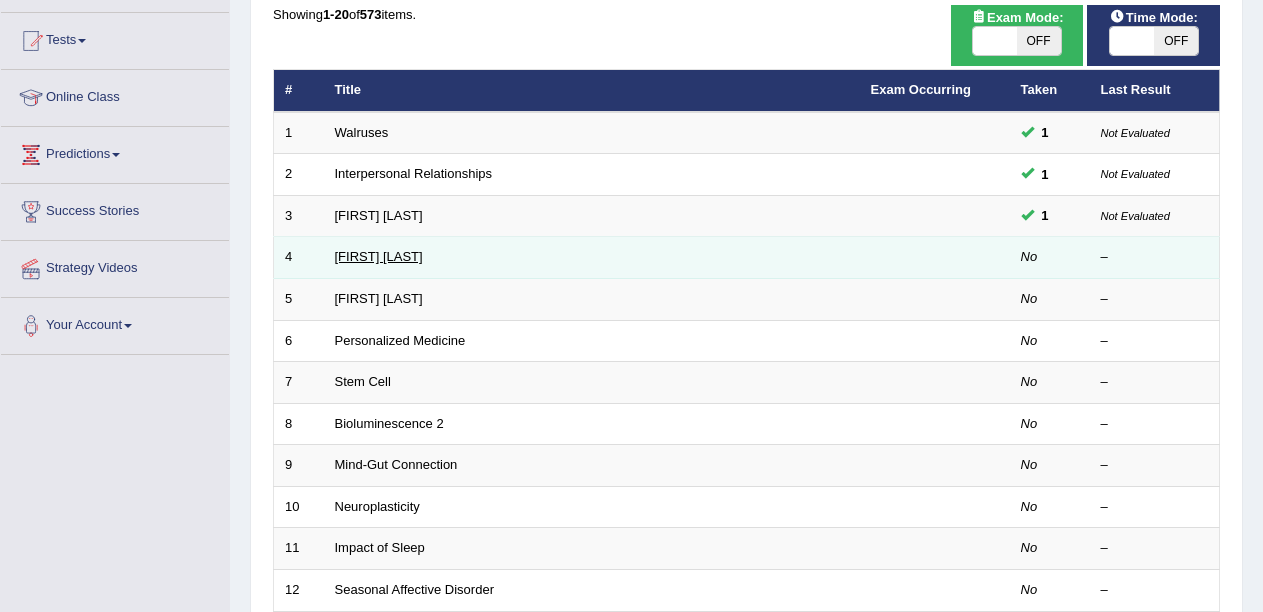 click on "[FIRST] [LAST]" at bounding box center [379, 256] 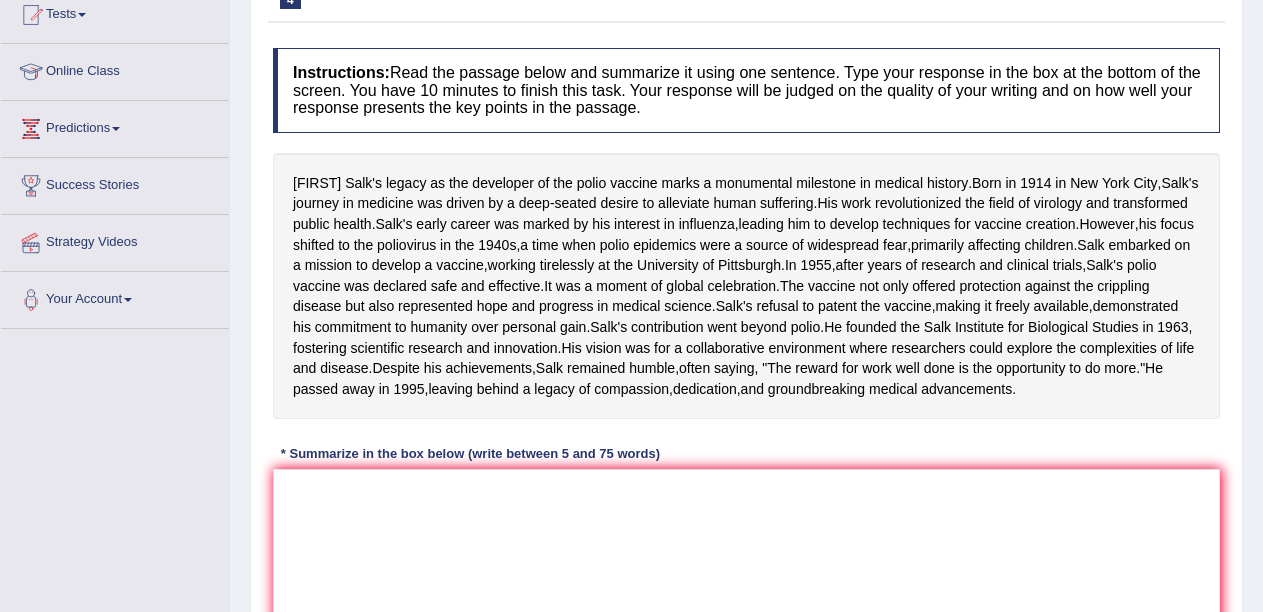 scroll, scrollTop: 226, scrollLeft: 0, axis: vertical 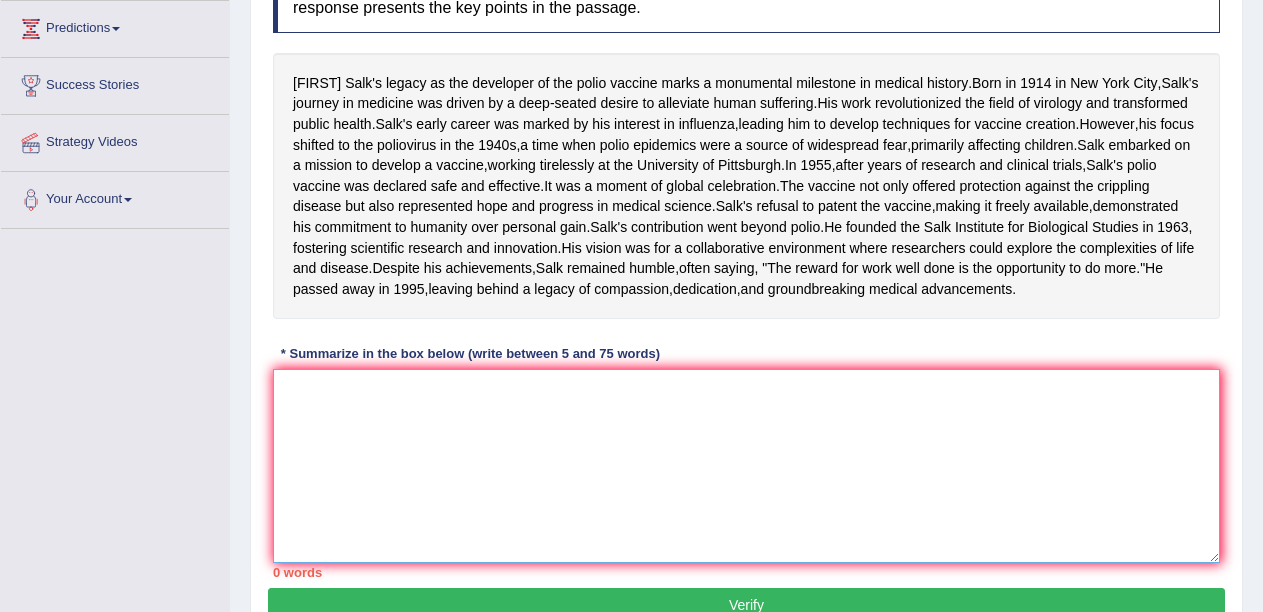 click at bounding box center [746, 466] 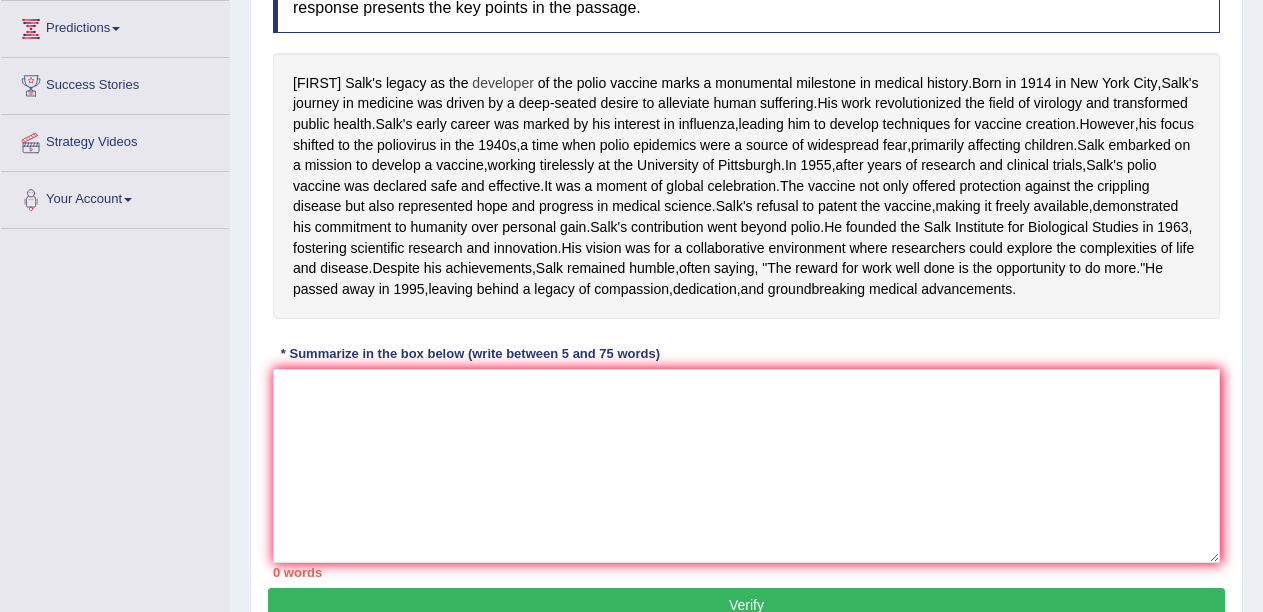 drag, startPoint x: 296, startPoint y: 82, endPoint x: 467, endPoint y: 90, distance: 171.18703 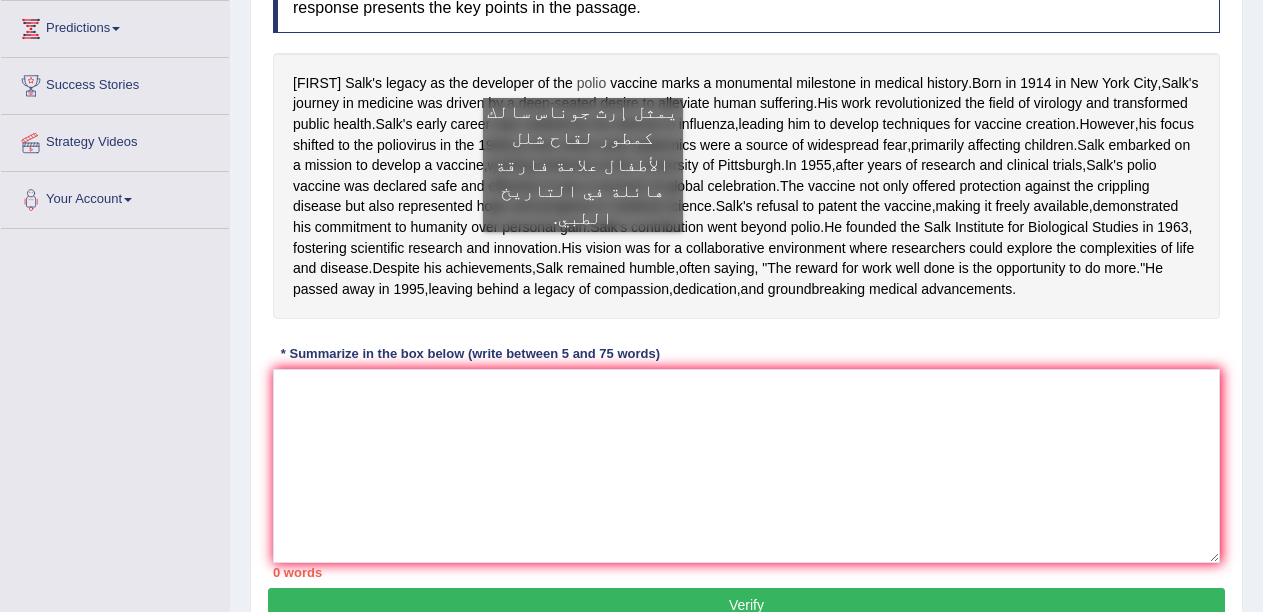 drag, startPoint x: 633, startPoint y: 76, endPoint x: 583, endPoint y: 78, distance: 50.039986 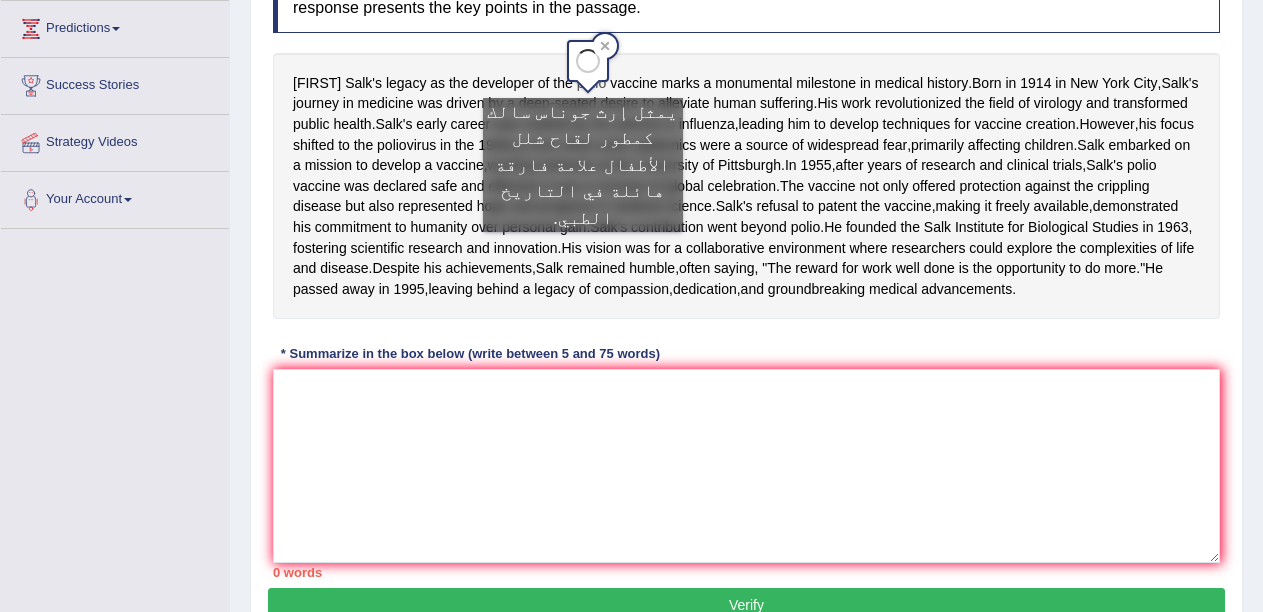 click on "Toggle navigation
Home
Practice Questions   Speaking Practice Read Aloud
Repeat Sentence
Describe Image
Re-tell Lecture
Answer Short Question
Summarize Group Discussion
Respond To A Situation
Writing Practice  Summarize Written Text
Write Essay
Reading Practice  Reading & Writing: Fill In The Blanks
Choose Multiple Answers
Re-order Paragraphs
Fill In The Blanks
Choose Single Answer
Listening Practice  Summarize Spoken Text
Highlight Incorrect Words
Highlight Correct Summary
Select Missing Word
Choose Single Answer
Choose Multiple Answers
Fill In The Blanks
Write From Dictation
Pronunciation
Tests  Take Practice Sectional Test" at bounding box center (631, -20) 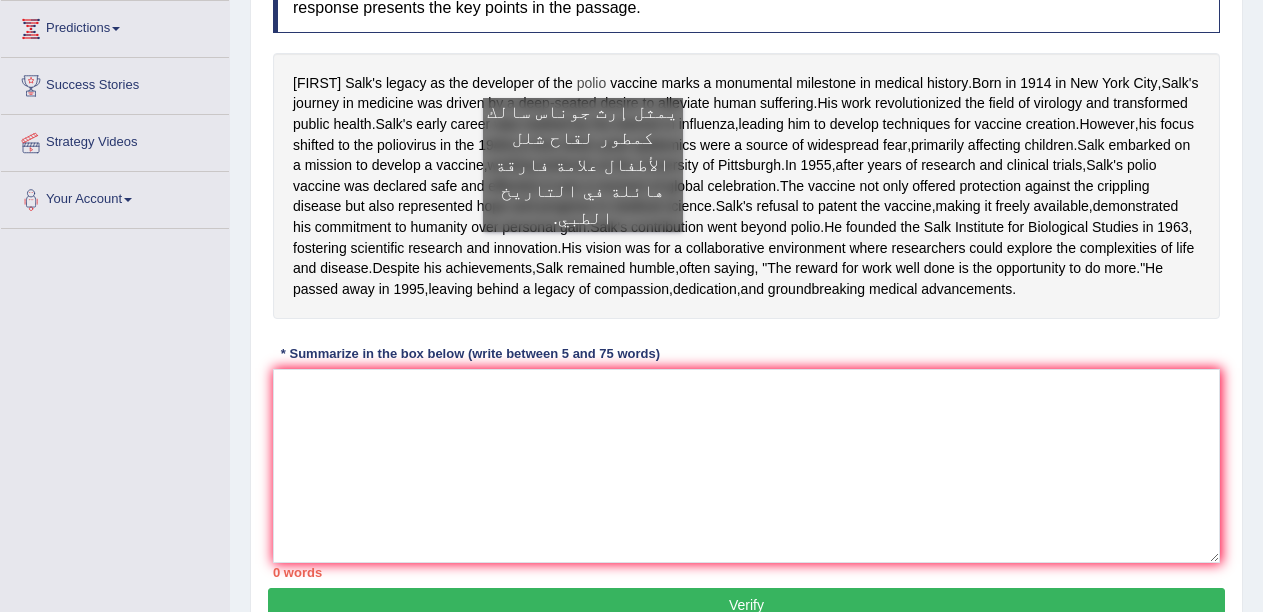 click on "polio" at bounding box center [592, 83] 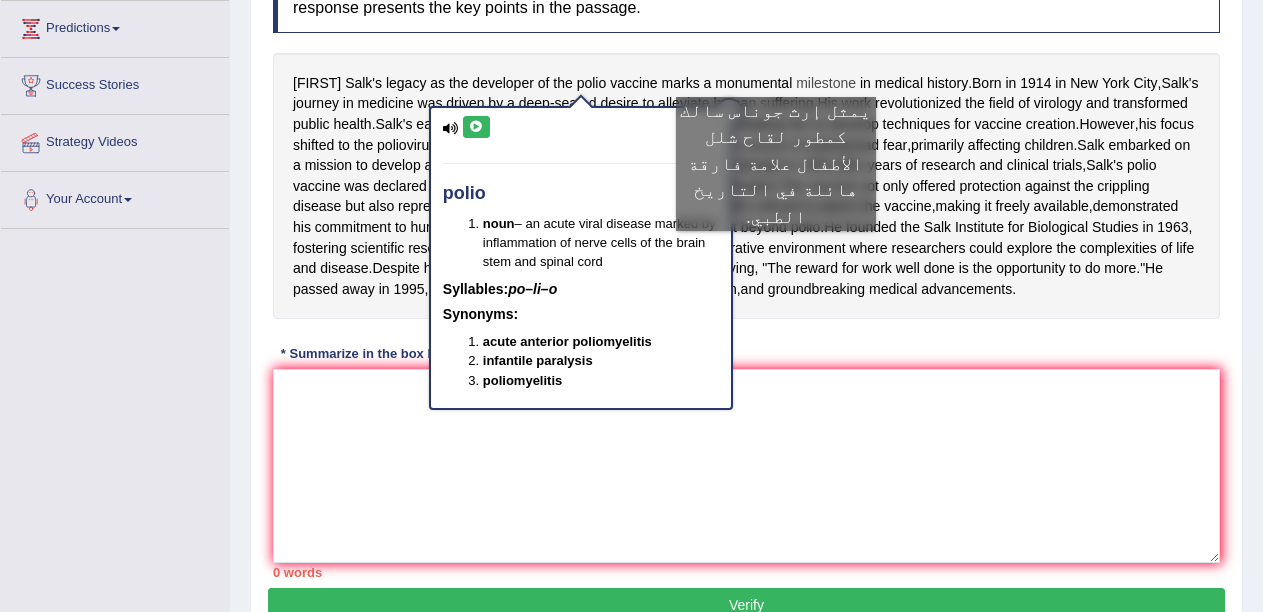 click on "milestone" at bounding box center (826, 83) 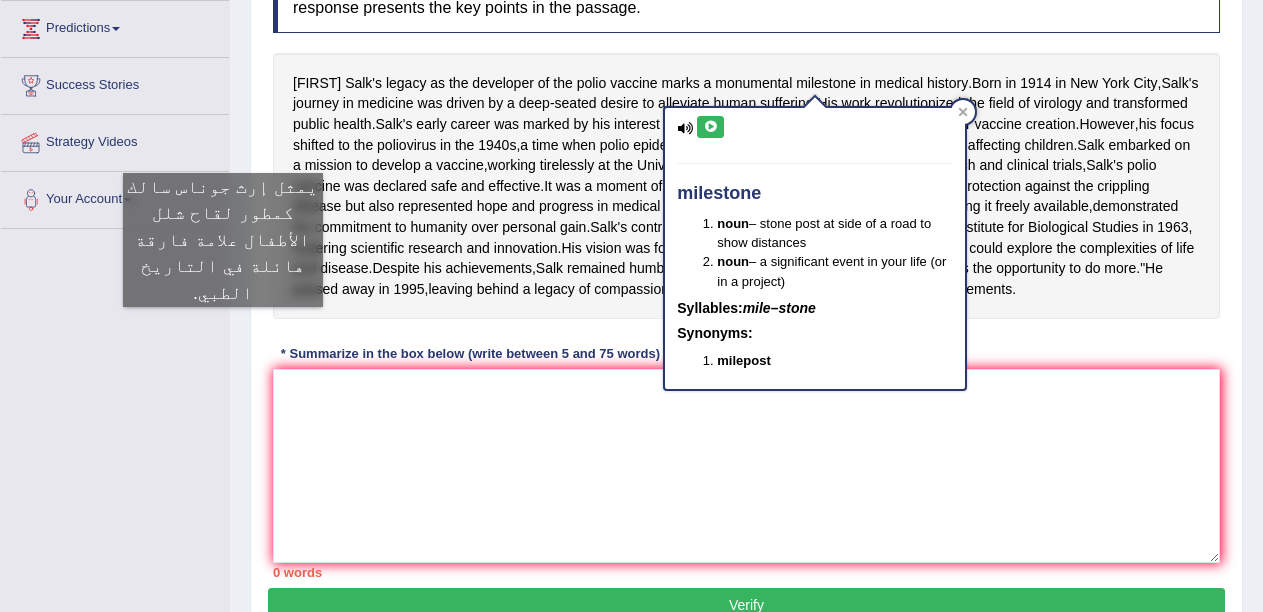 click on "Toggle navigation
Home
Practice Questions   Speaking Practice Read Aloud
Repeat Sentence
Describe Image
Re-tell Lecture
Answer Short Question
Summarize Group Discussion
Respond To A Situation
Writing Practice  Summarize Written Text
Write Essay
Reading Practice  Reading & Writing: Fill In The Blanks
Choose Multiple Answers
Re-order Paragraphs
Fill In The Blanks
Choose Single Answer
Listening Practice  Summarize Spoken Text
Highlight Incorrect Words
Highlight Correct Summary
Select Missing Word
Choose Single Answer
Choose Multiple Answers
Fill In The Blanks
Write From Dictation
Pronunciation
Tests  Take Practice Sectional Test
Take Mock Test" at bounding box center [631, 194] 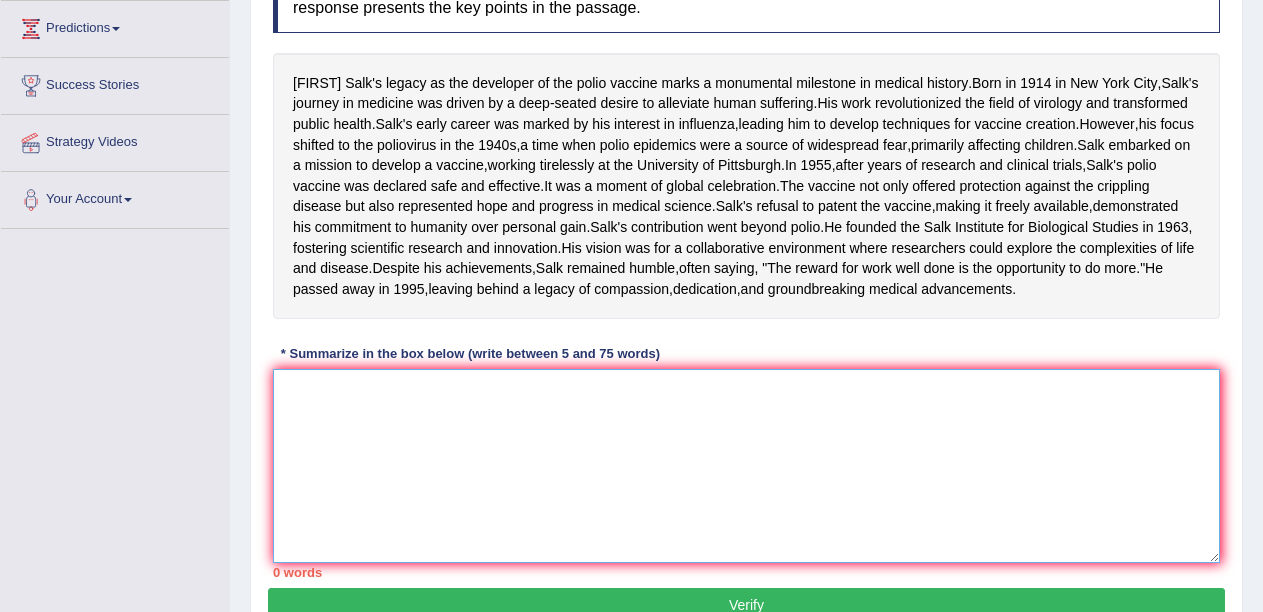 click at bounding box center (746, 466) 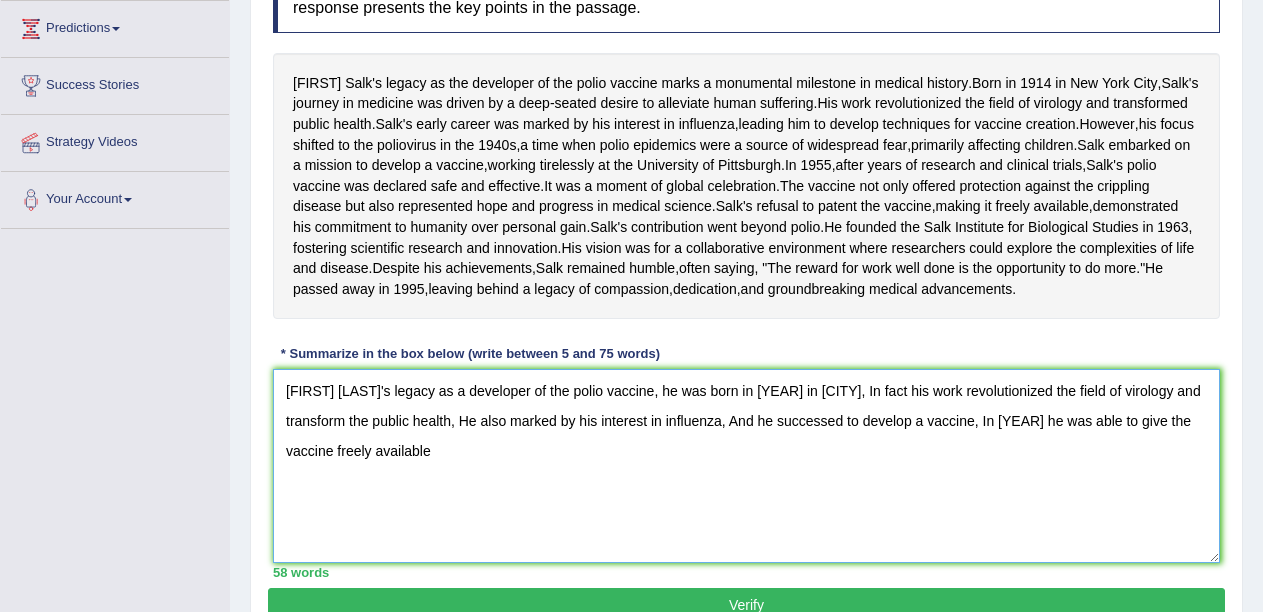 drag, startPoint x: 1154, startPoint y: 547, endPoint x: 1130, endPoint y: 546, distance: 24.020824 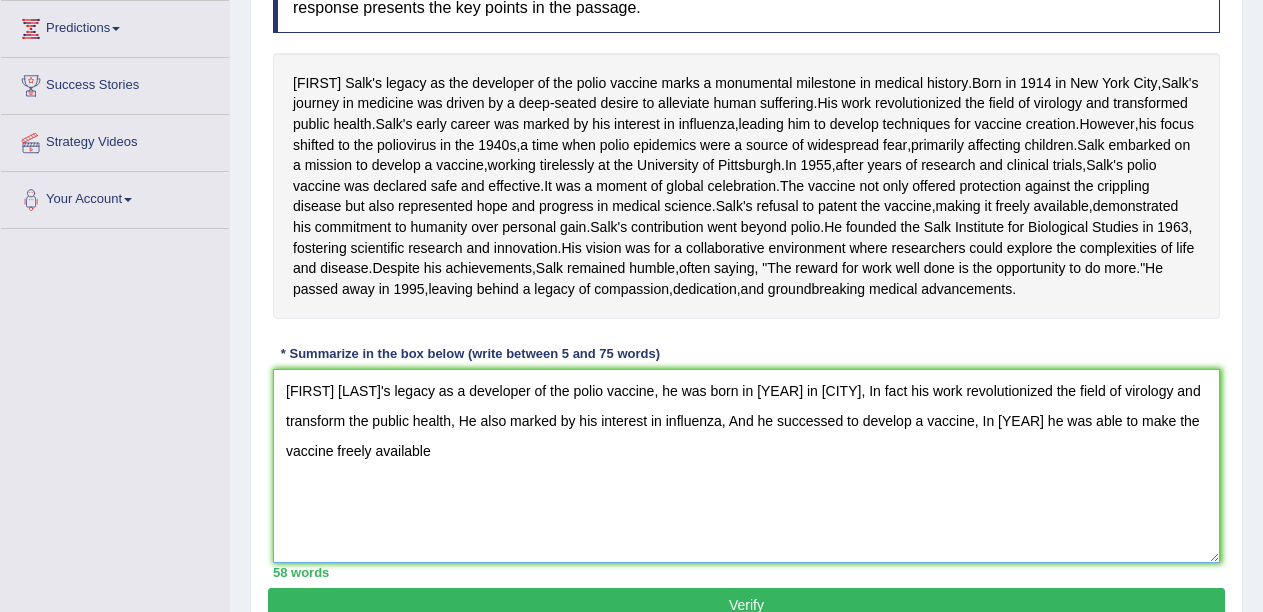 click on "Joans Salk's legacy as a developer of the polio vaccine, he was born in 1914 in new yourk, In fact his work revolutionized the field of virology and transform the public health, He also marked by his interest in influenza, And he successed to develop a vaccine, In 1955 he was able to make the vaccine freely available" at bounding box center (746, 466) 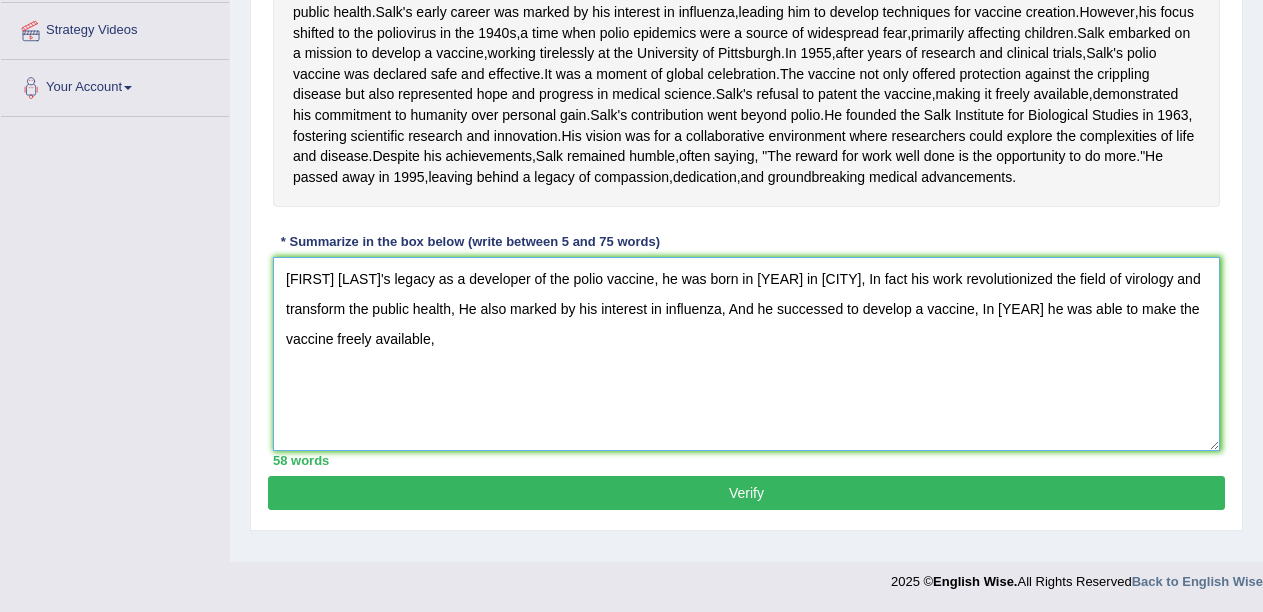 scroll, scrollTop: 508, scrollLeft: 0, axis: vertical 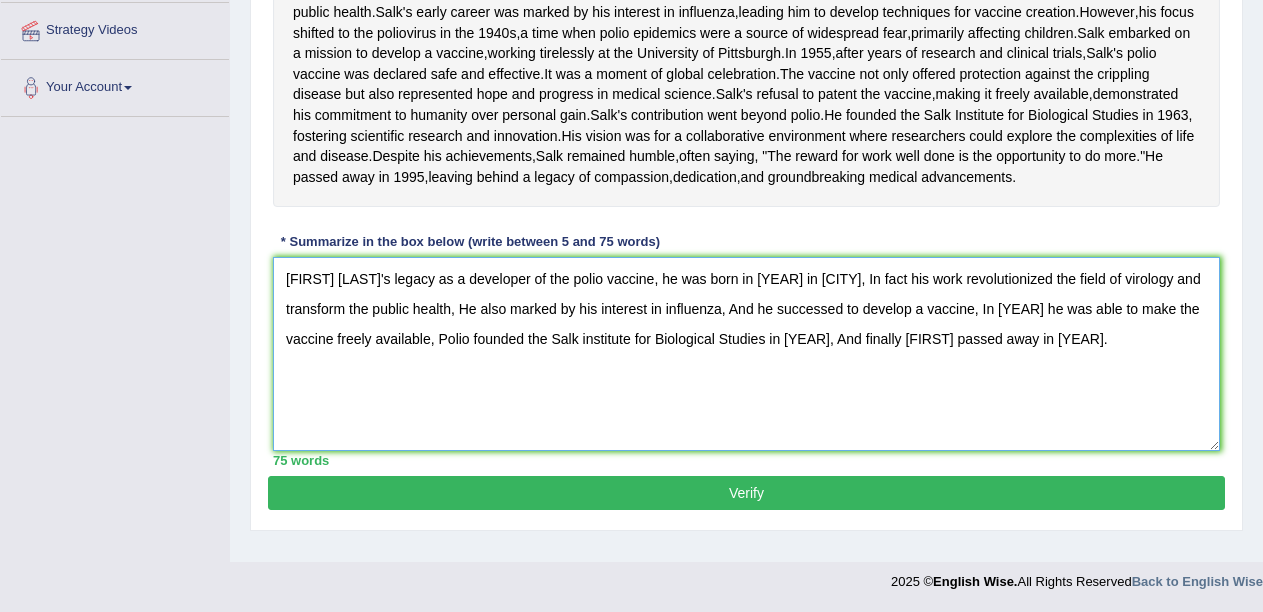 type on "Joans Salk's legacy as a developer of the polio vaccine, he was born in 1914 in new yourk, In fact his work revolutionized the field of virology and transform the public health, He also marked by his interest in influenza, And he successed to develop a vaccine, In 1955 he was able to make the vaccine freely available, Polio founded the Salk institute for Biological Studies in 1963, And finally Salk passed away in 1995." 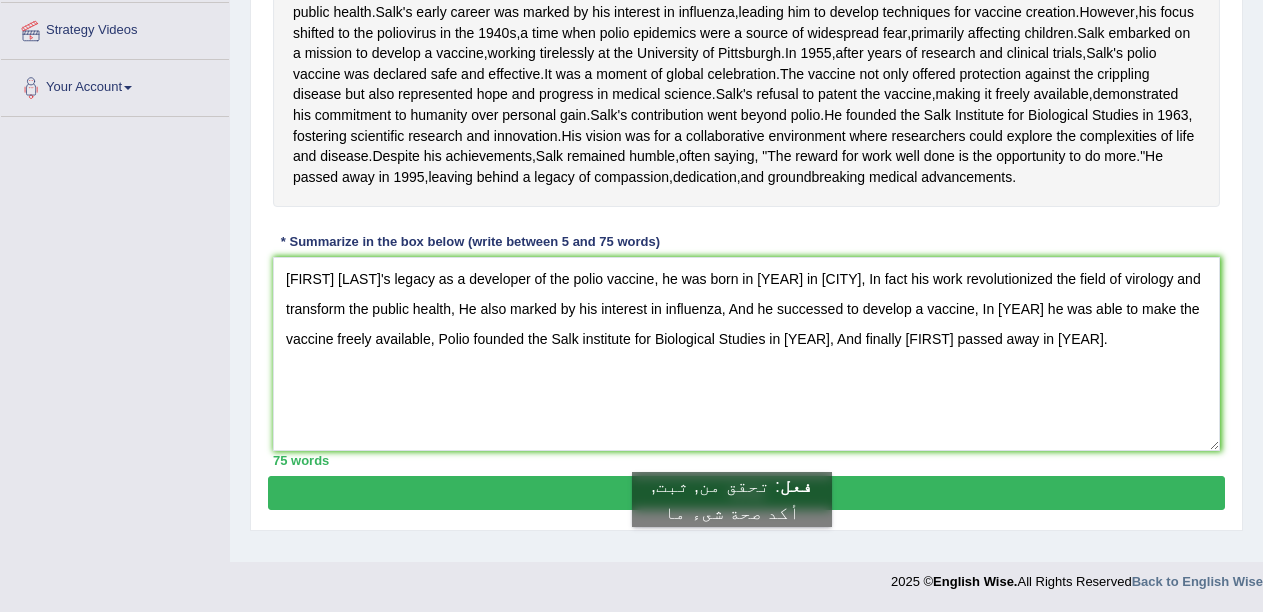 click on "Verify" at bounding box center (746, 493) 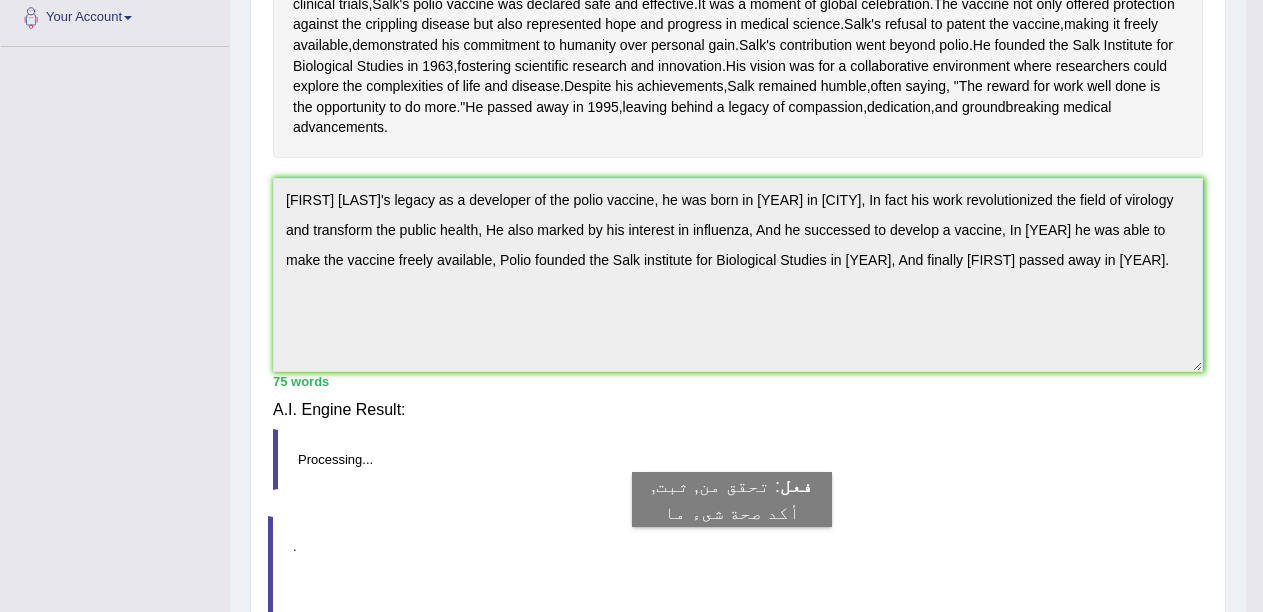 scroll, scrollTop: 472, scrollLeft: 0, axis: vertical 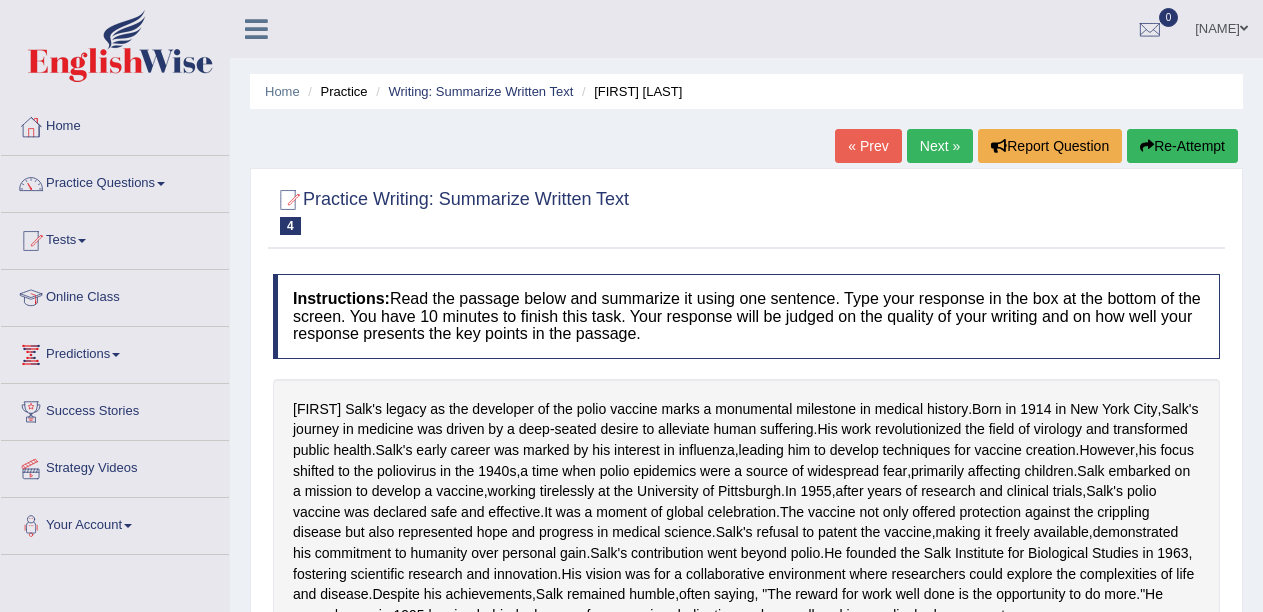 click on "Next »" at bounding box center (940, 146) 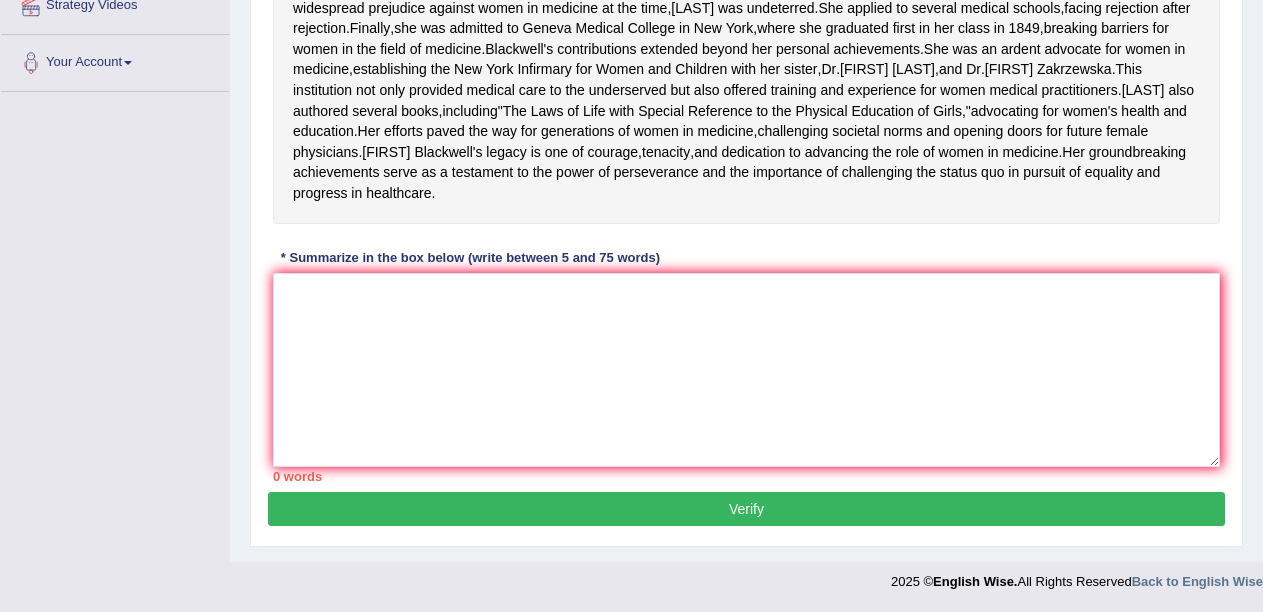 scroll, scrollTop: 464, scrollLeft: 0, axis: vertical 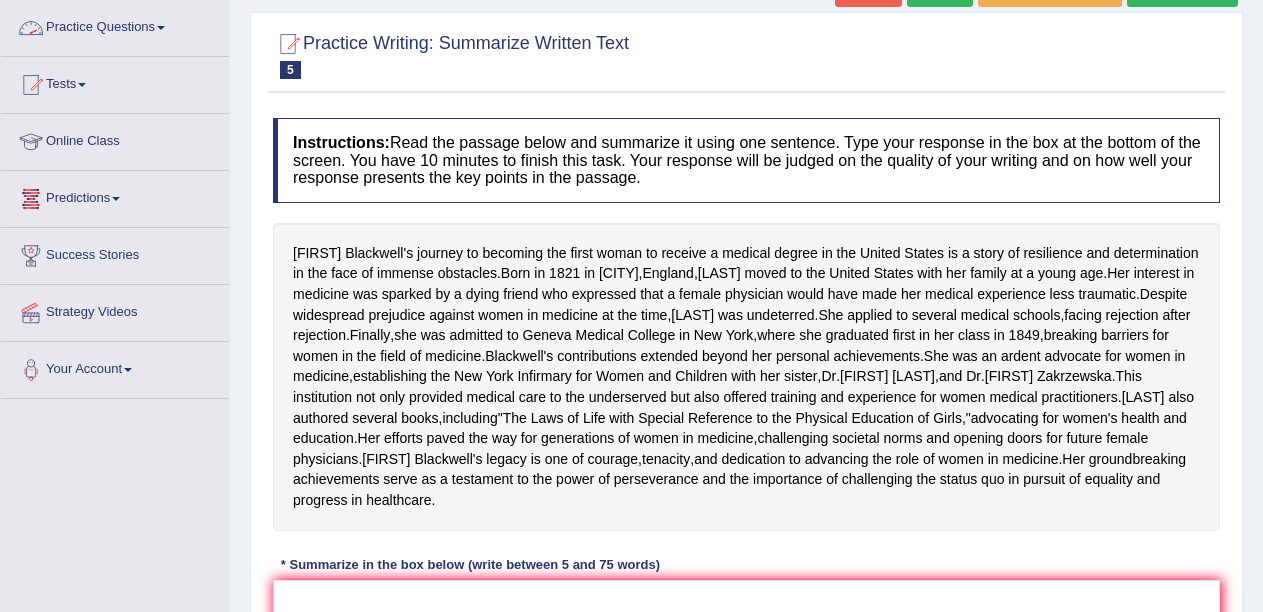 click on "Practice Questions" at bounding box center [115, 25] 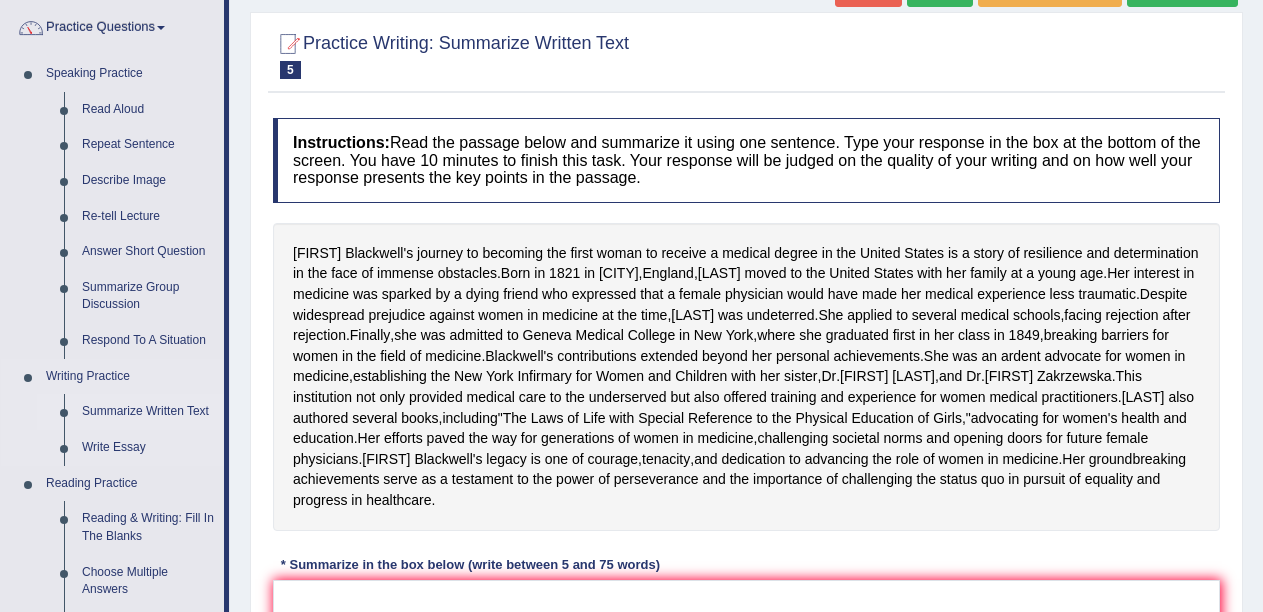 click on "Summarize Written Text" at bounding box center (148, 412) 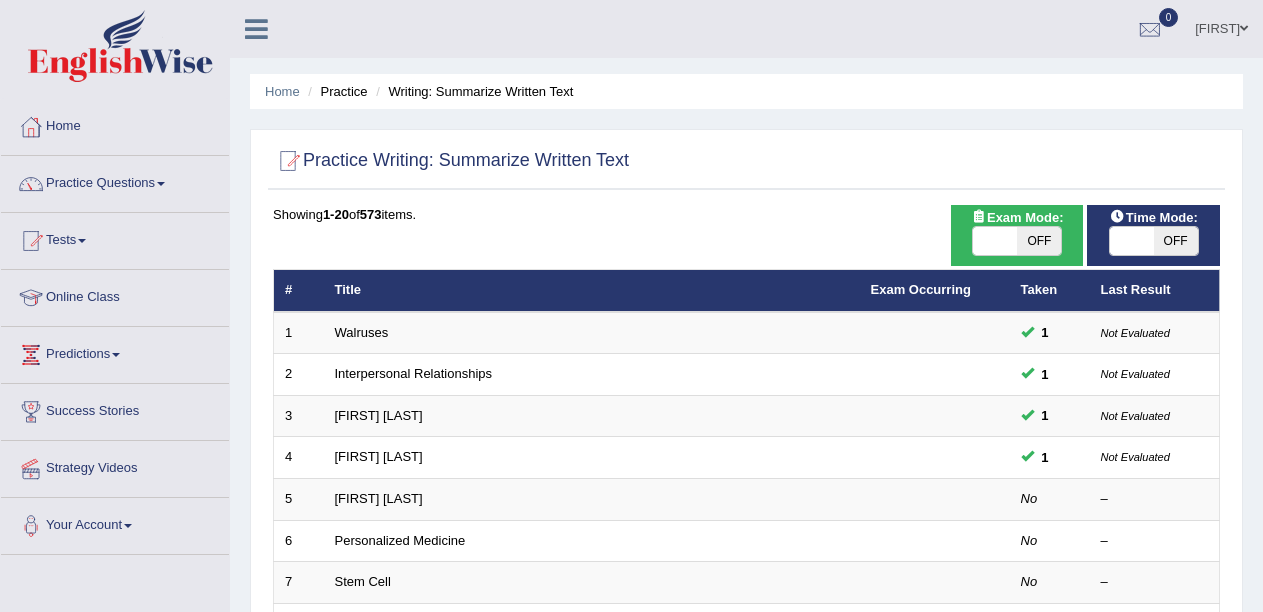 scroll, scrollTop: 158, scrollLeft: 0, axis: vertical 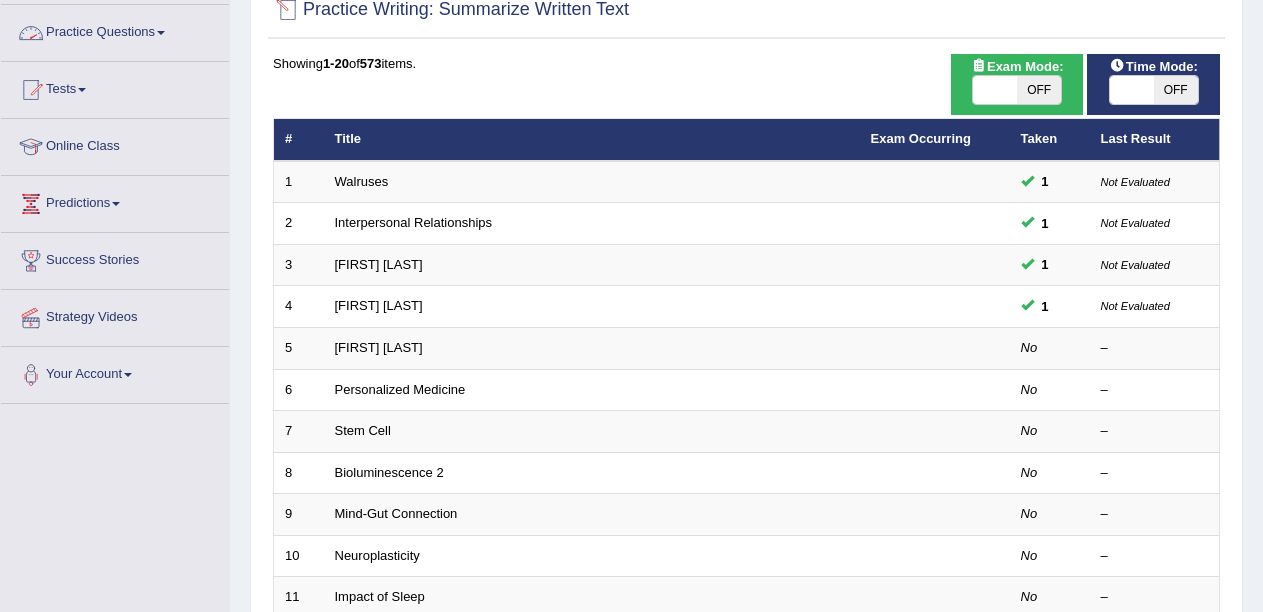 click on "Practice Questions" at bounding box center [115, 30] 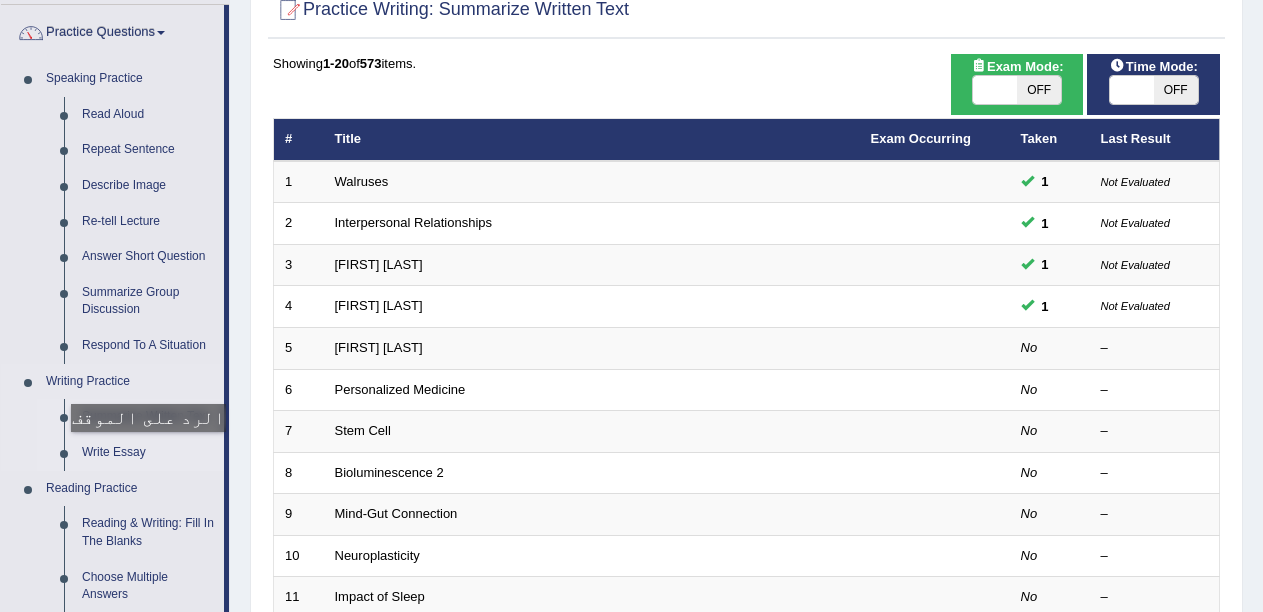 click on "Write Essay" at bounding box center (148, 453) 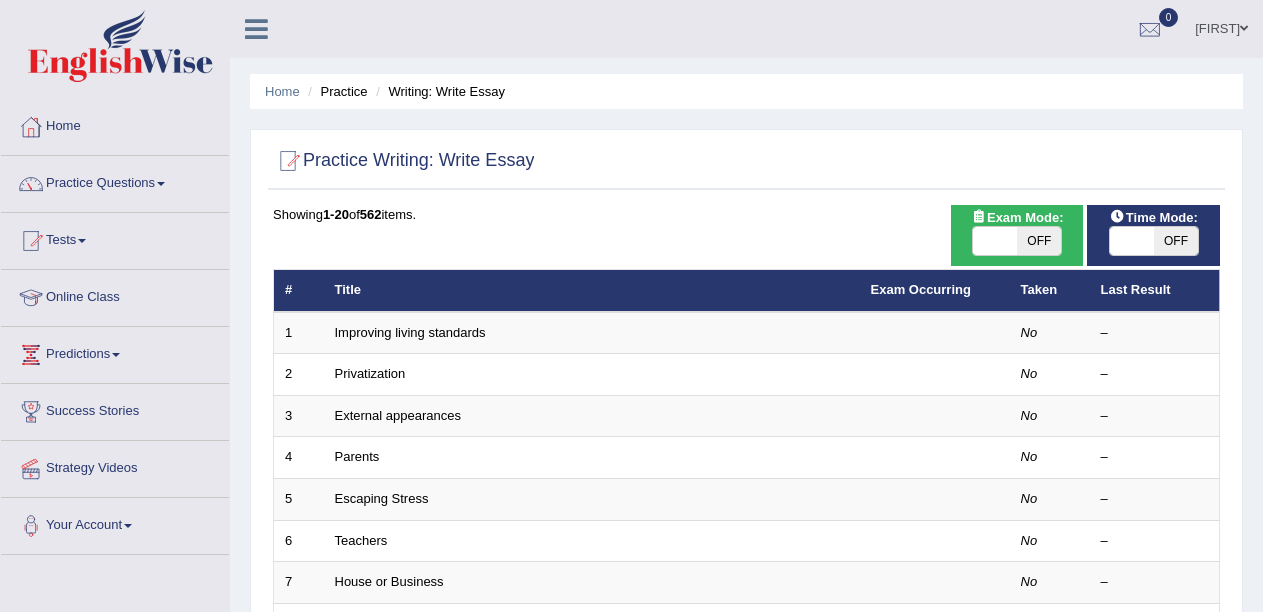 scroll, scrollTop: 0, scrollLeft: 0, axis: both 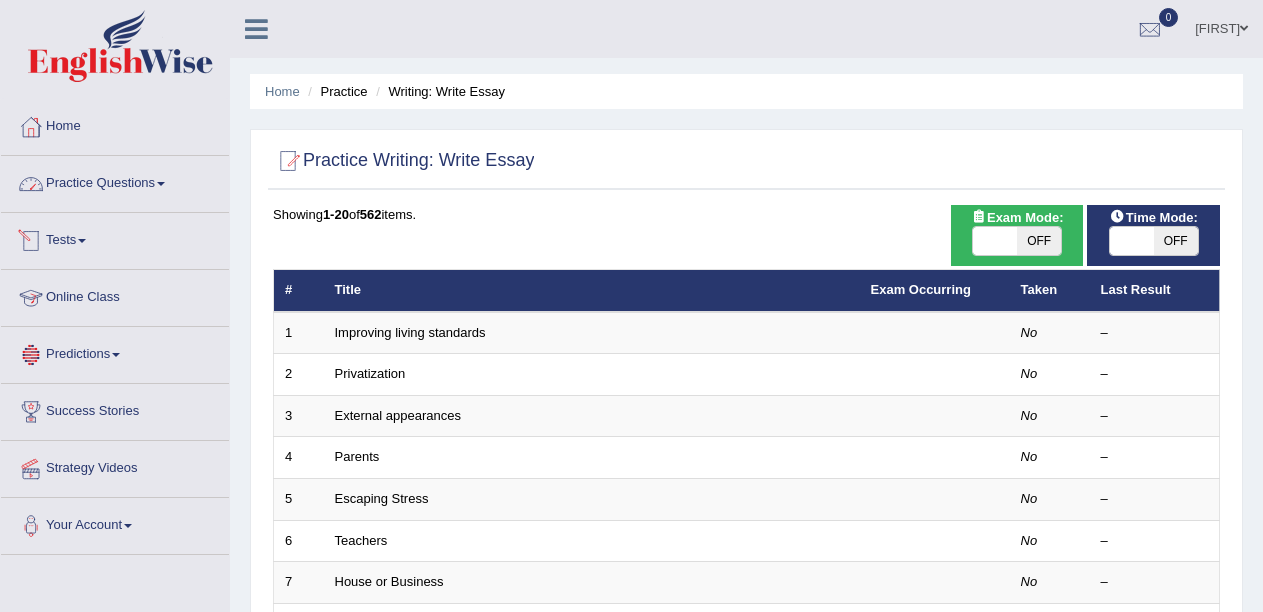 click on "Practice Questions" at bounding box center [115, 181] 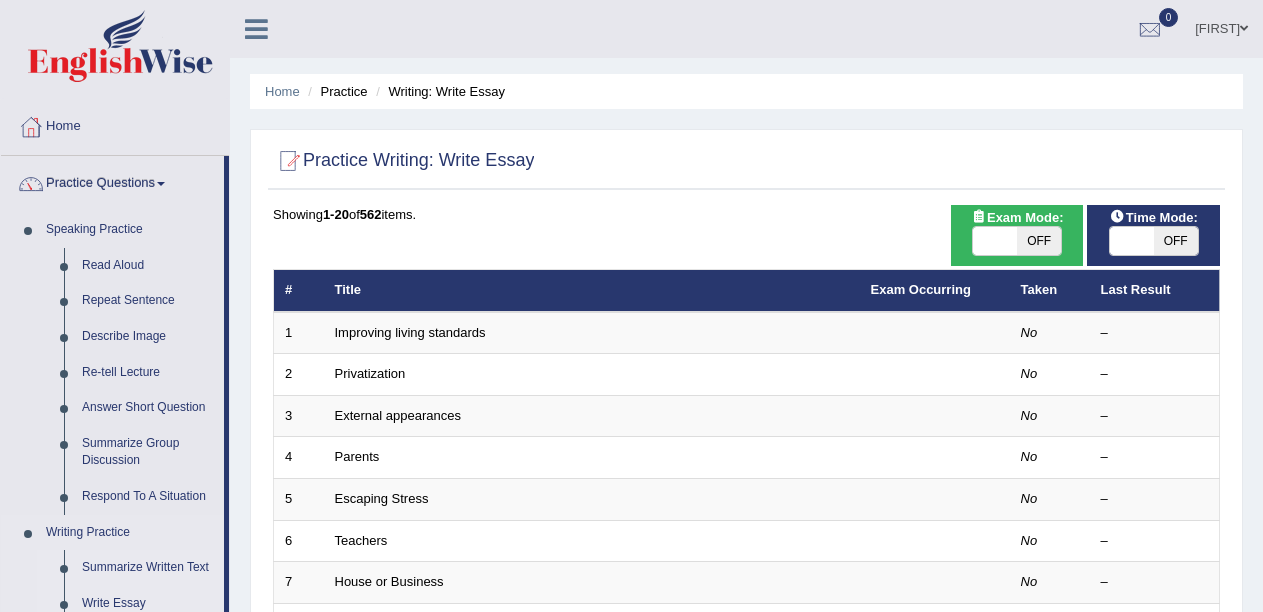 click on "Summarize Written Text" at bounding box center (148, 568) 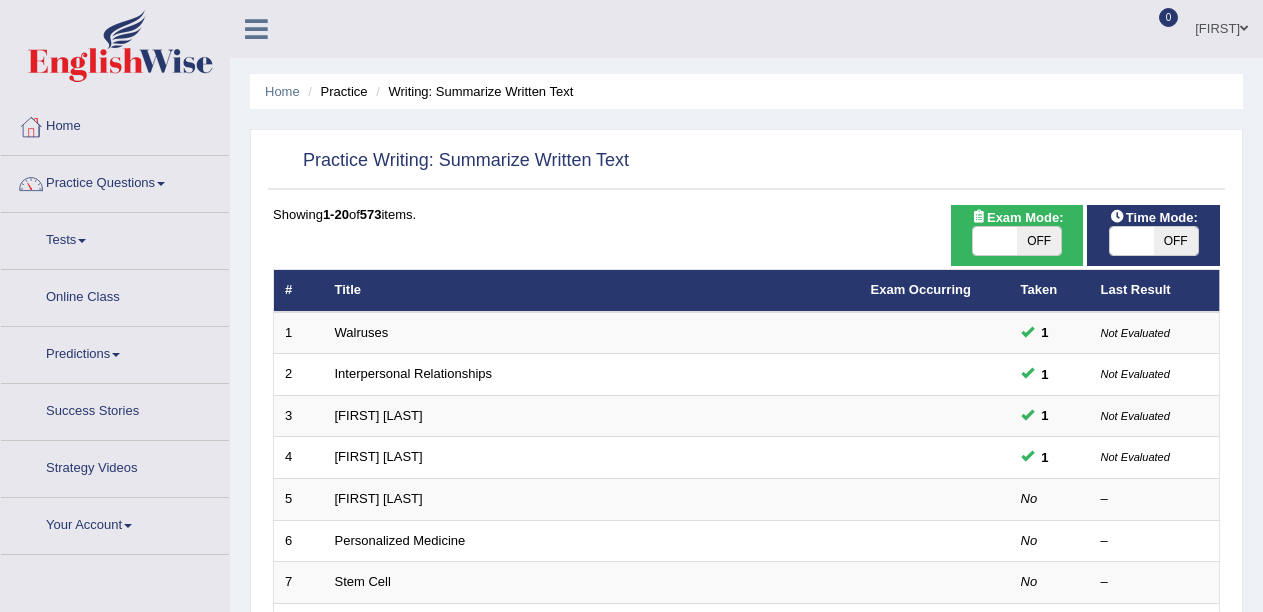 click on "1" at bounding box center [1050, 333] 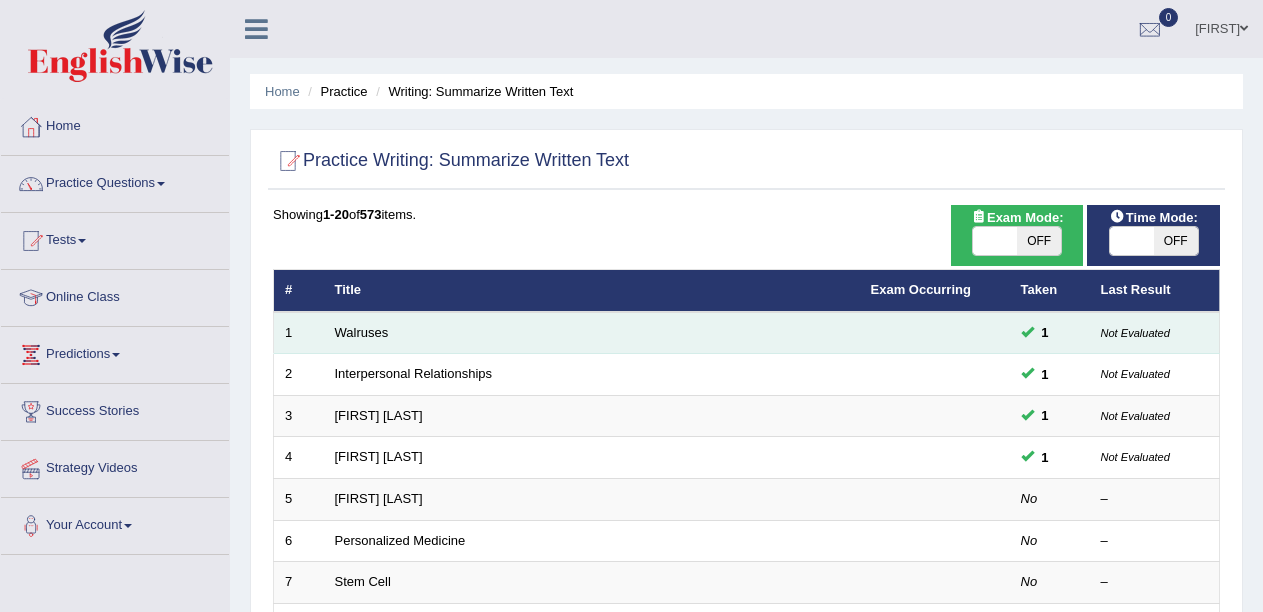 scroll, scrollTop: 0, scrollLeft: 0, axis: both 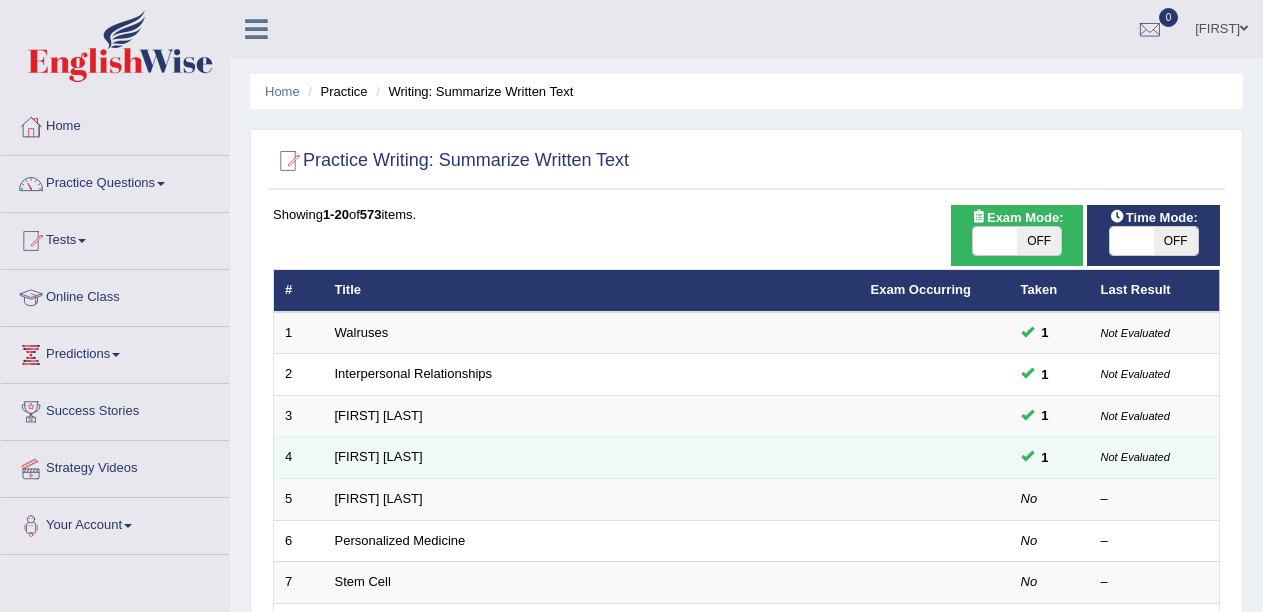 click on "1" at bounding box center (1050, 458) 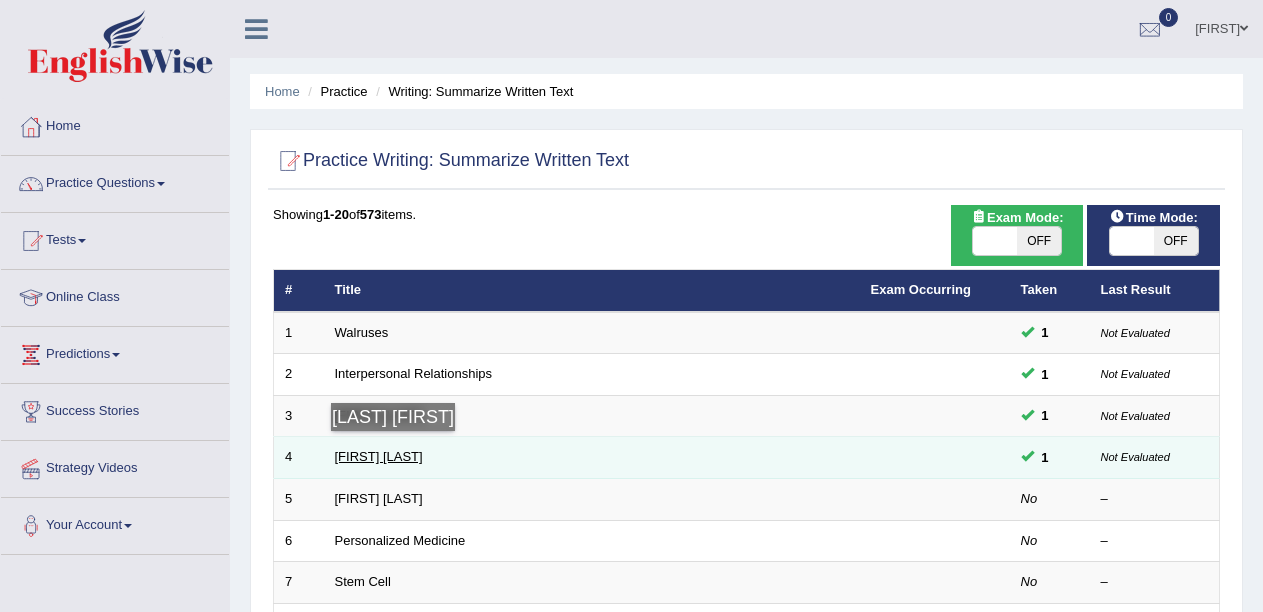 click on "[FIRST] [LAST]" at bounding box center (379, 456) 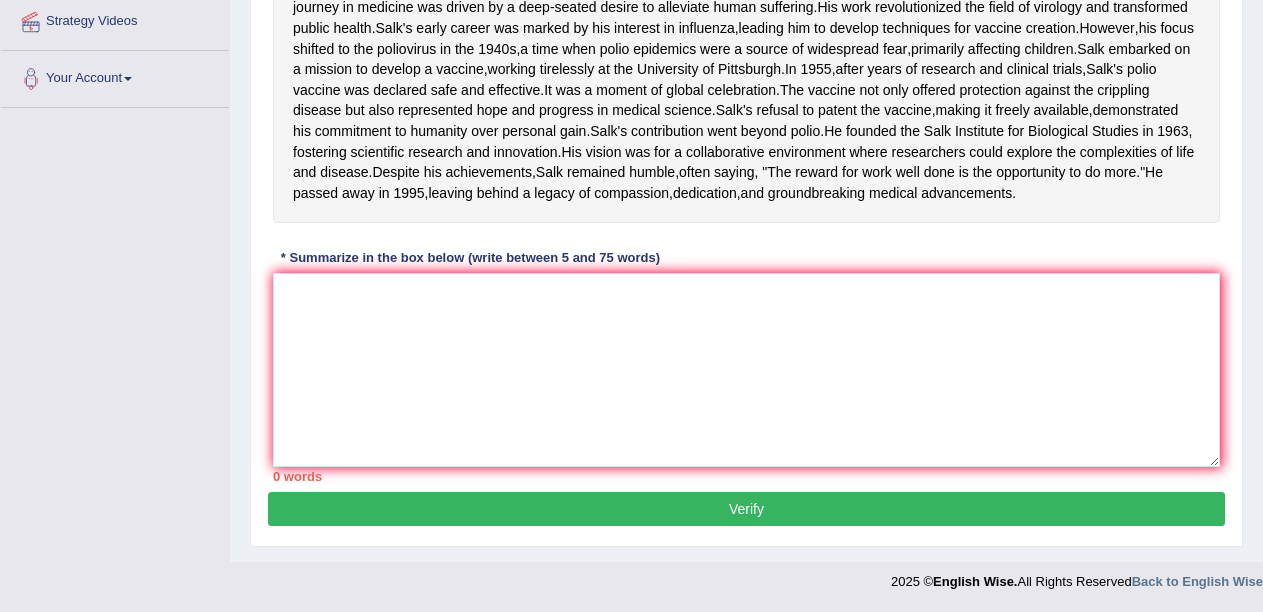 scroll, scrollTop: 571, scrollLeft: 0, axis: vertical 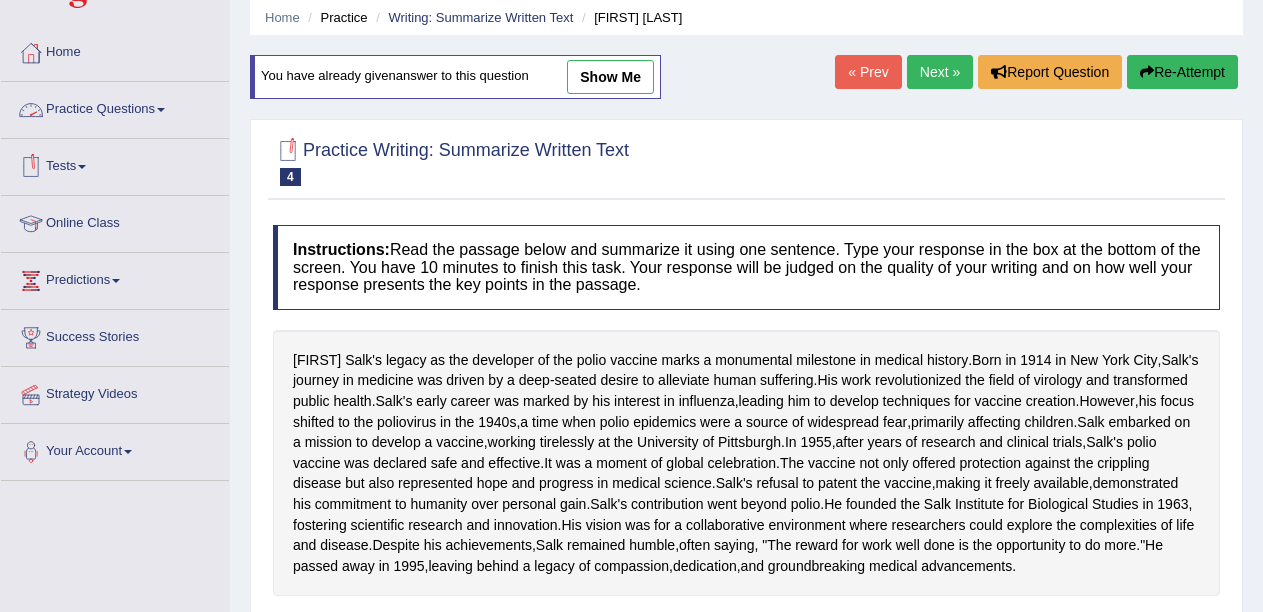 click on "Practice Questions" at bounding box center (115, 107) 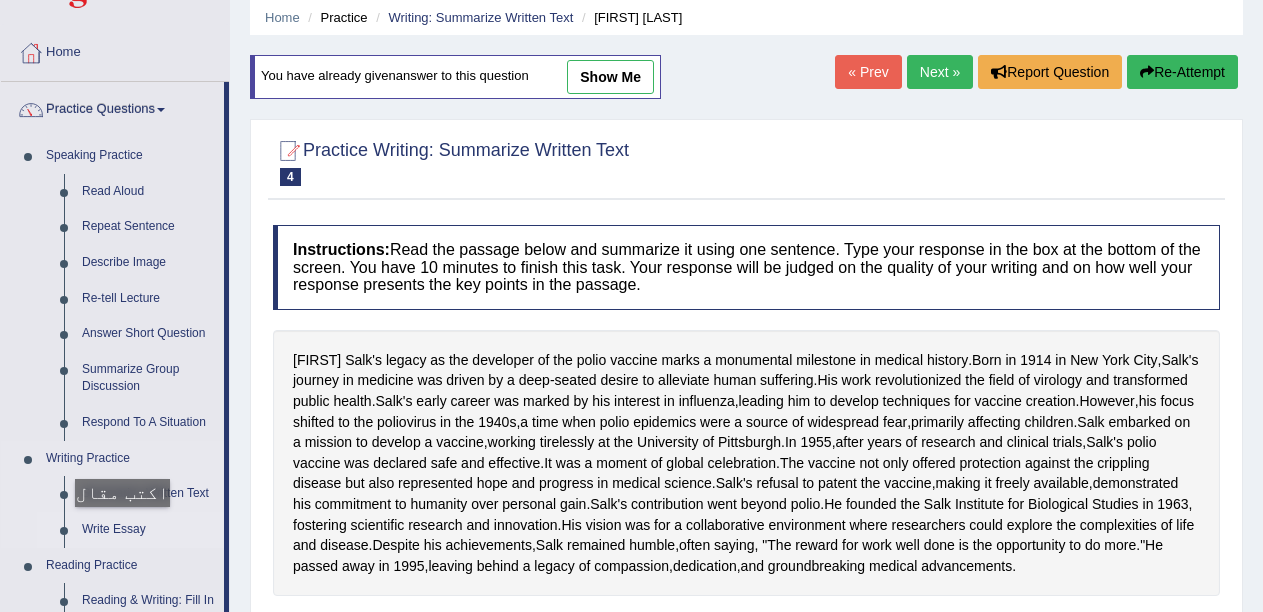 click on "Write Essay" at bounding box center [148, 530] 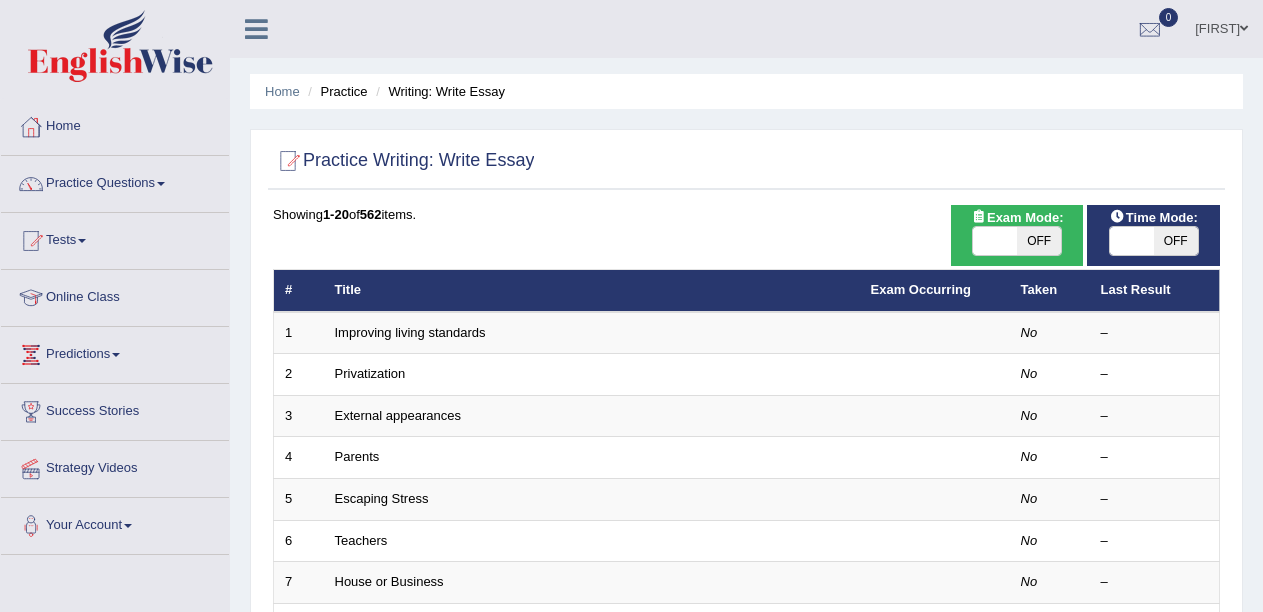 scroll, scrollTop: 0, scrollLeft: 0, axis: both 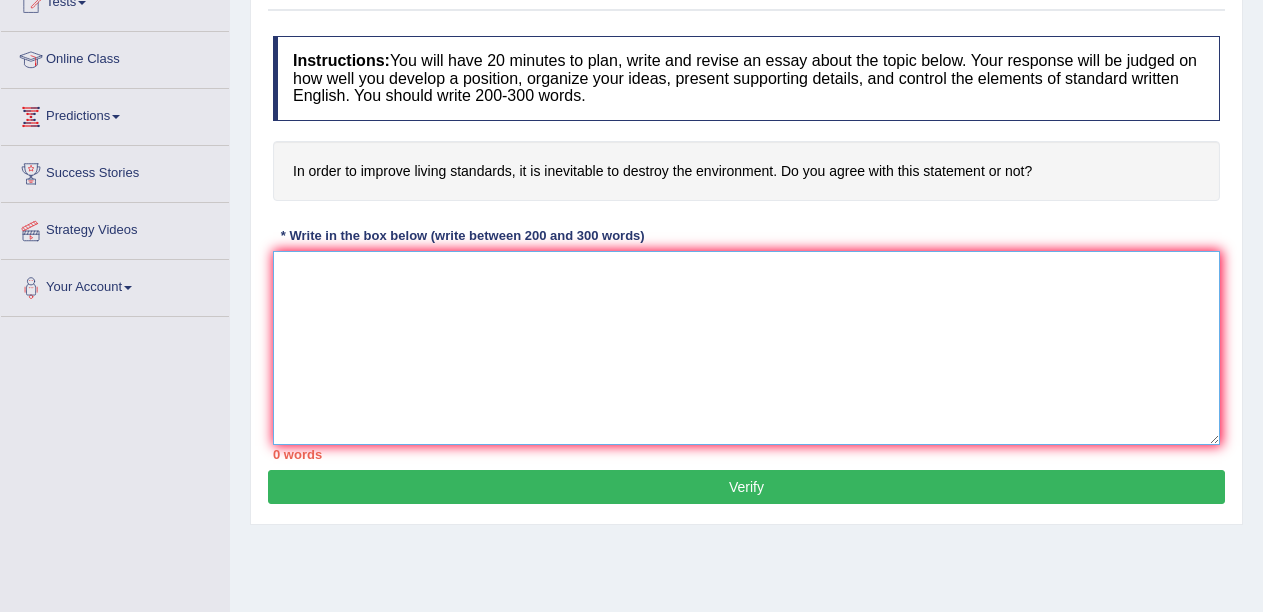 click at bounding box center [746, 348] 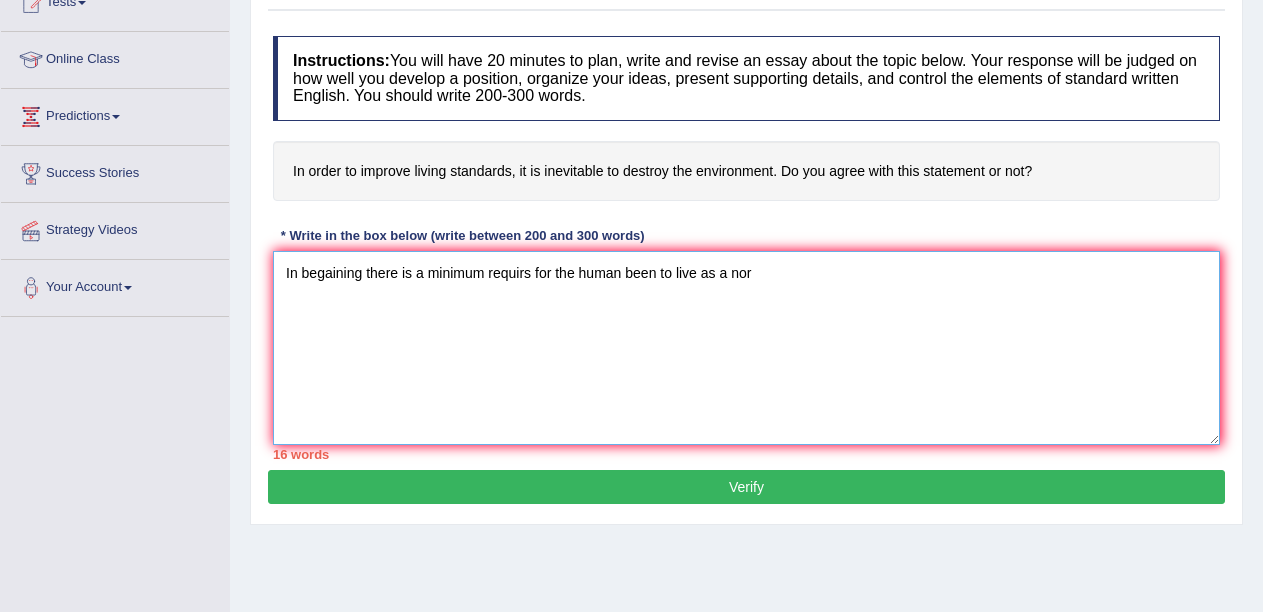 click on "In begaining there is a minimum requirs for the human been to live as a nor" at bounding box center (746, 348) 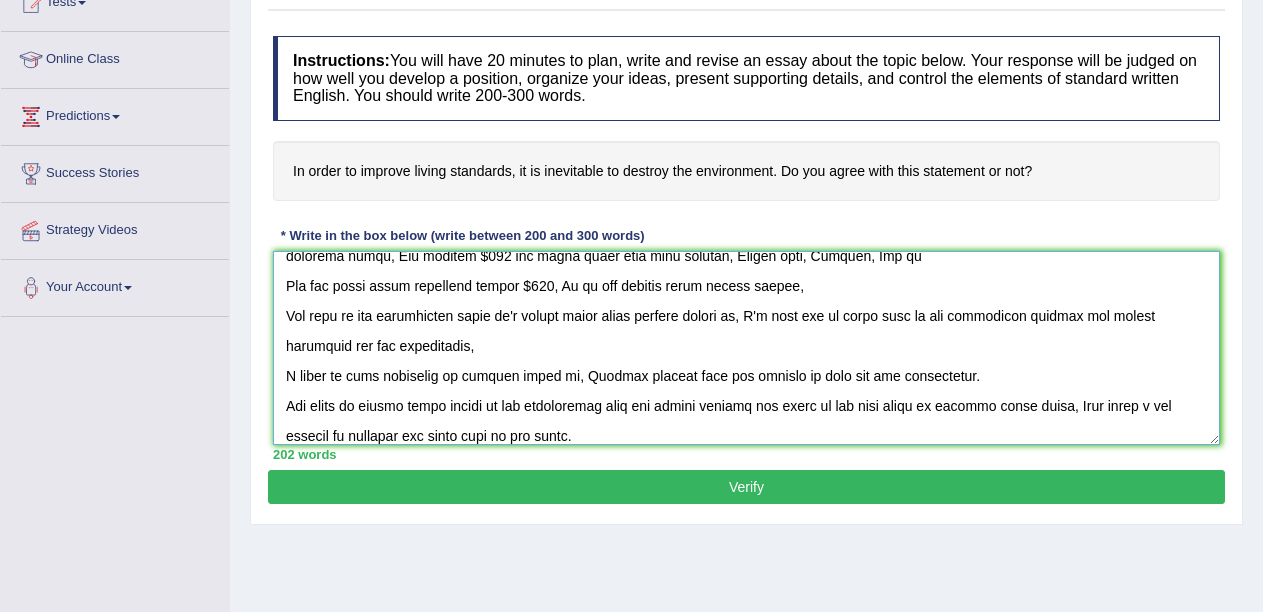 scroll, scrollTop: 167, scrollLeft: 0, axis: vertical 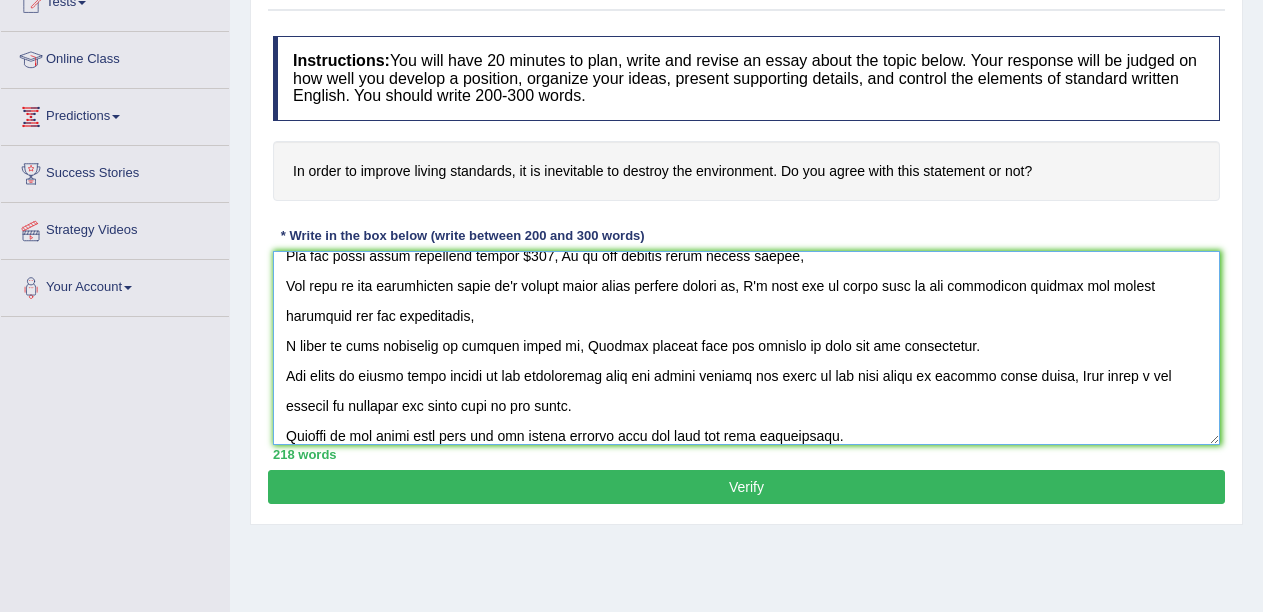 type on "In begaining there is a minimum requirs for the human been to live as a normal life, Let's desccuss what is the main factors the person need it to survive.
Most of people start ther day with light breakfast and coffee or tea, If we explain numbers here we can say around $10, Then to reach work place you need sort of transportaion, Say if the person own a car may be it cost him around $50 daily, And on the work place could be nother $30 for lunchand drink, And another $150 for every thing else like renting, Health care, Clothes, And so
Now the total dialy expensess around $240, It is the average dialy person nedded,
But what is the invironment means it's simply every thing natural around us, I'm just try to think what is the connection between the living standards and the environment,
I think on this situation is nothing about it, Between someone need the minimum to live and the environment.
But thers is others could affect on the environment like the people cutting the trees to get more money to improve th..." 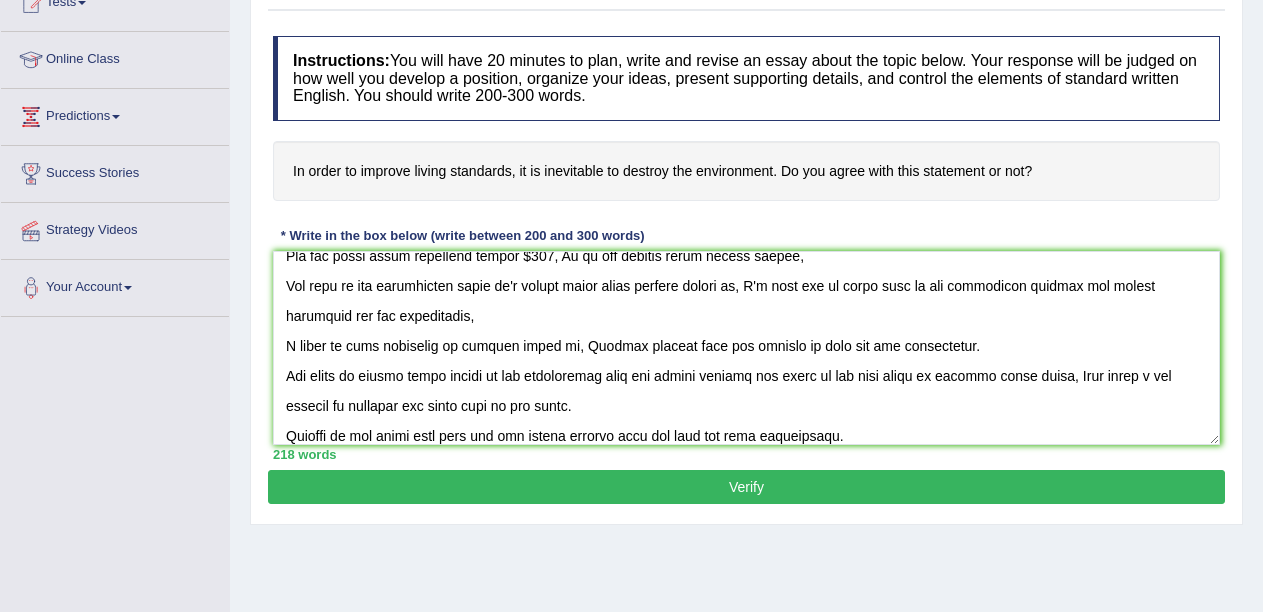 click on "Verify" at bounding box center [746, 487] 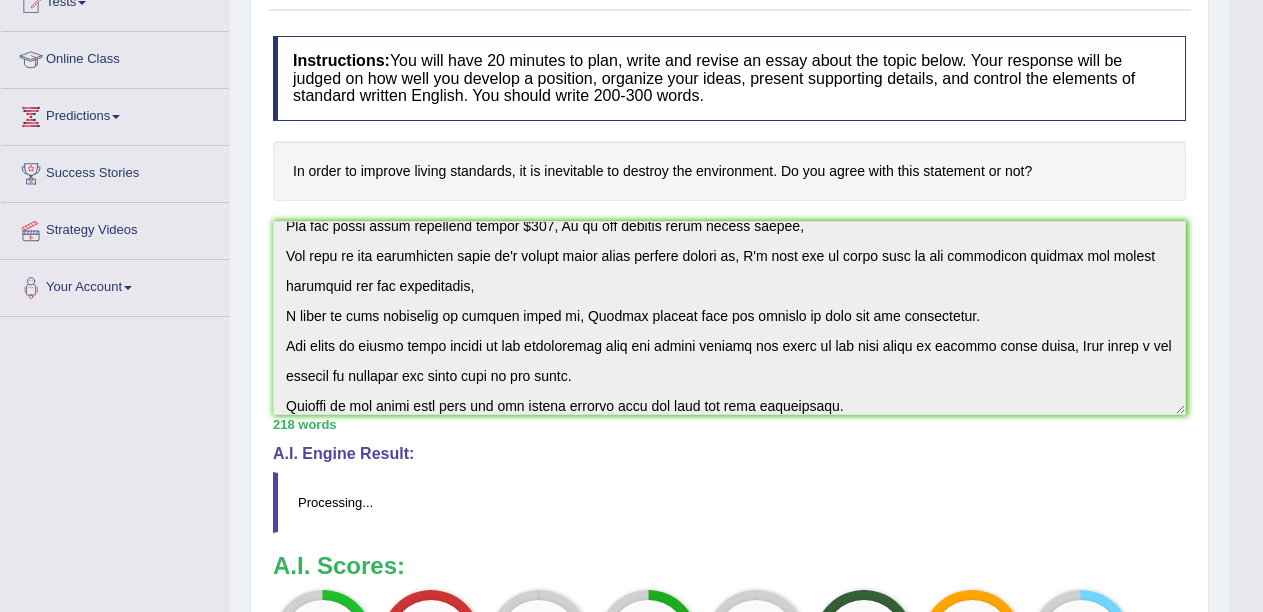 scroll, scrollTop: 340, scrollLeft: 0, axis: vertical 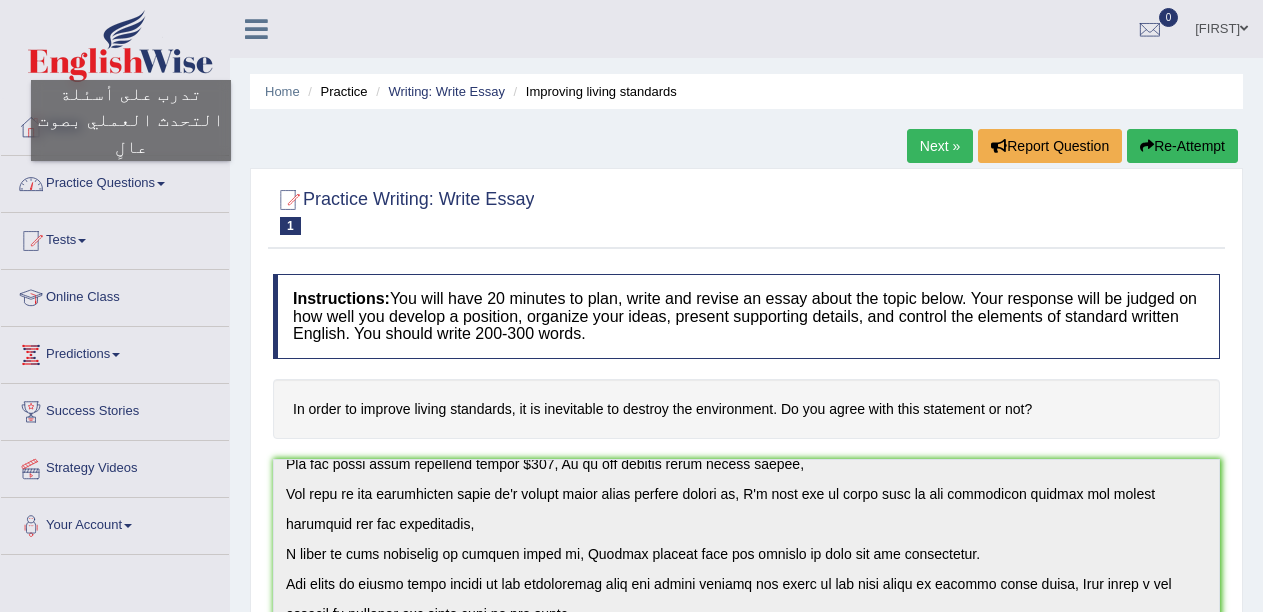 click on "Practice Questions" at bounding box center (115, 181) 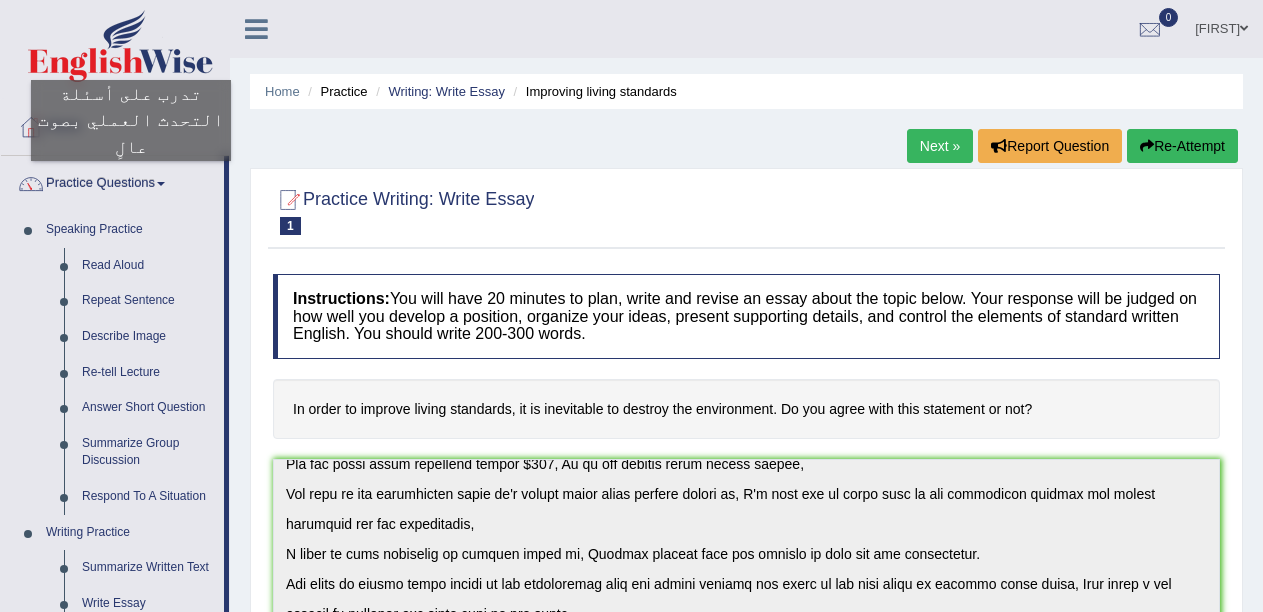 click on "Practice Questions" at bounding box center [112, 181] 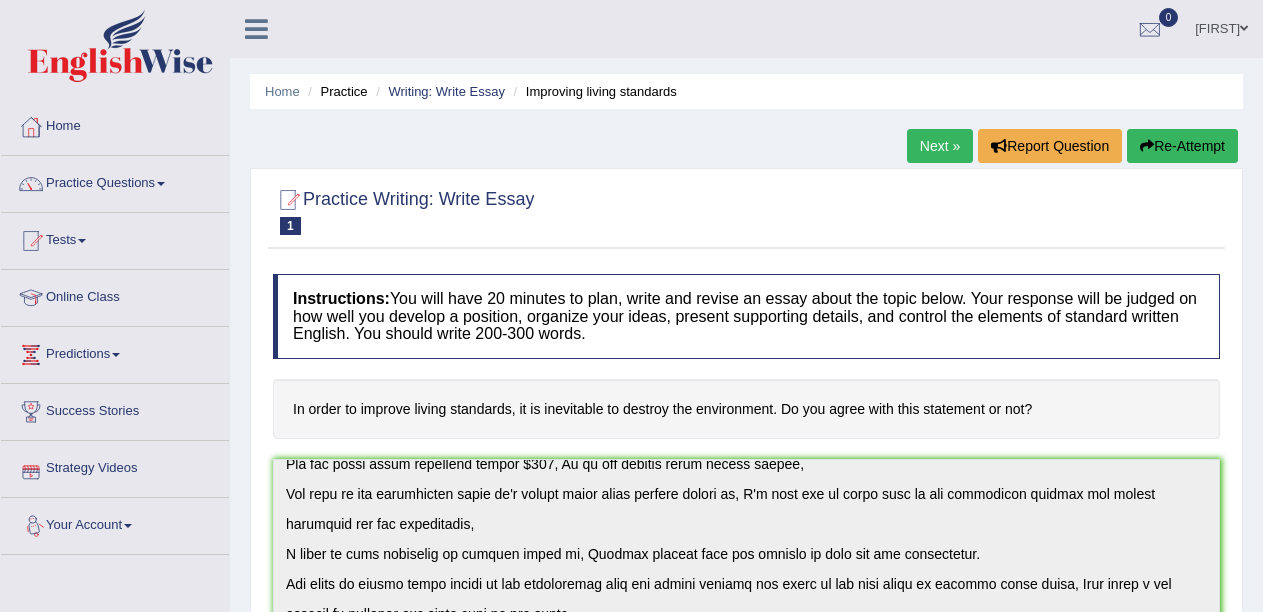 click on "Your Account" at bounding box center [115, 523] 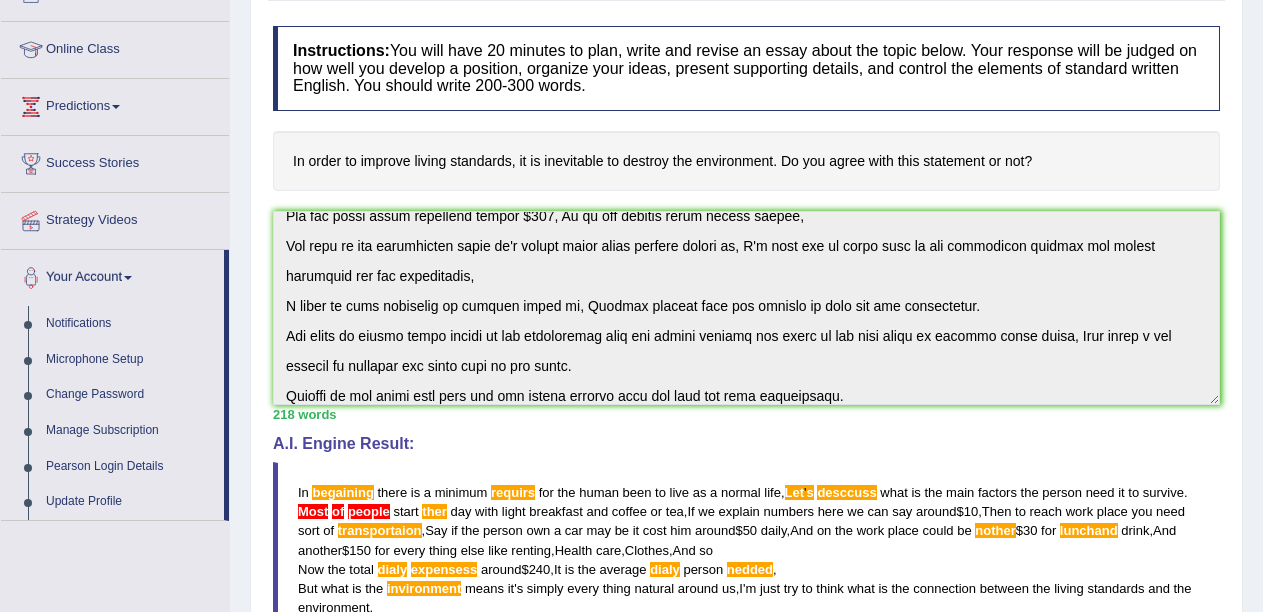 scroll, scrollTop: 281, scrollLeft: 0, axis: vertical 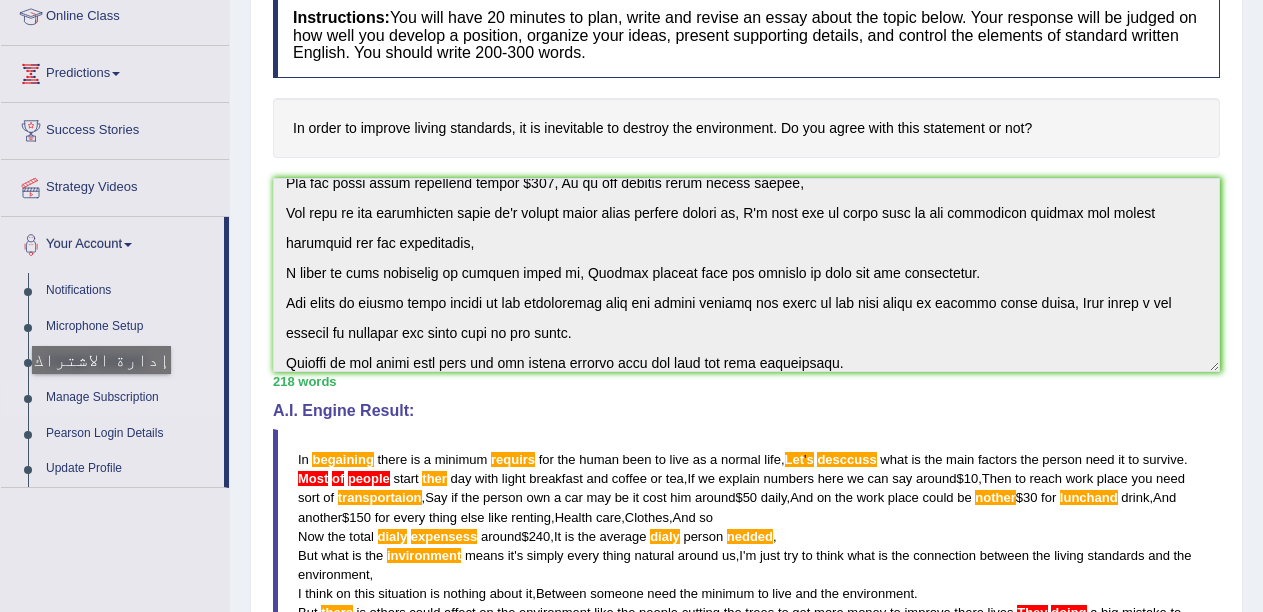 click on "Manage Subscription" at bounding box center [130, 398] 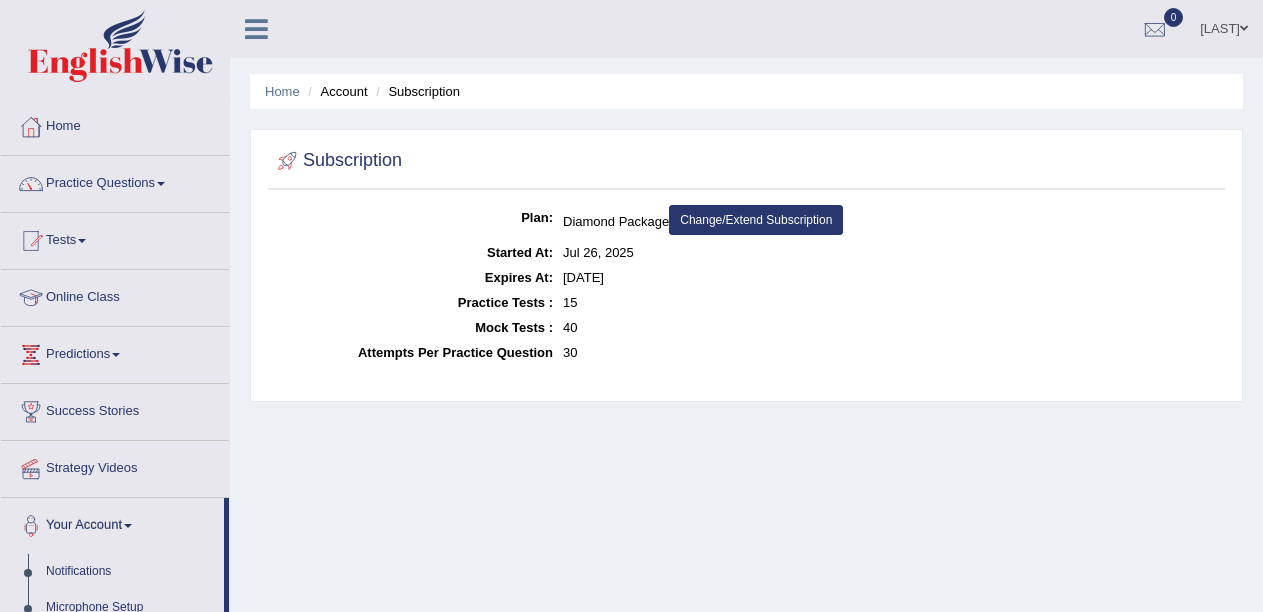 scroll, scrollTop: 0, scrollLeft: 0, axis: both 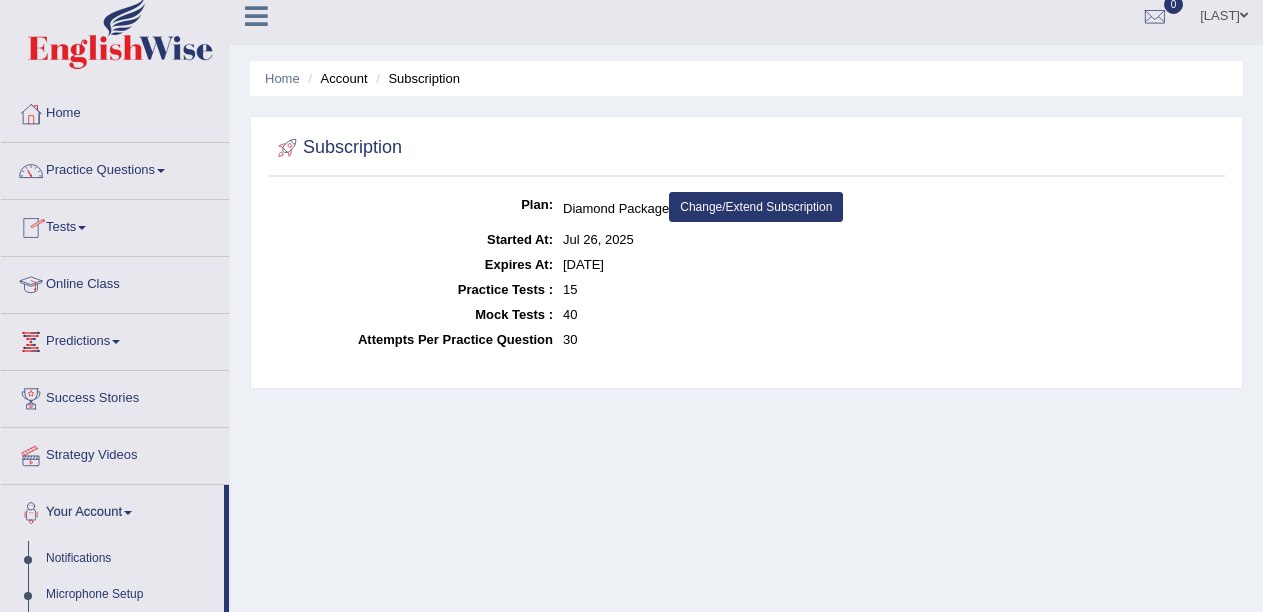 click on "Tests" at bounding box center (115, 225) 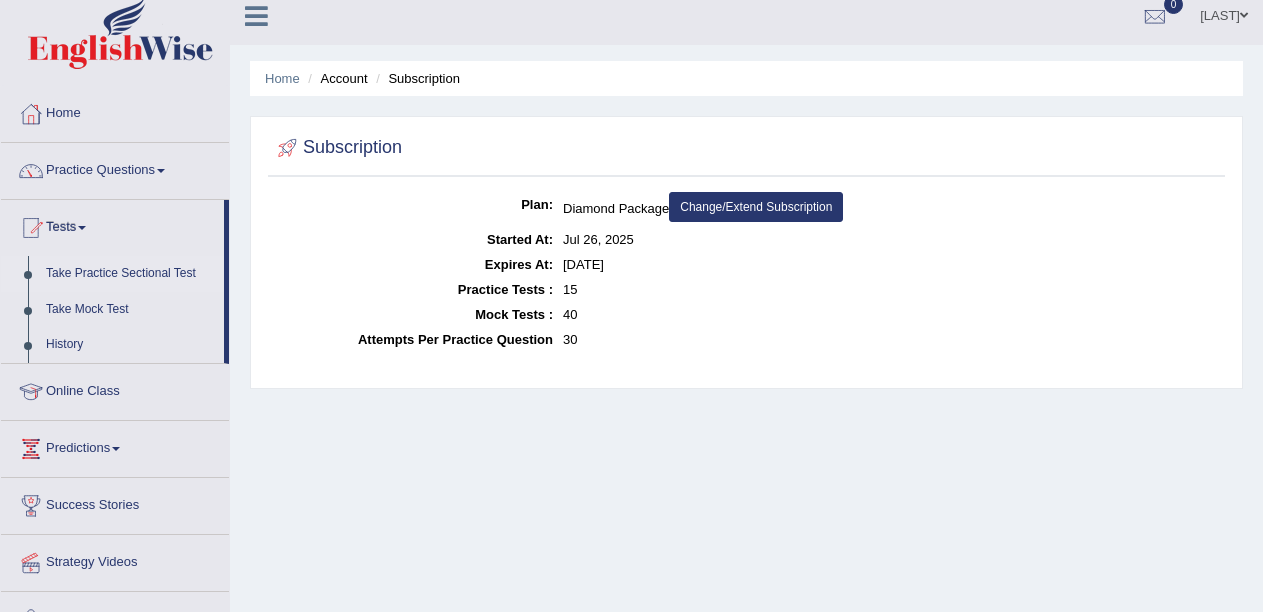 click on "Take Practice Sectional Test" at bounding box center (130, 274) 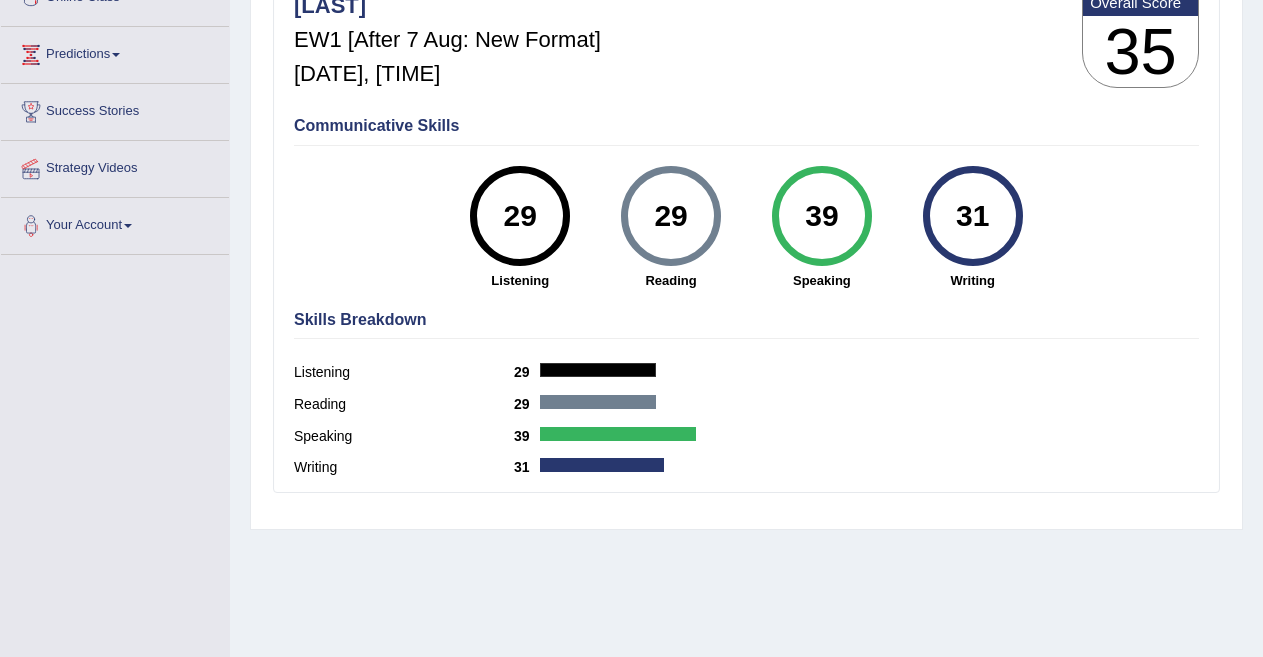 scroll, scrollTop: 0, scrollLeft: 0, axis: both 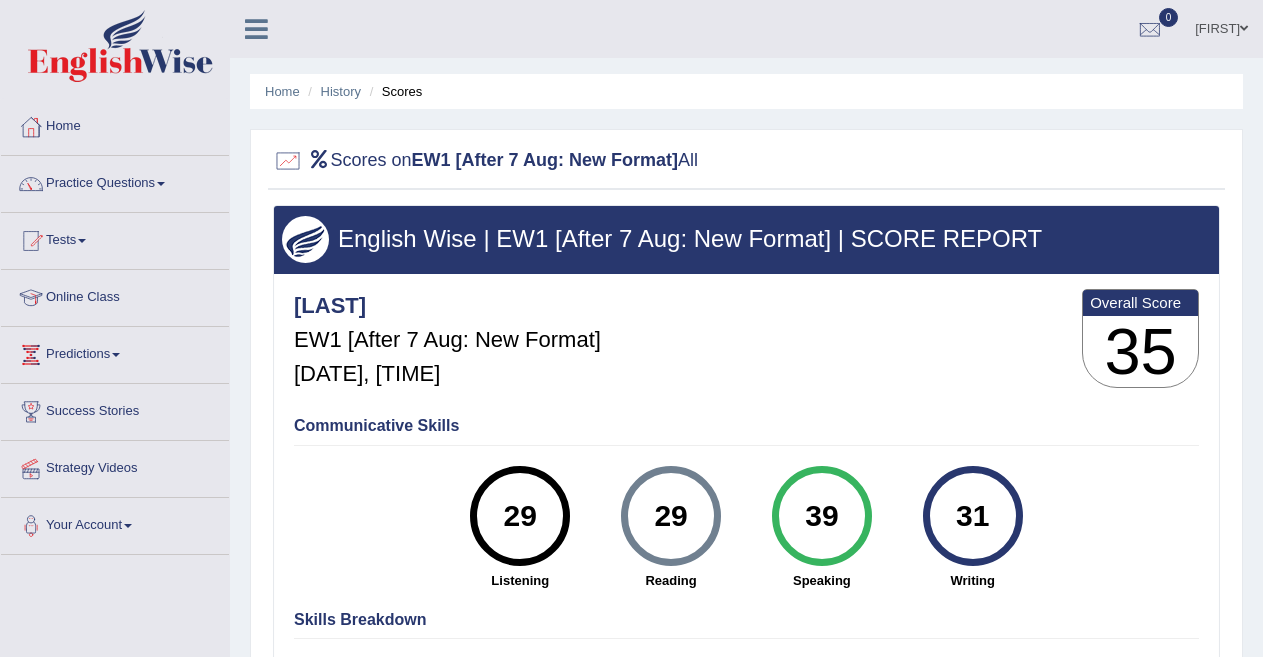 click at bounding box center (256, 29) 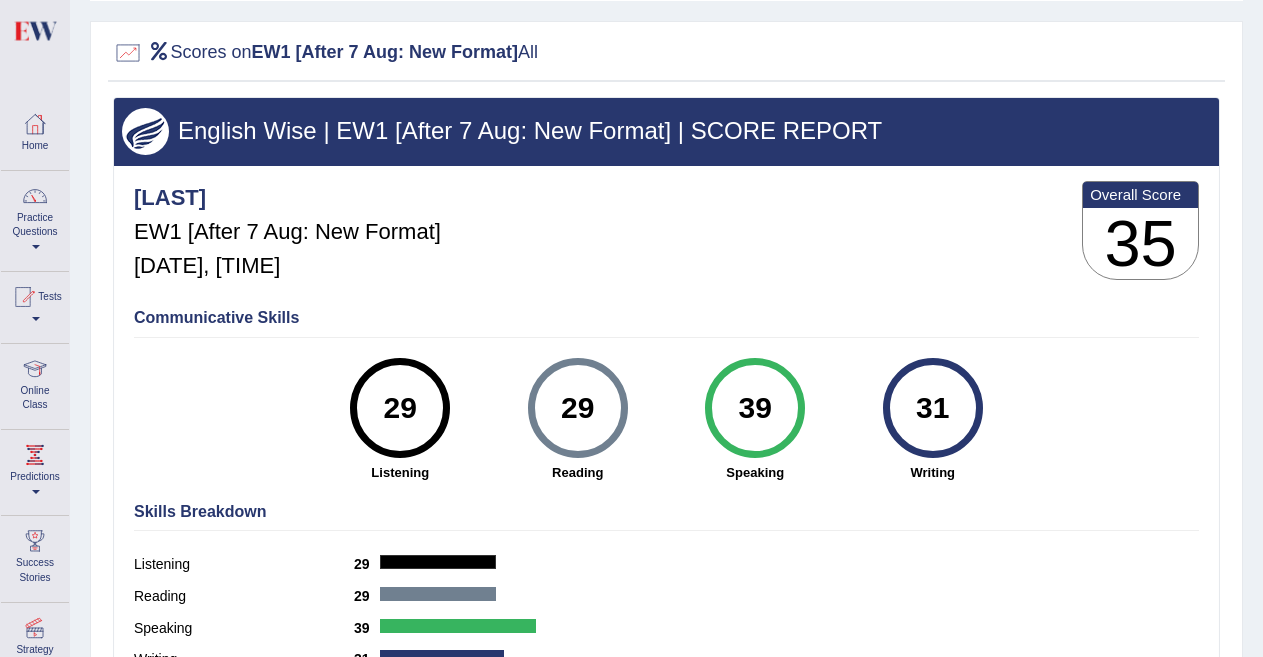 scroll, scrollTop: 0, scrollLeft: 0, axis: both 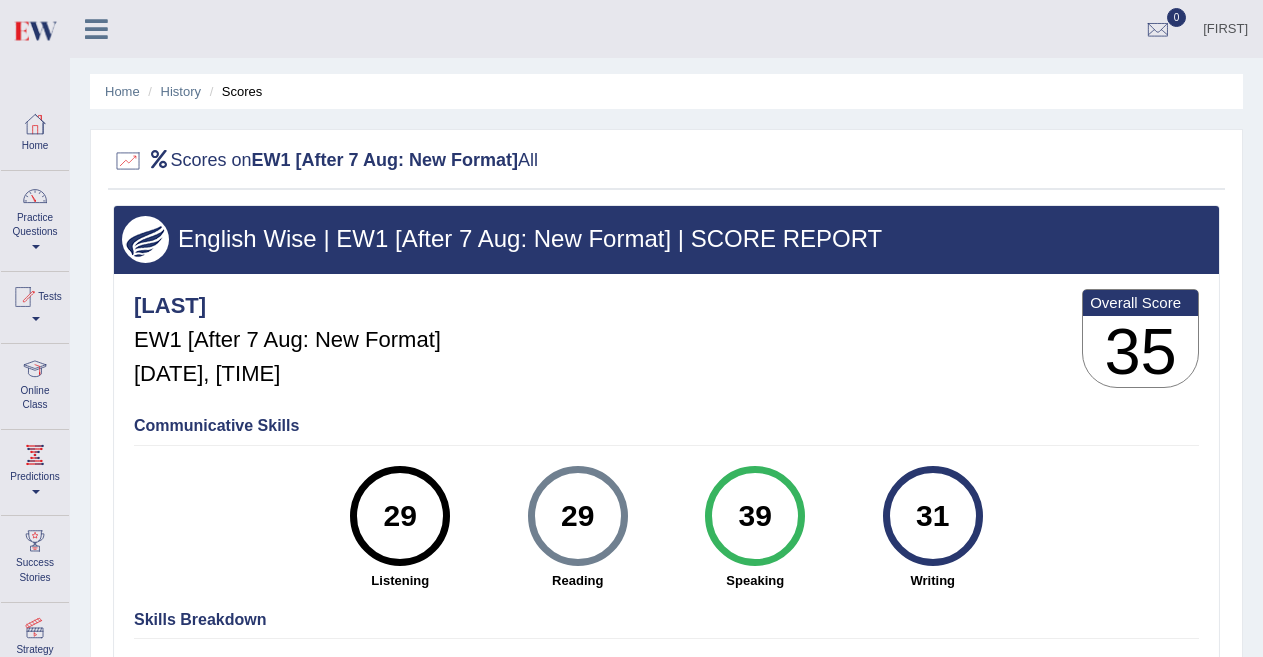 click at bounding box center (96, 29) 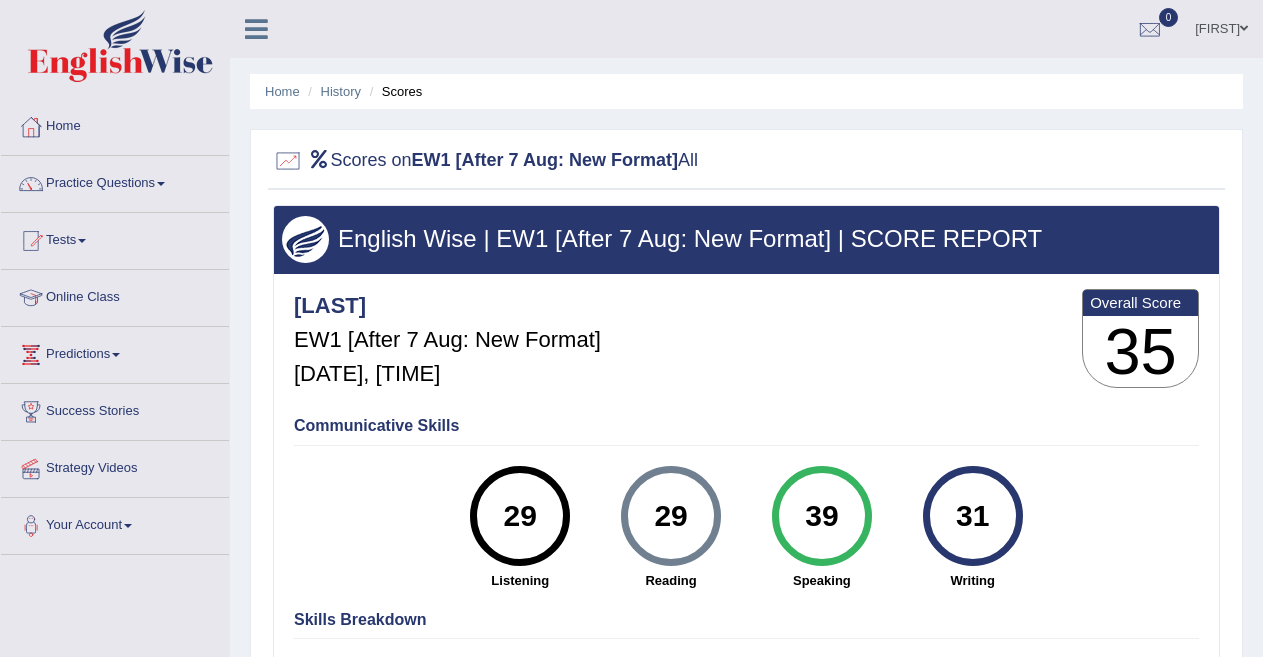 click at bounding box center (256, 29) 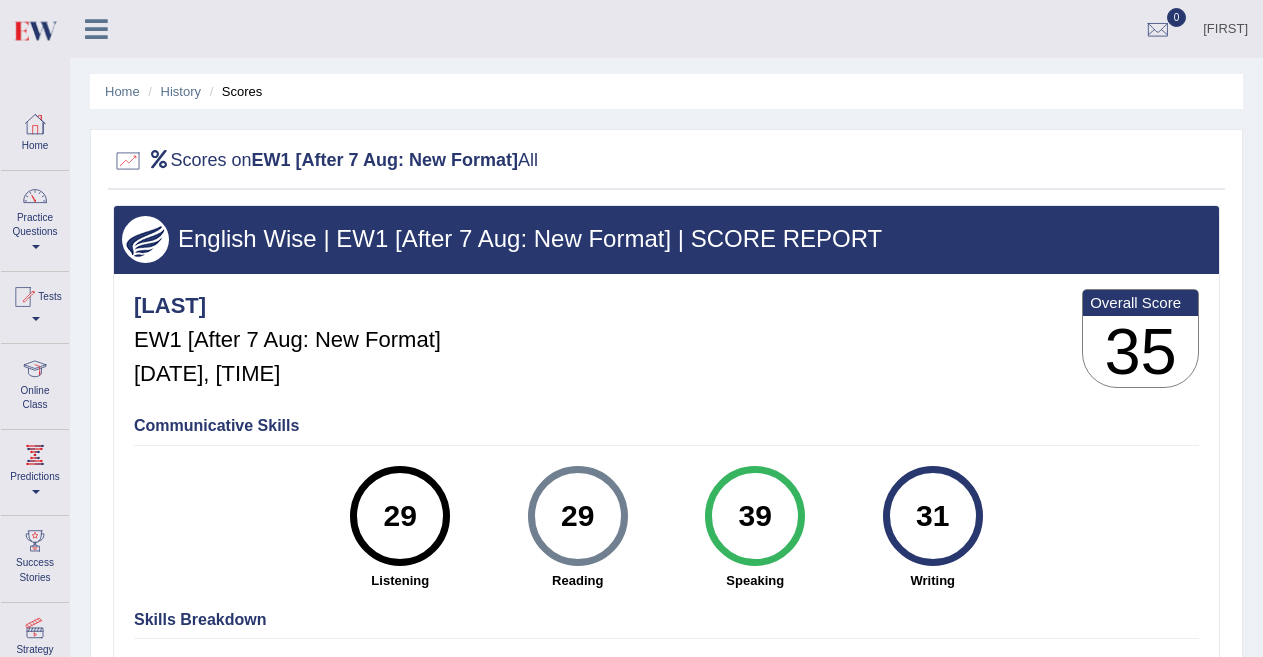 click at bounding box center (96, 27) 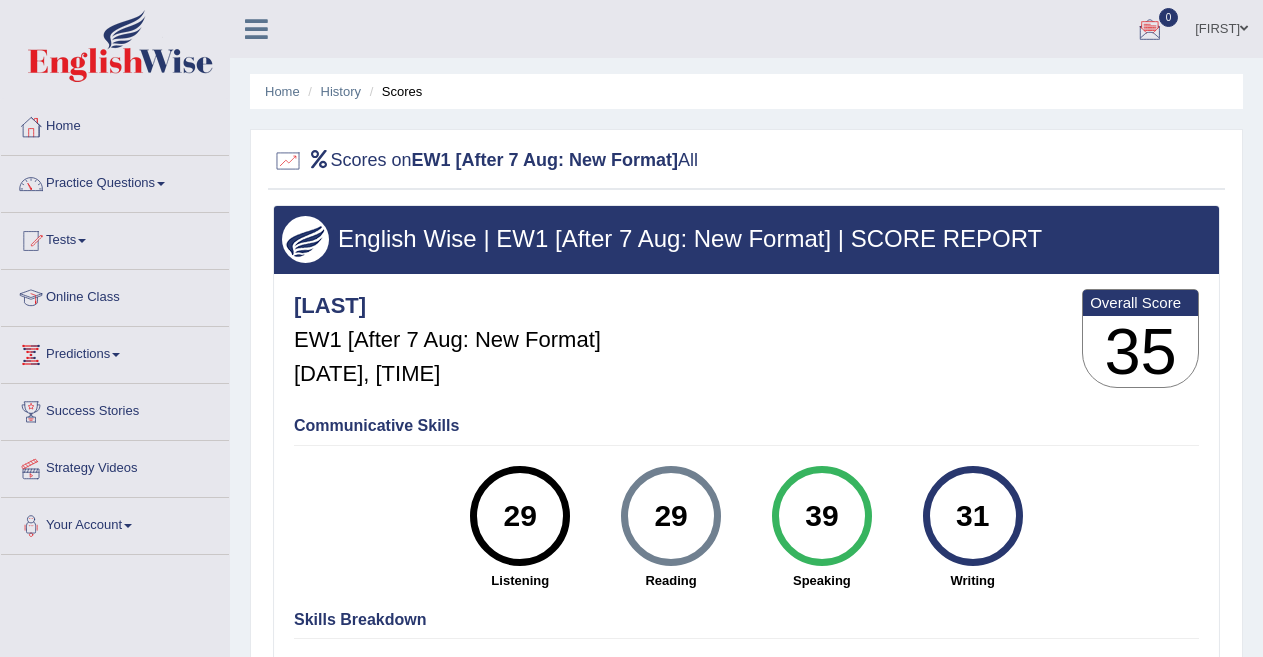 click at bounding box center (1244, 28) 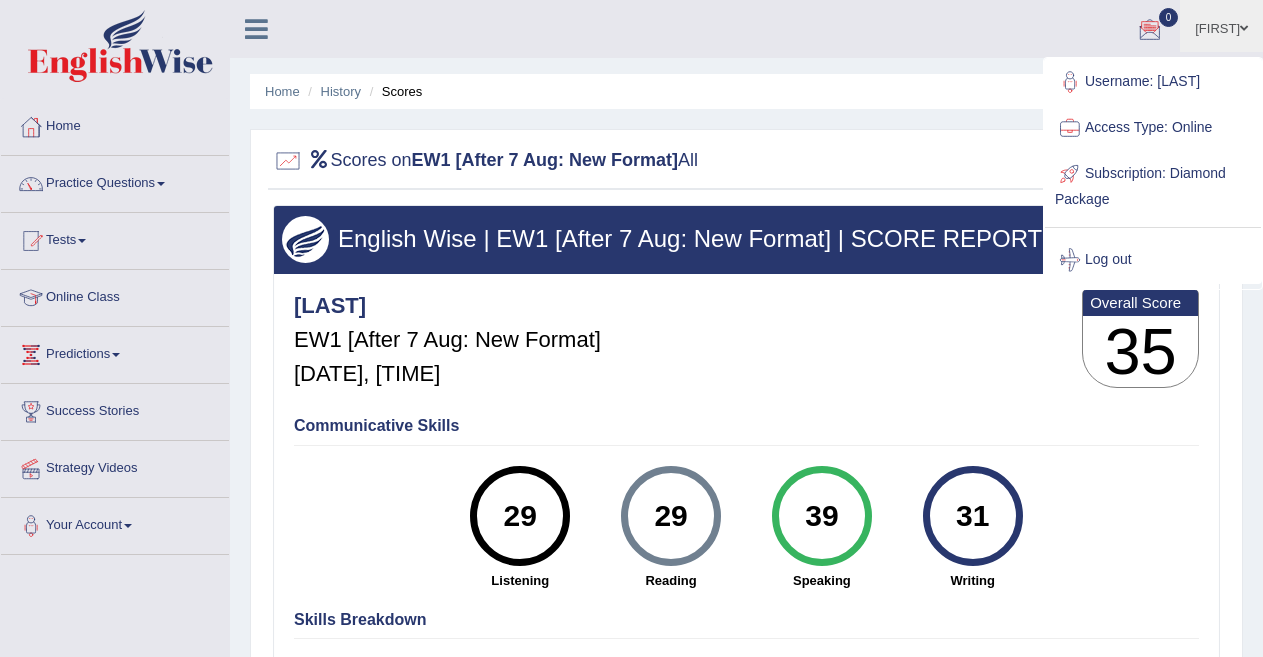 click at bounding box center (1070, 174) 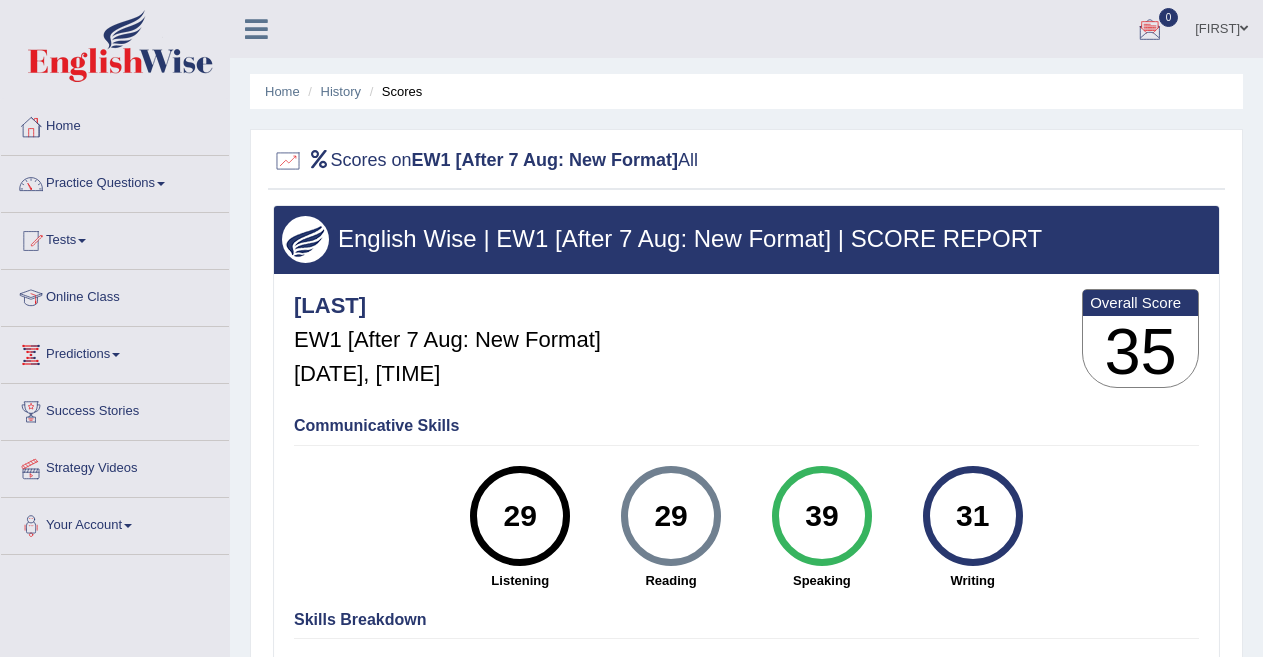 click on "[NAME]" at bounding box center [1221, 26] 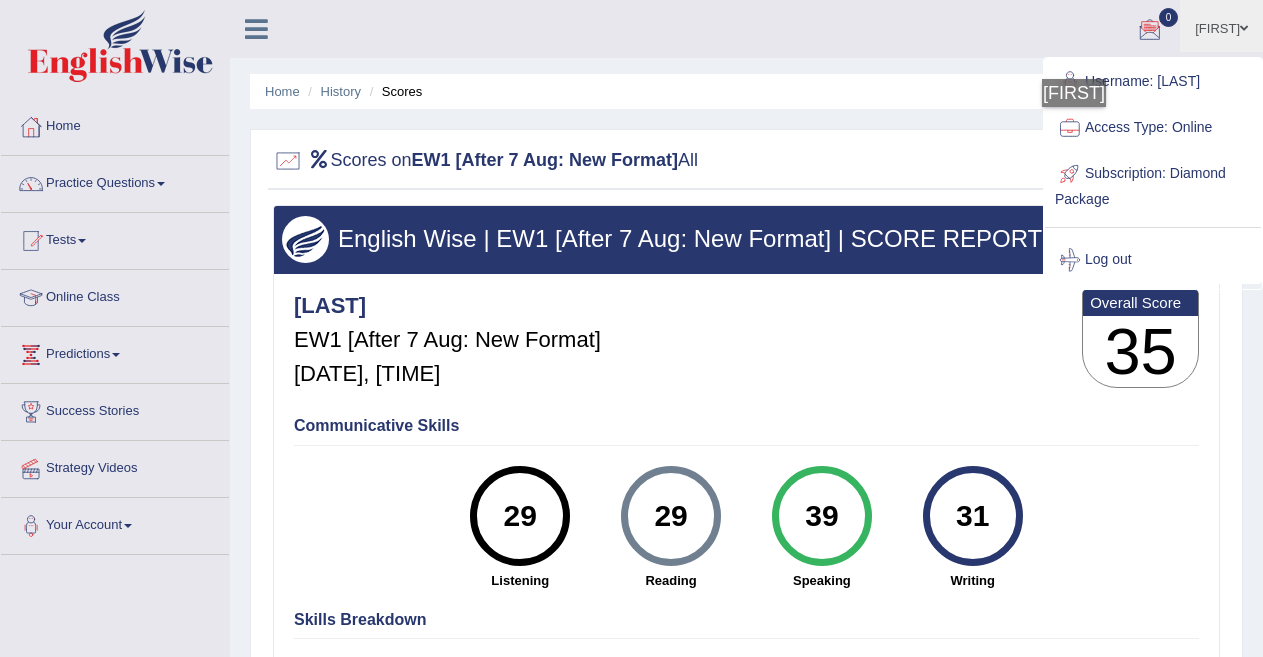 click at bounding box center (1070, 128) 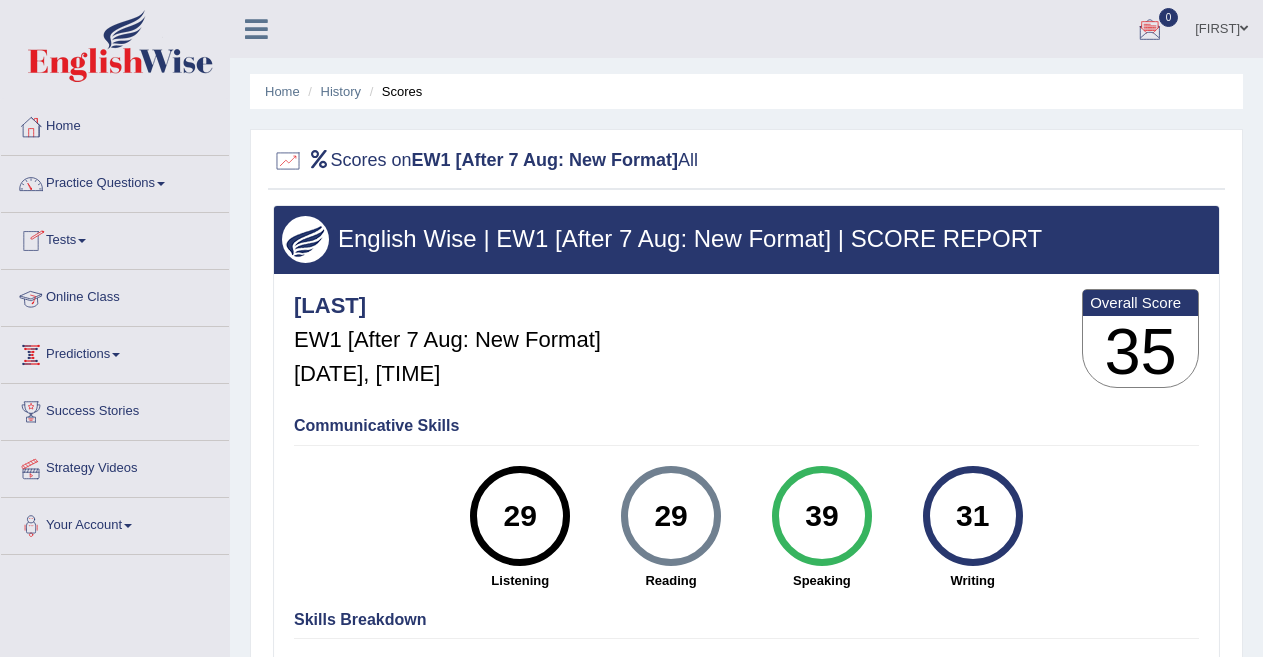 click on "Predictions" at bounding box center [115, 352] 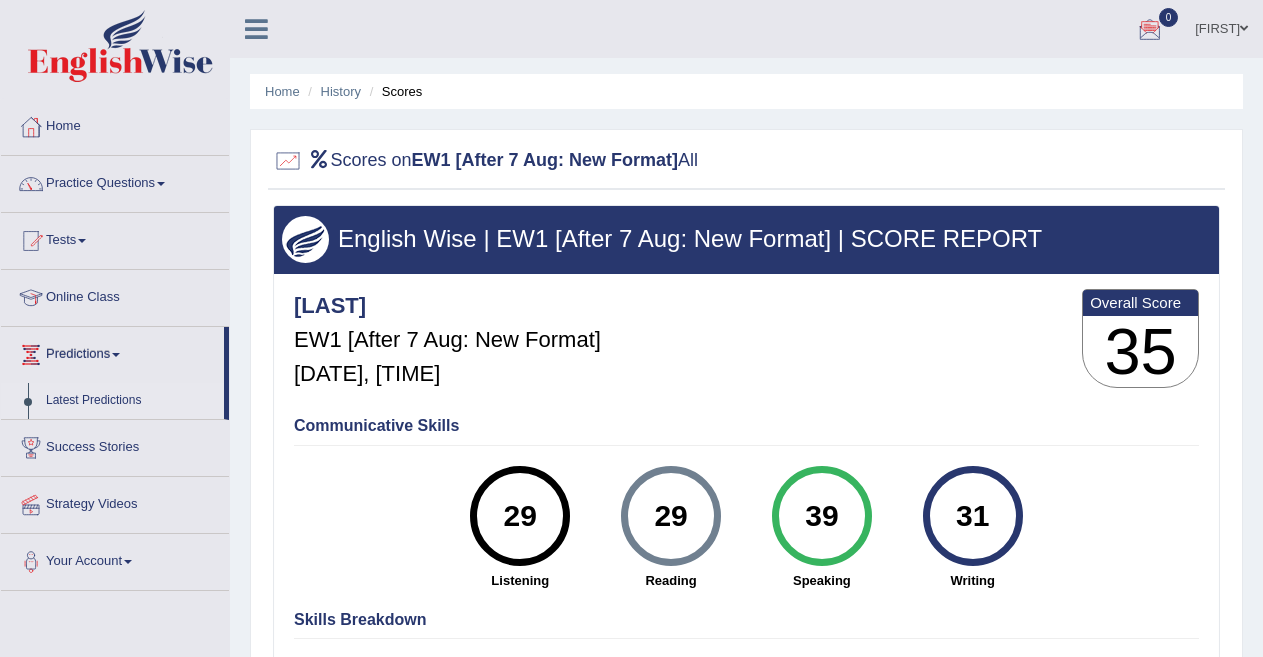 click on "Latest Predictions" at bounding box center (130, 401) 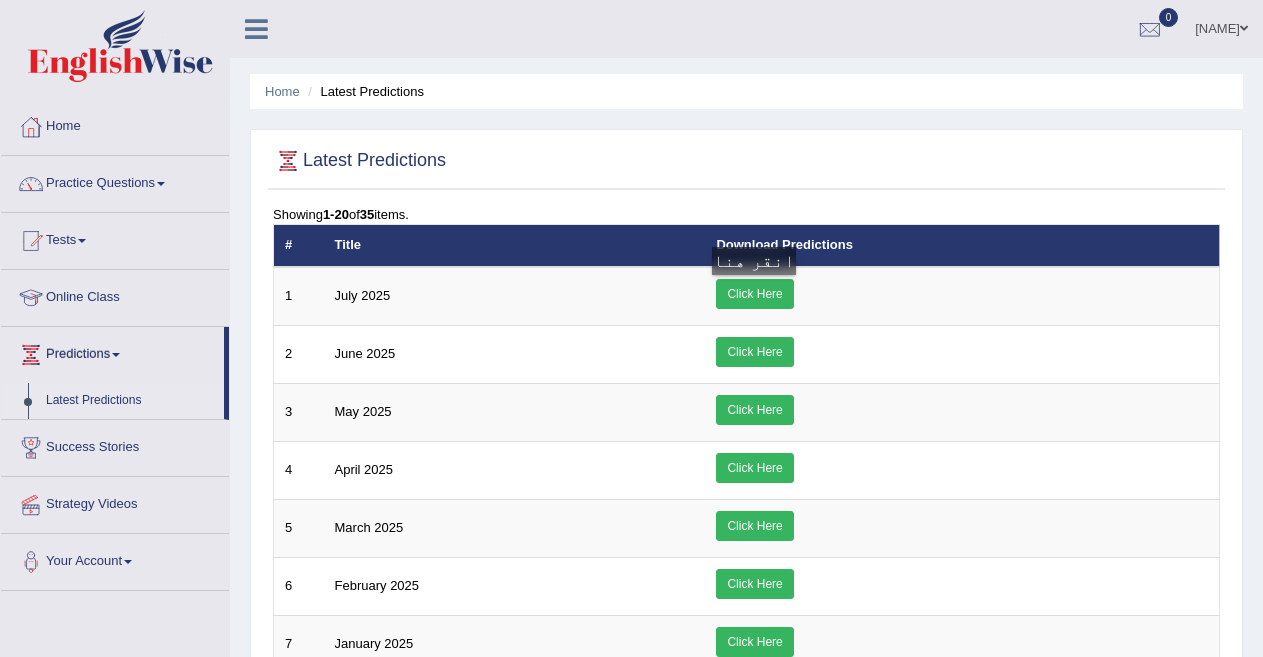 scroll, scrollTop: 0, scrollLeft: 0, axis: both 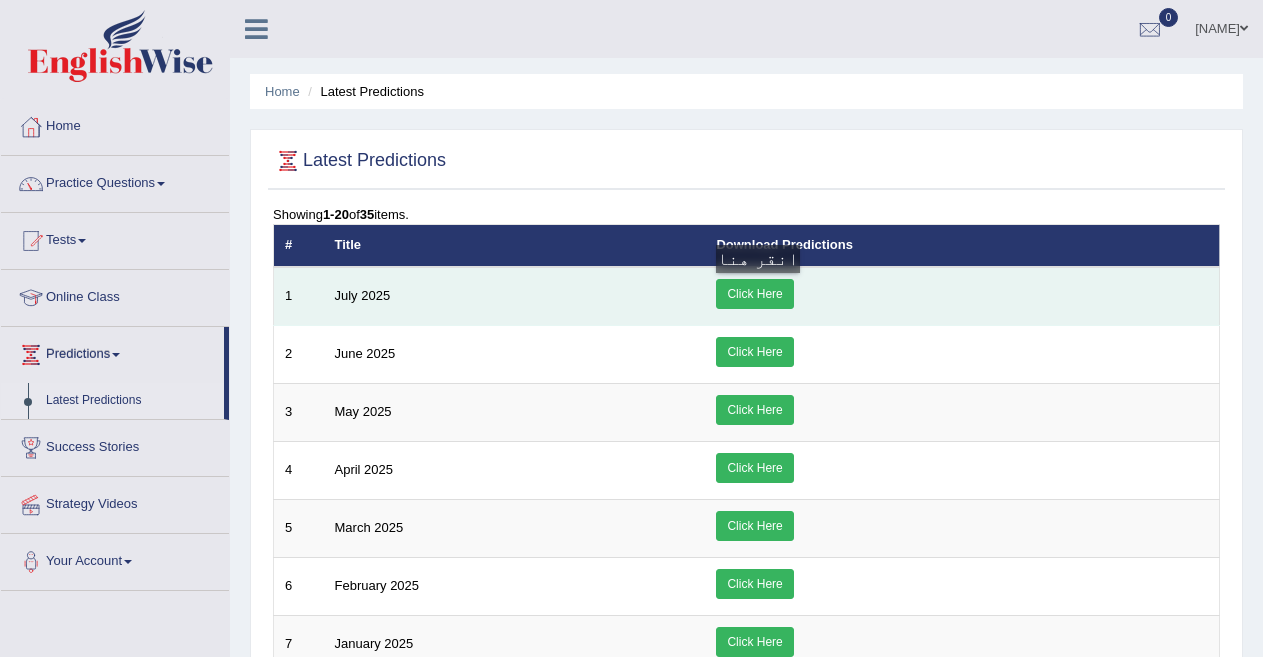 click on "Click Here" at bounding box center (754, 294) 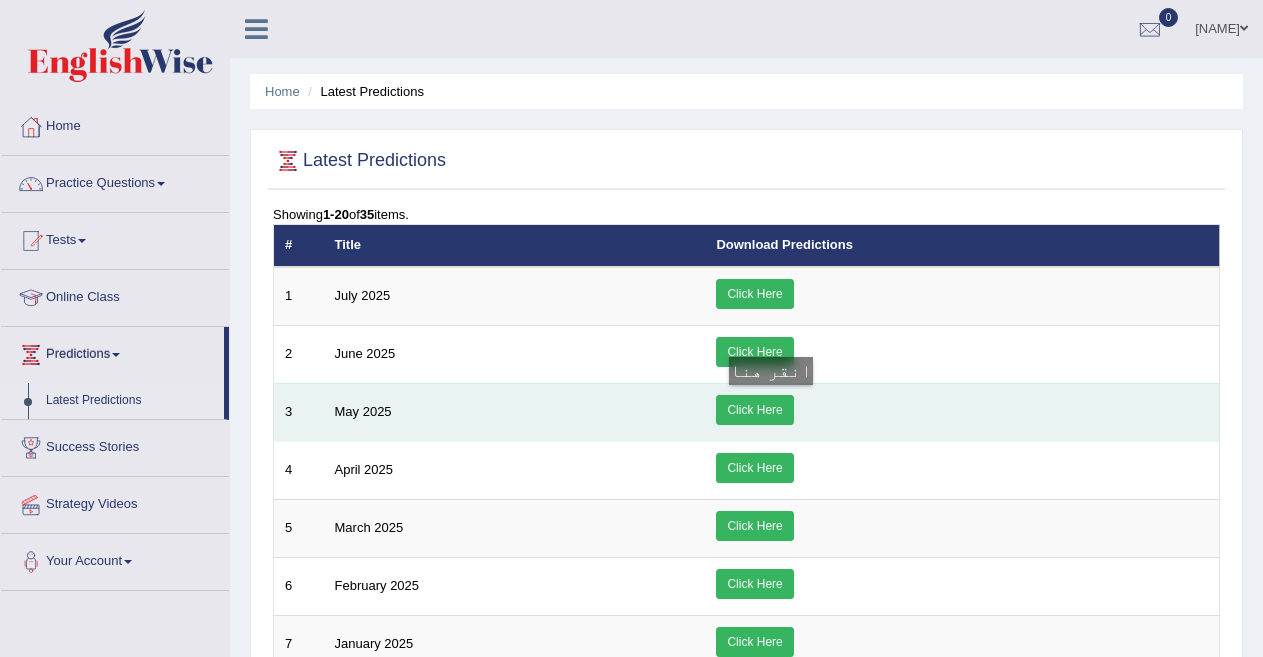 click on "Click Here" at bounding box center [754, 410] 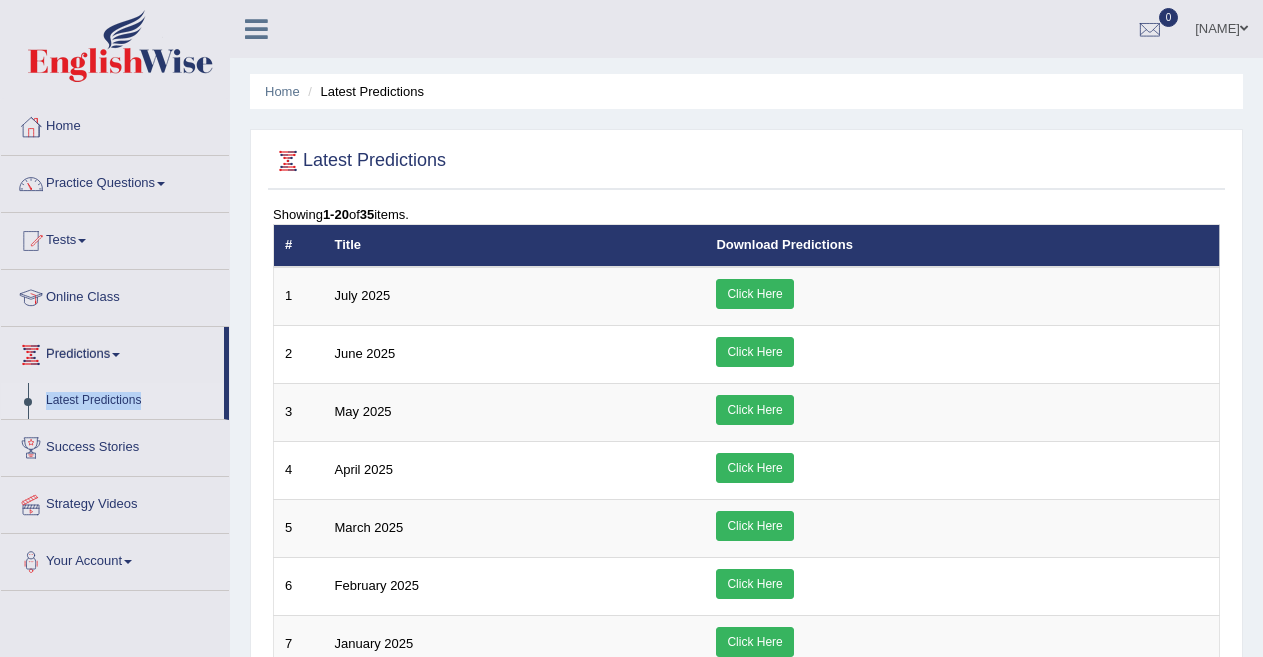 drag, startPoint x: 226, startPoint y: 352, endPoint x: 225, endPoint y: 405, distance: 53.009434 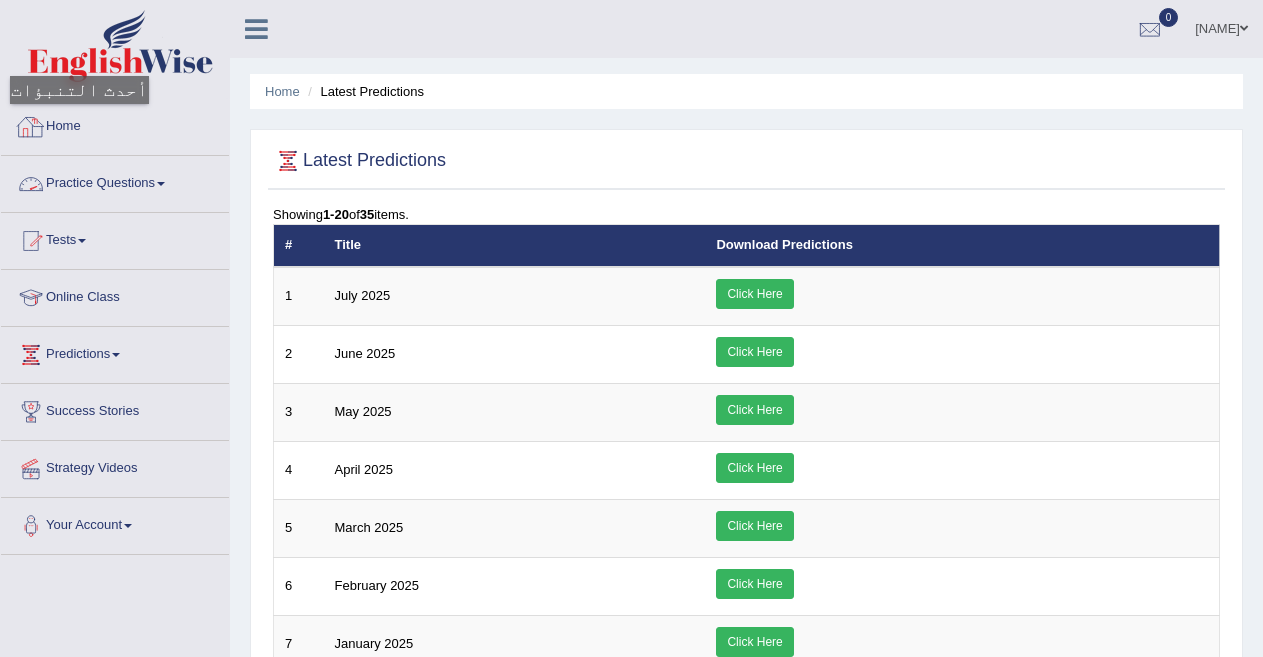 click on "Home" at bounding box center (115, 124) 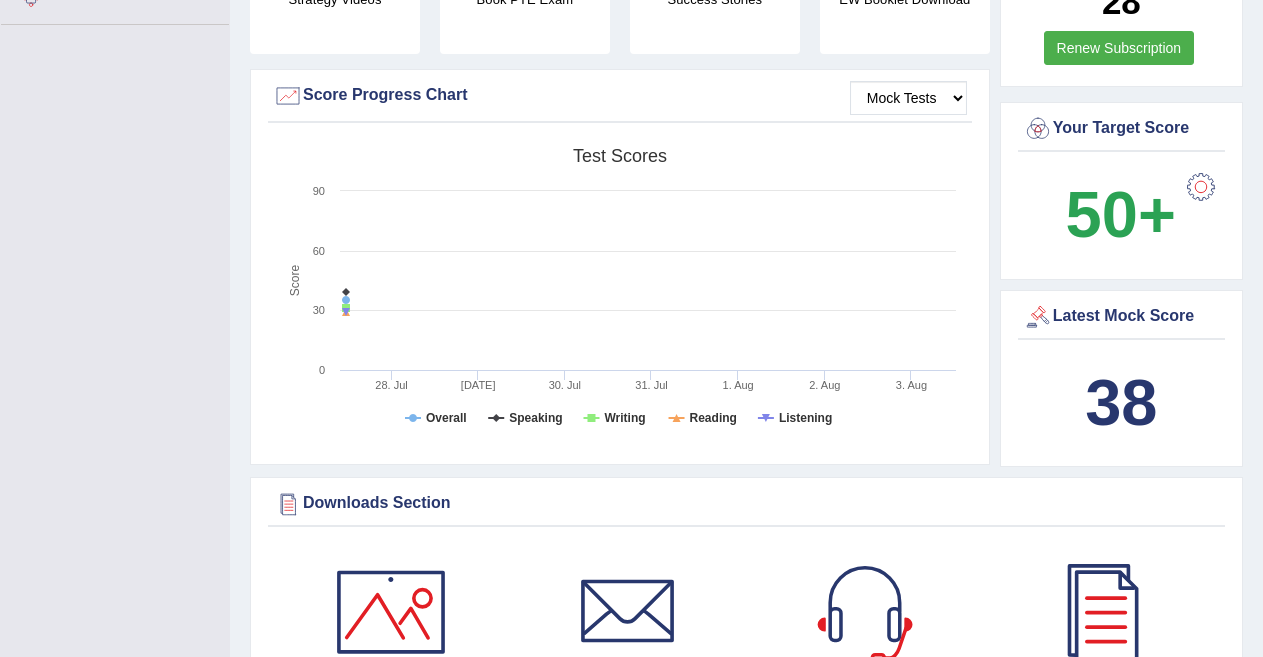 scroll, scrollTop: 530, scrollLeft: 0, axis: vertical 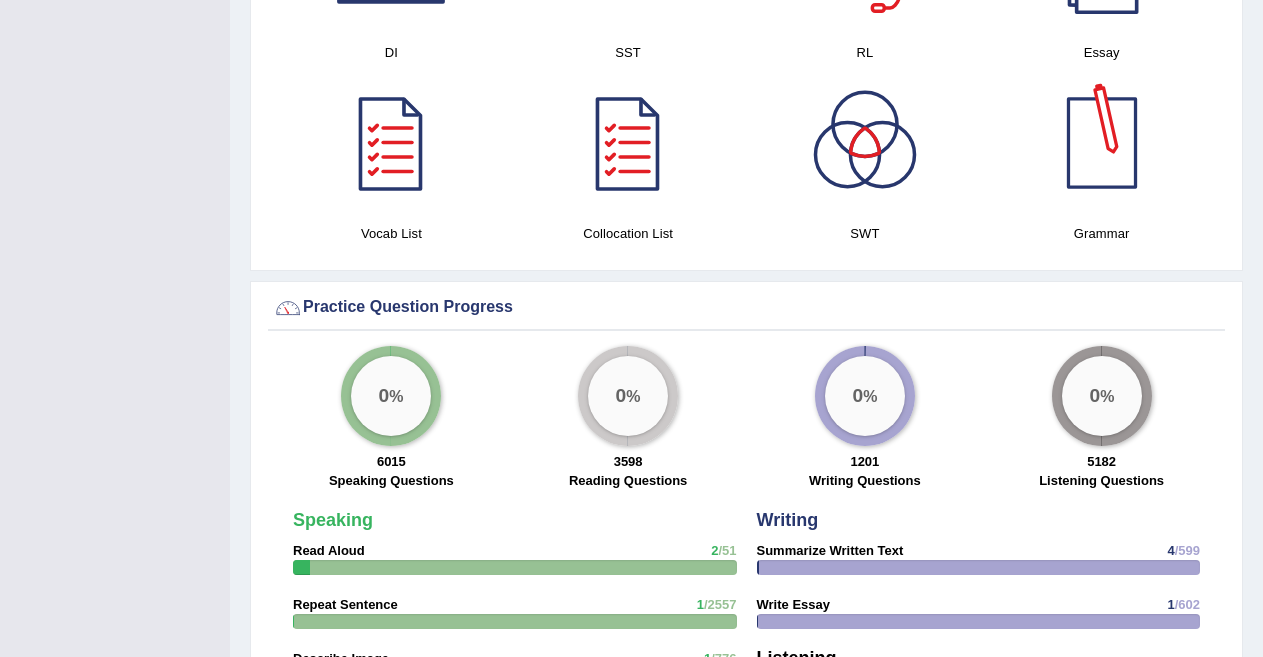 click at bounding box center [1102, 143] 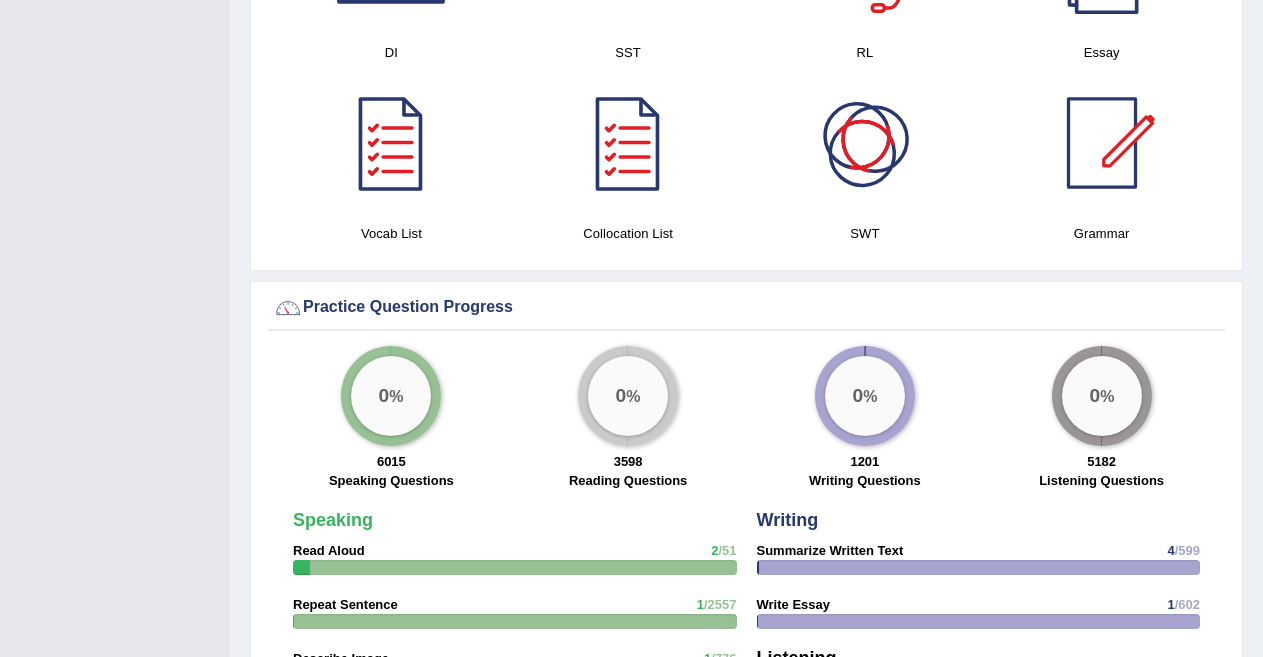 scroll, scrollTop: 605, scrollLeft: 0, axis: vertical 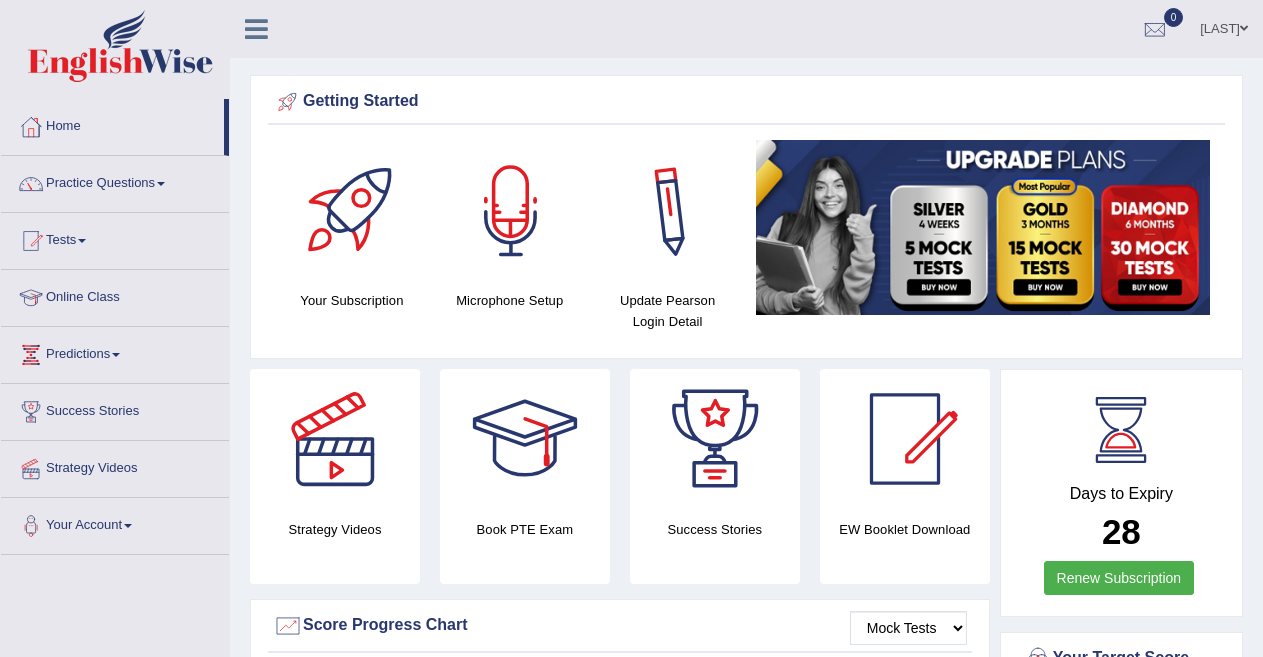 click at bounding box center [511, 210] 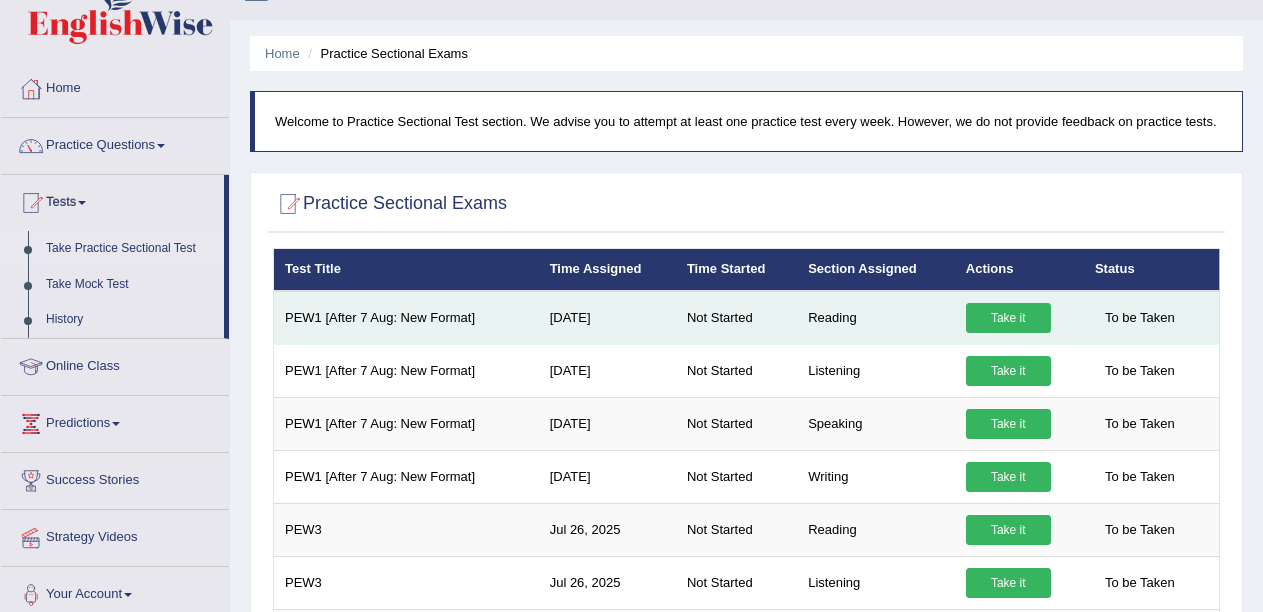 scroll, scrollTop: 38, scrollLeft: 0, axis: vertical 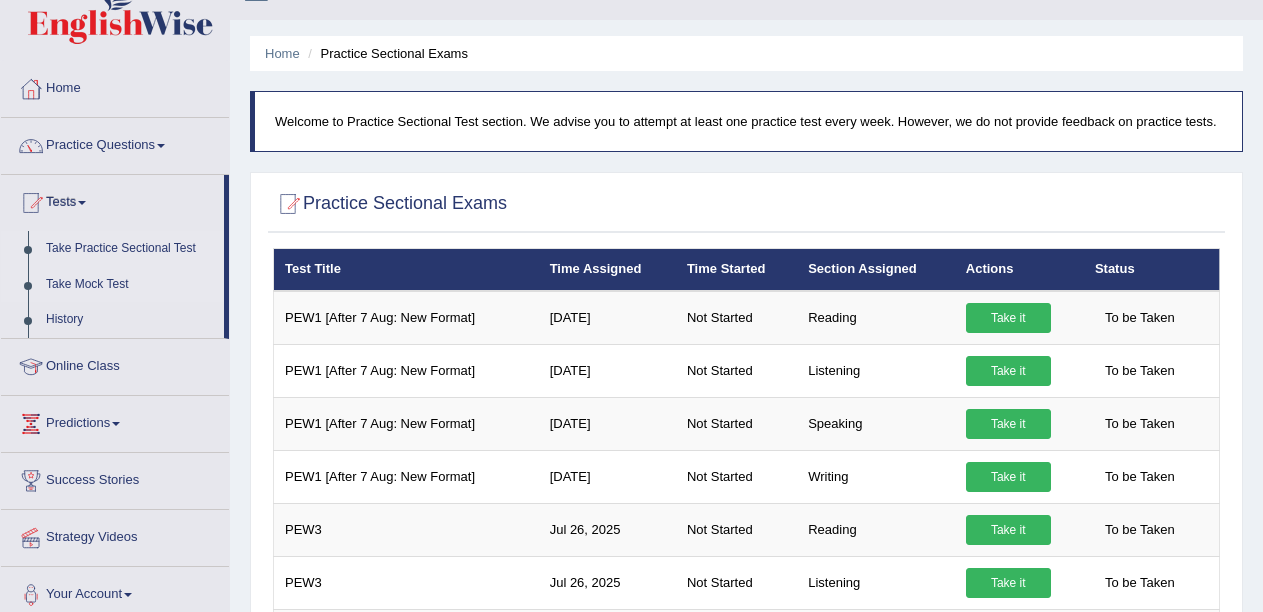 click on "Take Mock Test" at bounding box center (130, 285) 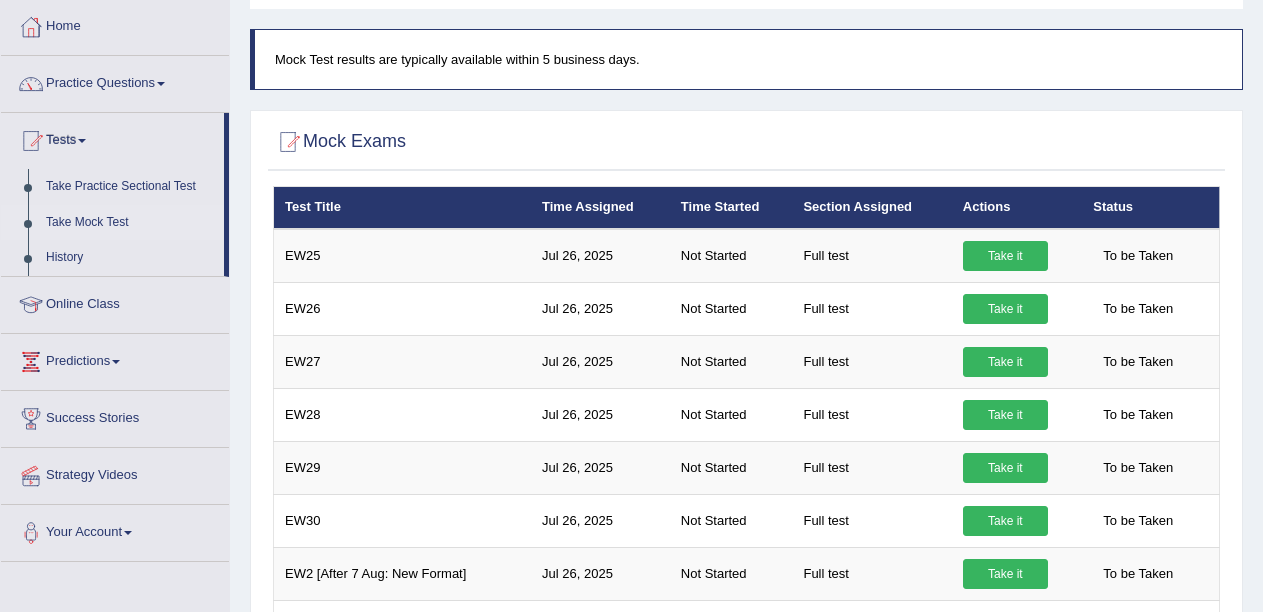 scroll, scrollTop: 100, scrollLeft: 0, axis: vertical 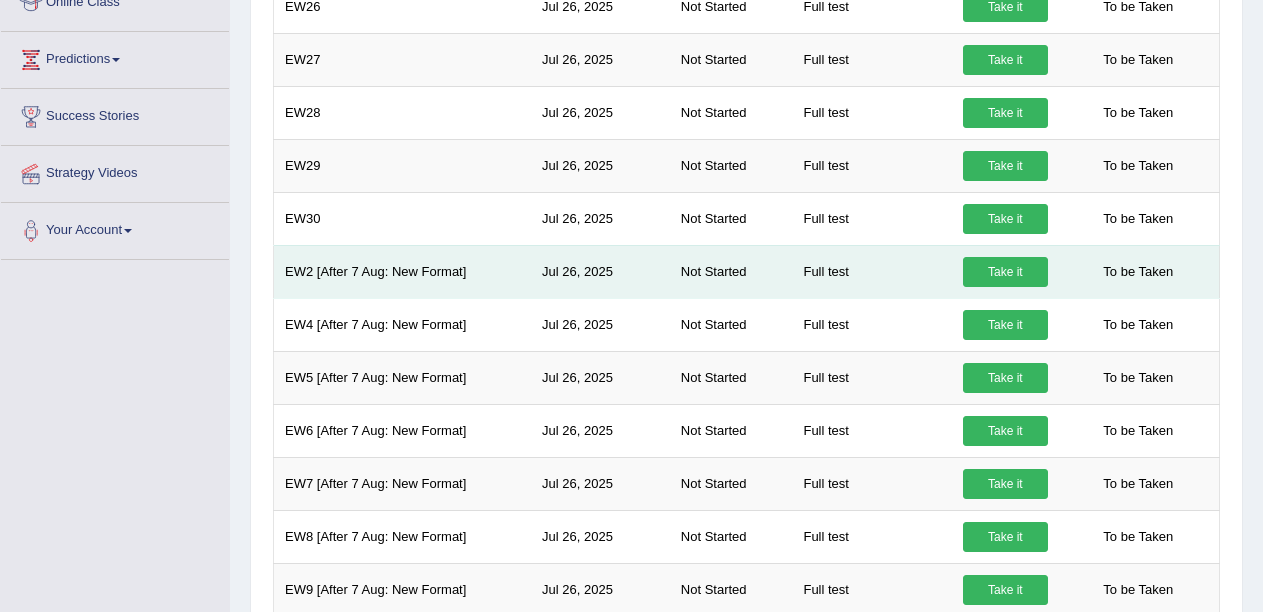 click on "Take it" at bounding box center [1005, 272] 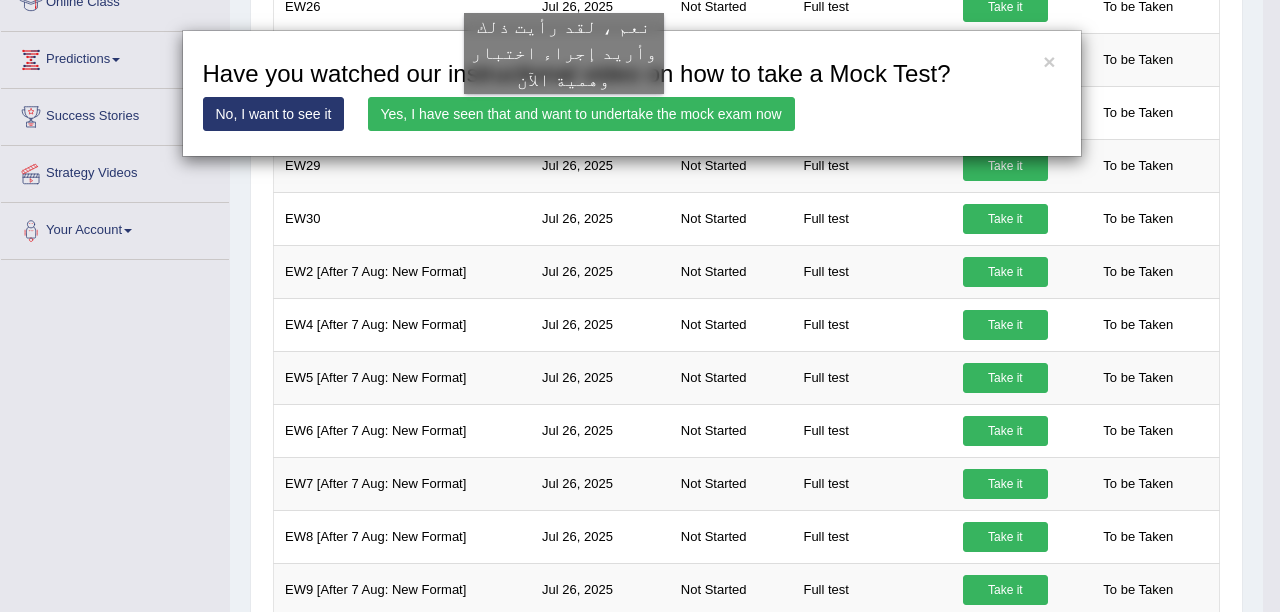 click on "Yes, I have seen that and want to undertake the mock exam now" at bounding box center [581, 114] 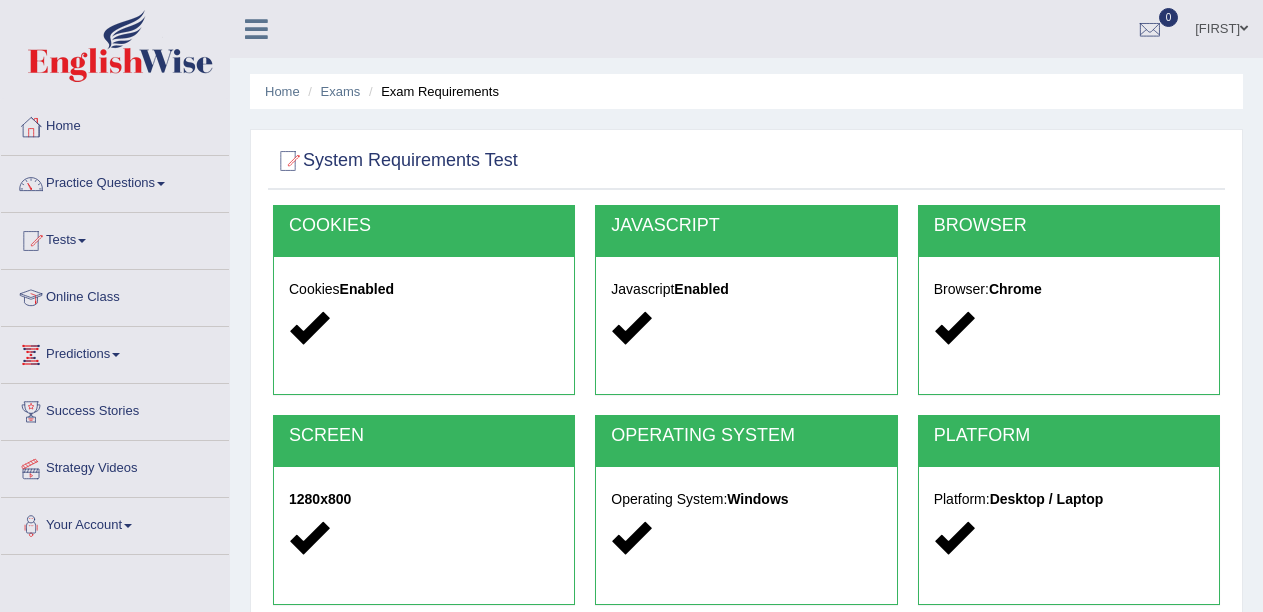 scroll, scrollTop: 0, scrollLeft: 0, axis: both 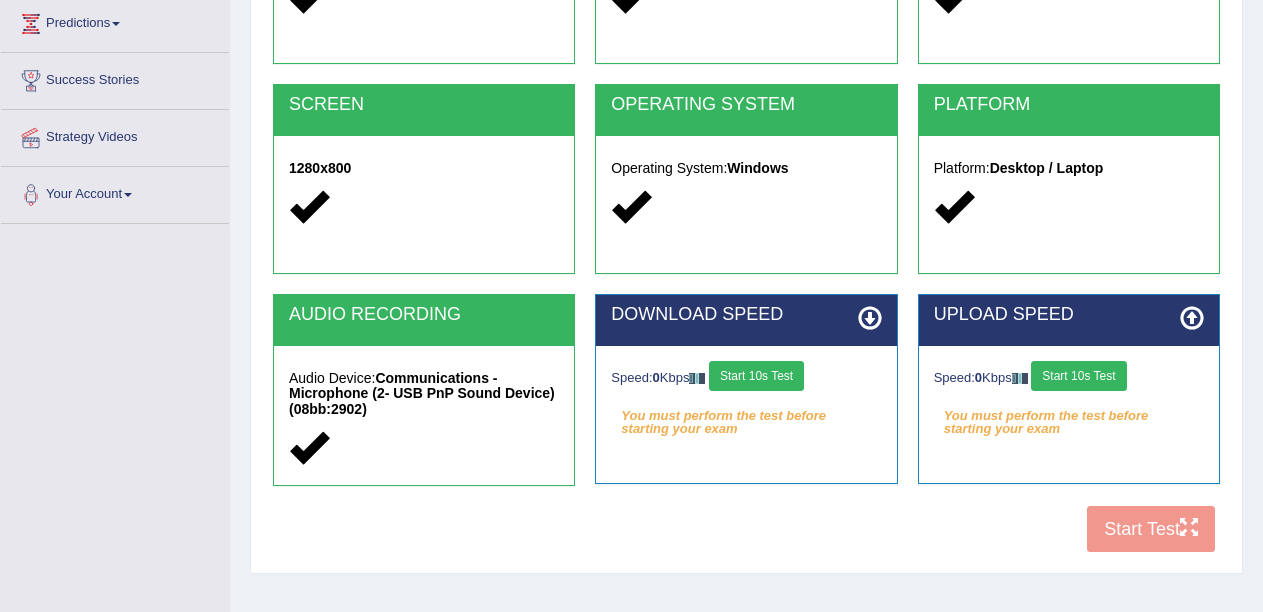 click on "Start 10s Test" at bounding box center [1078, 376] 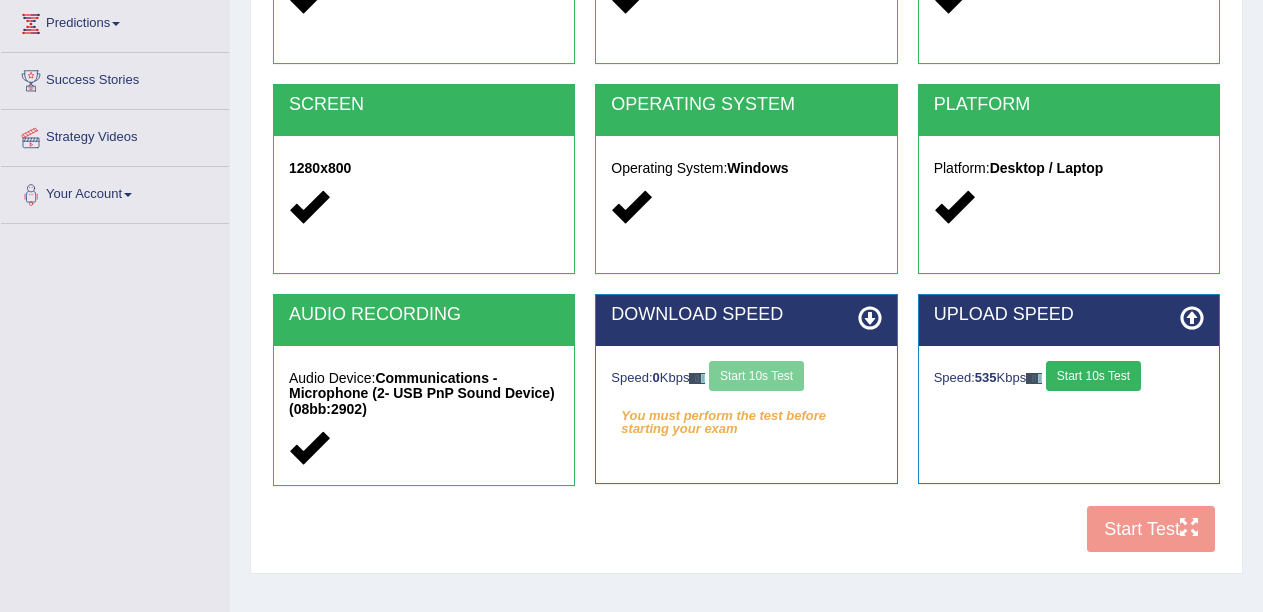 click on "Speed:  0  Kbps    Start 10s Test" at bounding box center [746, 378] 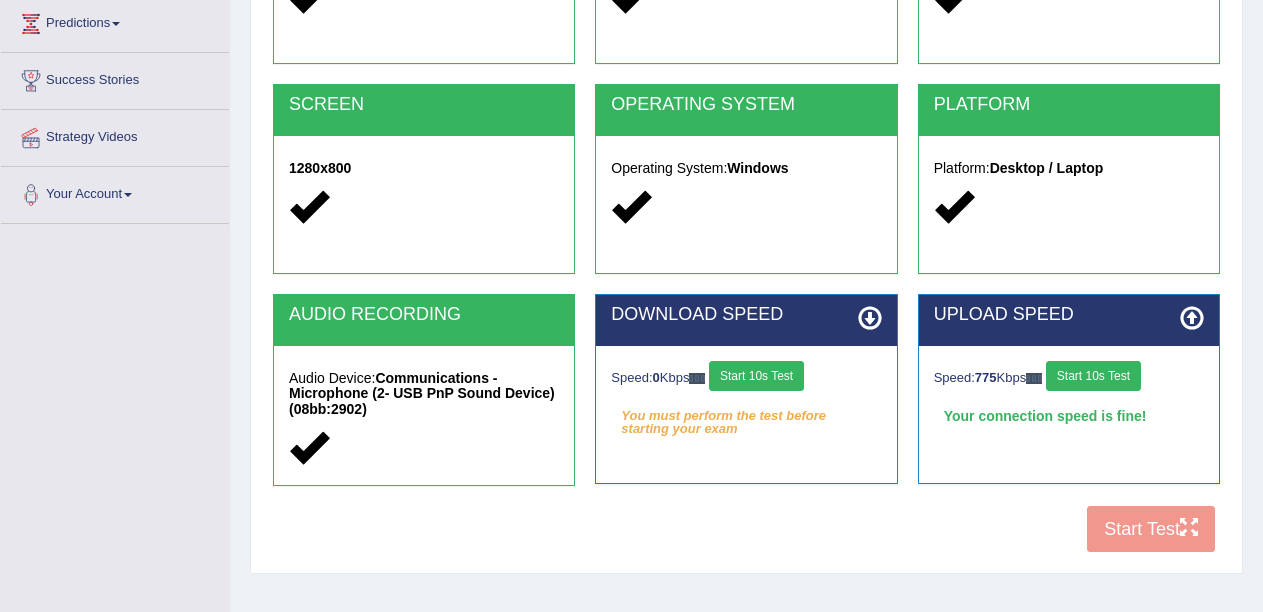click on "Start 10s Test" at bounding box center (756, 376) 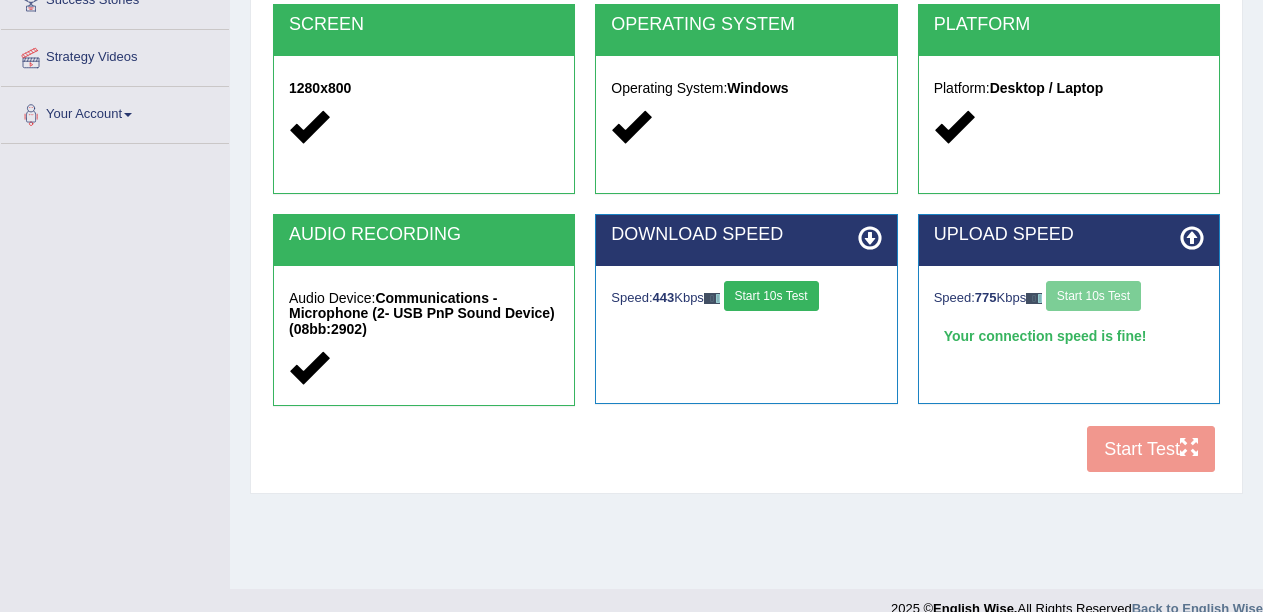 scroll, scrollTop: 428, scrollLeft: 0, axis: vertical 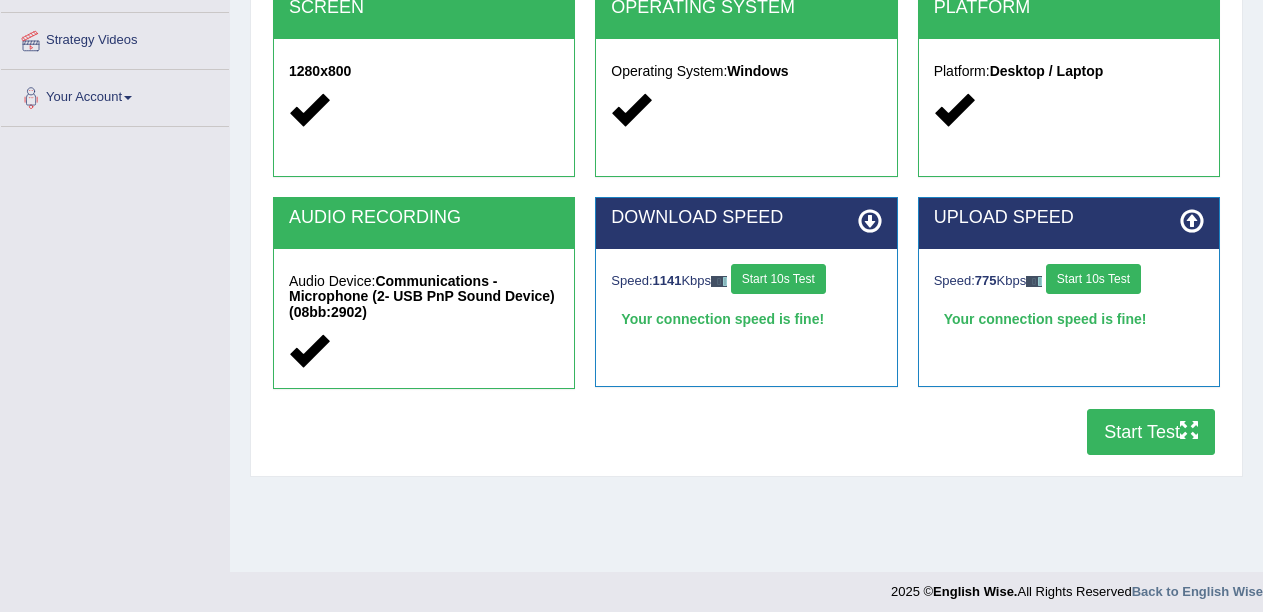 click on "Start Test" at bounding box center [1151, 432] 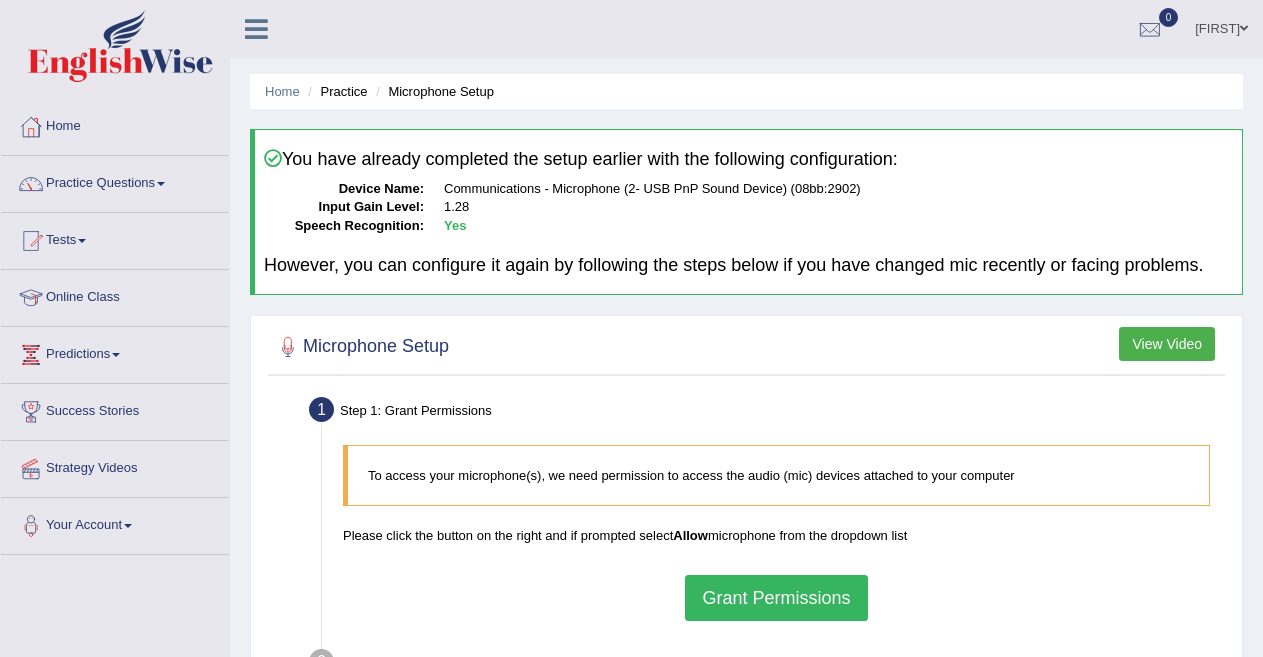 scroll, scrollTop: 0, scrollLeft: 0, axis: both 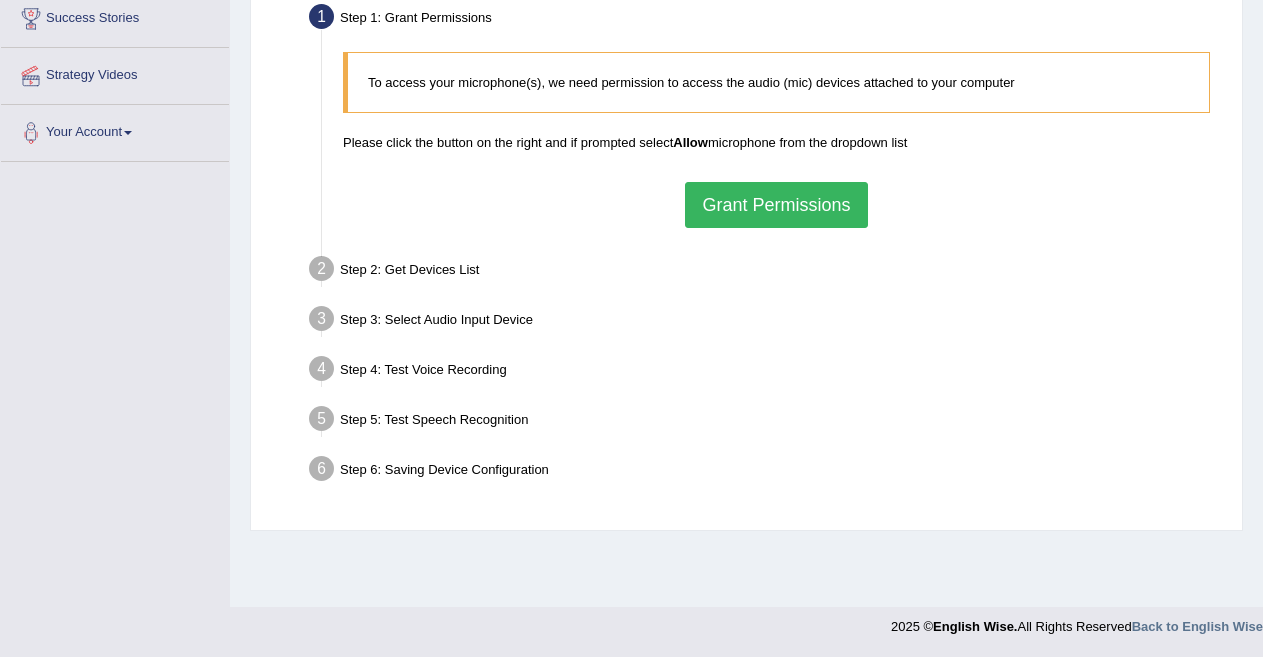 click on "Grant Permissions" at bounding box center [776, 205] 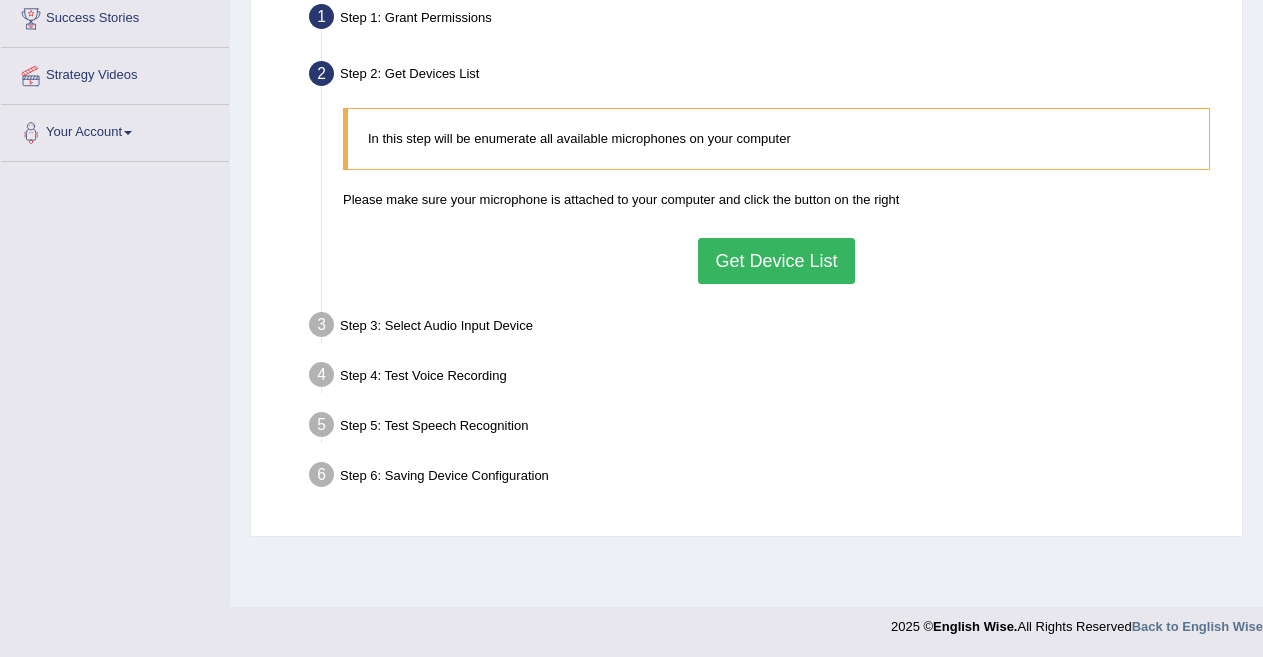 click on "Get Device List" at bounding box center (776, 261) 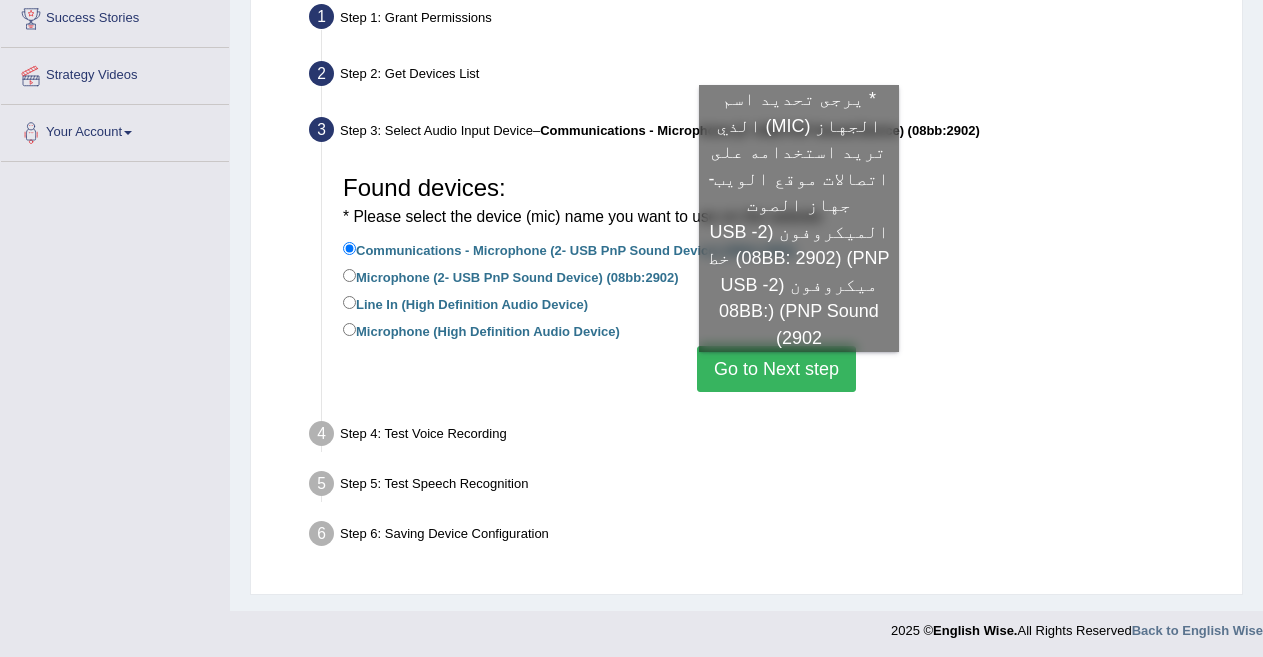 click on "Go to Next step" at bounding box center [776, 369] 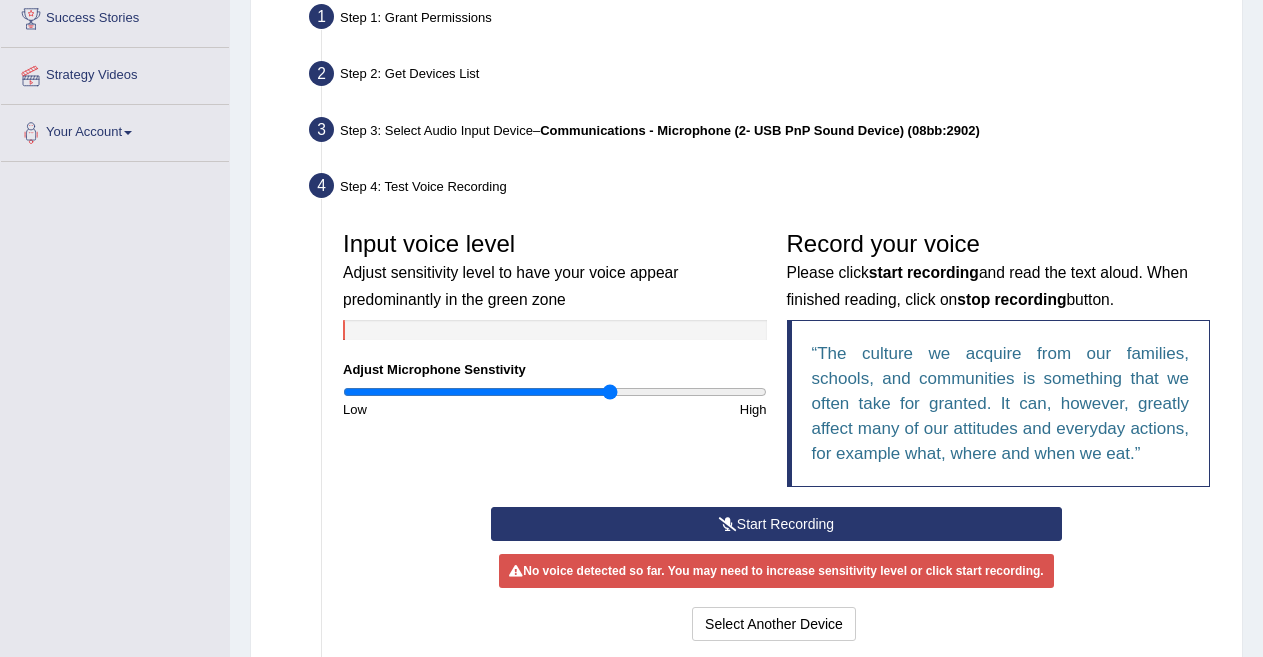 click on "Start Recording" at bounding box center (776, 524) 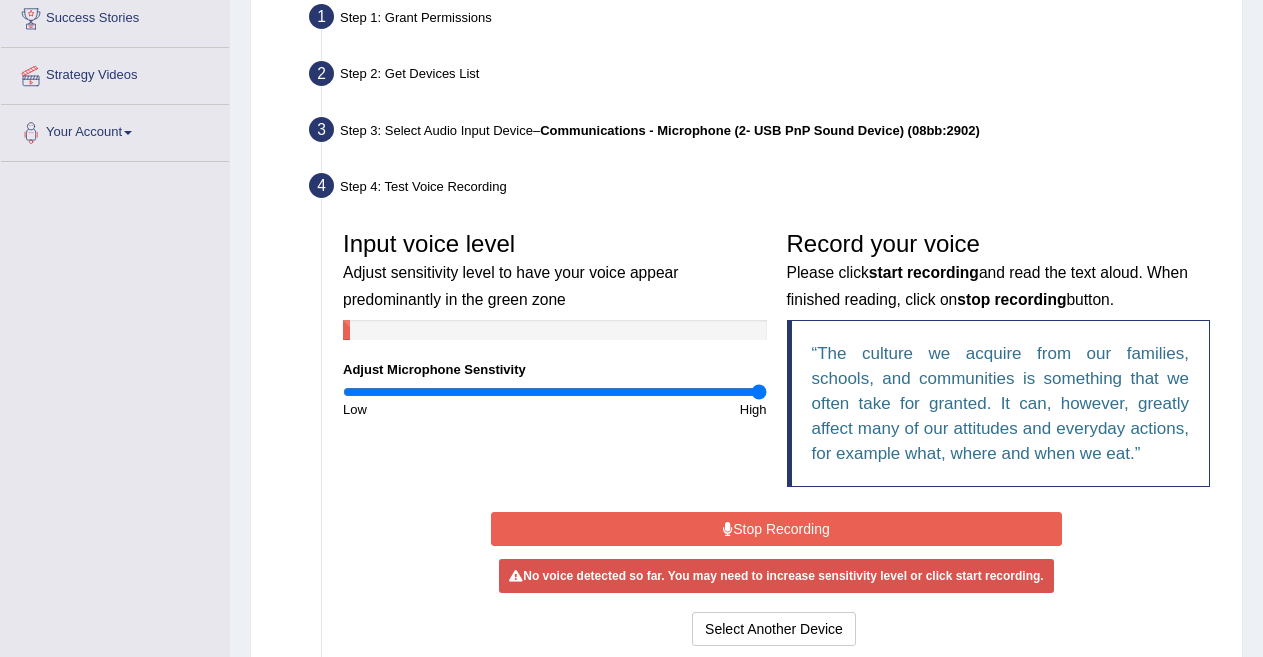 drag, startPoint x: 609, startPoint y: 393, endPoint x: 822, endPoint y: 386, distance: 213.11499 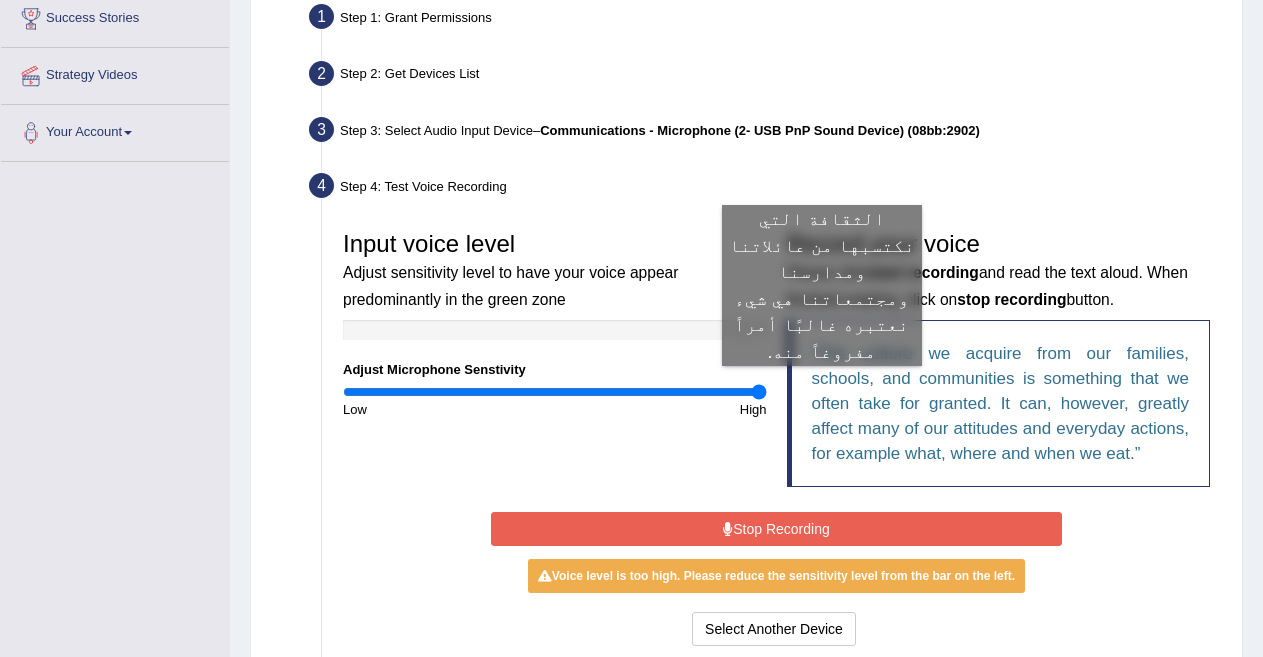 click on "The culture we acquire from our families, schools, and communities is something that we often take for granted. It can, however, greatly affect many of our attitudes and everyday actions, for example what, where and when we eat." at bounding box center [1001, 403] 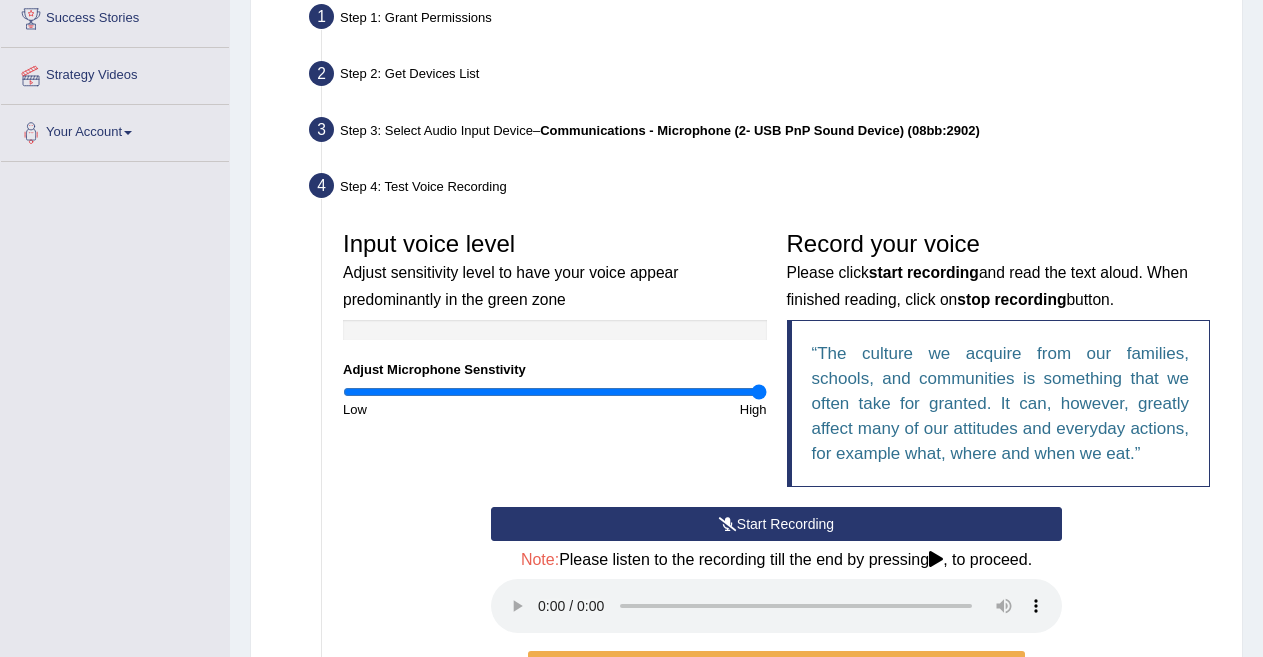 click on "Start Recording" at bounding box center (776, 524) 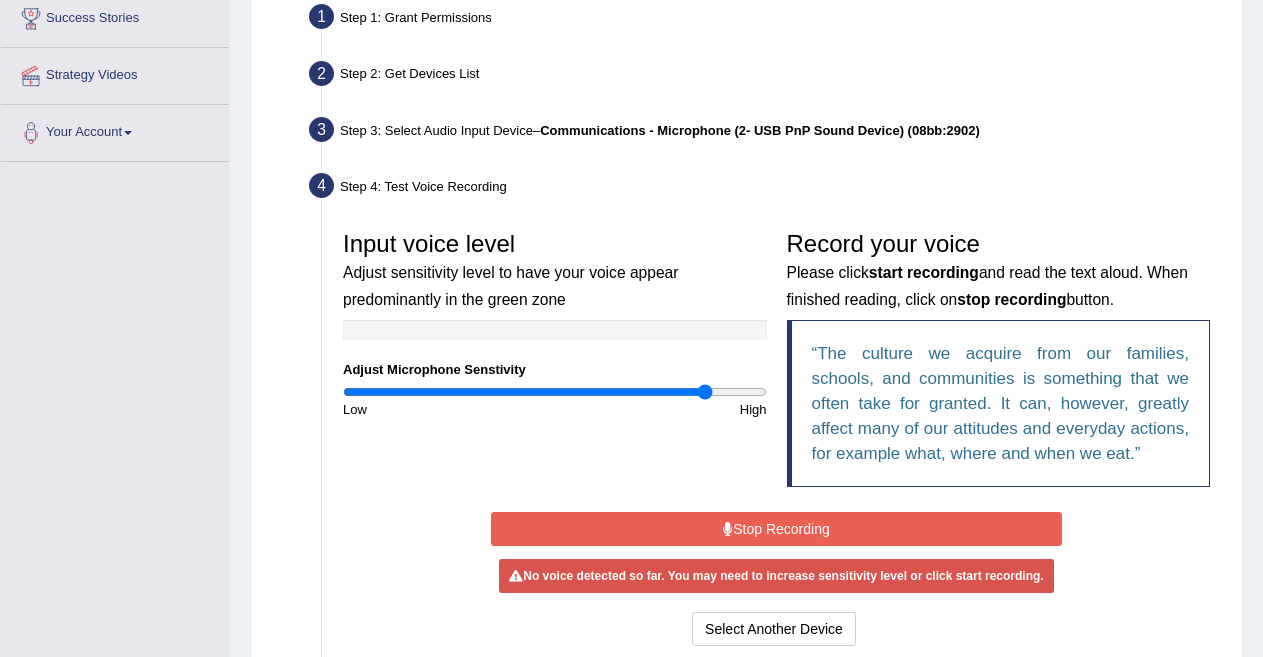 drag, startPoint x: 754, startPoint y: 397, endPoint x: 705, endPoint y: 397, distance: 49 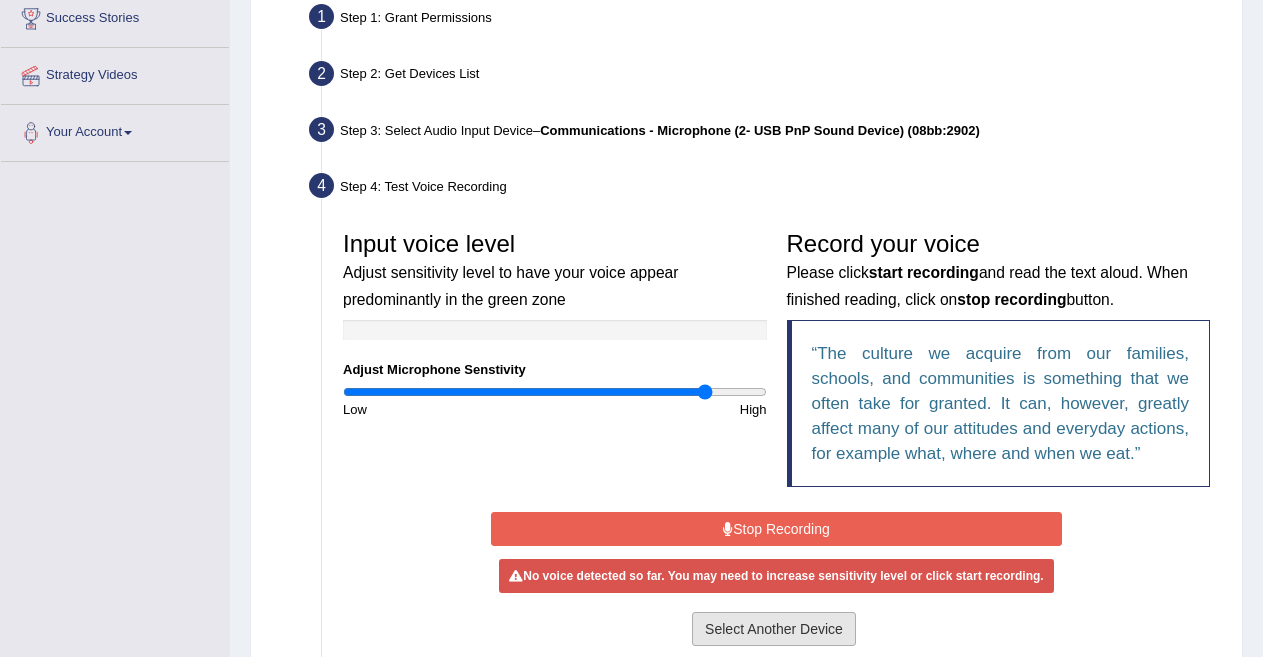 click on "Select Another Device" at bounding box center [774, 629] 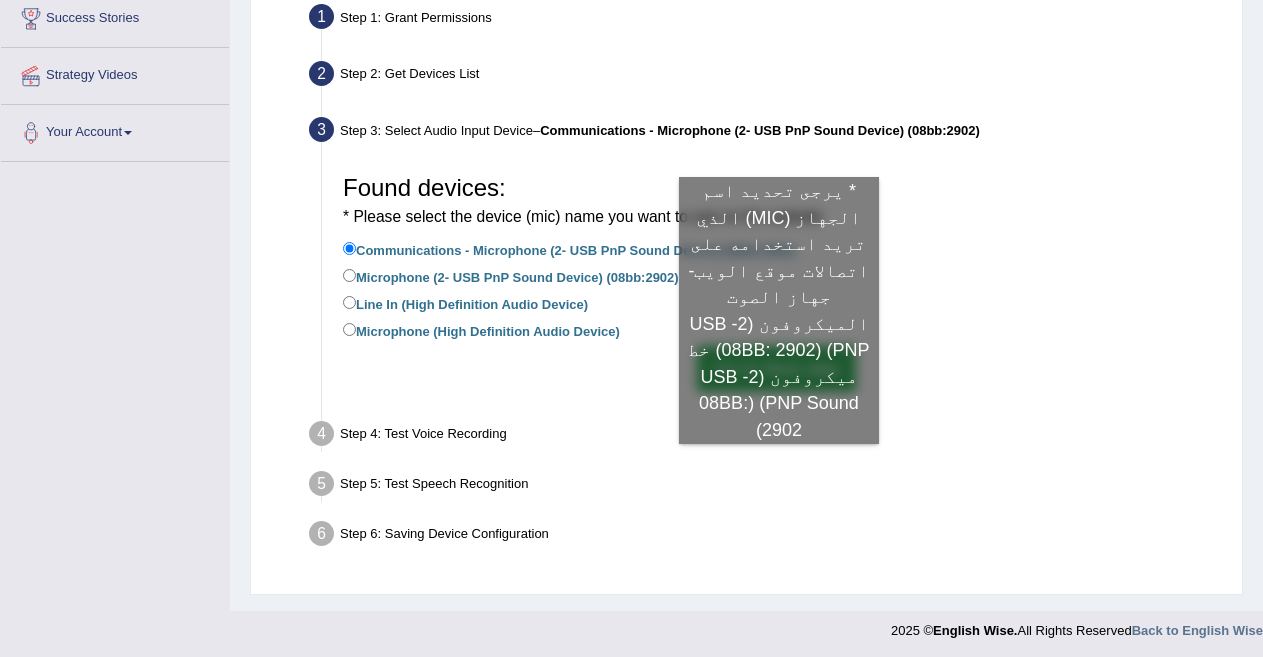click on "Step 5: Test Speech Recognition" at bounding box center (766, 487) 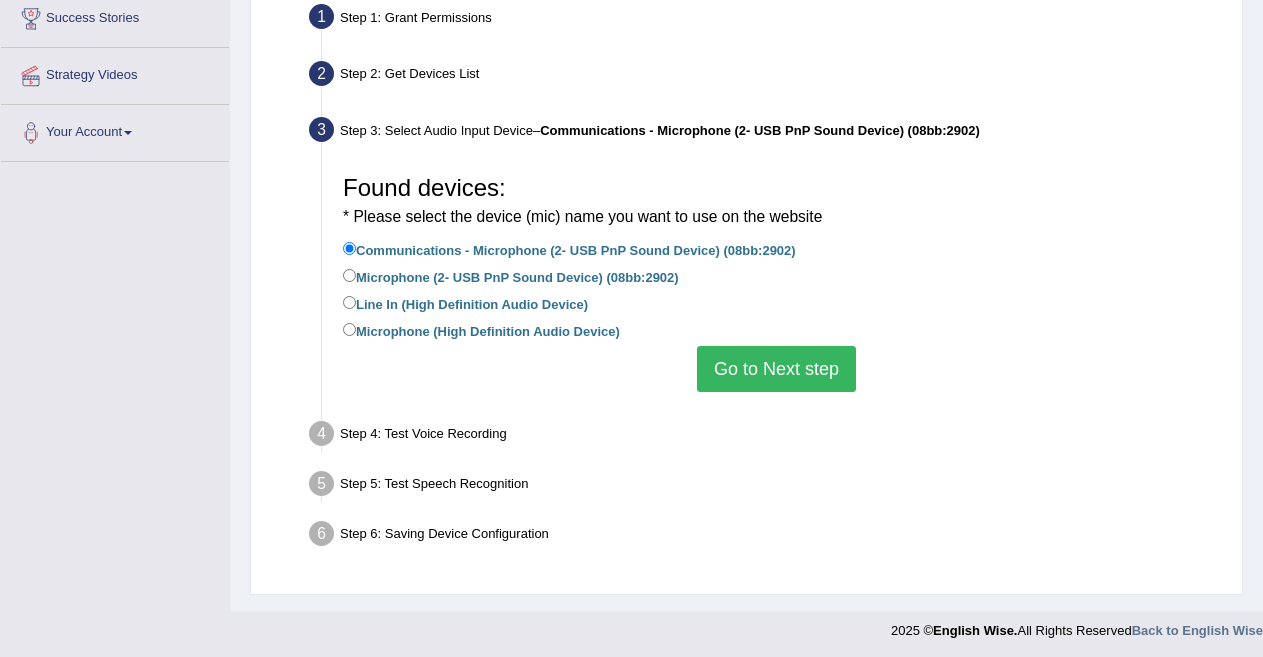 click on "Go to Next step" at bounding box center (776, 369) 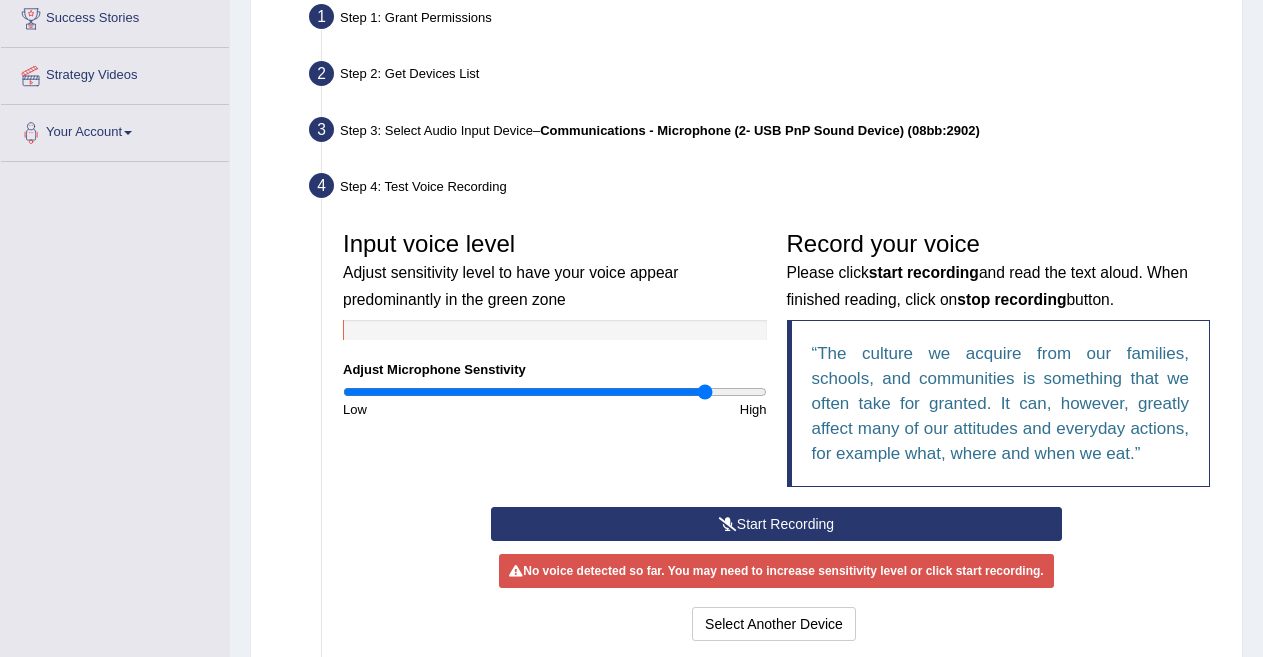 click on "Start Recording" at bounding box center (776, 524) 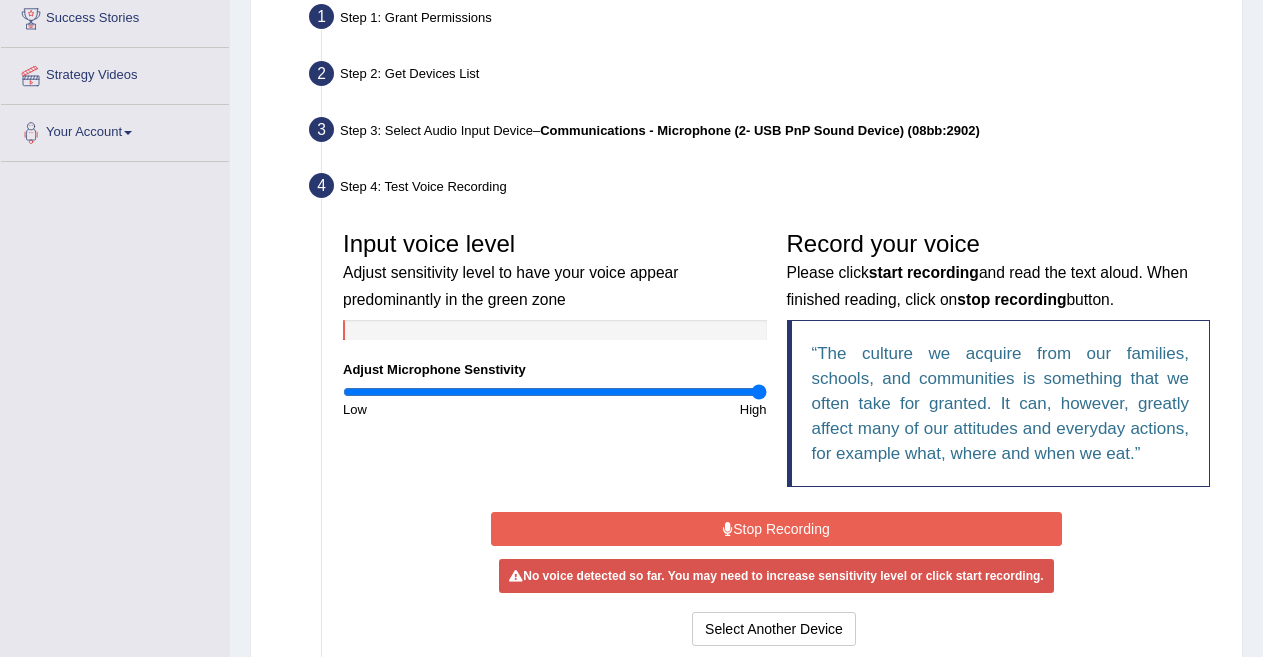 drag, startPoint x: 706, startPoint y: 390, endPoint x: 758, endPoint y: 386, distance: 52.153618 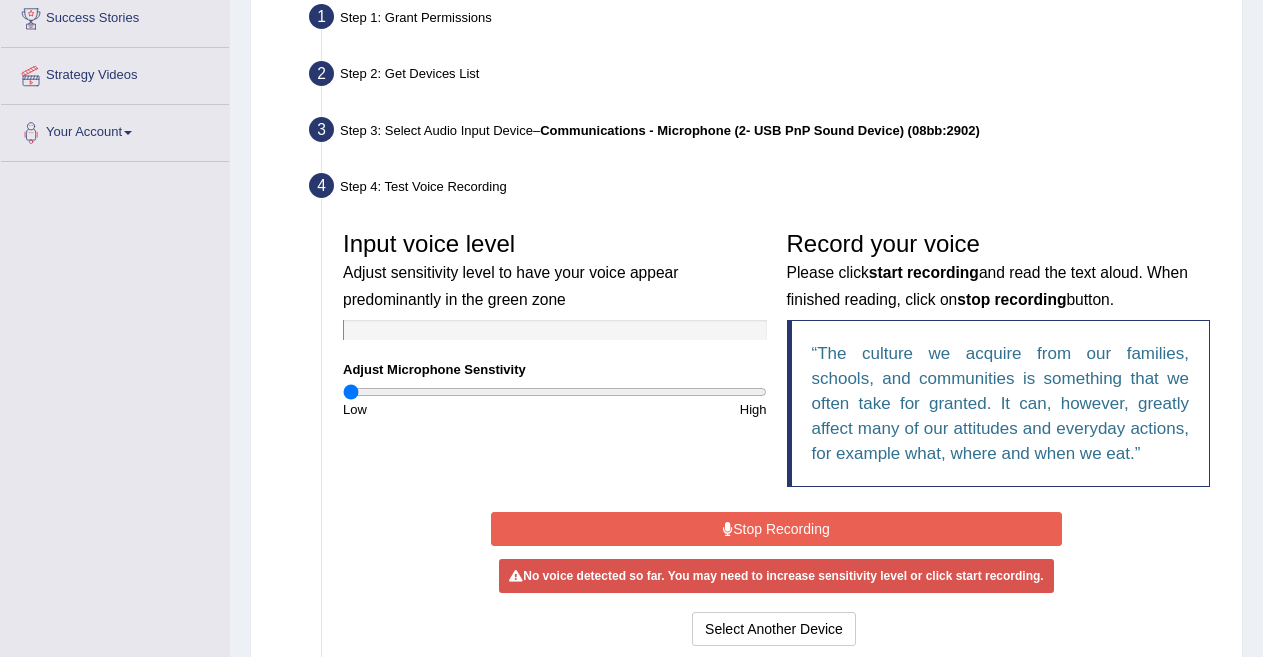 drag, startPoint x: 758, startPoint y: 386, endPoint x: 319, endPoint y: 372, distance: 439.22318 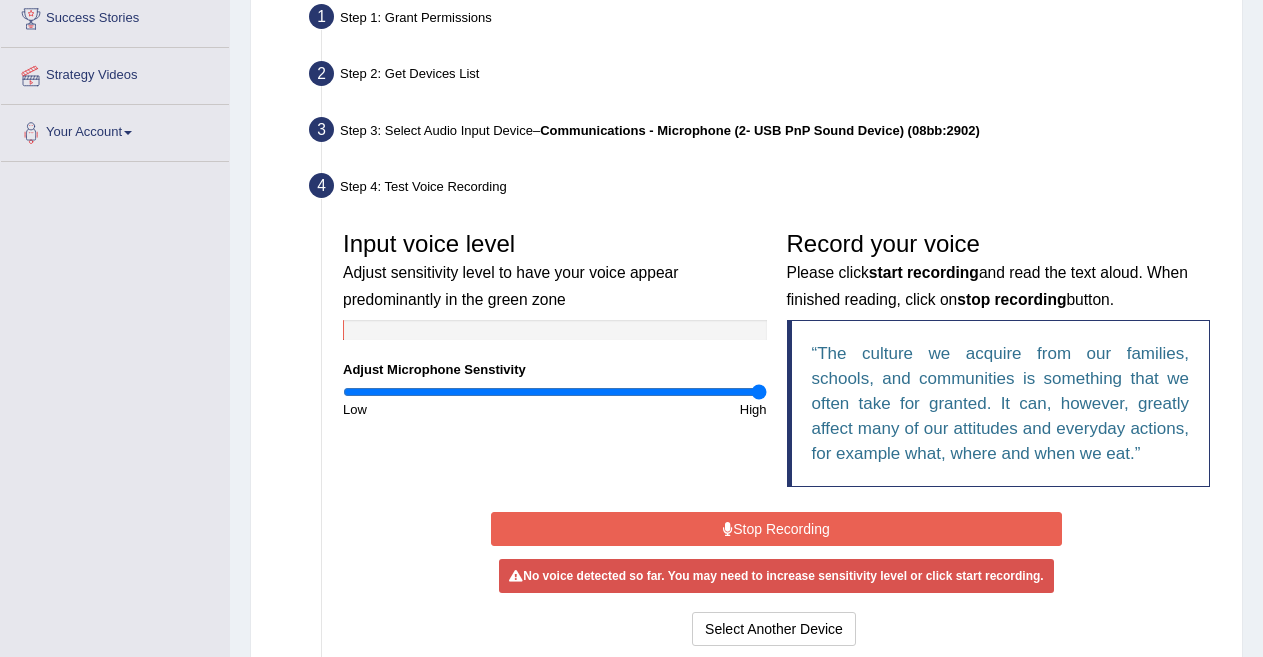 drag, startPoint x: 355, startPoint y: 395, endPoint x: 775, endPoint y: 372, distance: 420.6293 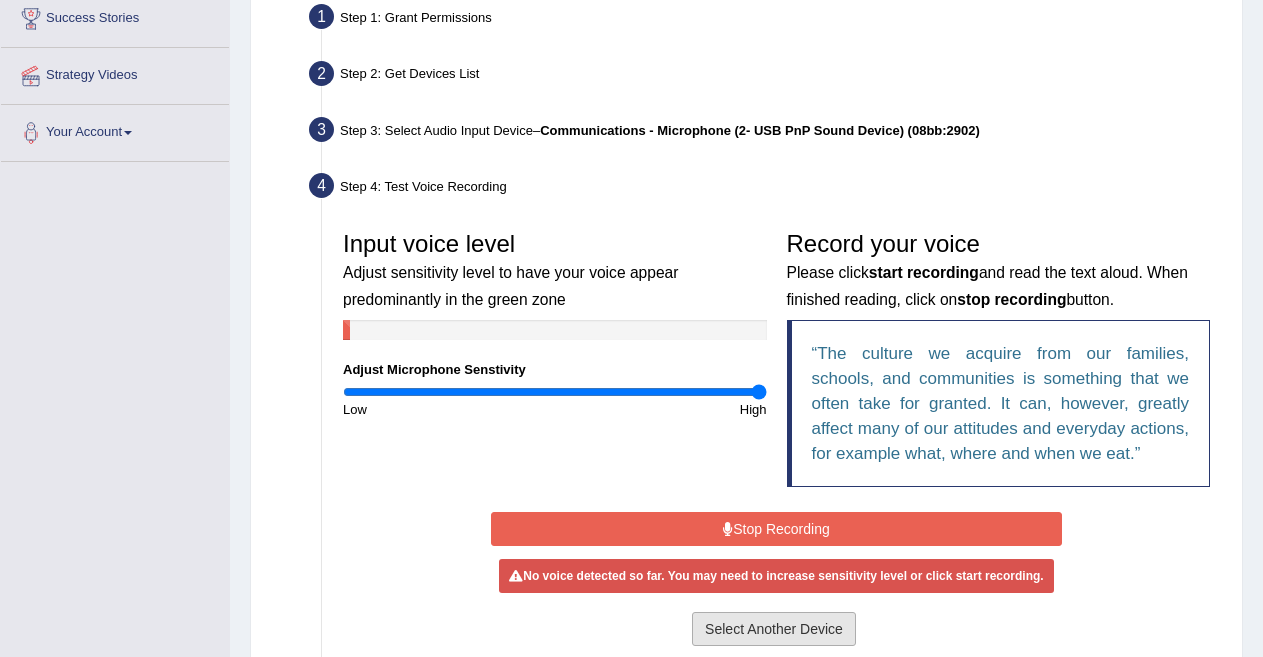 click on "Select Another Device" at bounding box center [774, 629] 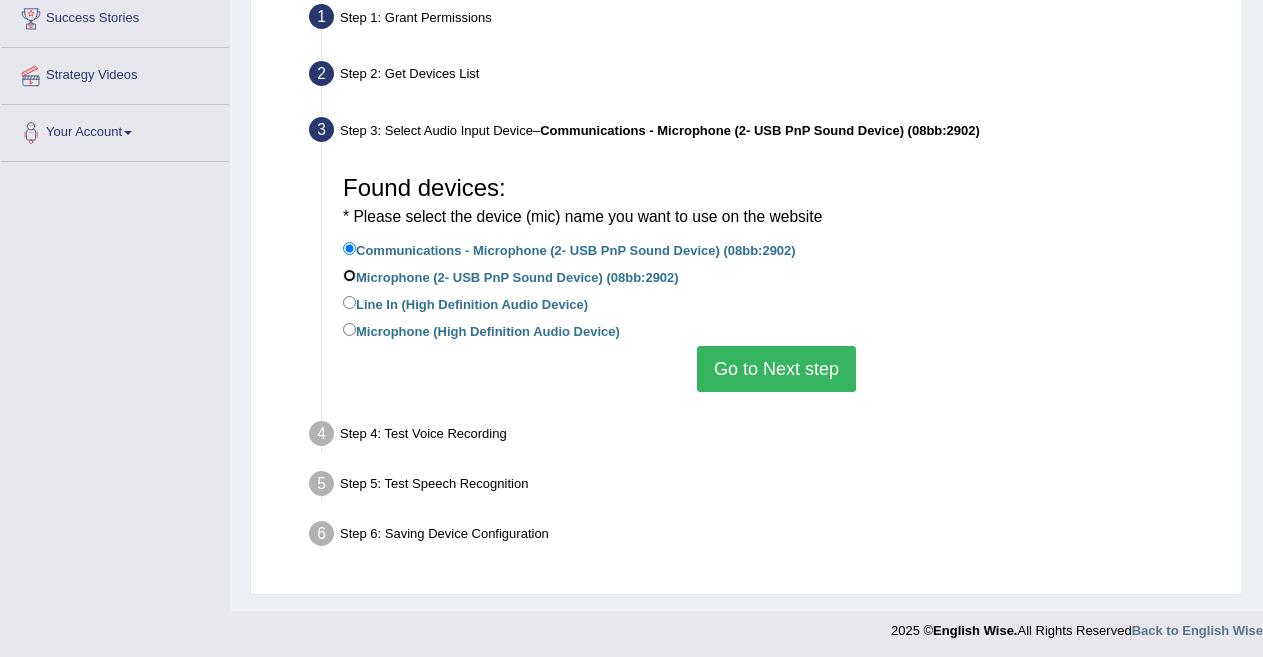 click on "Microphone (2- USB PnP Sound Device) (08bb:2902)" at bounding box center (349, 275) 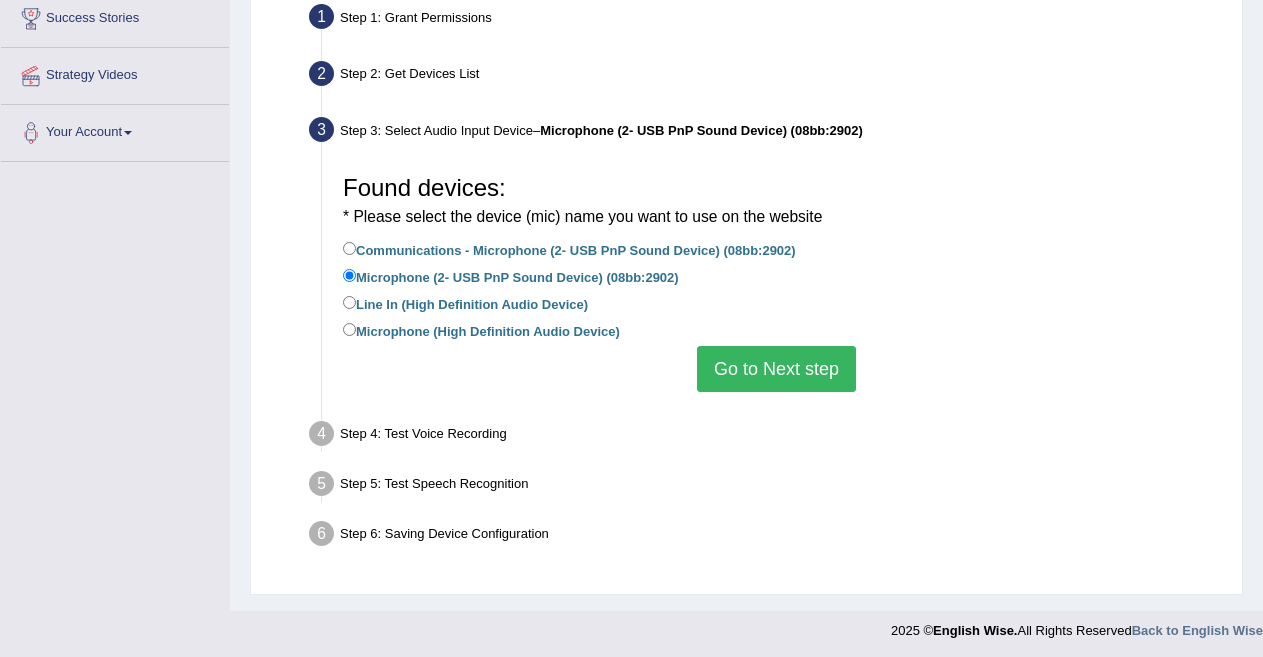 click on "Go to Next step" at bounding box center [776, 369] 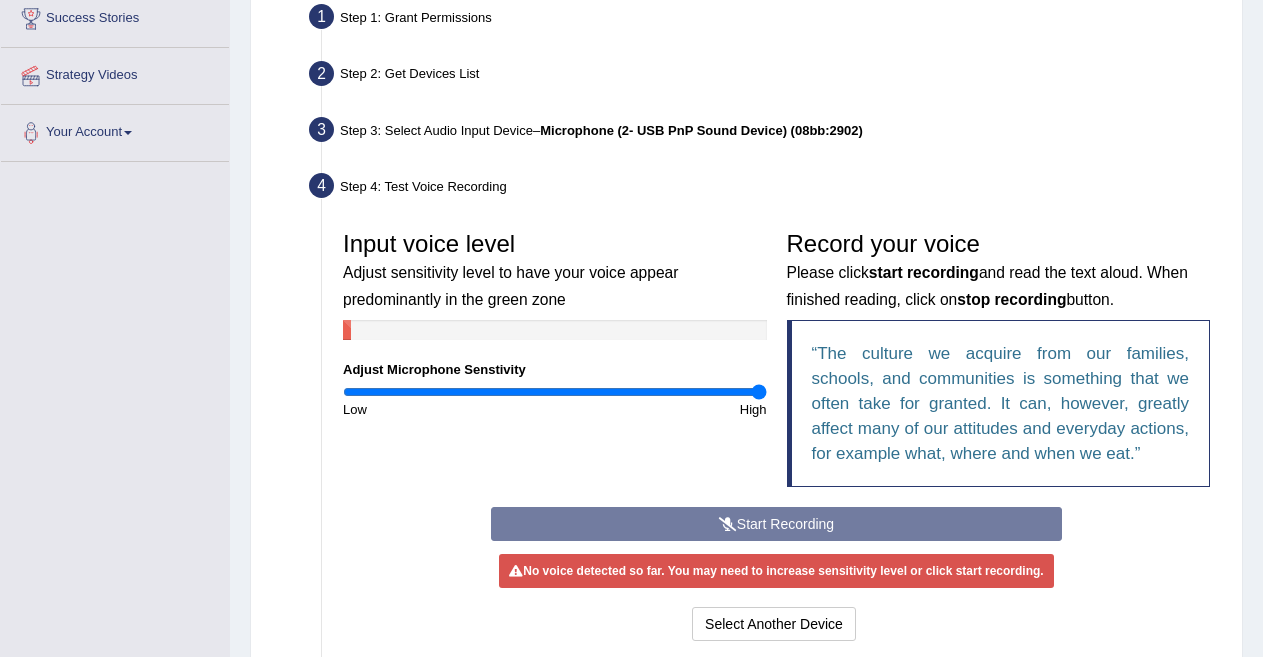 click on "Start Recording    Stop Recording   Note:  Please listen to the recording till the end by pressing  , to proceed.       No voice detected so far. You may need to increase sensitivity level or click start recording.     Voice level is too low yet. Please increase the sensitivity level from the bar on the left.     Your voice is strong enough for our A.I. to detect    Voice level is too high. Please reduce the sensitivity level from the bar on the left.     Select Another Device   Voice is ok. Go to Next step" at bounding box center [776, 576] 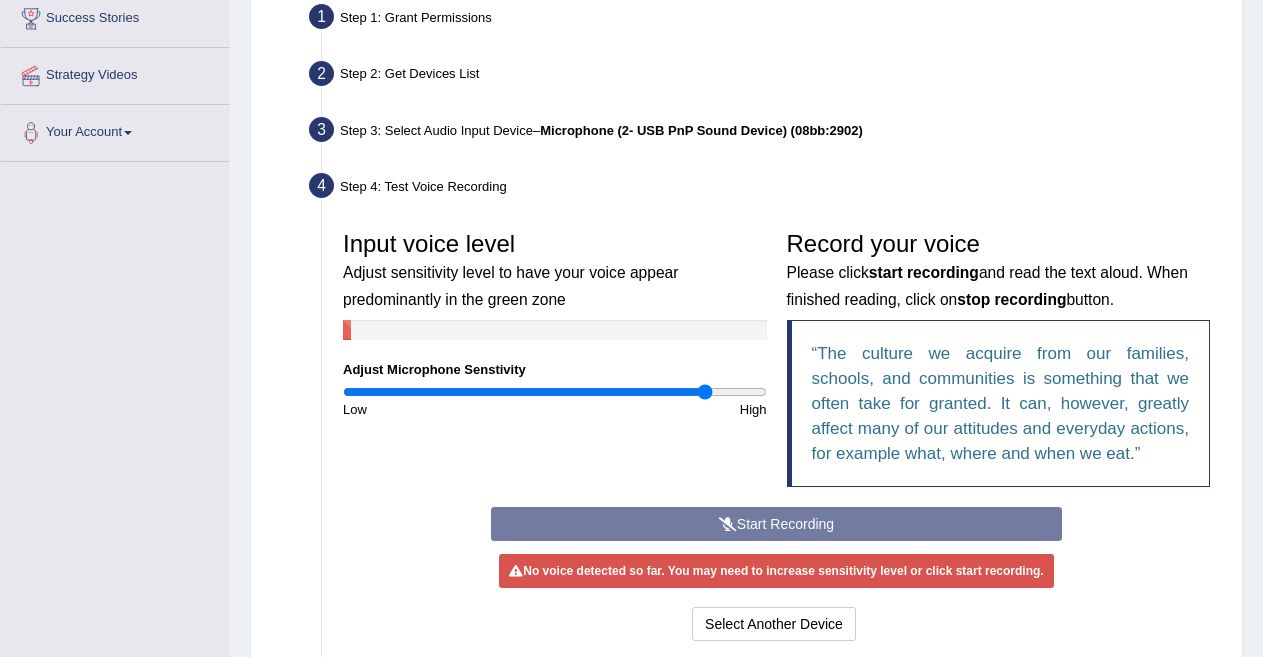 drag, startPoint x: 752, startPoint y: 397, endPoint x: 706, endPoint y: 392, distance: 46.270943 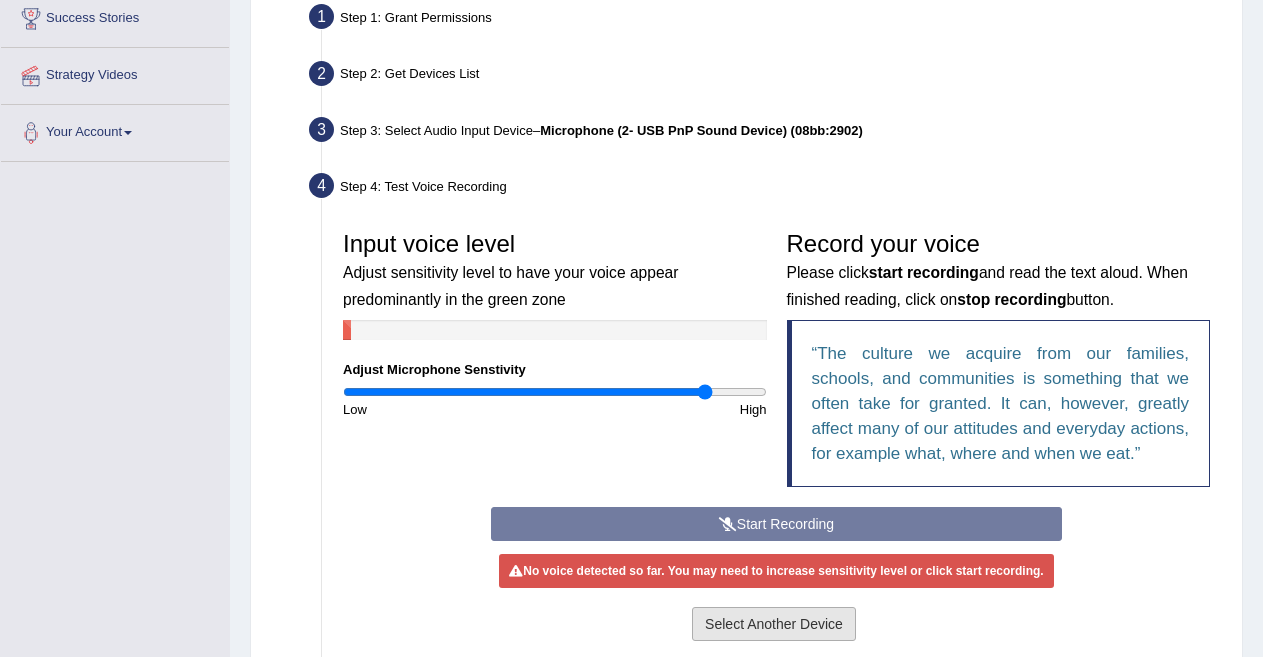 click on "Select Another Device" at bounding box center (774, 624) 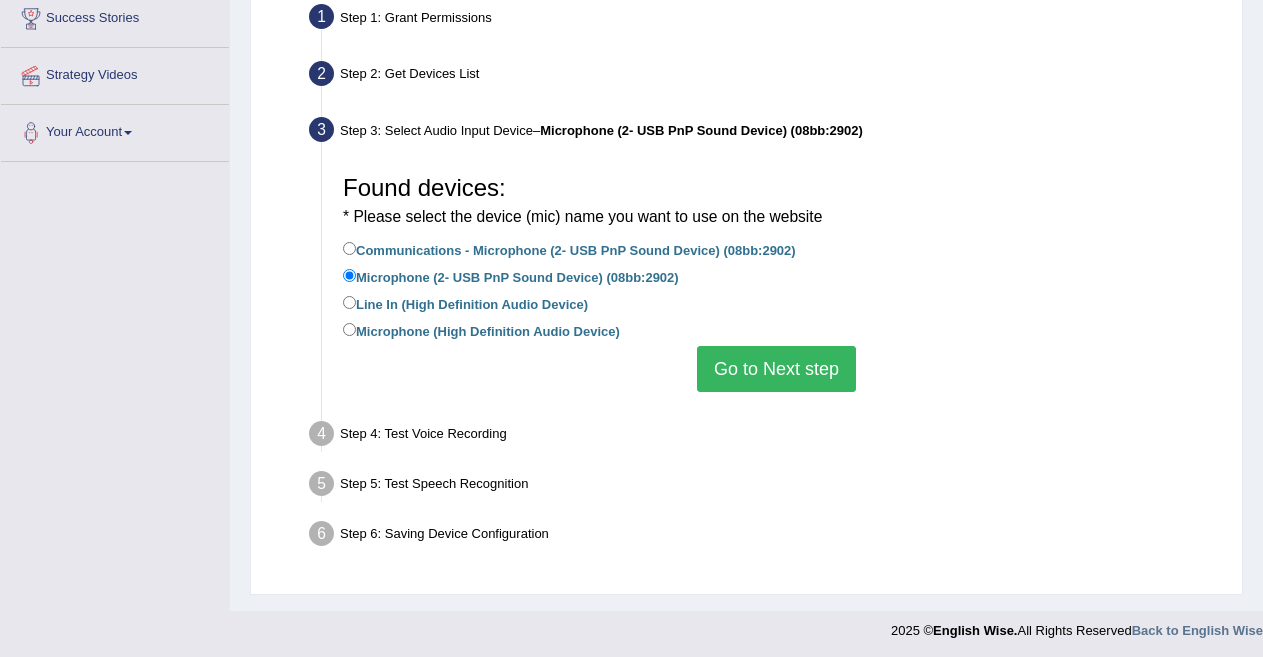 click on "Go to Next step" at bounding box center (776, 369) 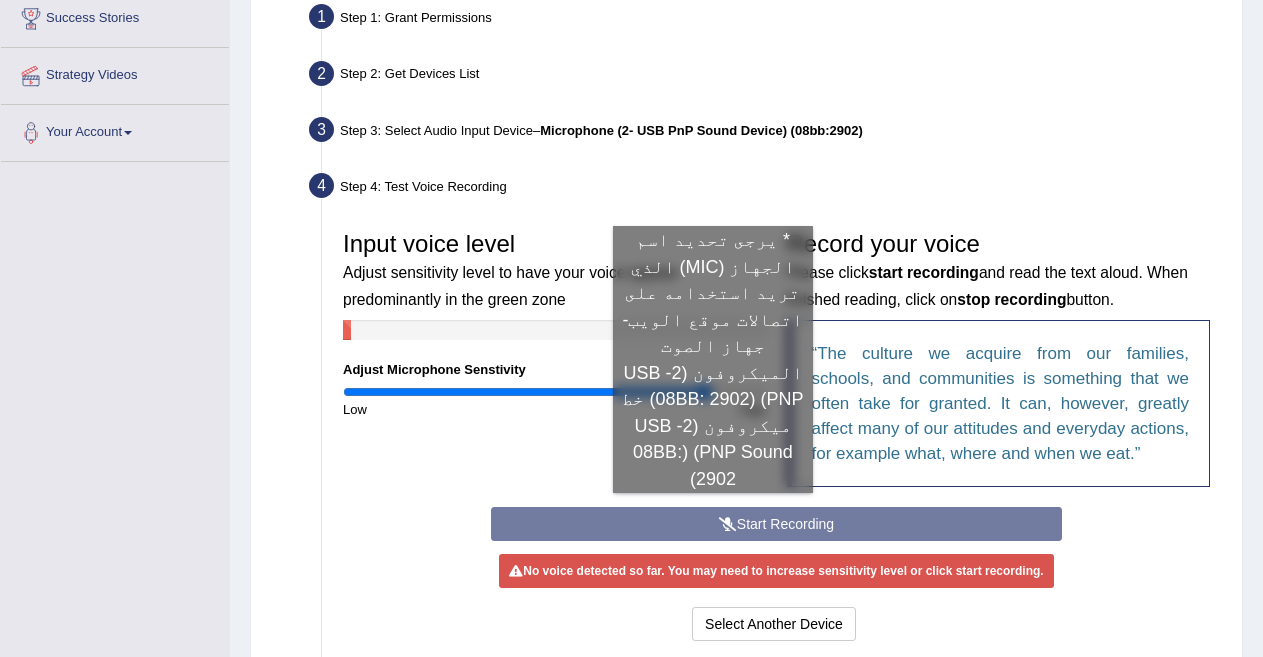 click on "Start Recording    Stop Recording   Note:  Please listen to the recording till the end by pressing  , to proceed.       No voice detected so far. You may need to increase sensitivity level or click start recording.     Voice level is too low yet. Please increase the sensitivity level from the bar on the left.     Your voice is strong enough for our A.I. to detect    Voice level is too high. Please reduce the sensitivity level from the bar on the left.     Select Another Device   Voice is ok. Go to Next step" at bounding box center (776, 576) 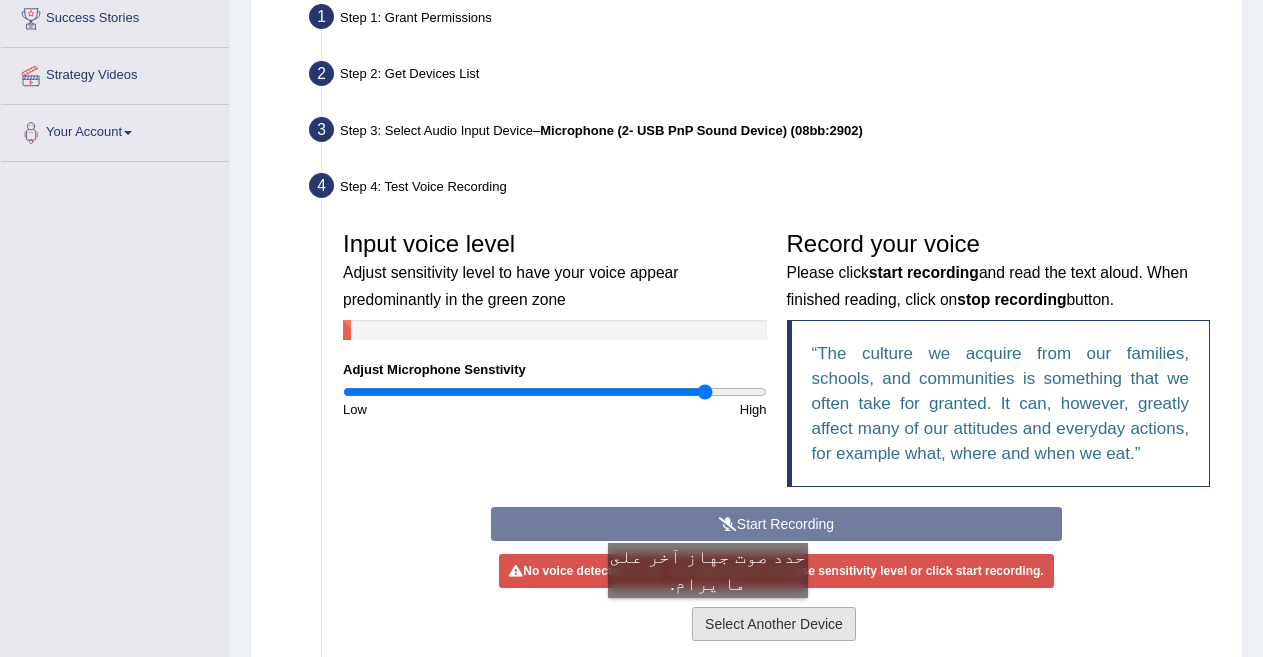 click on "Select Another Device" at bounding box center [774, 624] 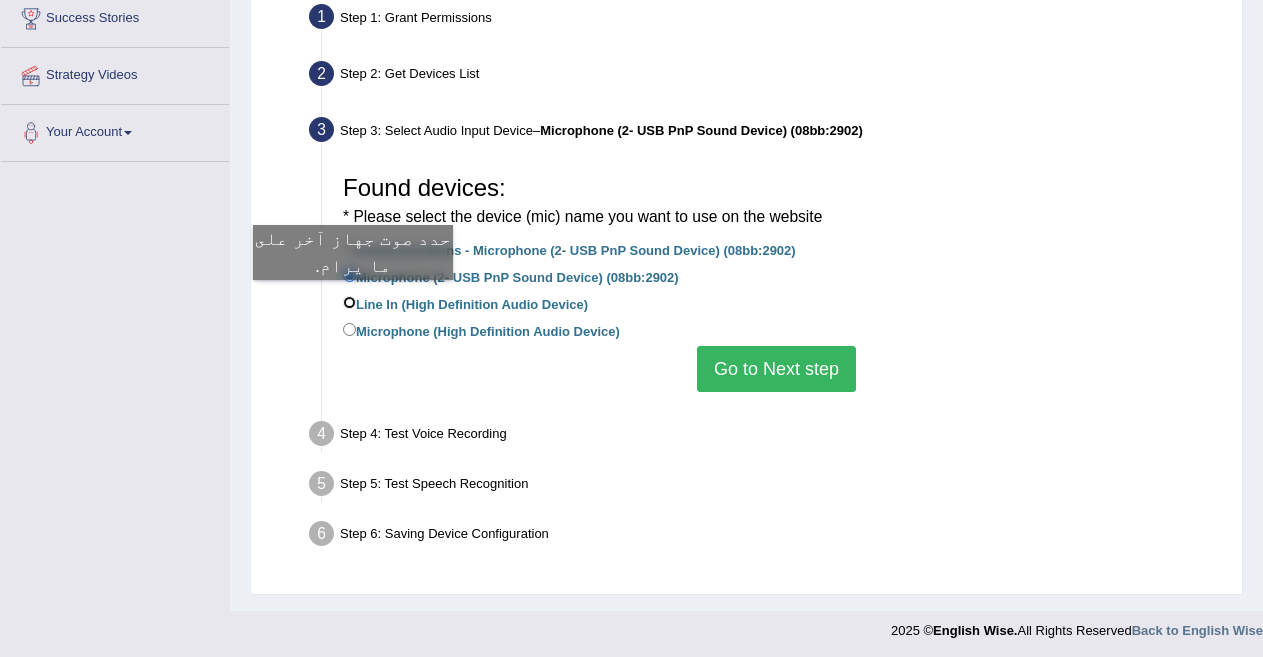 click on "Line In (High Definition Audio Device)" at bounding box center [349, 302] 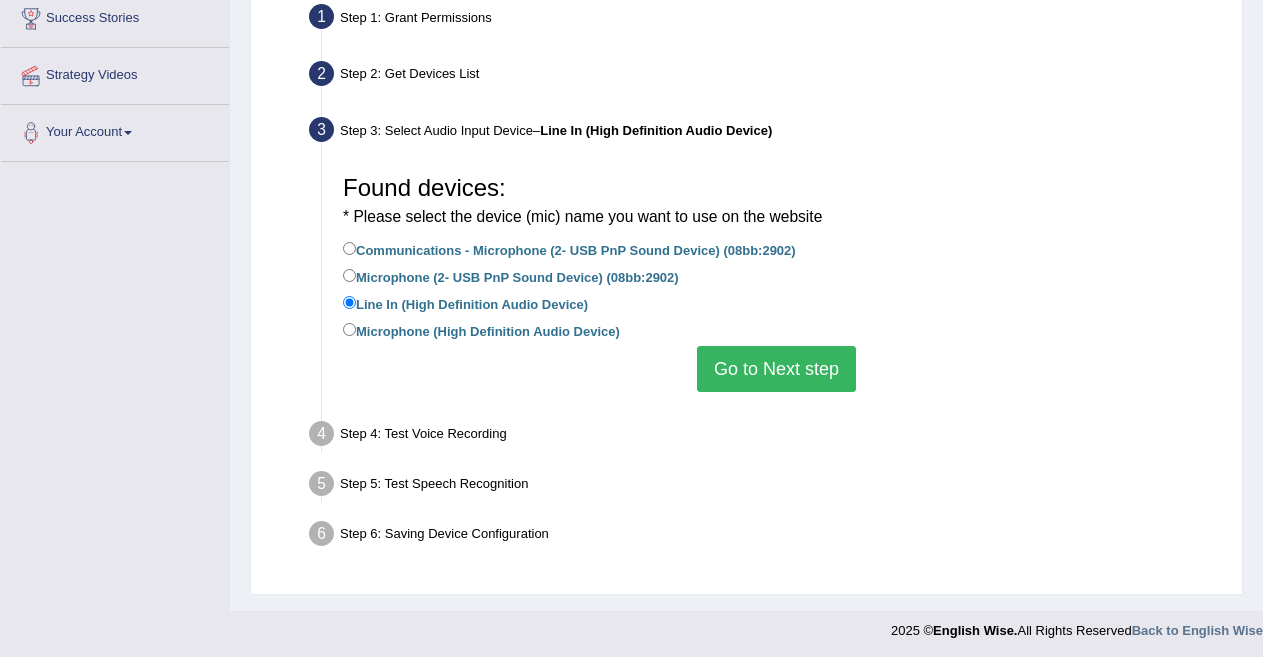 click on "Go to Next step" at bounding box center (776, 369) 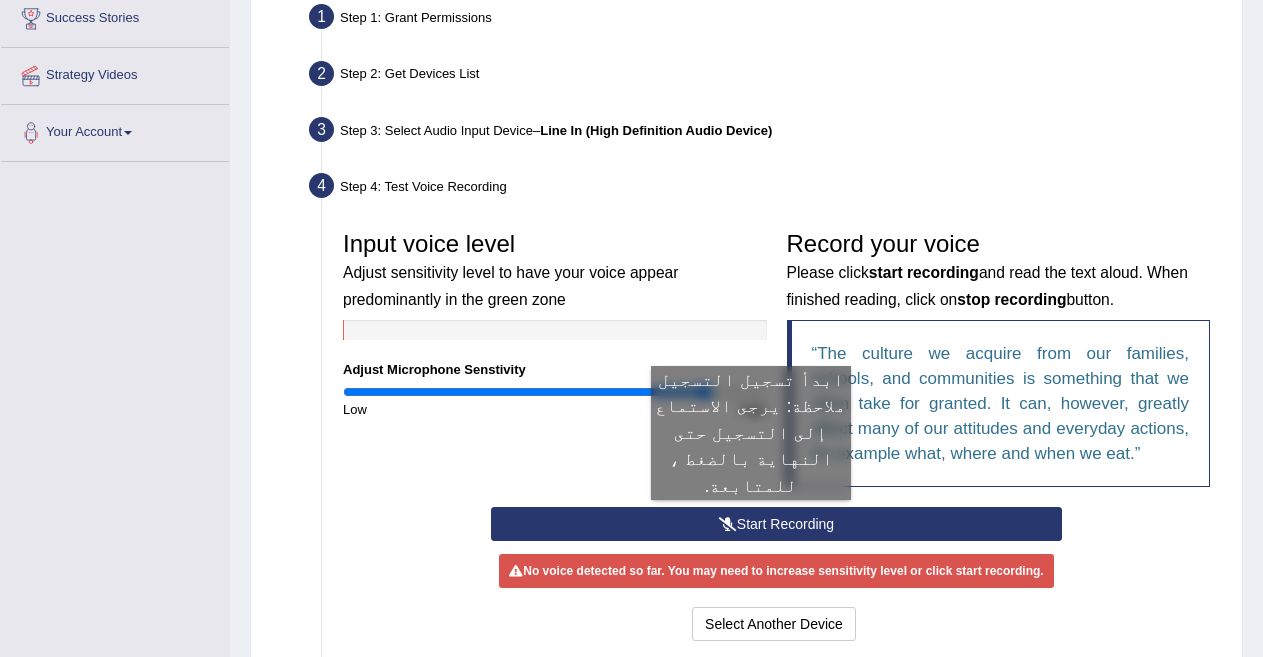 click on "Start Recording" at bounding box center (776, 524) 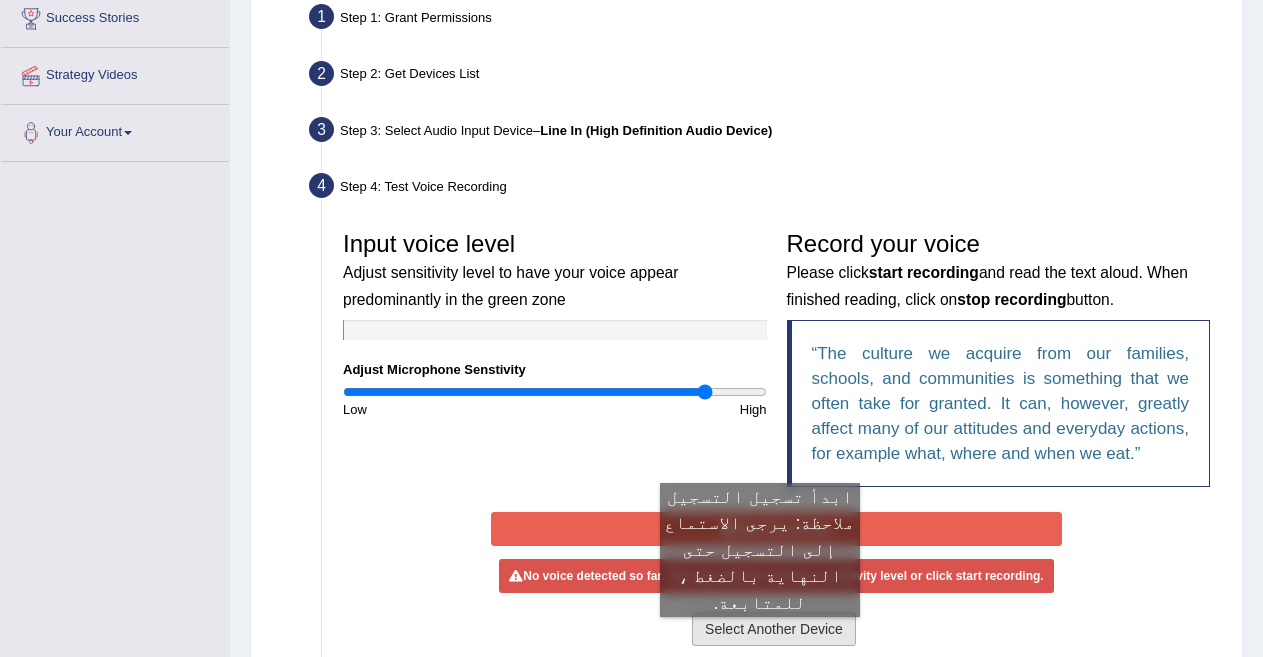 click on "Select Another Device" at bounding box center [774, 629] 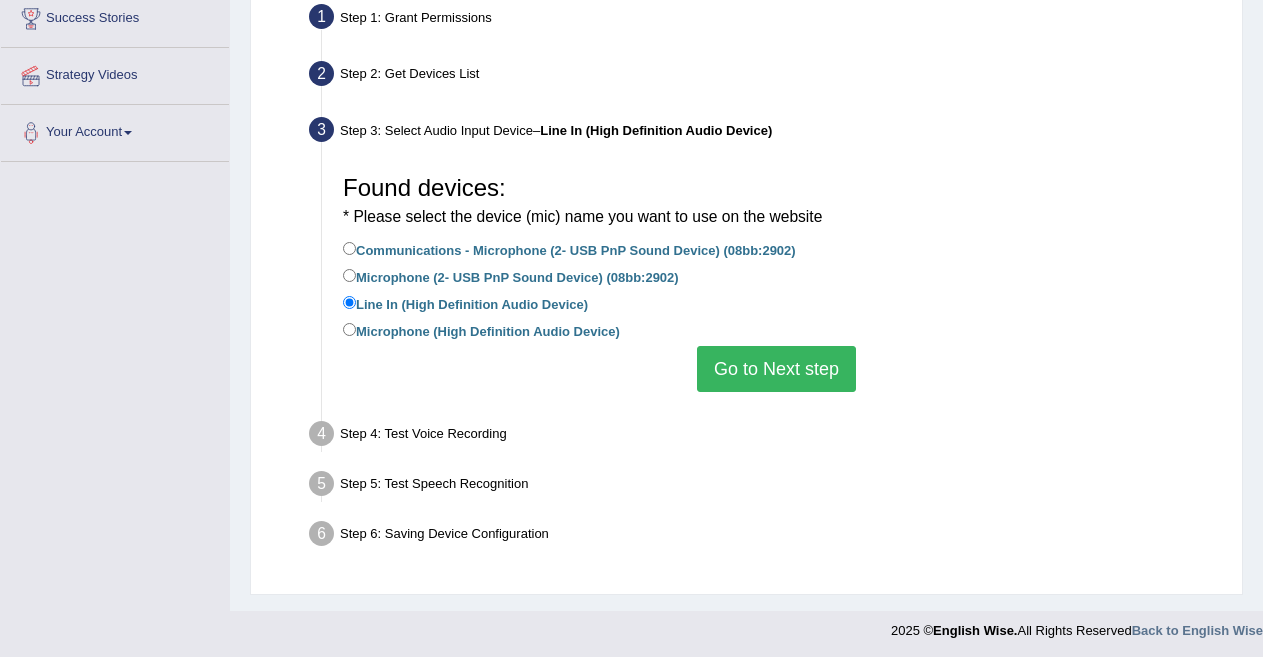 click on "Microphone (High Definition Audio Device)" at bounding box center [481, 330] 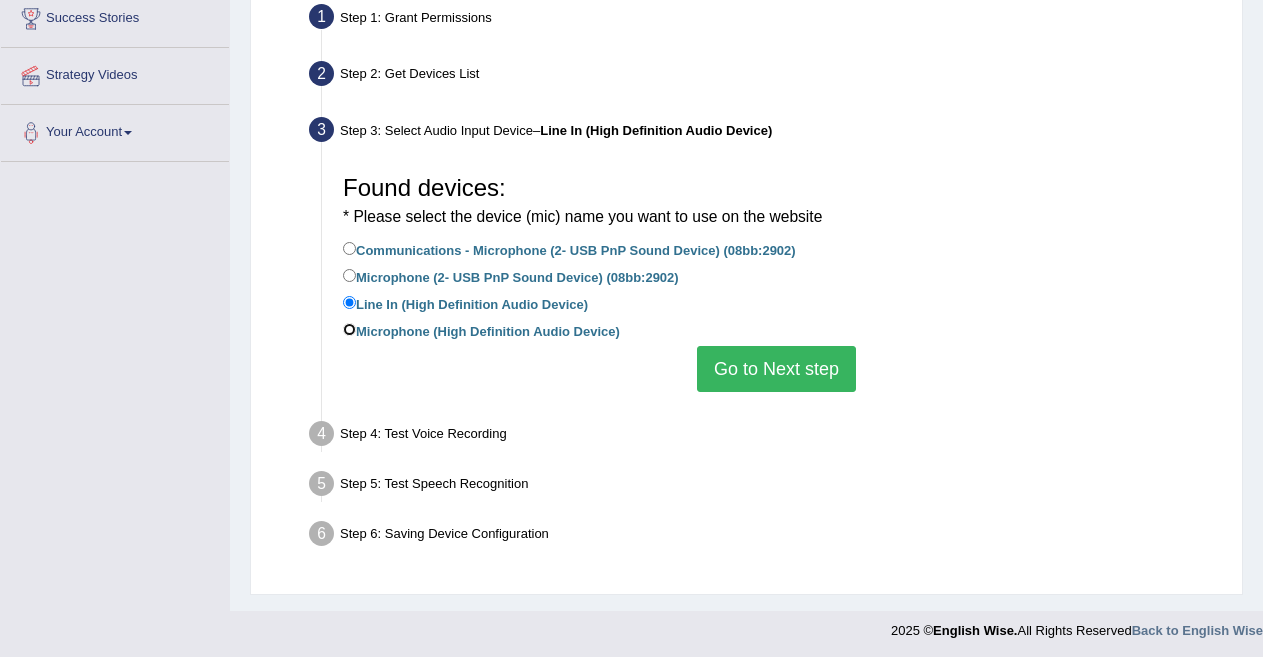 click on "Microphone (High Definition Audio Device)" at bounding box center [349, 329] 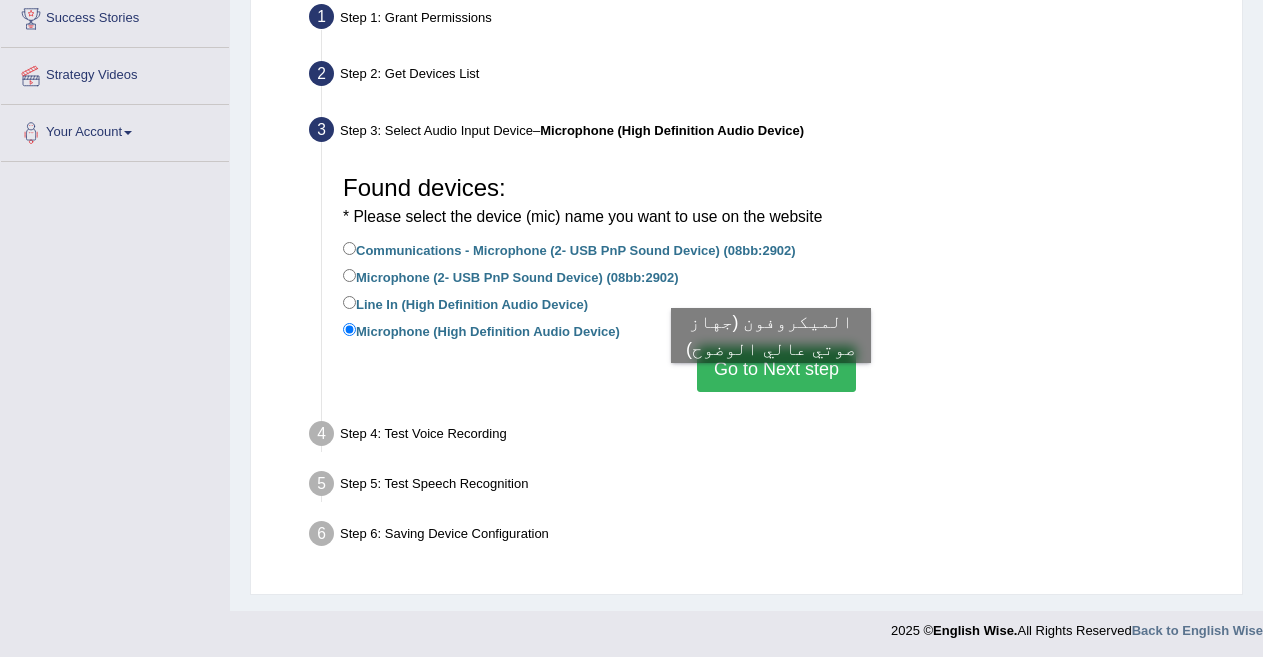 click on "Go to Next step" at bounding box center (776, 369) 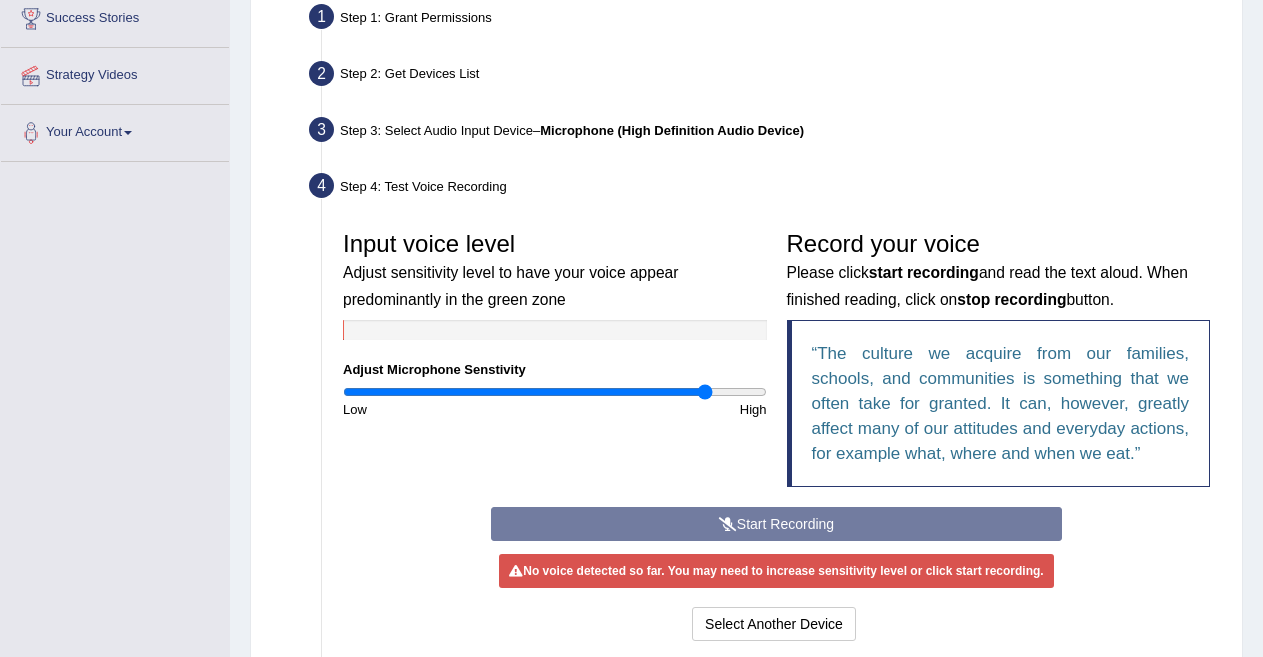 click on "Start Recording    Stop Recording   Note:  Please listen to the recording till the end by pressing  , to proceed.       No voice detected so far. You may need to increase sensitivity level or click start recording.     Voice level is too low yet. Please increase the sensitivity level from the bar on the left.     Your voice is strong enough for our A.I. to detect    Voice level is too high. Please reduce the sensitivity level from the bar on the left.     Select Another Device   Voice is ok. Go to Next step" at bounding box center [776, 576] 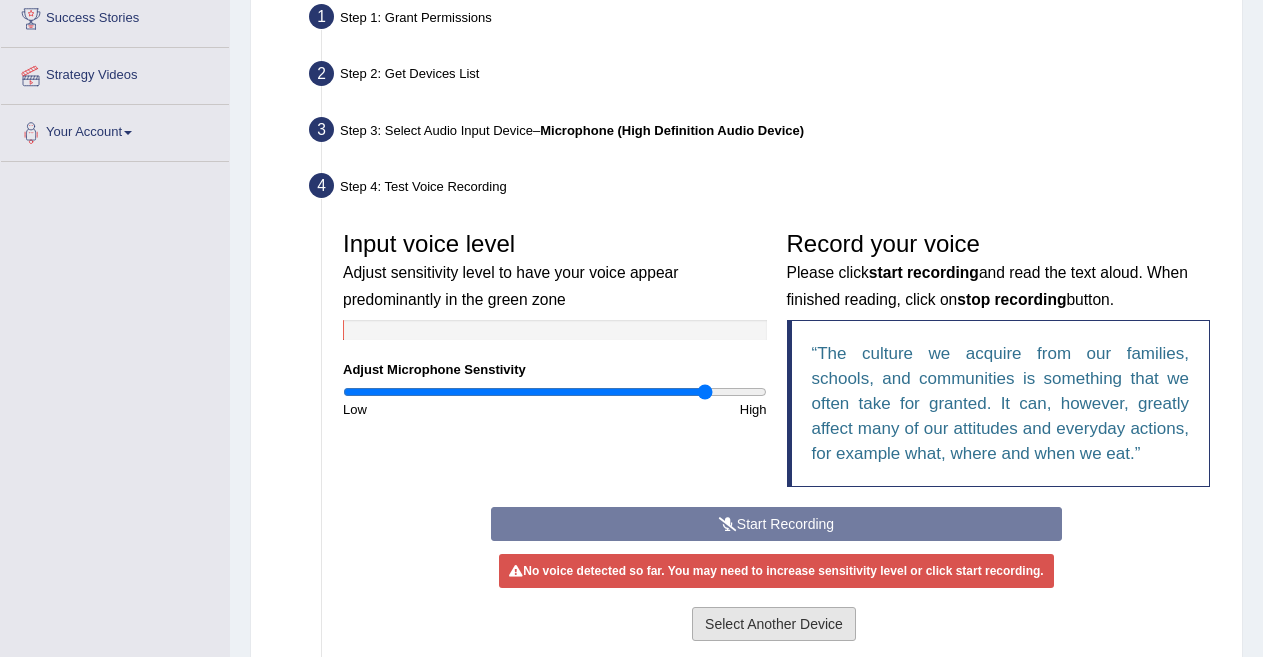 click on "Select Another Device" at bounding box center [774, 624] 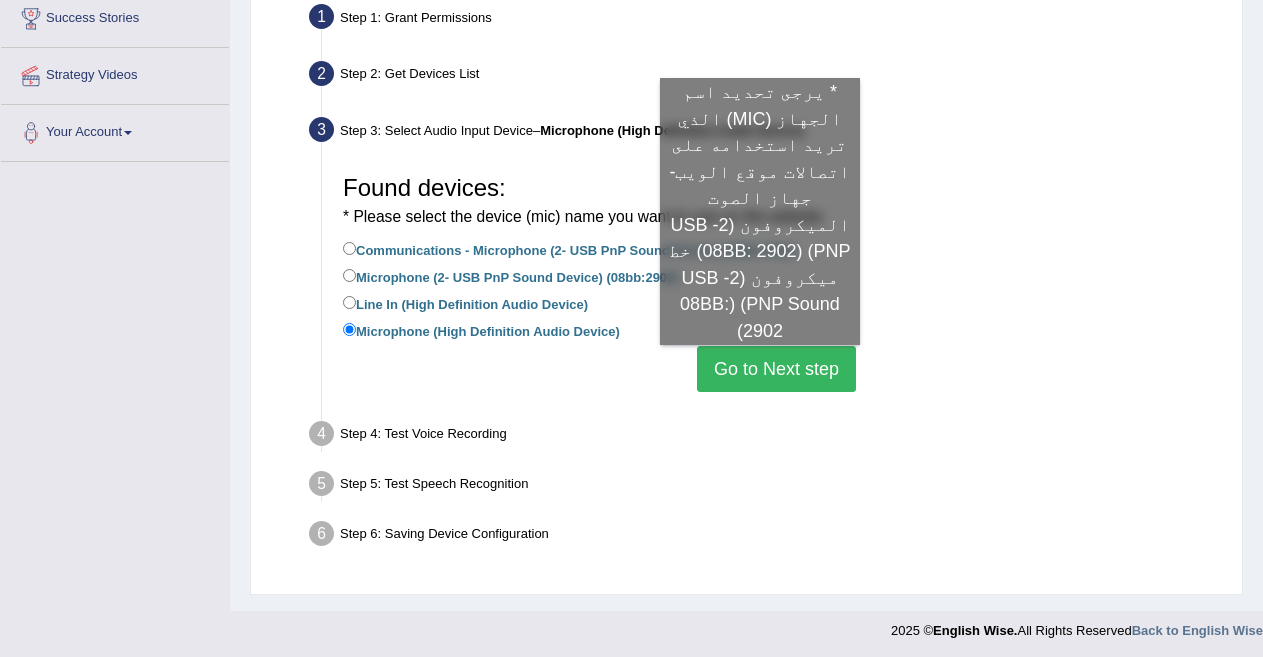 click on "Go to Next step" at bounding box center [776, 369] 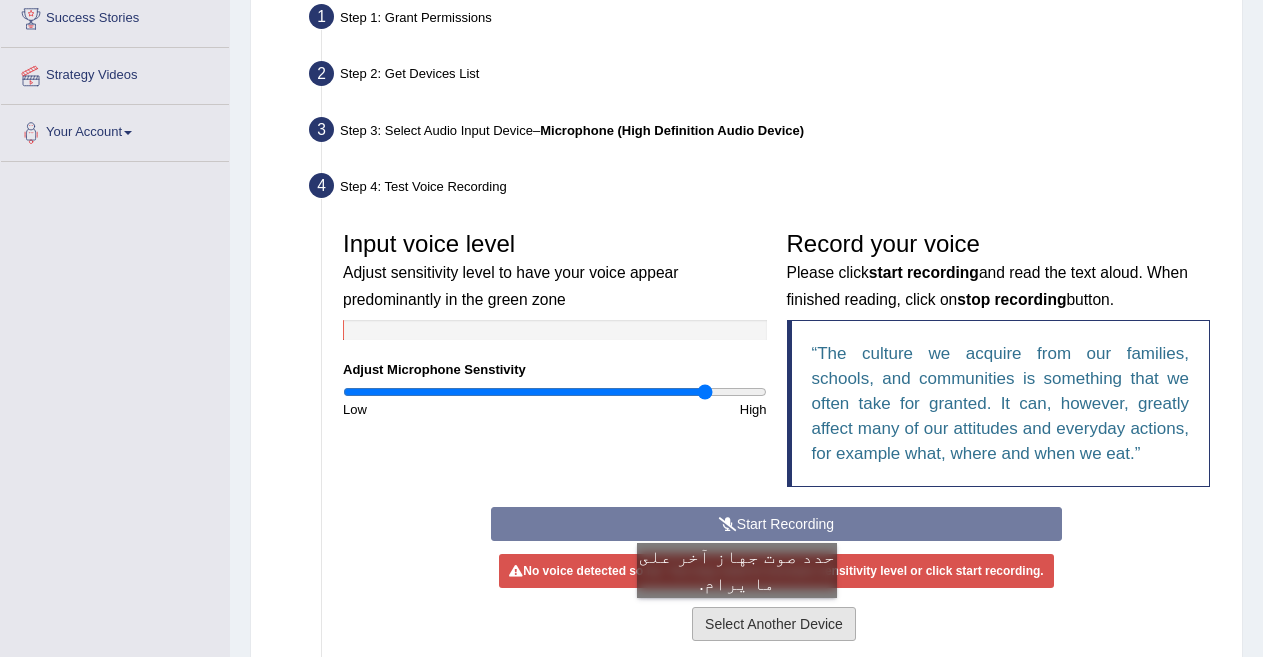 click on "Select Another Device" at bounding box center (774, 624) 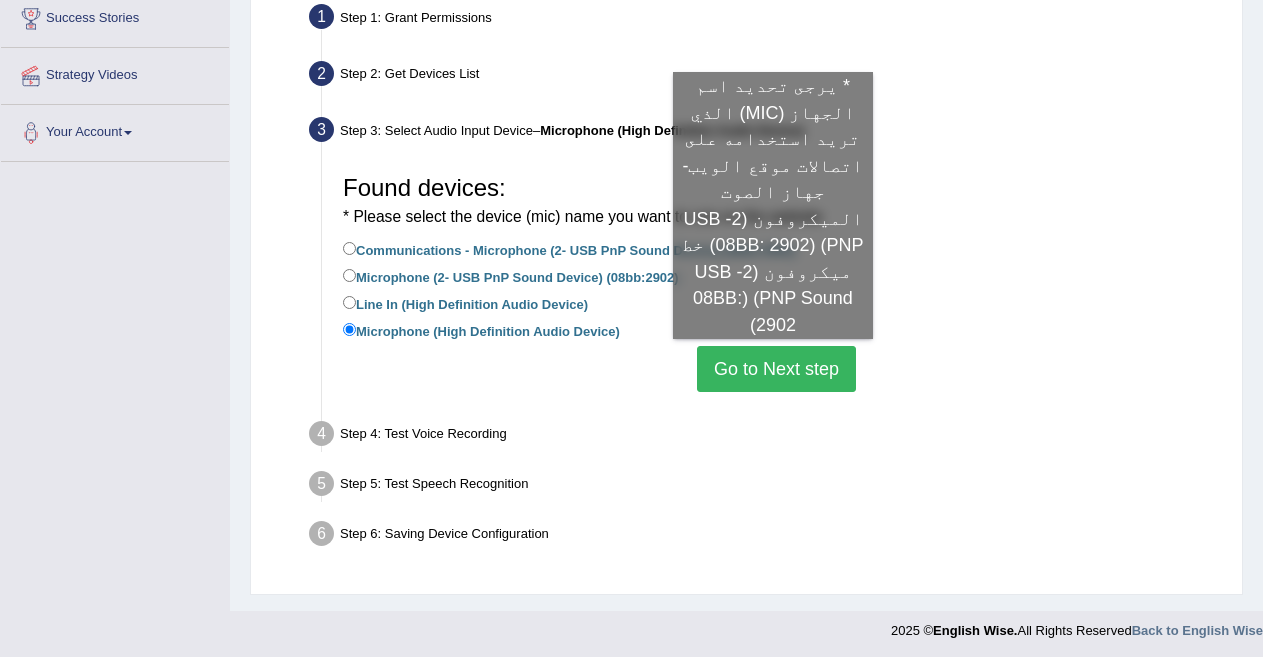 click on "Go to Next step" at bounding box center (776, 369) 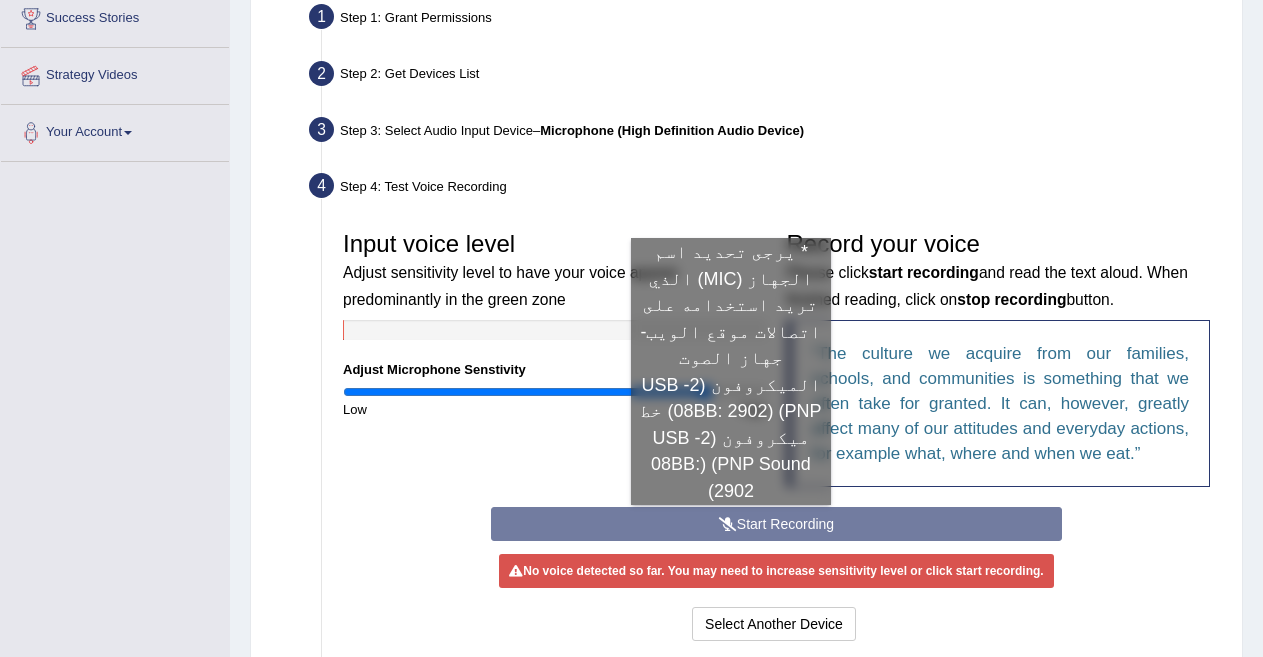 click on "Start Recording    Stop Recording   Note:  Please listen to the recording till the end by pressing  , to proceed.       No voice detected so far. You may need to increase sensitivity level or click start recording.     Voice level is too low yet. Please increase the sensitivity level from the bar on the left.     Your voice is strong enough for our A.I. to detect    Voice level is too high. Please reduce the sensitivity level from the bar on the left.     Select Another Device   Voice is ok. Go to Next step" at bounding box center [776, 576] 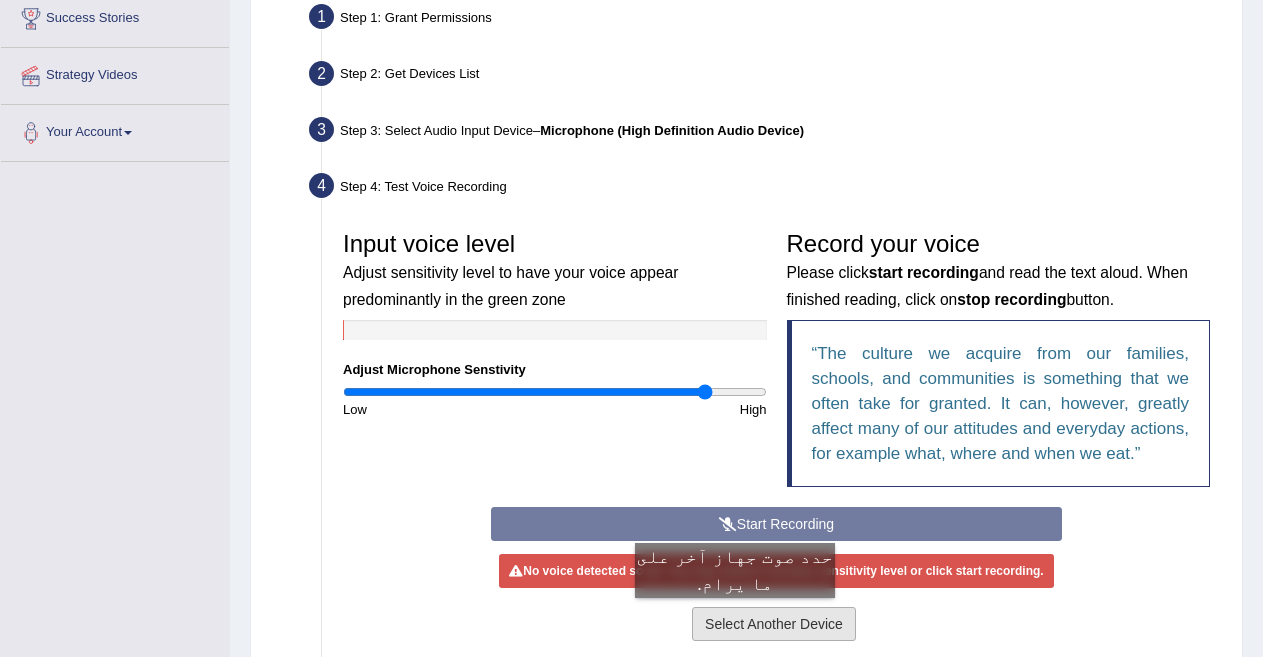click on "Select Another Device" at bounding box center (774, 624) 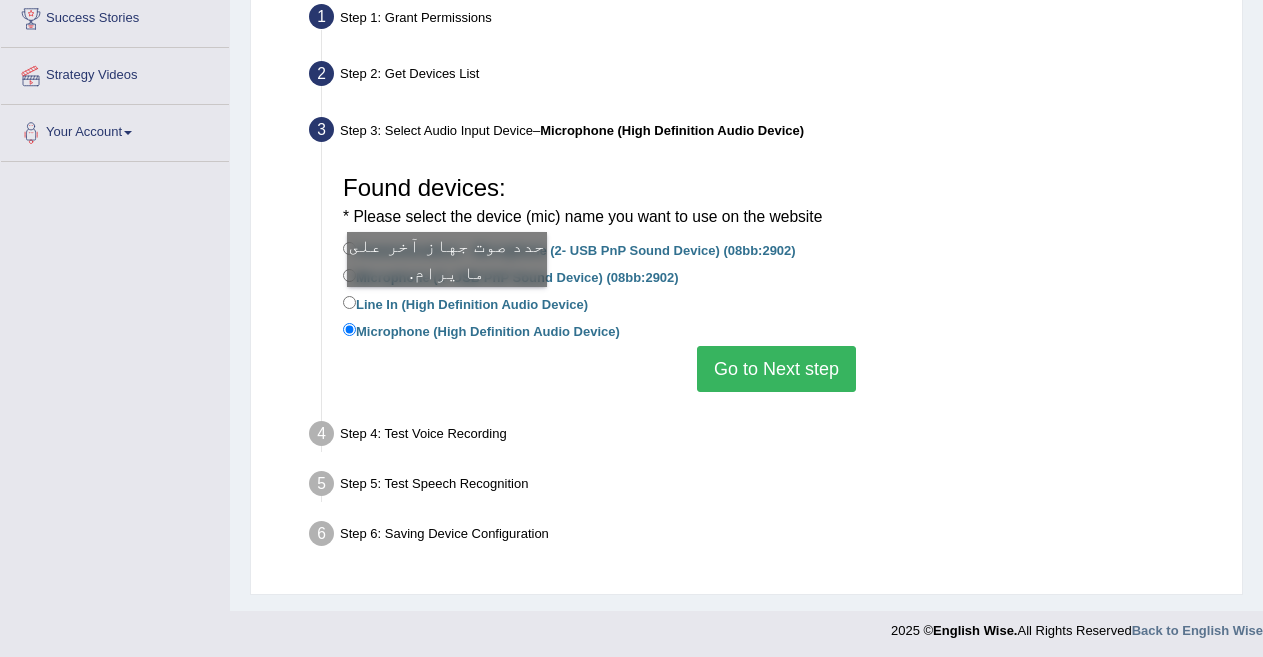 click on "Line In (High Definition Audio Device)" at bounding box center [465, 303] 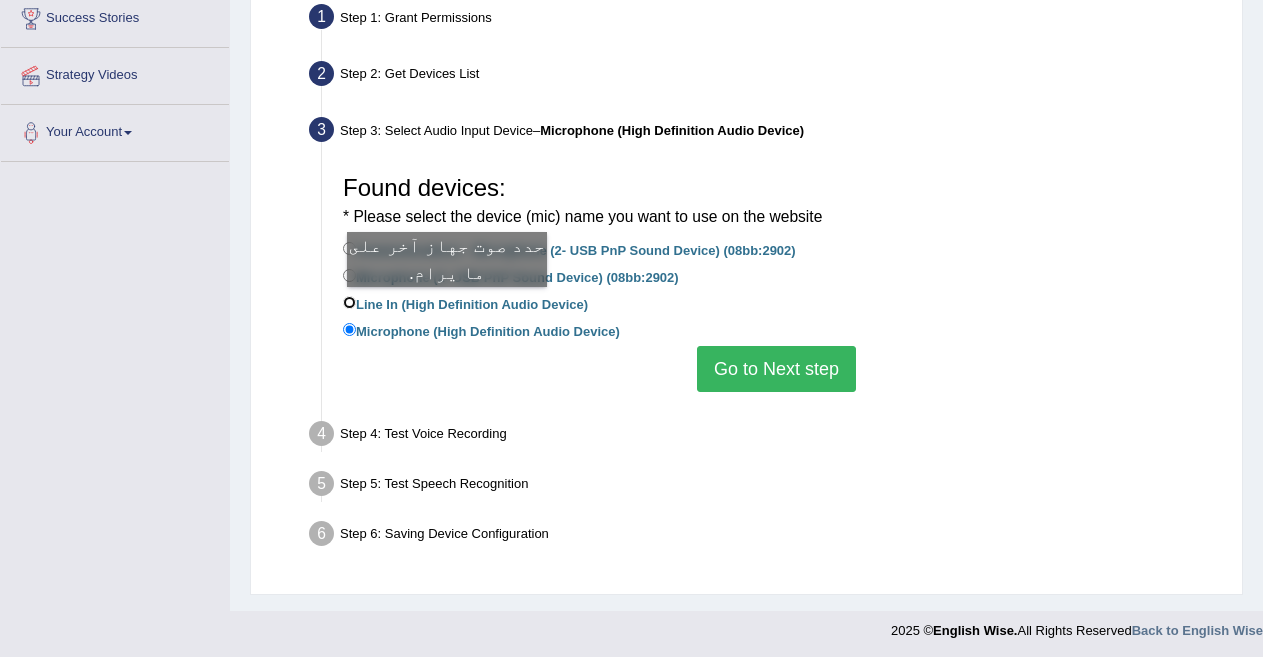 click on "Line In (High Definition Audio Device)" at bounding box center (349, 302) 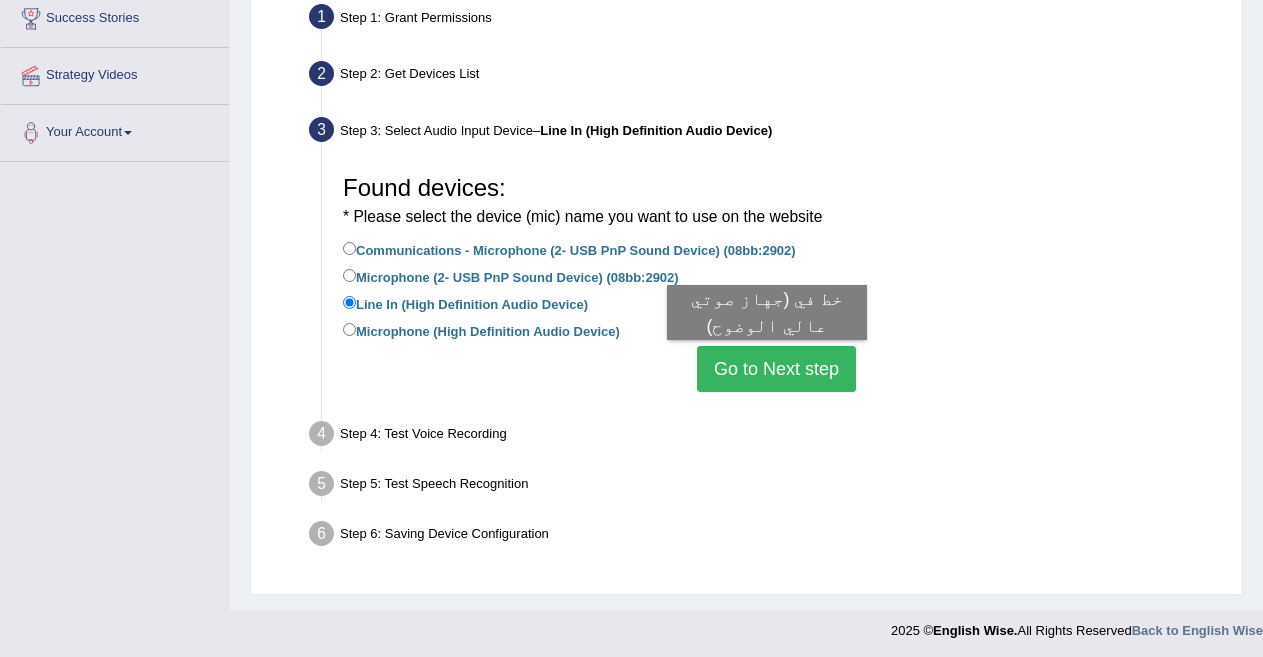 click on "Go to Next step" at bounding box center [776, 369] 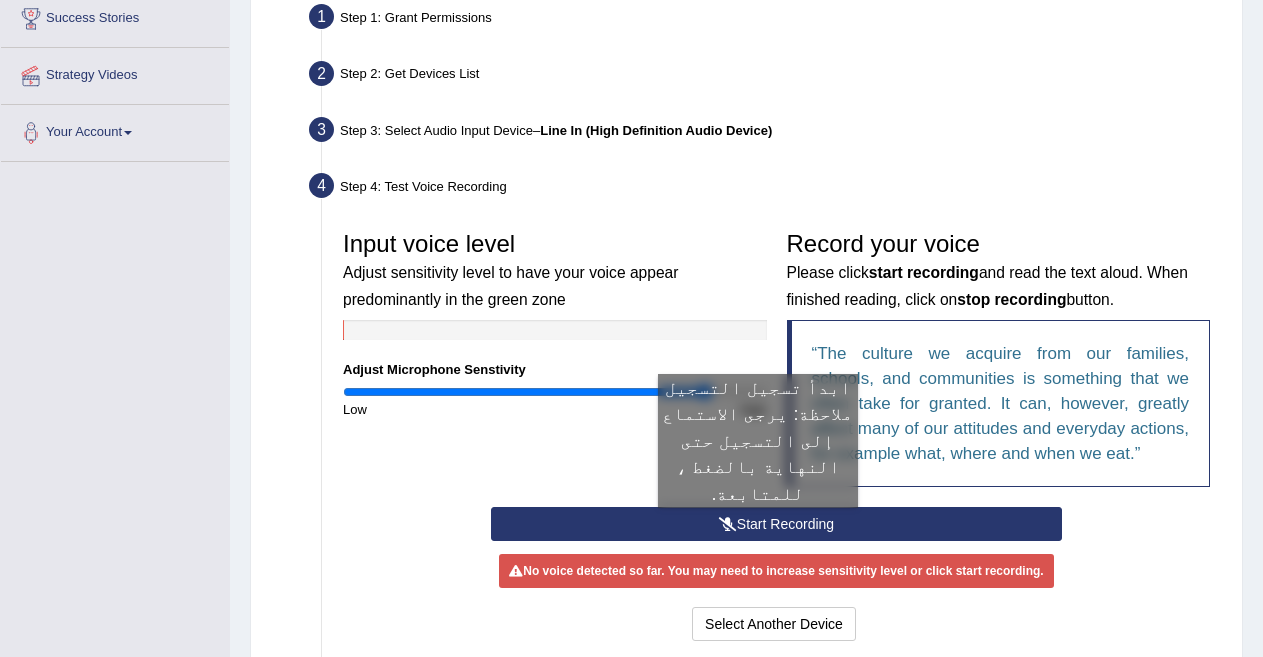 click on "Start Recording" at bounding box center [776, 524] 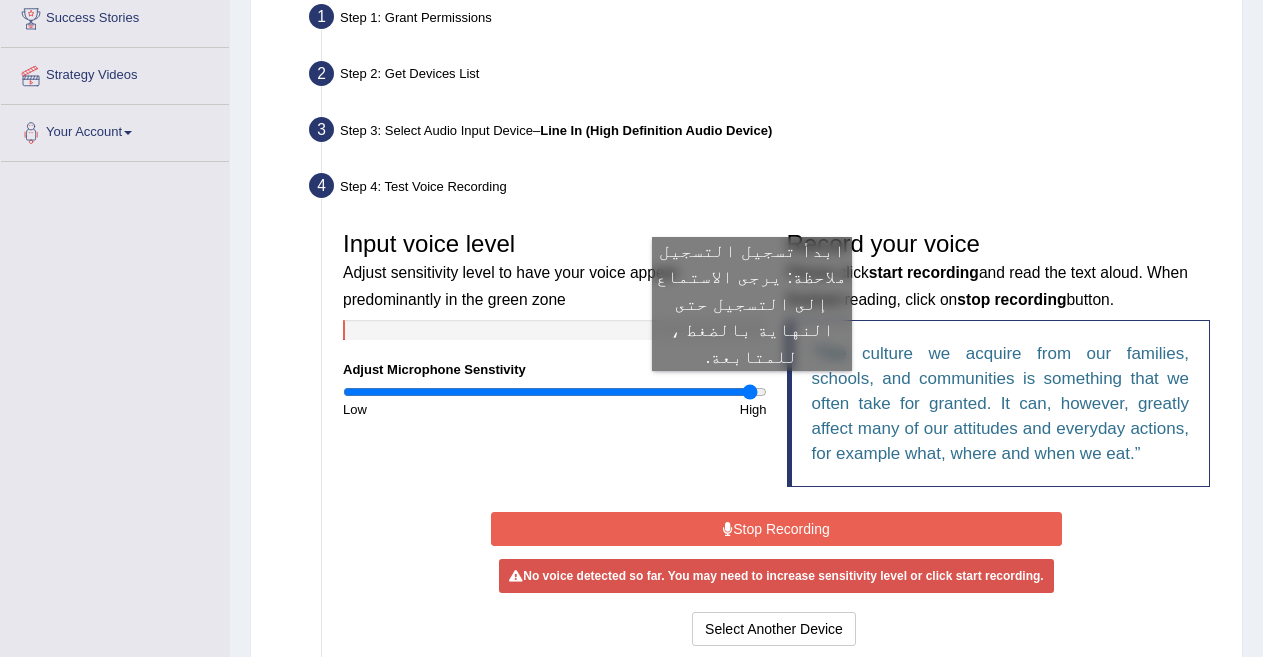 drag, startPoint x: 707, startPoint y: 385, endPoint x: 752, endPoint y: 391, distance: 45.39824 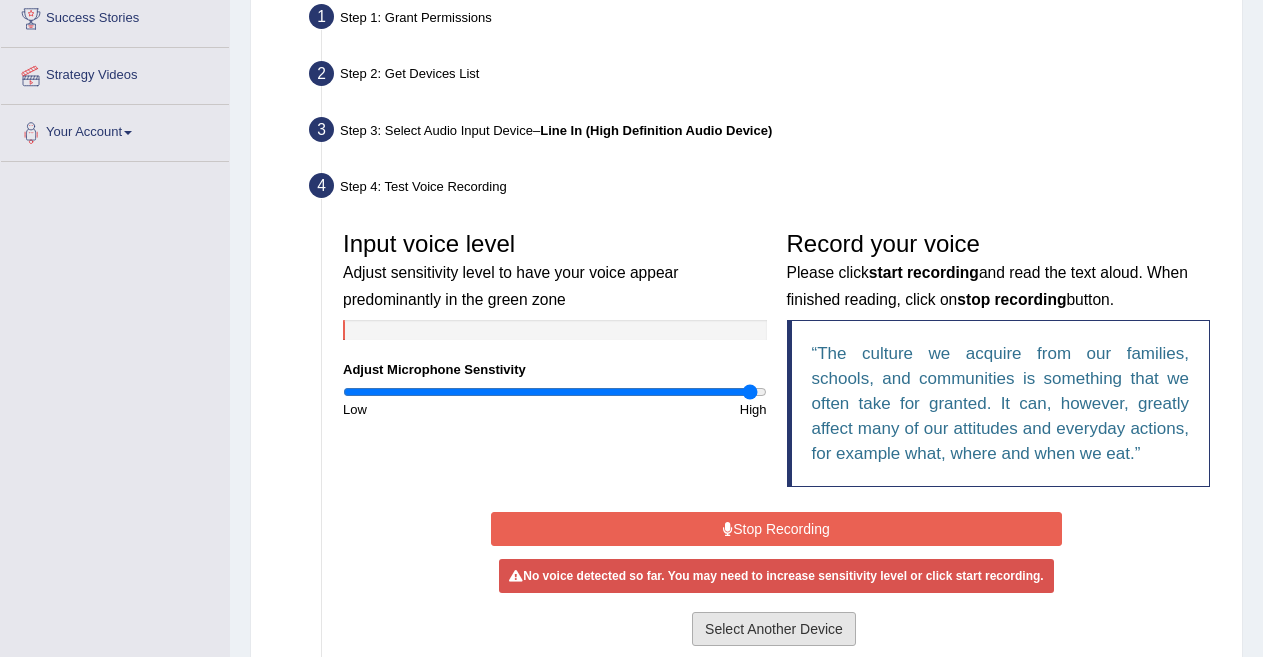 click on "Select Another Device" at bounding box center (774, 629) 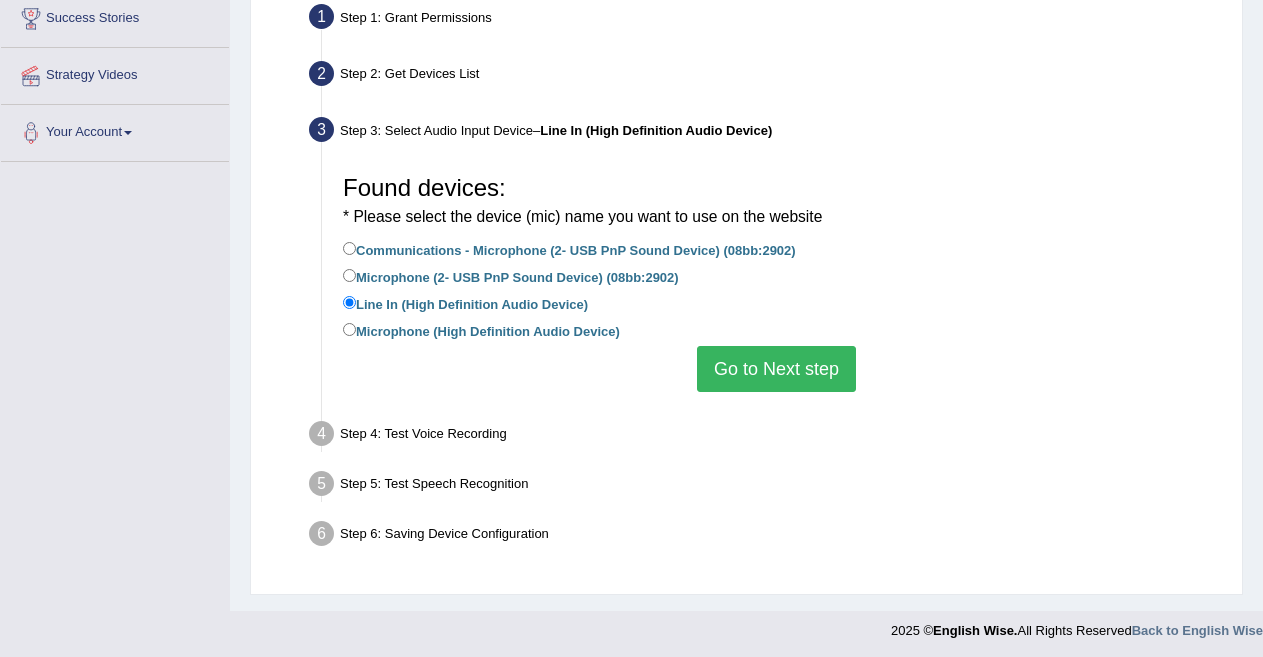click on "Microphone (2- USB PnP Sound Device) (08bb:2902)" at bounding box center [511, 276] 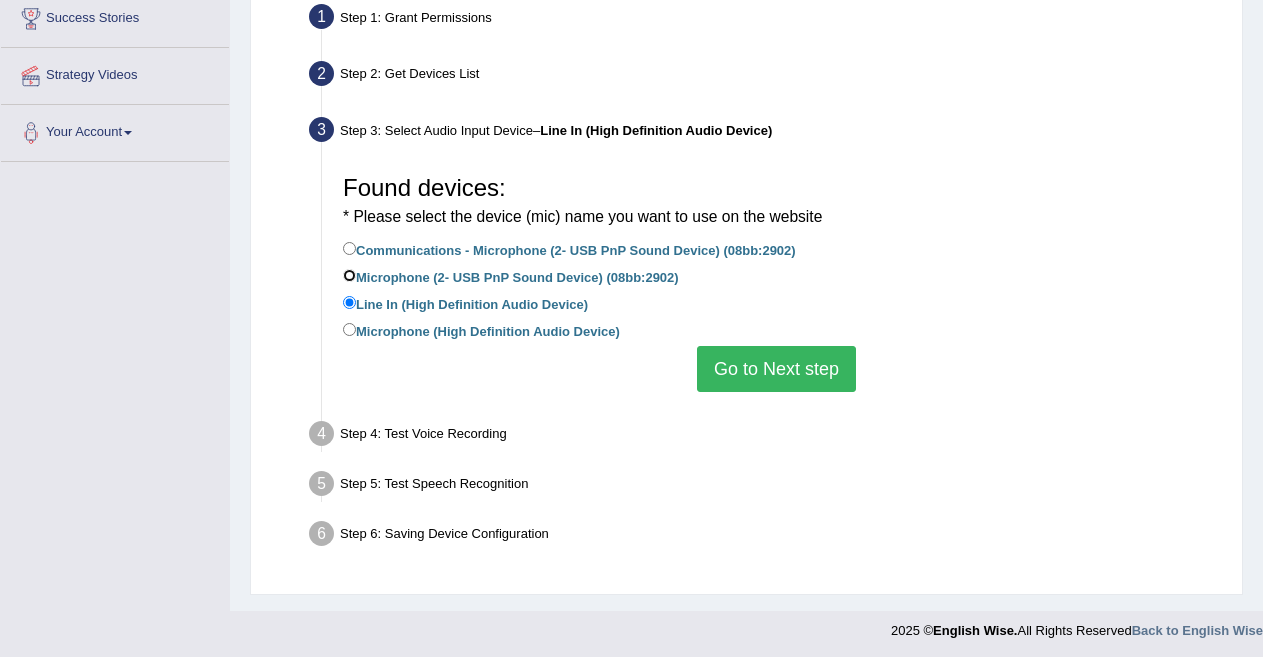 click on "Microphone (2- USB PnP Sound Device) (08bb:2902)" at bounding box center (349, 275) 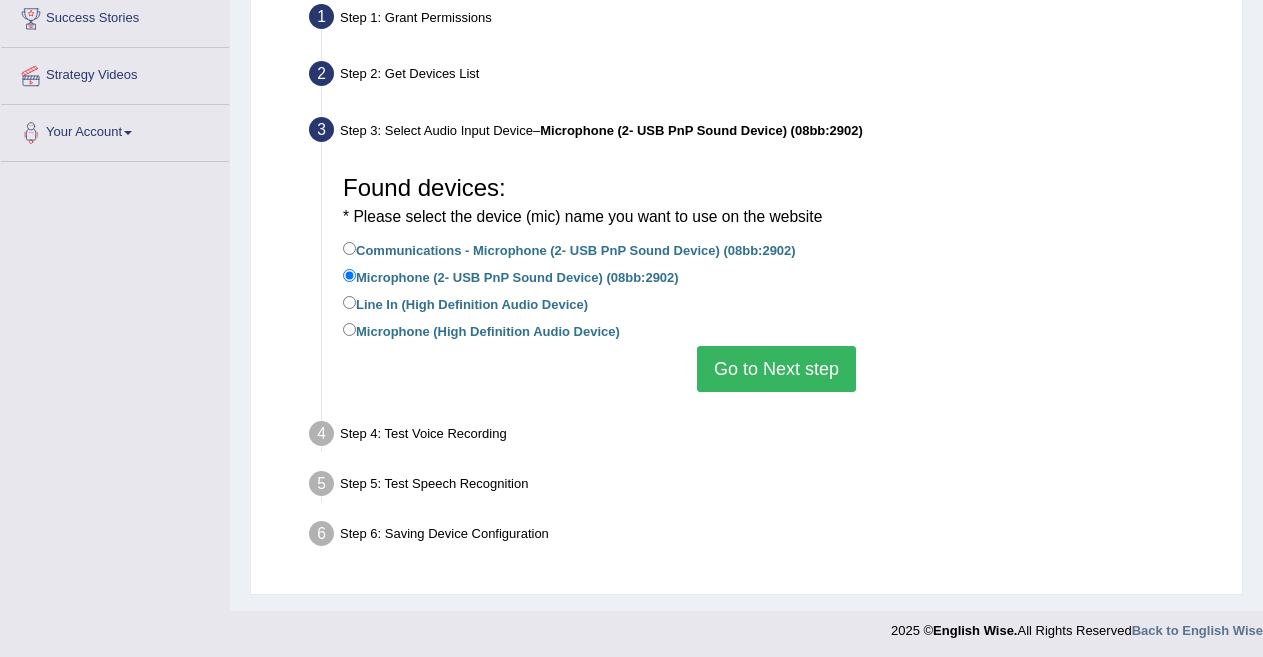 click on "Go to Next step" at bounding box center [776, 369] 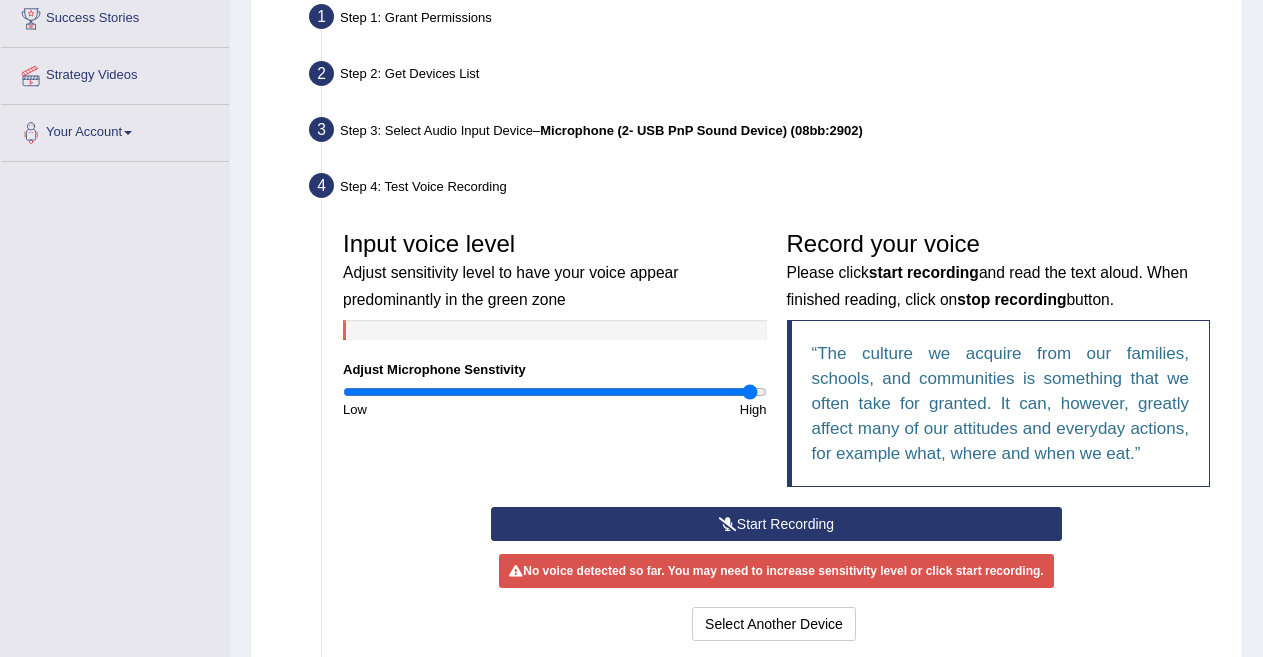 click on "Start Recording" at bounding box center [776, 524] 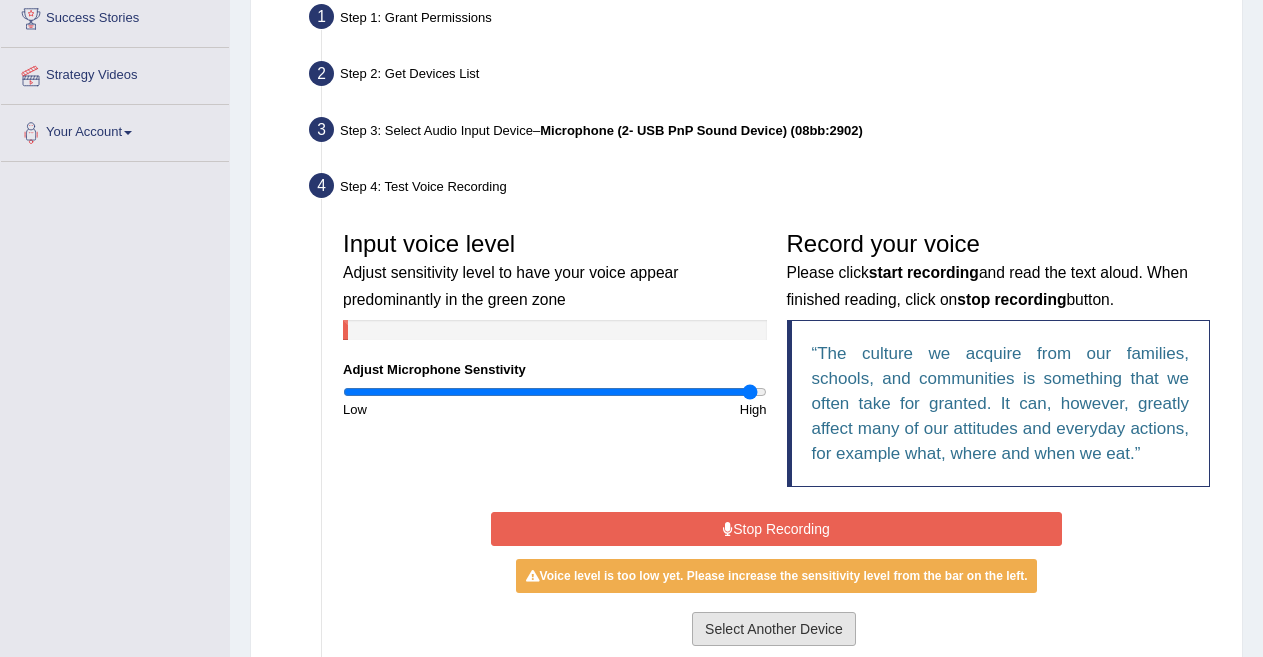 click on "Select Another Device" at bounding box center (774, 629) 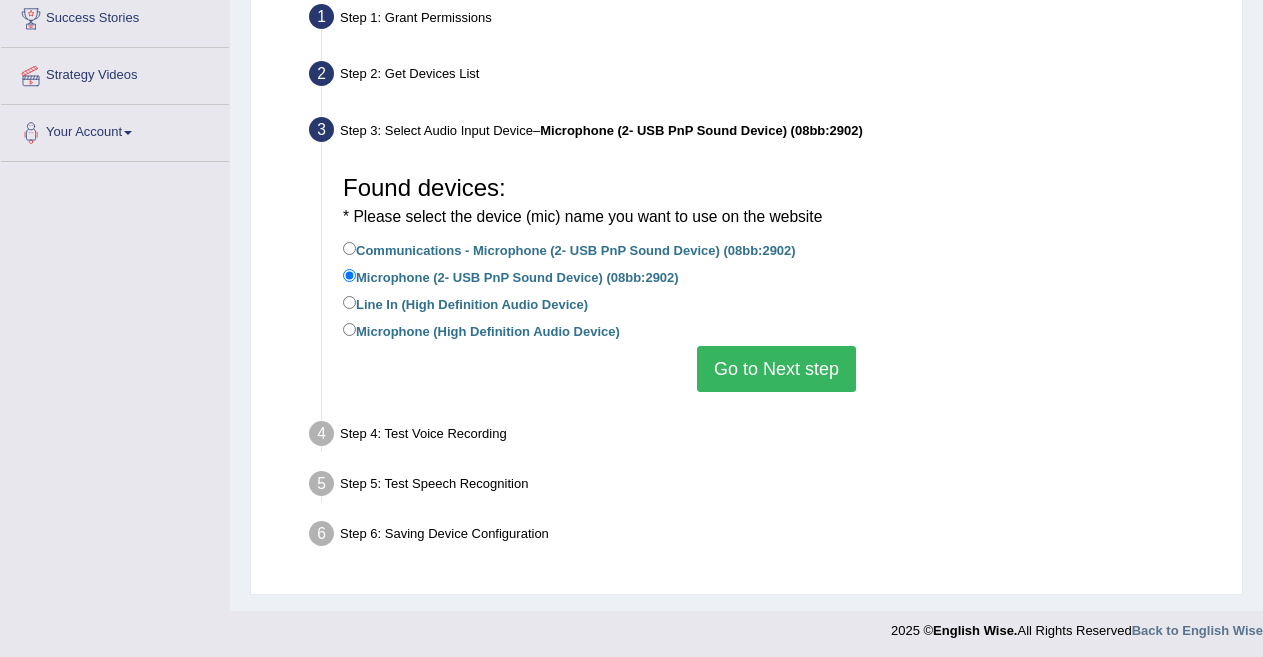 click on "Communications - Microphone (2- USB PnP Sound Device) (08bb:2902)" at bounding box center [569, 249] 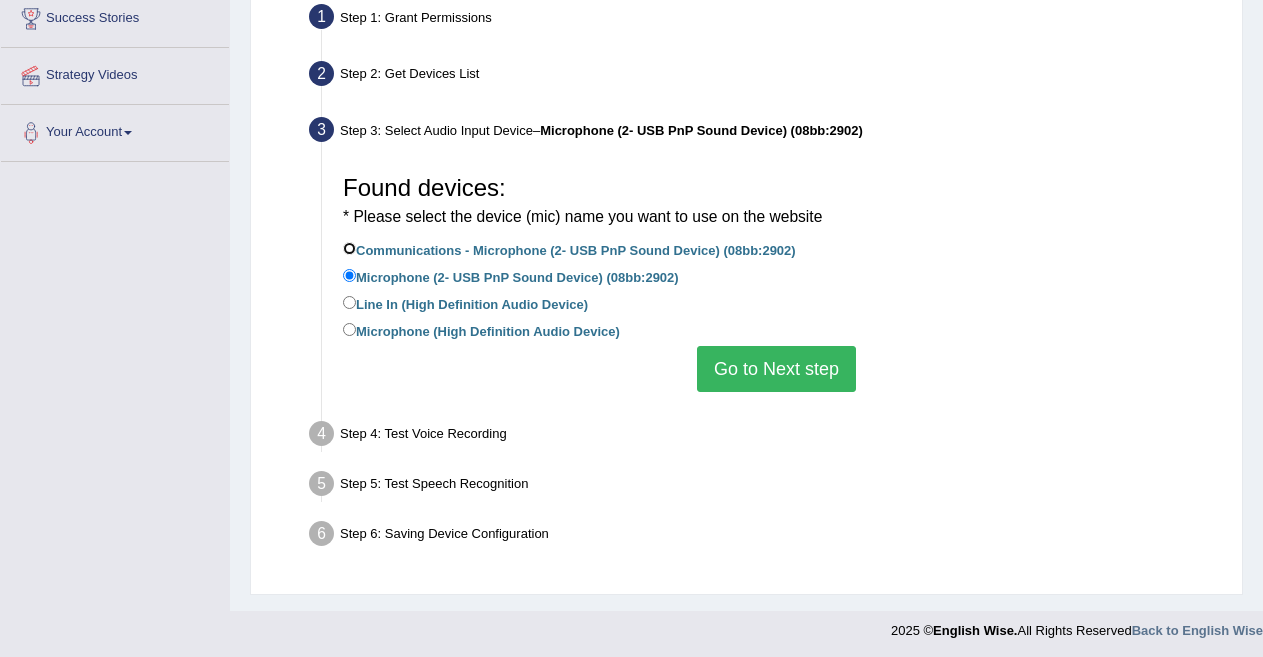 click on "Communications - Microphone (2- USB PnP Sound Device) (08bb:2902)" at bounding box center (349, 248) 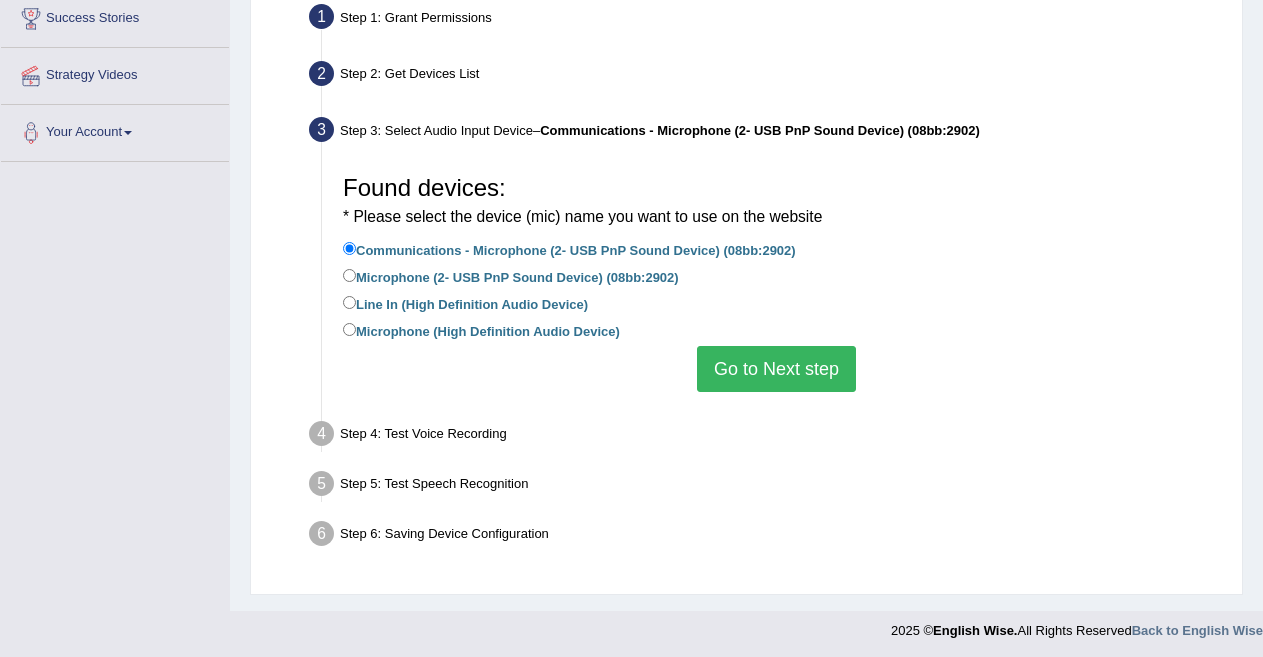 click on "Go to Next step" at bounding box center [776, 369] 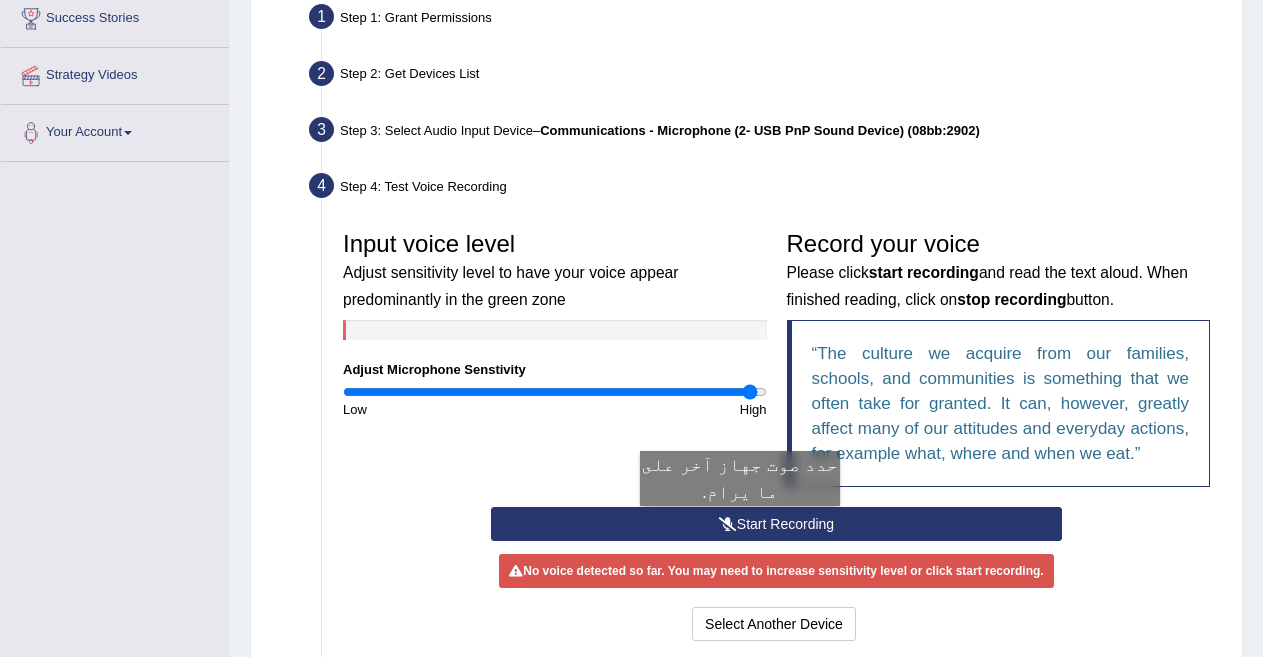 click on "Start Recording" at bounding box center (776, 524) 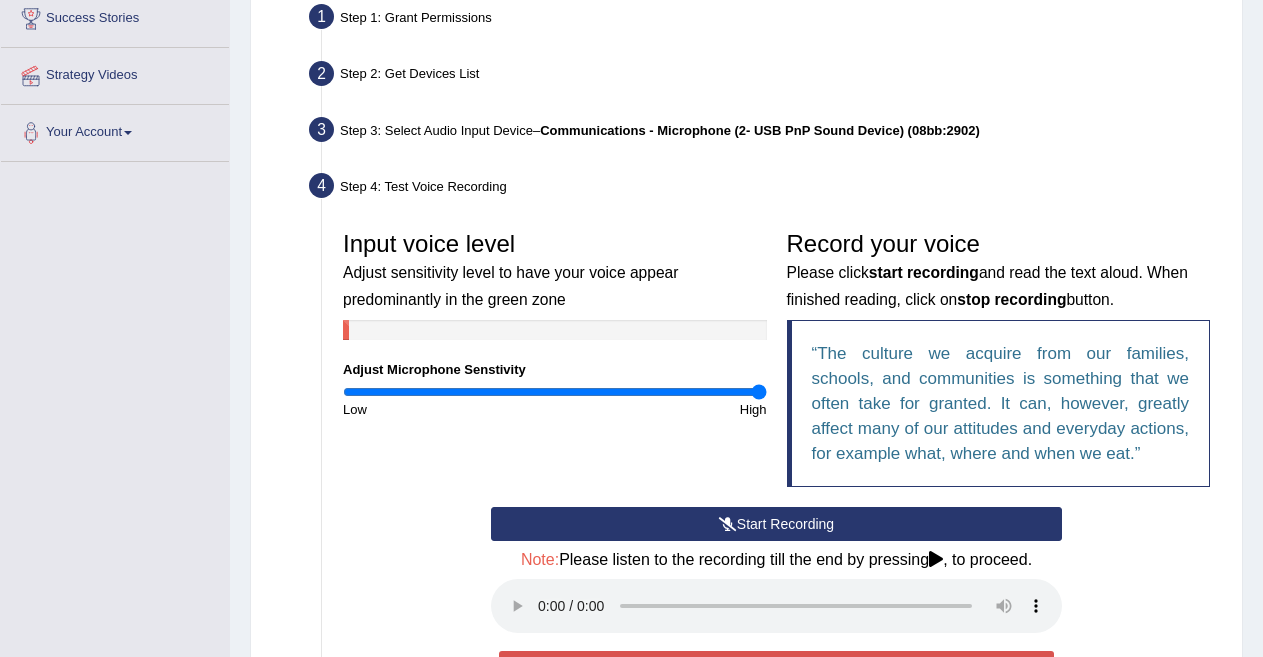 drag, startPoint x: 747, startPoint y: 392, endPoint x: 763, endPoint y: 391, distance: 16.03122 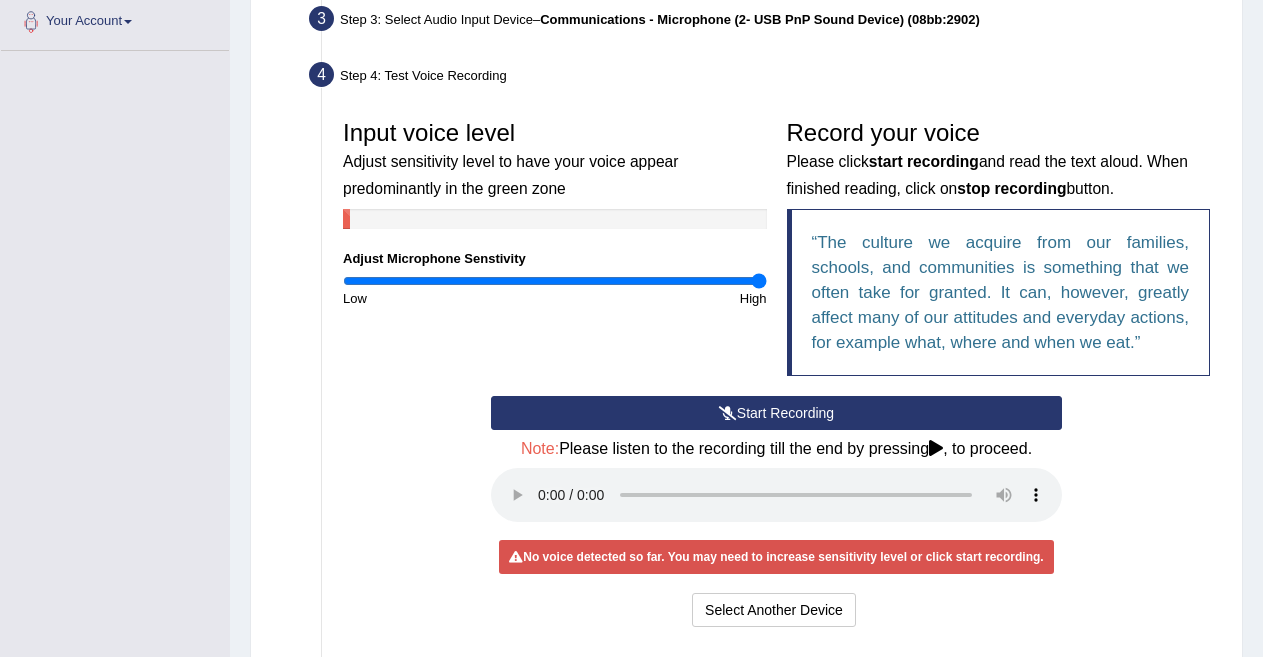 scroll, scrollTop: 510, scrollLeft: 0, axis: vertical 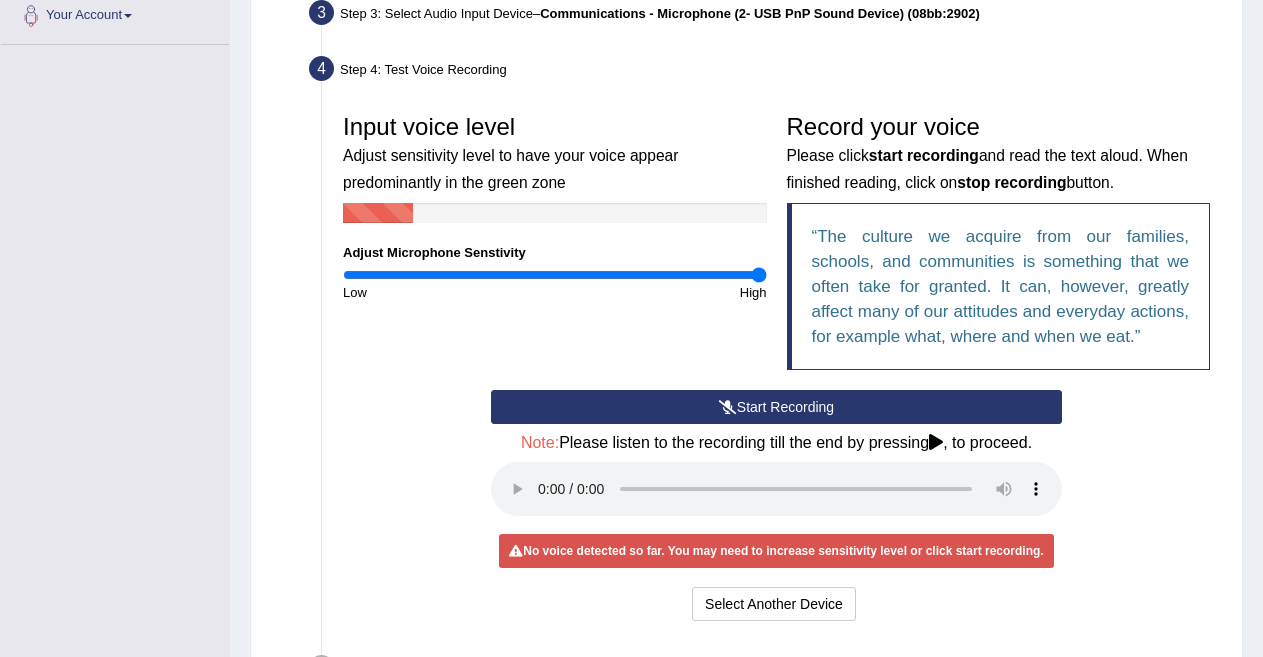 click on "Start Recording" at bounding box center [776, 407] 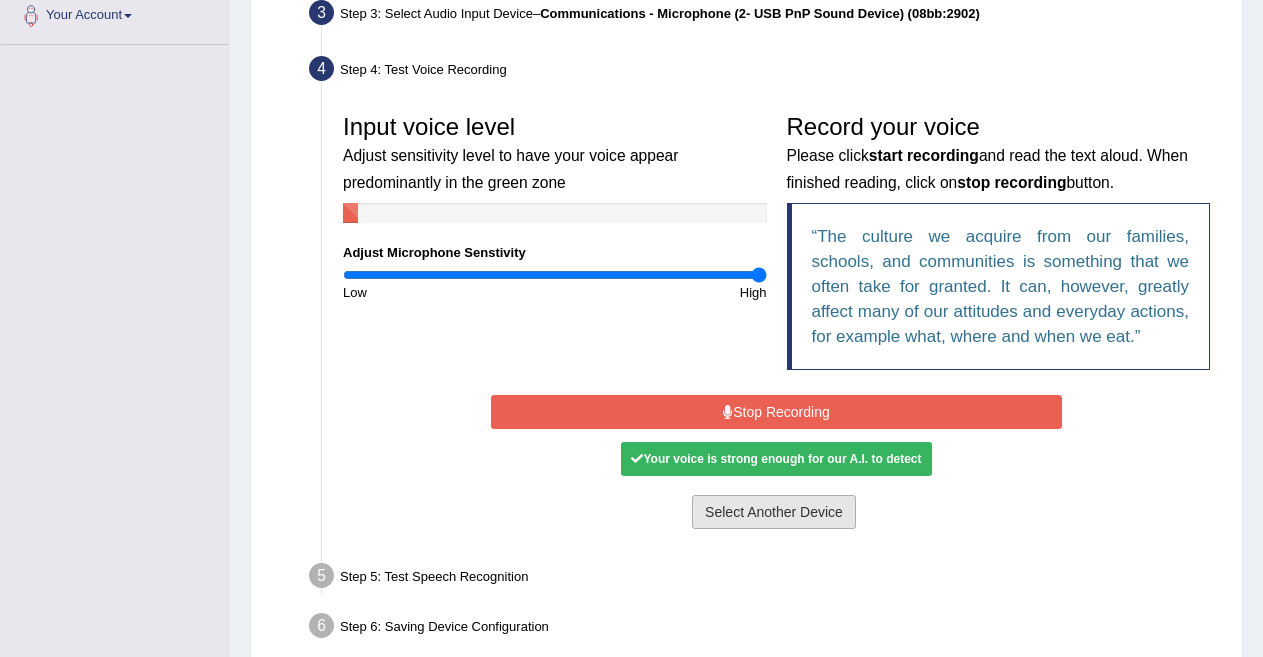 click on "Select Another Device" at bounding box center [774, 512] 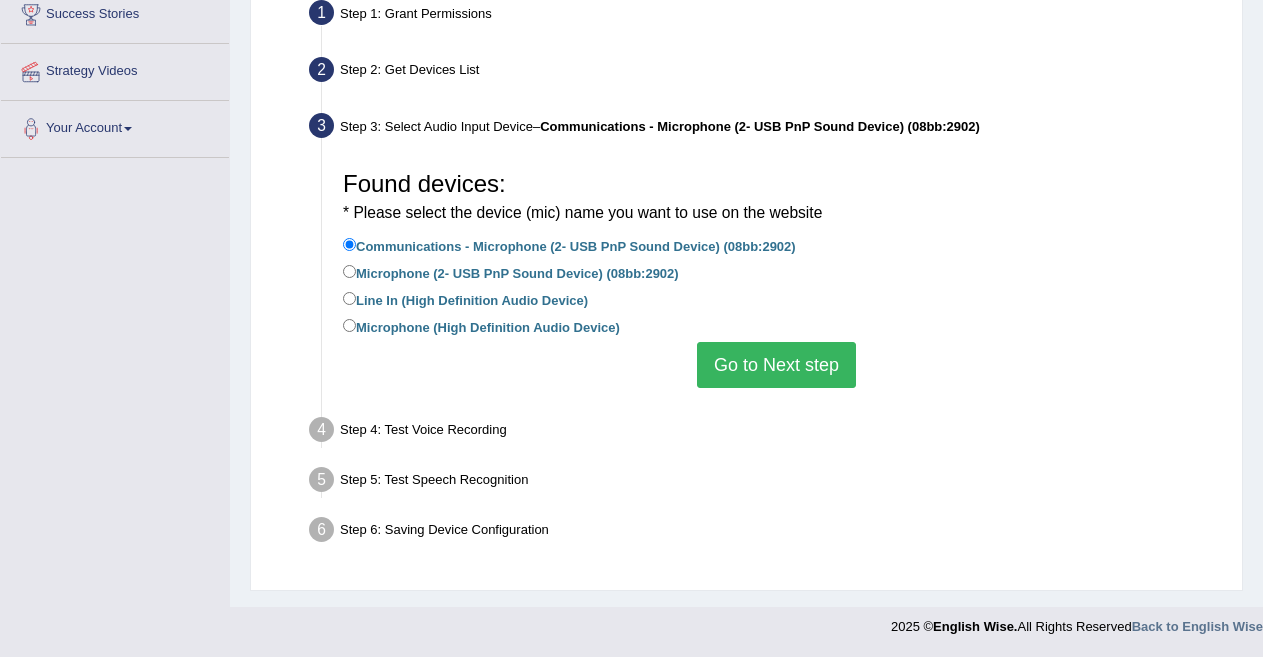 scroll, scrollTop: 397, scrollLeft: 0, axis: vertical 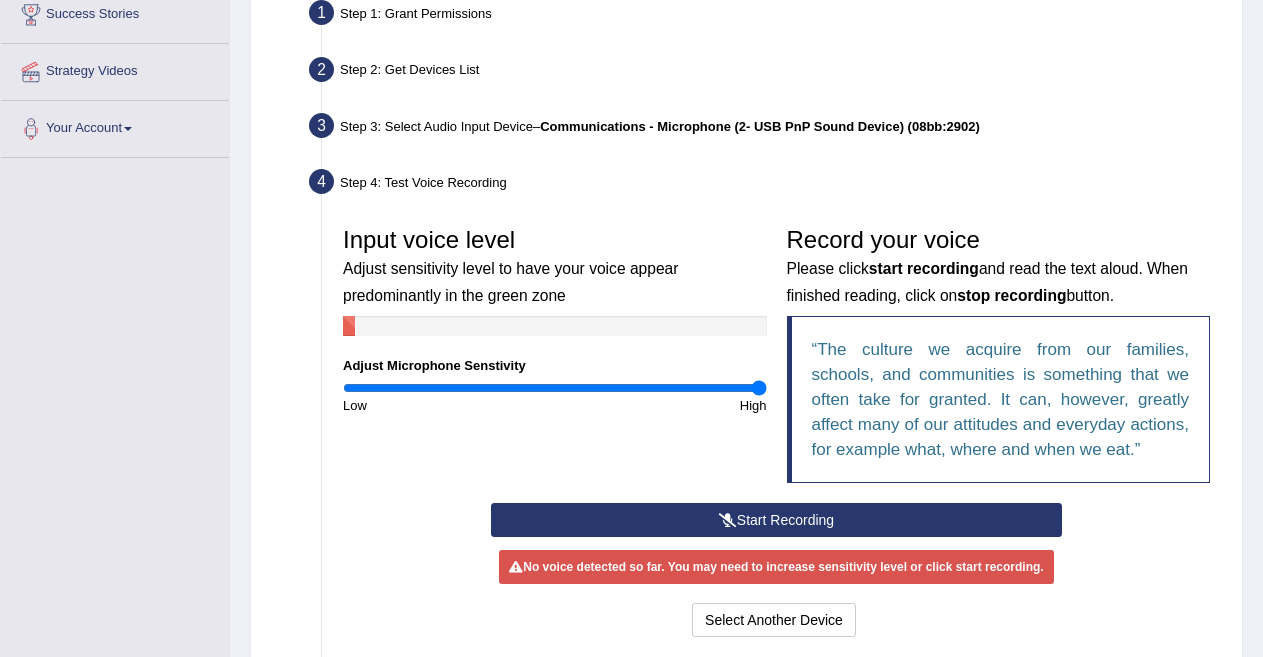 click on "Start Recording" at bounding box center [776, 520] 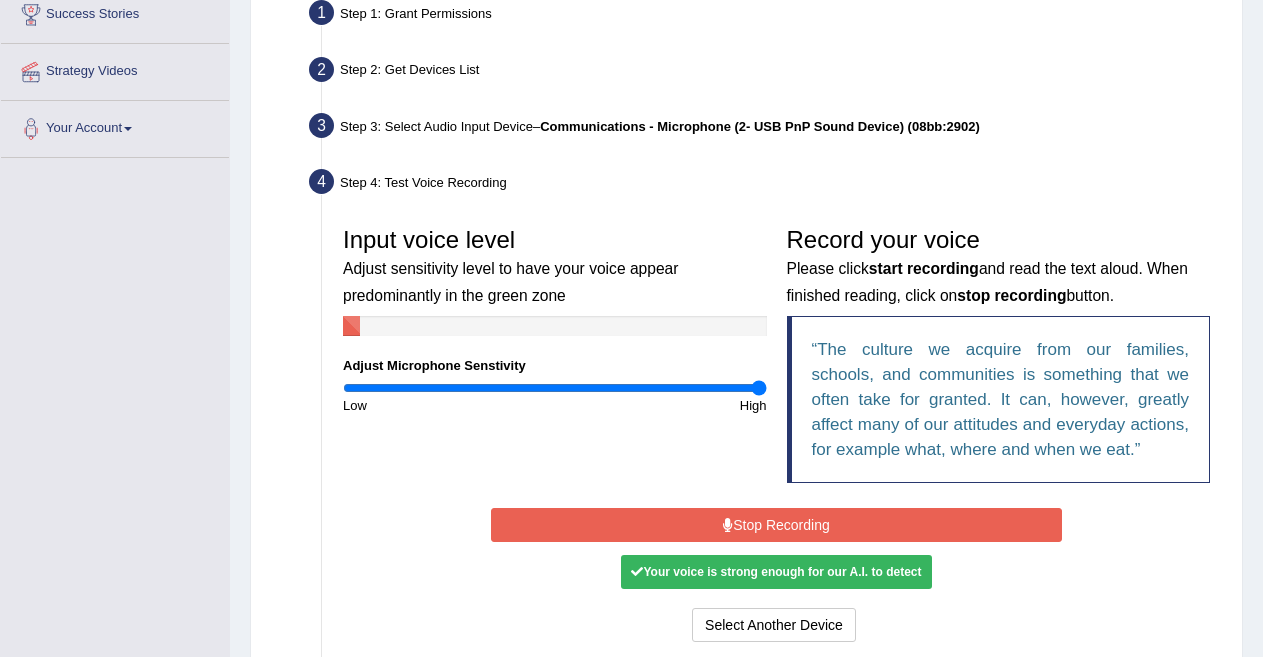 click on "Your voice is strong enough for our A.I. to detect" at bounding box center (776, 572) 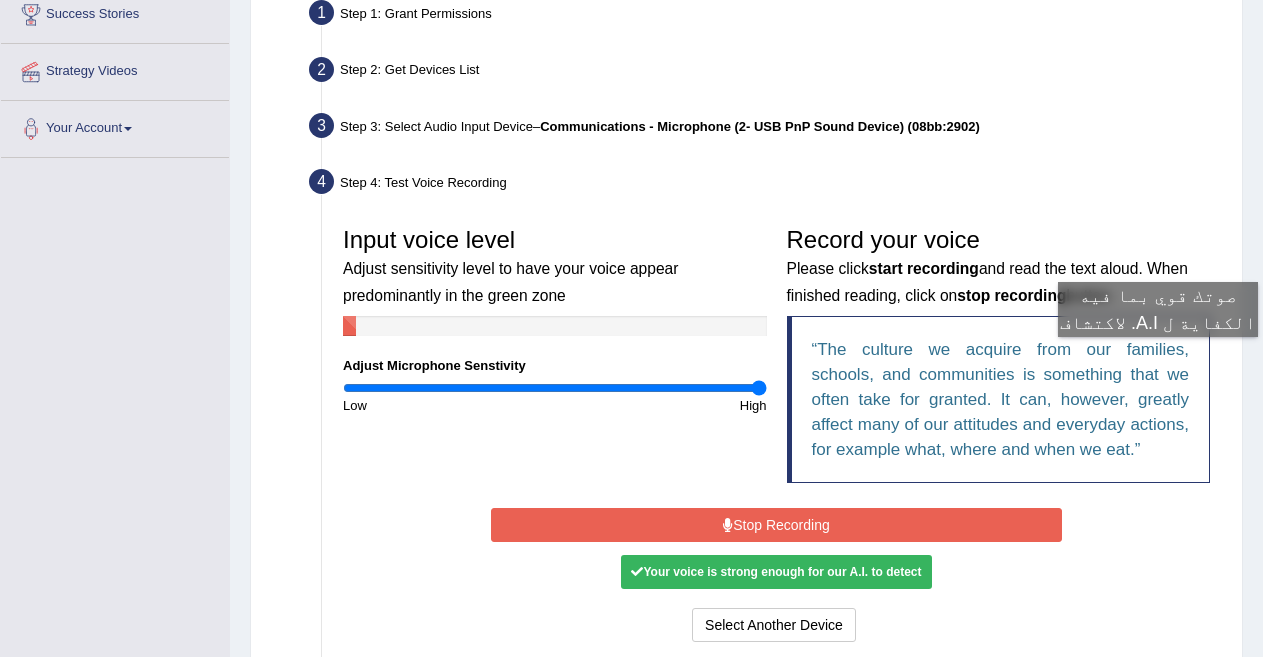 scroll, scrollTop: 606, scrollLeft: 0, axis: vertical 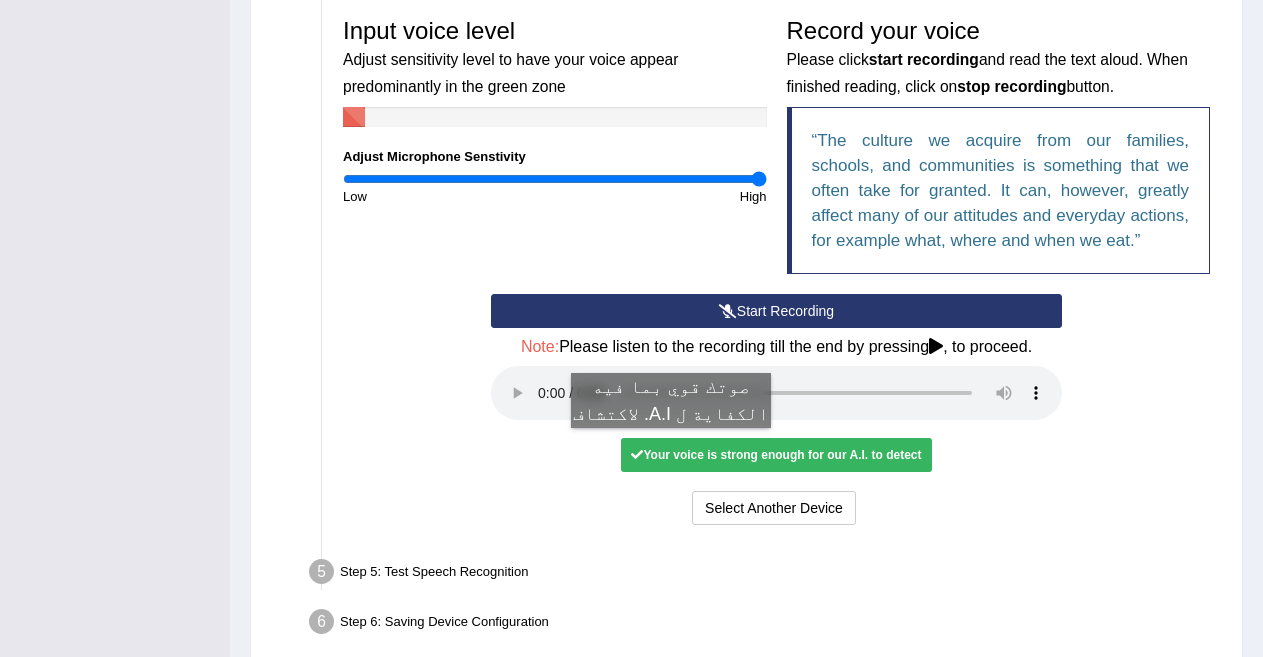 click on "Your voice is strong enough for our A.I. to detect" at bounding box center [776, 455] 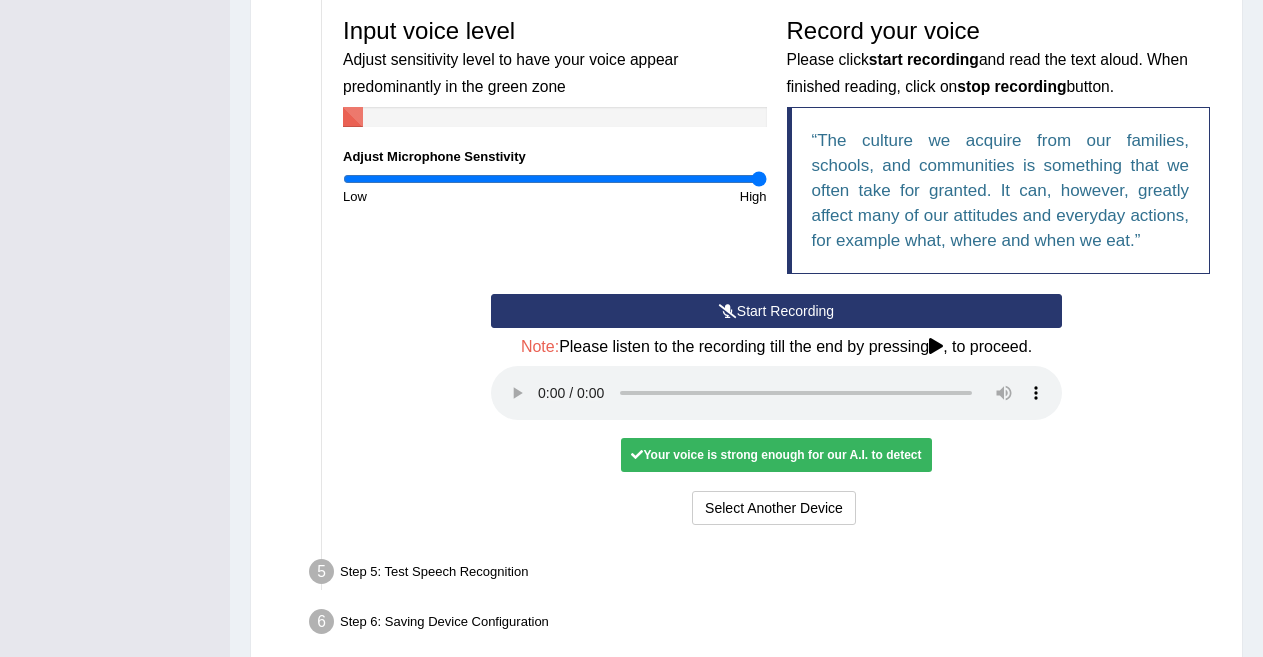 click on "Start Recording" at bounding box center [776, 311] 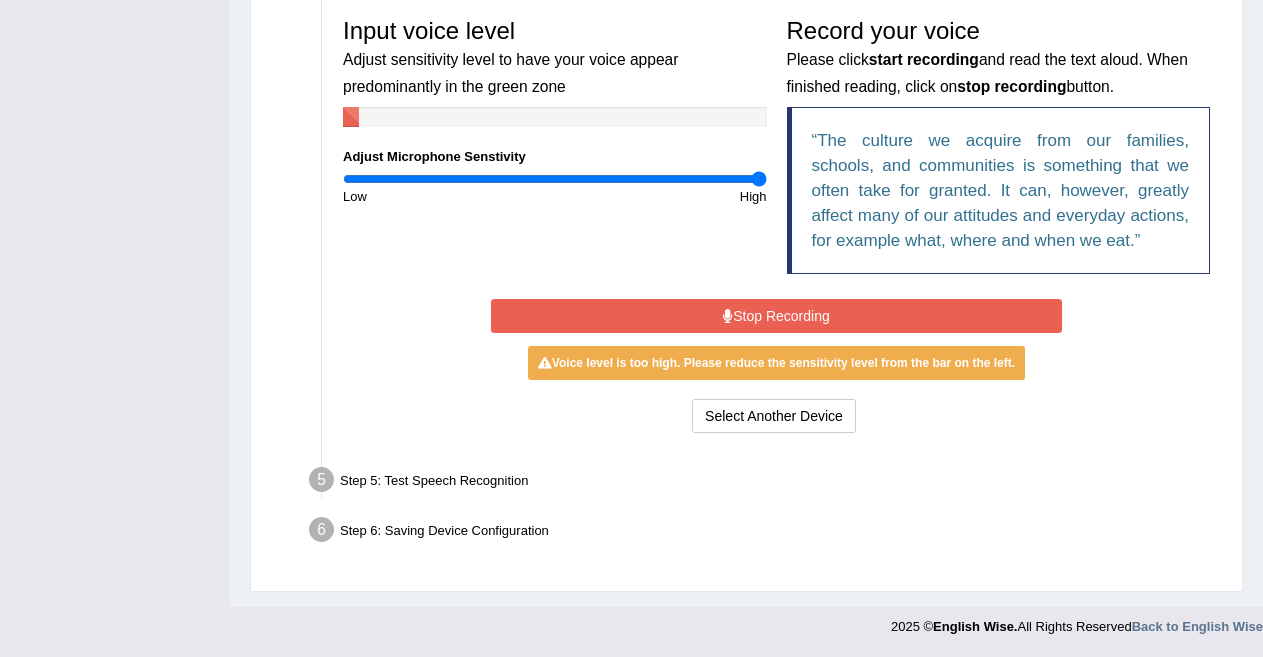 click on "Stop Recording" at bounding box center [776, 316] 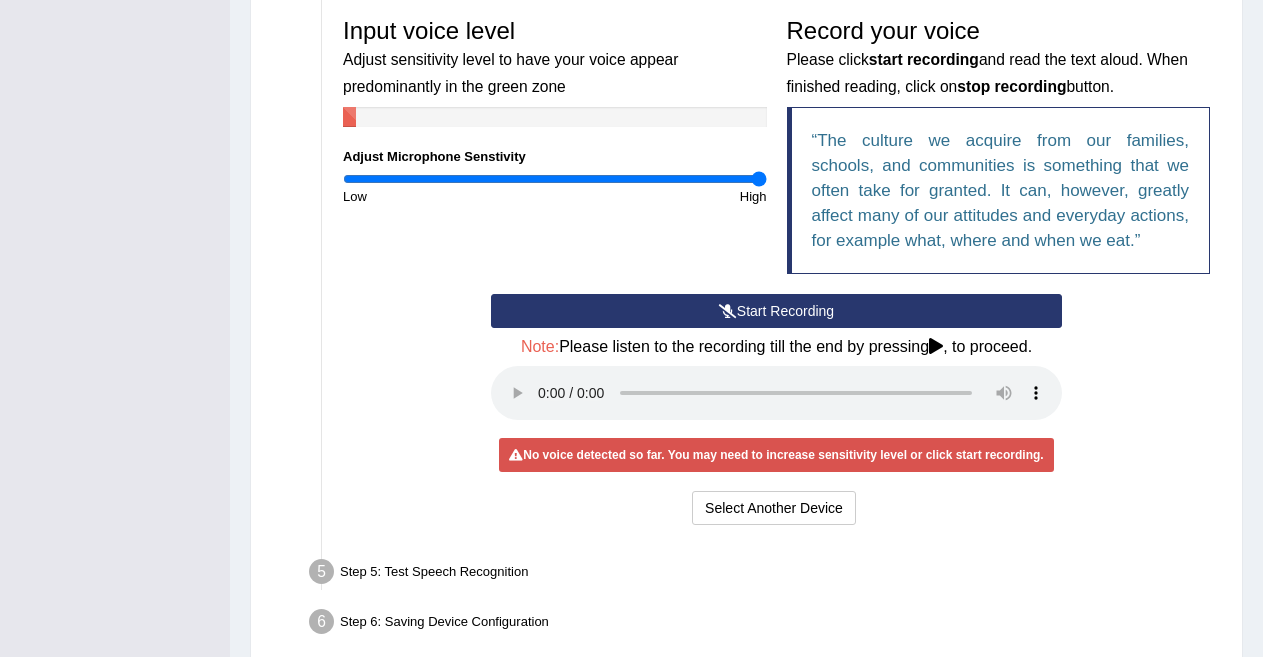 drag, startPoint x: 755, startPoint y: 175, endPoint x: 765, endPoint y: 40, distance: 135.36986 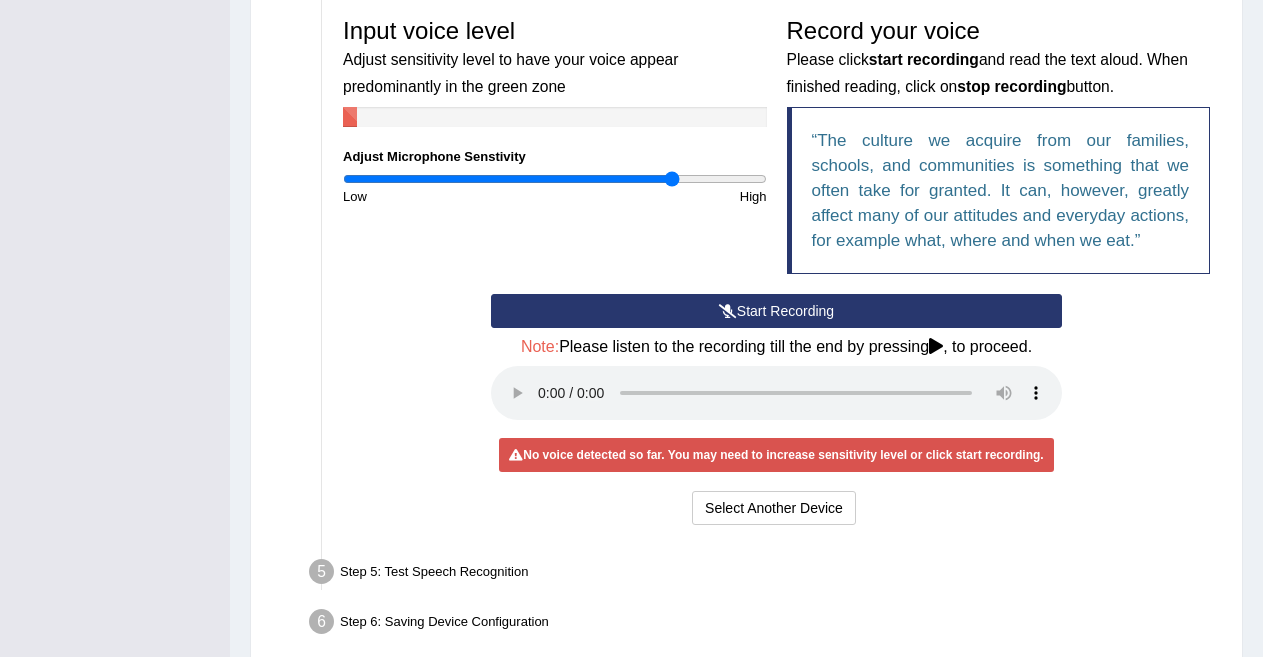 click at bounding box center (555, 179) 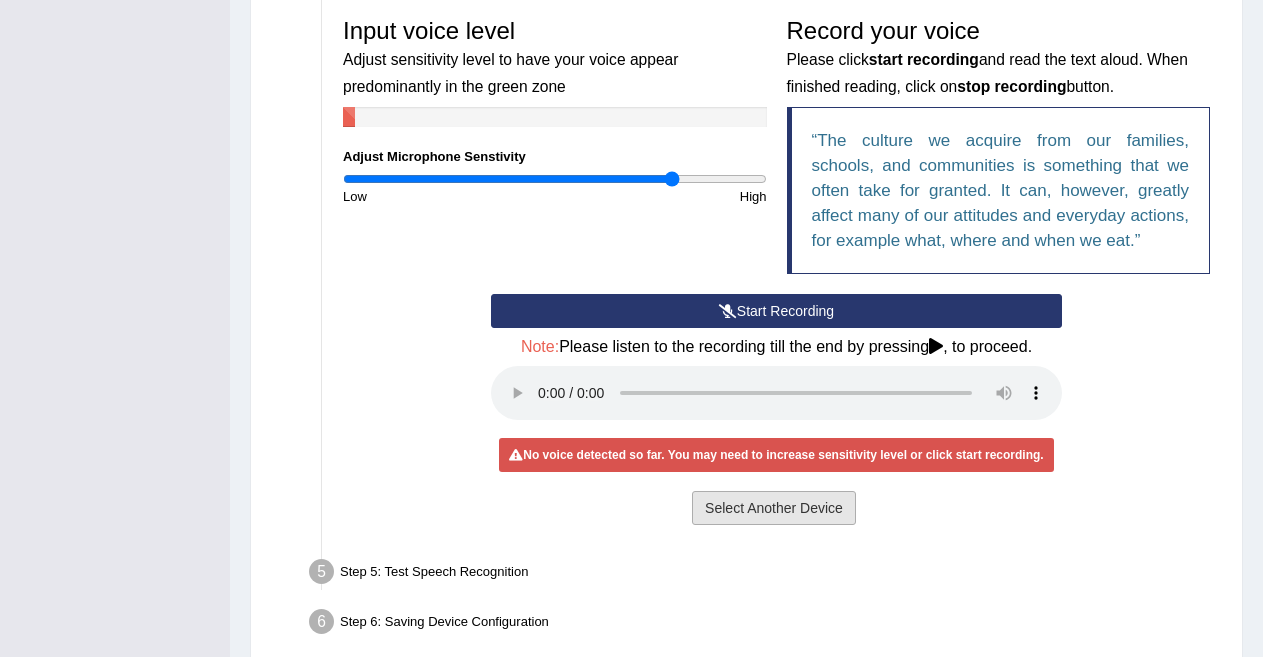 click on "Select Another Device" at bounding box center (774, 508) 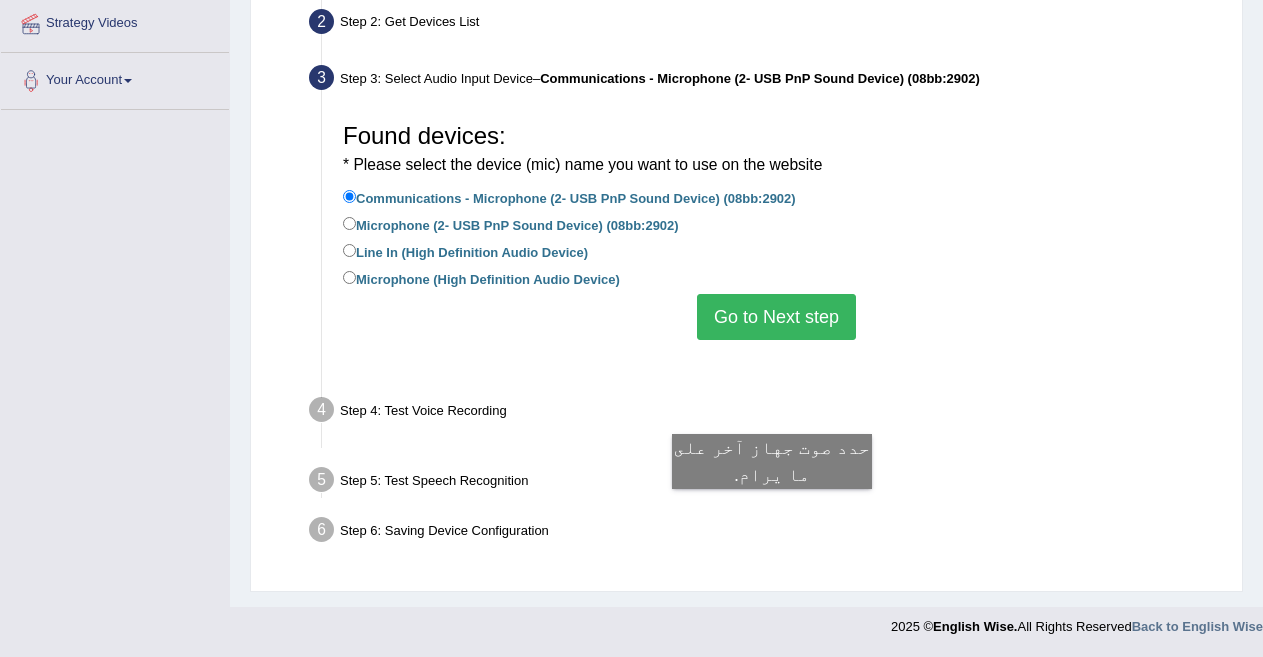 scroll, scrollTop: 397, scrollLeft: 0, axis: vertical 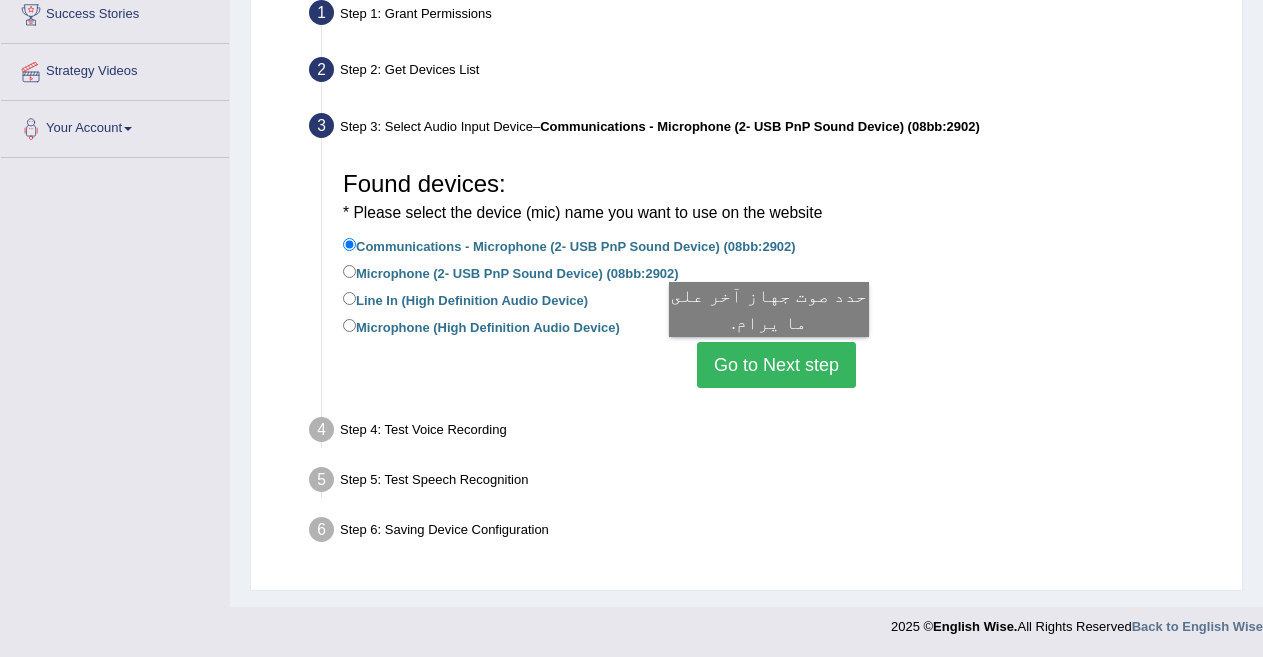 click on "Go to Next step" at bounding box center [776, 365] 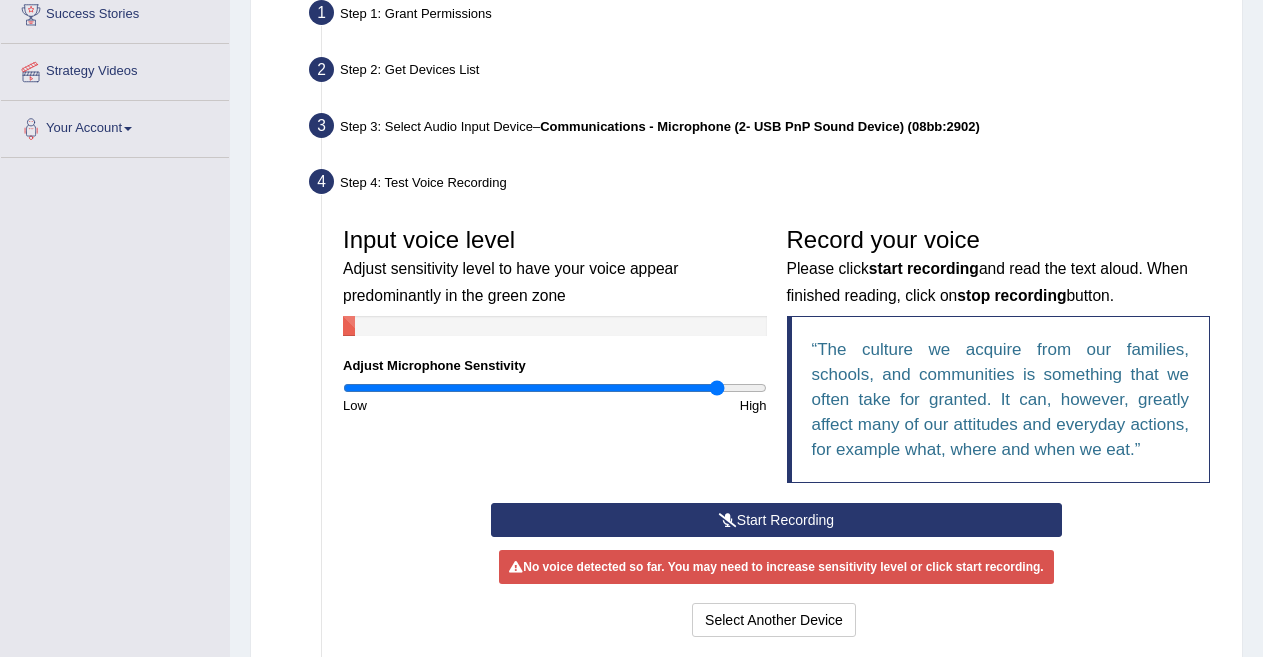click at bounding box center (555, 388) 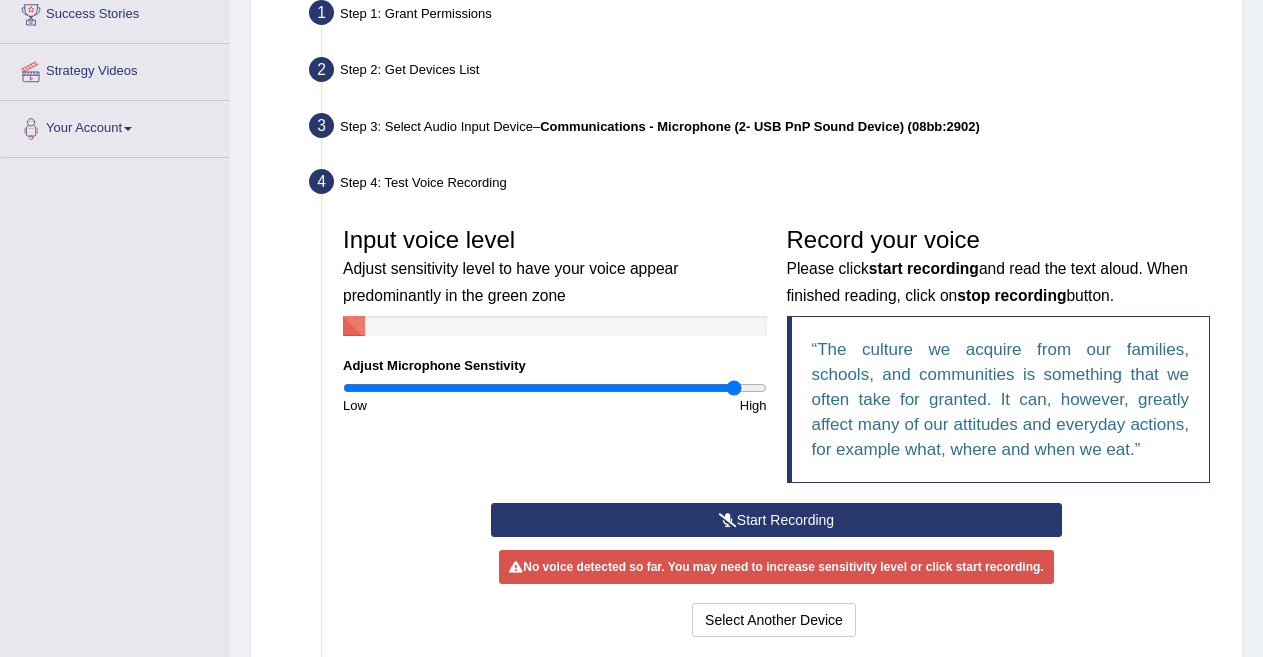 click at bounding box center [555, 388] 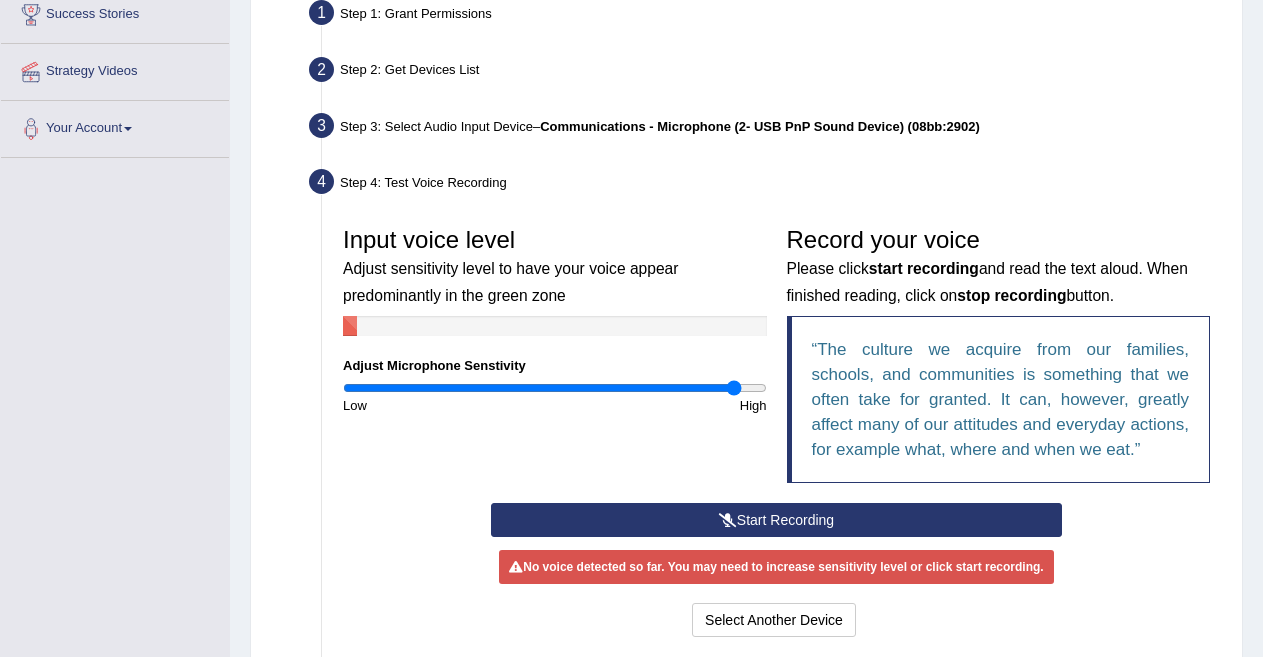 click at bounding box center (555, 388) 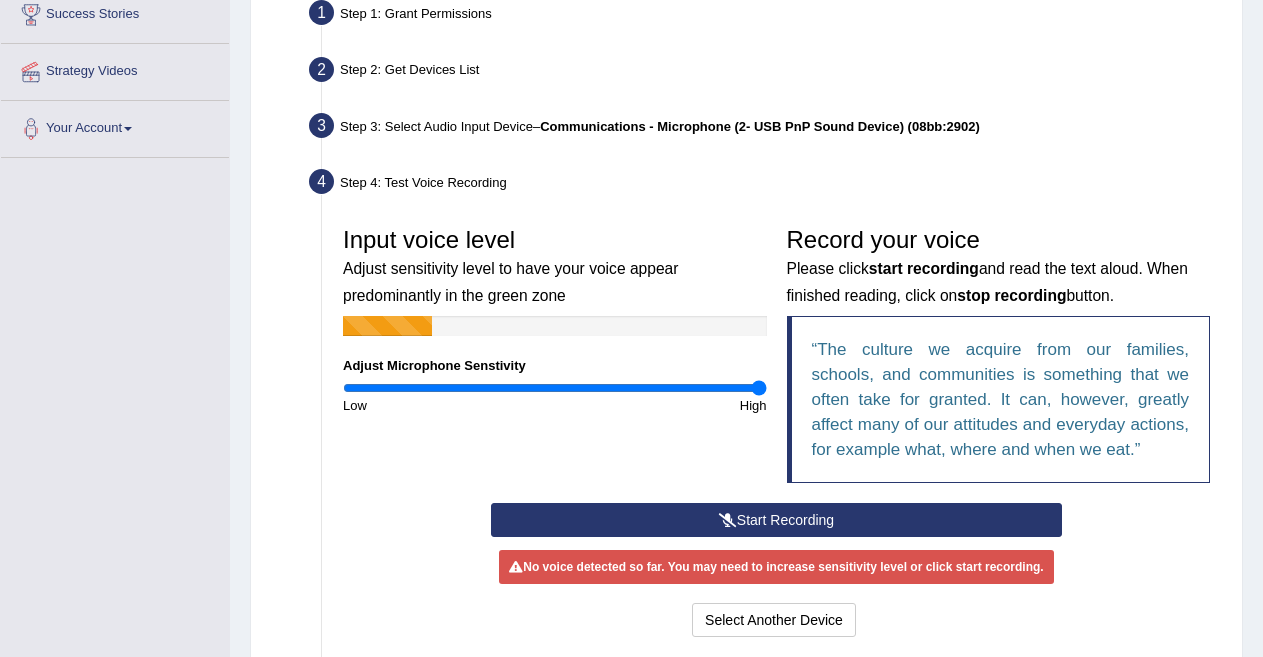 drag, startPoint x: 733, startPoint y: 393, endPoint x: 761, endPoint y: 391, distance: 28.071337 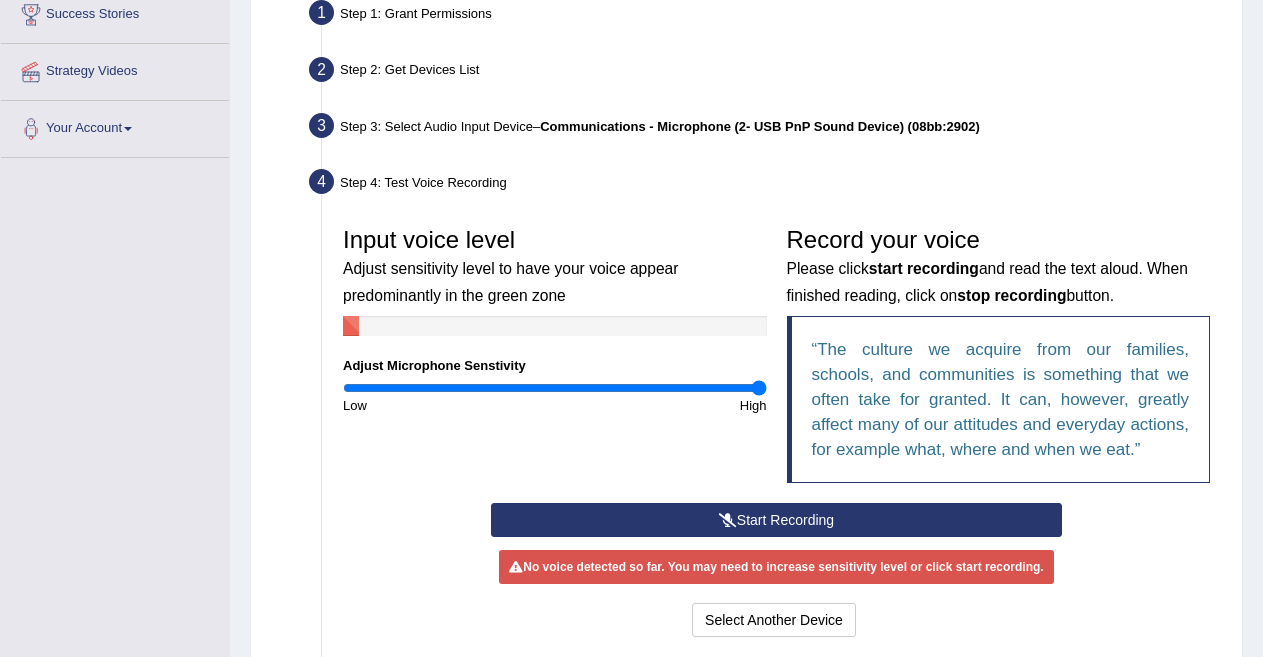 click at bounding box center [555, 388] 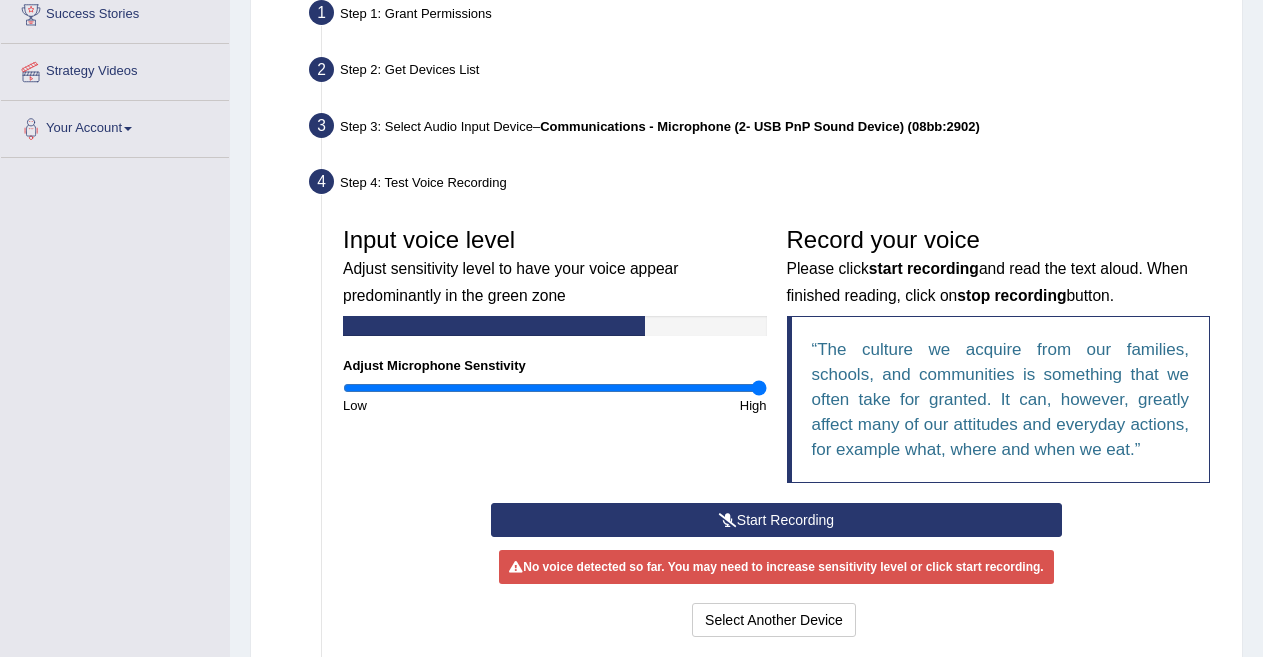 click at bounding box center (555, 388) 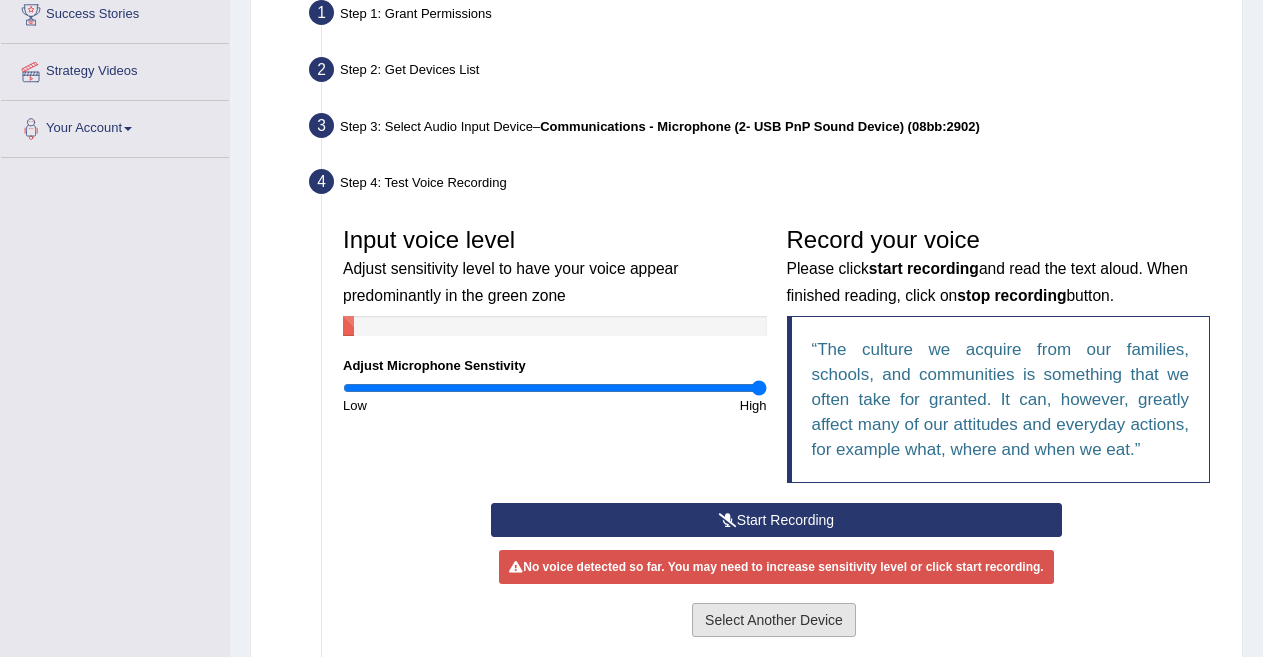 click on "Select Another Device" at bounding box center [774, 620] 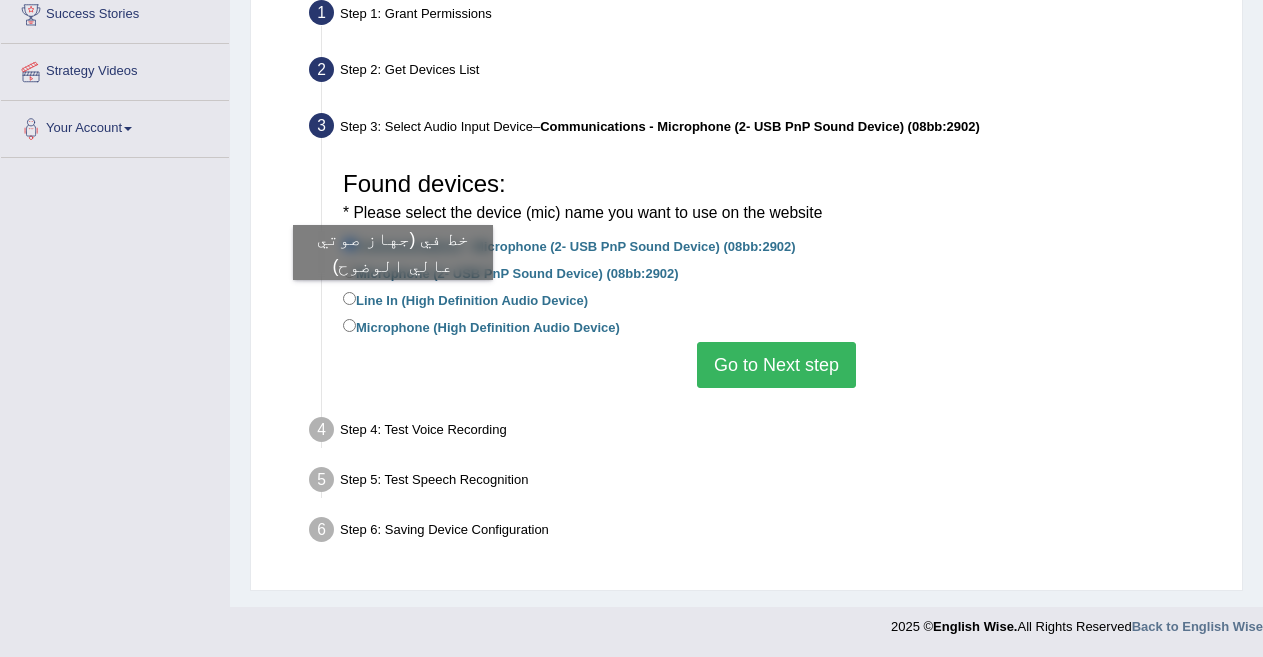 click on "Line In (High Definition Audio Device)" at bounding box center [465, 299] 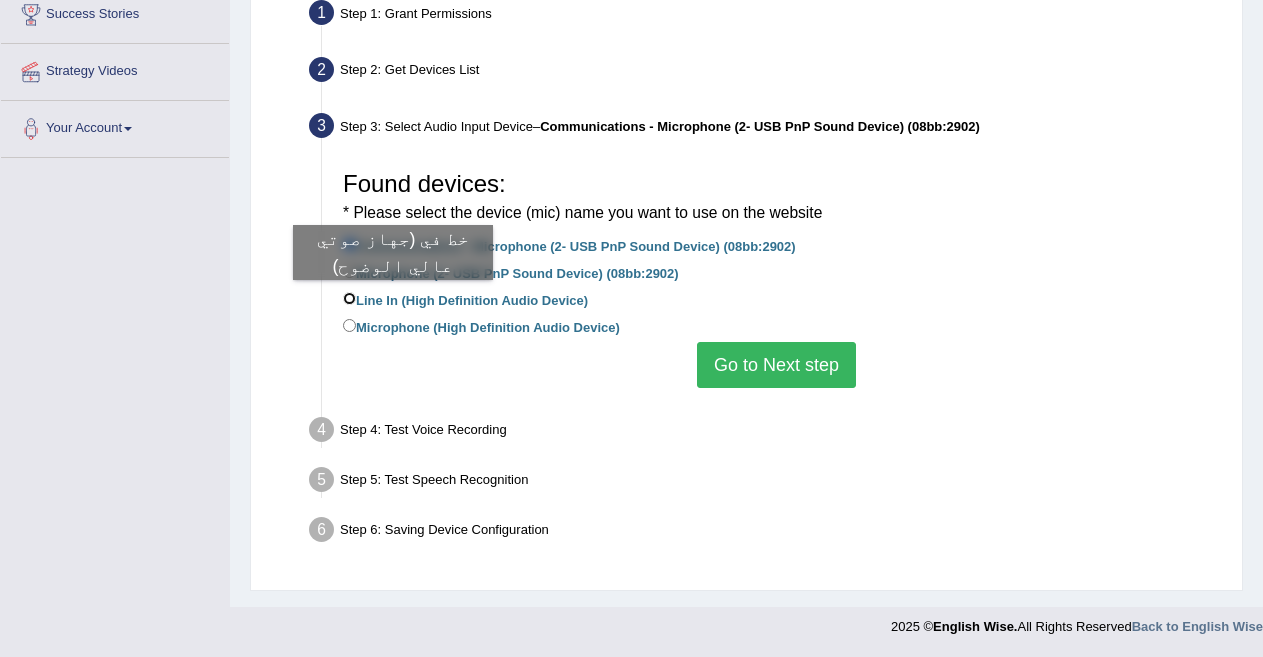 click on "Line In (High Definition Audio Device)" at bounding box center (349, 298) 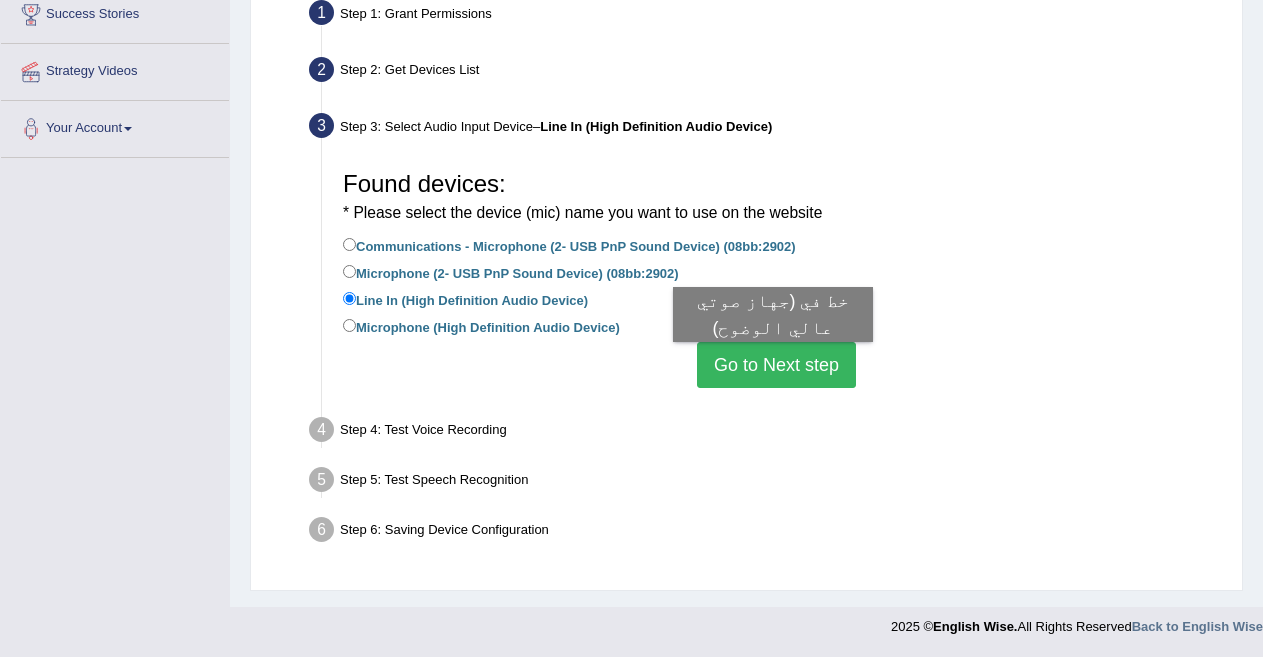 click on "Go to Next step" at bounding box center [776, 365] 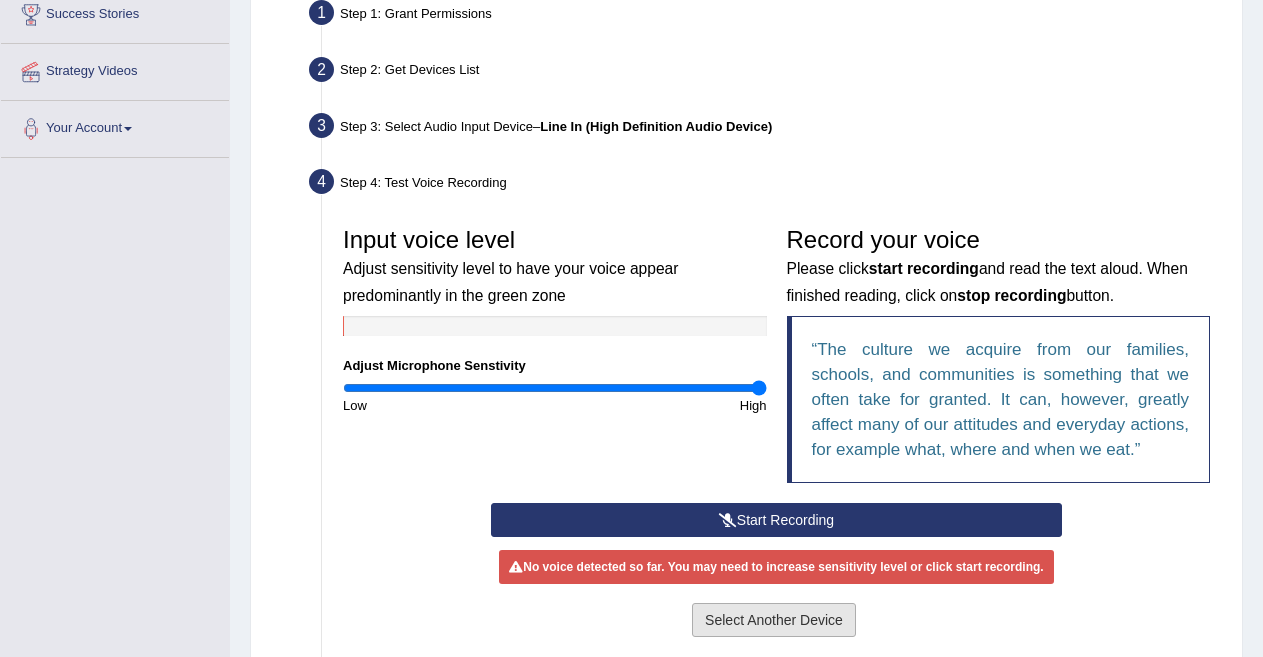 click on "Select Another Device" at bounding box center (774, 620) 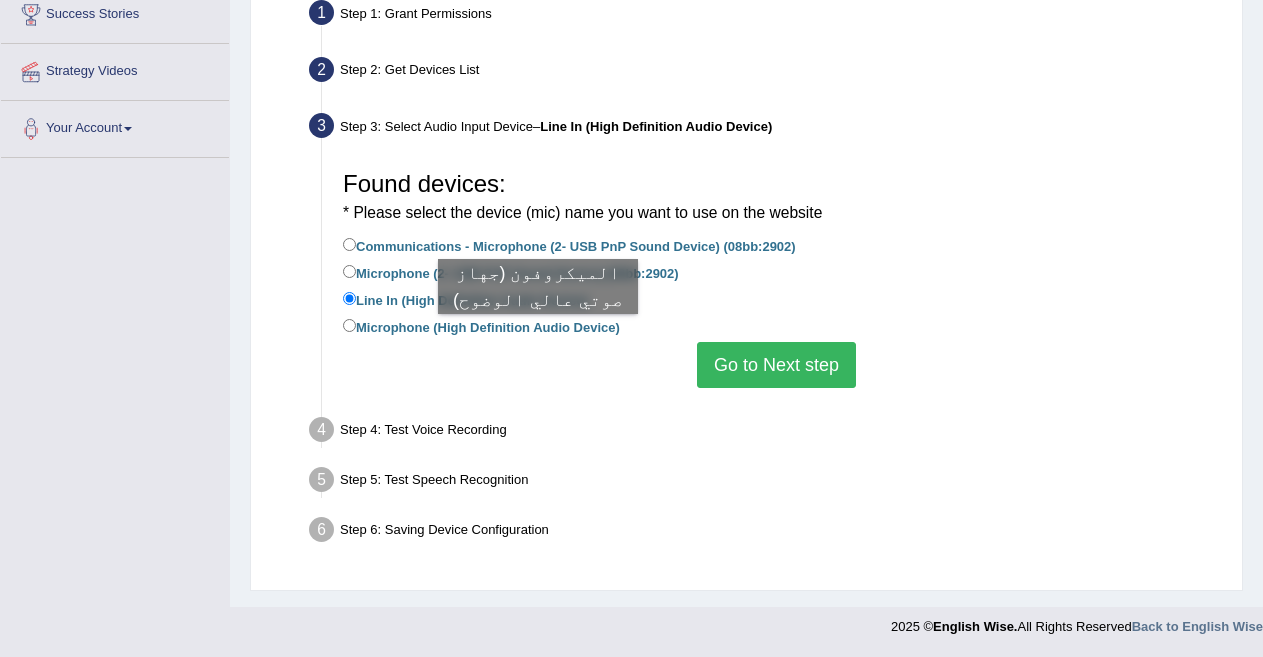 click on "Microphone (High Definition Audio Device)" at bounding box center [481, 326] 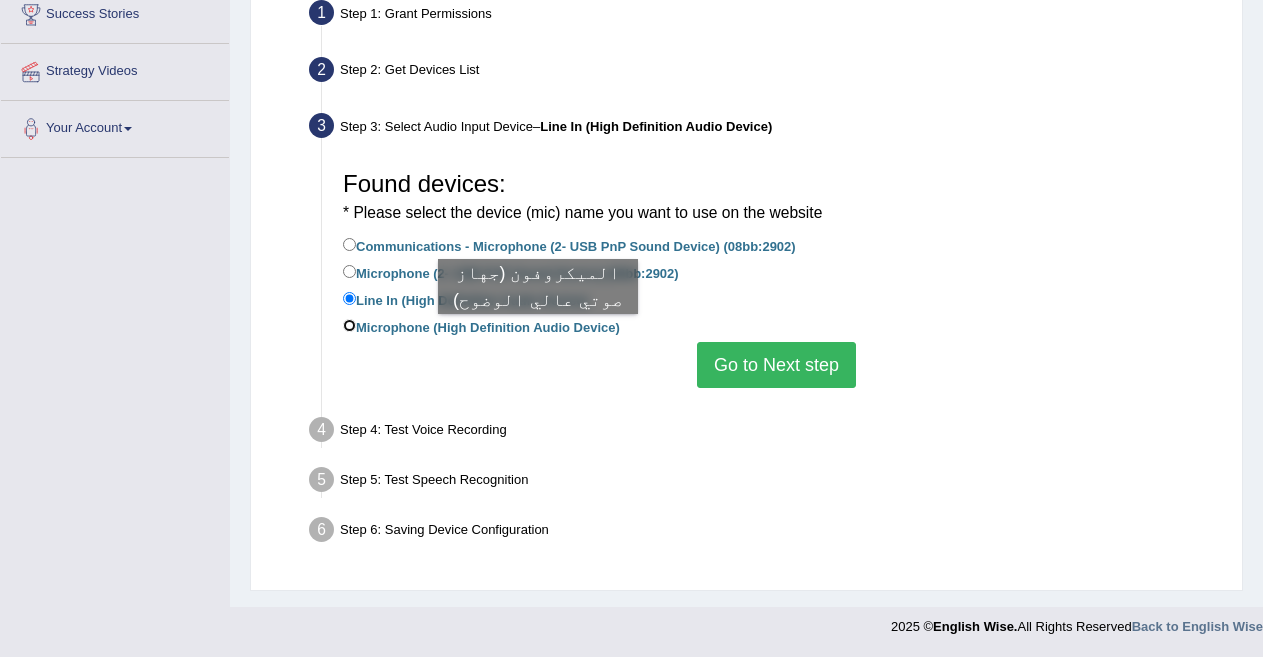 click on "Microphone (High Definition Audio Device)" at bounding box center [349, 325] 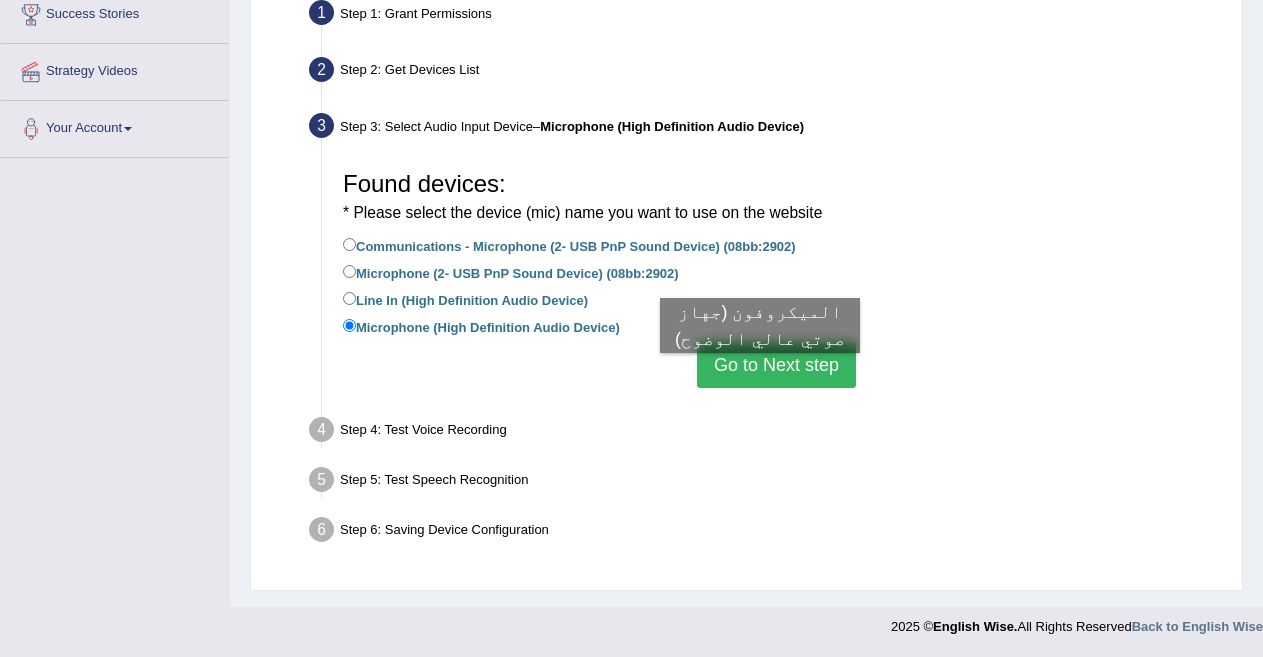 click on "Go to Next step" at bounding box center [776, 365] 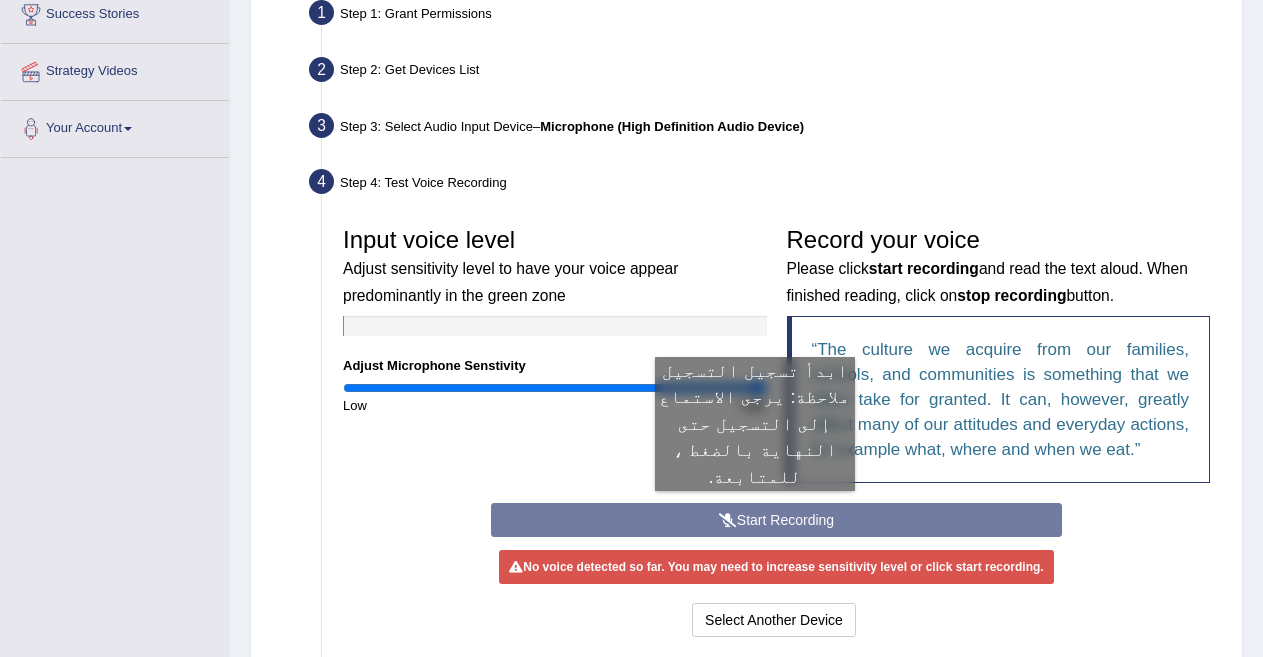 click on "Start Recording    Stop Recording   Note:  Please listen to the recording till the end by pressing  , to proceed.       No voice detected so far. You may need to increase sensitivity level or click start recording.     Voice level is too low yet. Please increase the sensitivity level from the bar on the left.     Your voice is strong enough for our A.I. to detect    Voice level is too high. Please reduce the sensitivity level from the bar on the left.     Select Another Device   Voice is ok. Go to Next step" at bounding box center (776, 572) 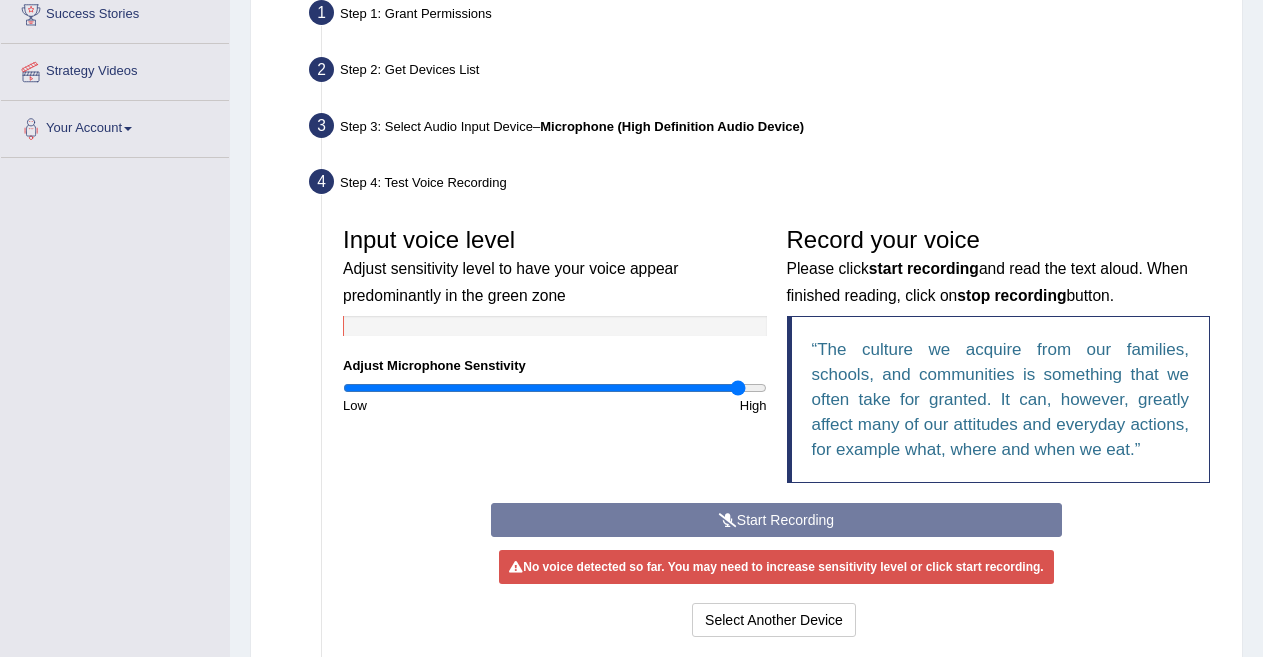 click at bounding box center (555, 388) 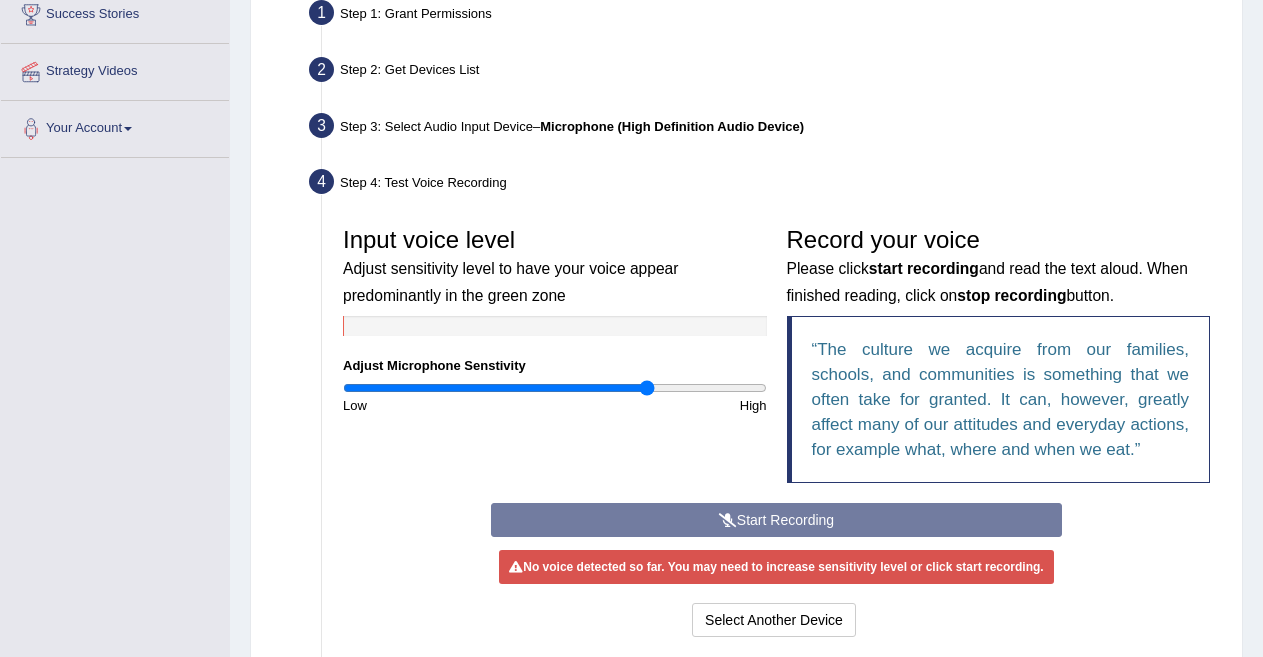 type on "1.46" 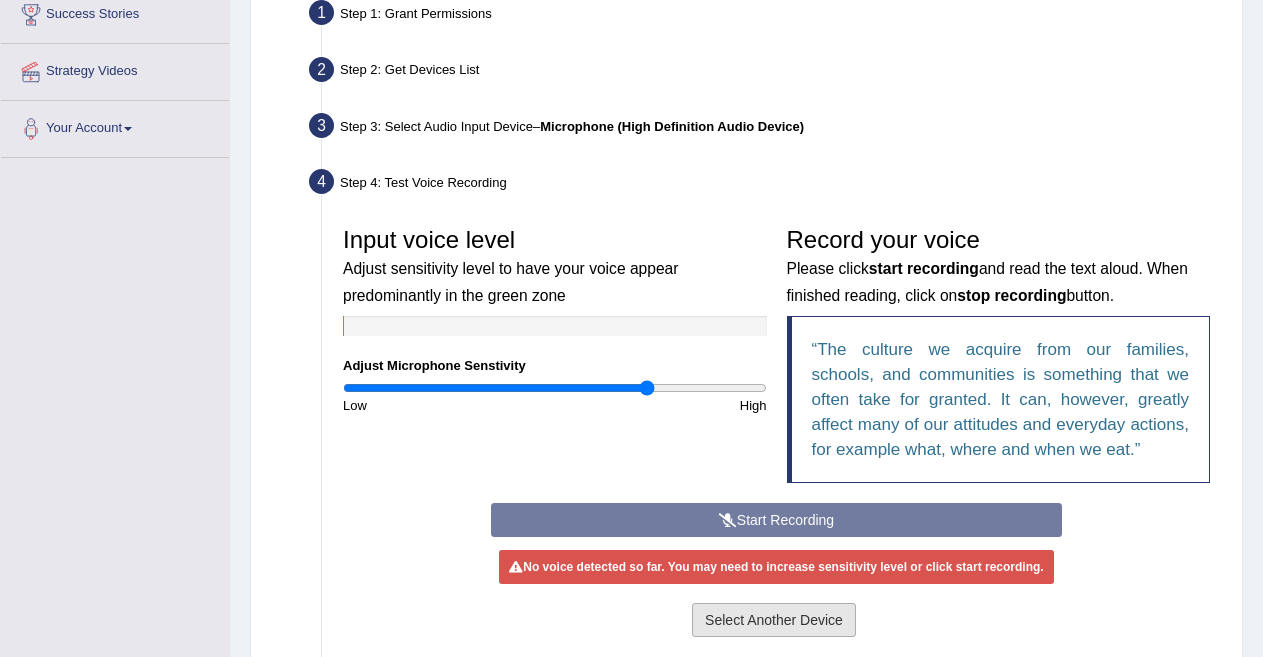 click on "Select Another Device" at bounding box center [774, 620] 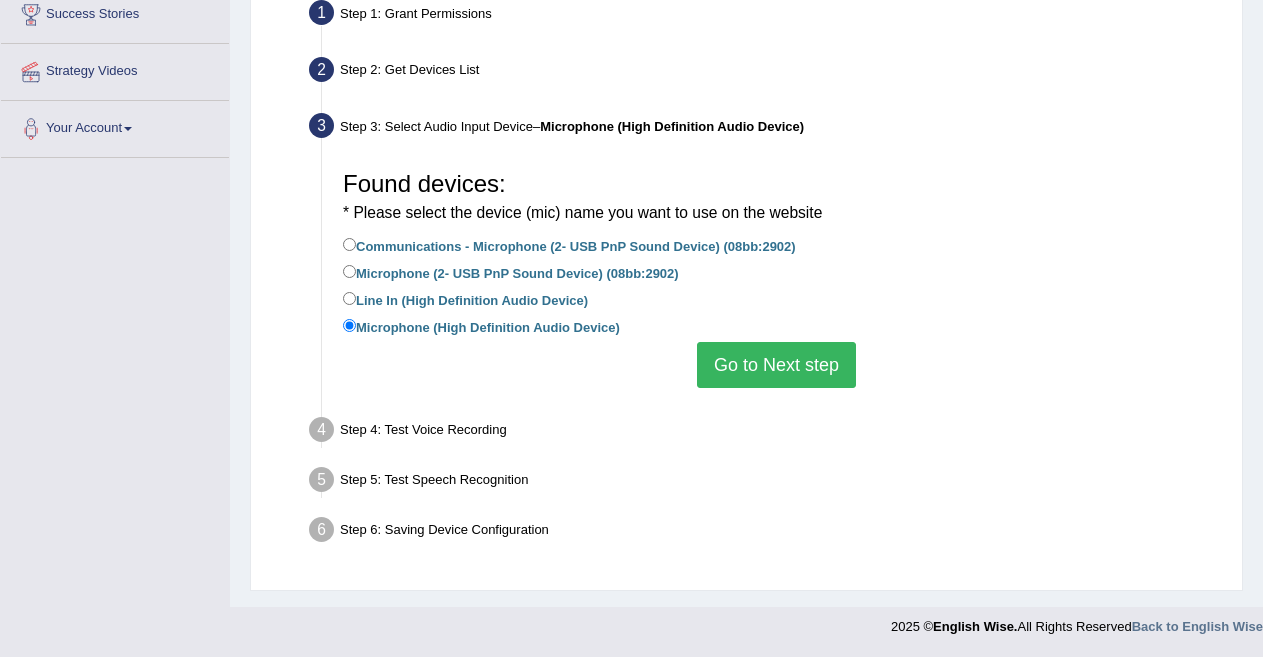 click on "Microphone (2- USB PnP Sound Device) (08bb:2902)" at bounding box center (511, 272) 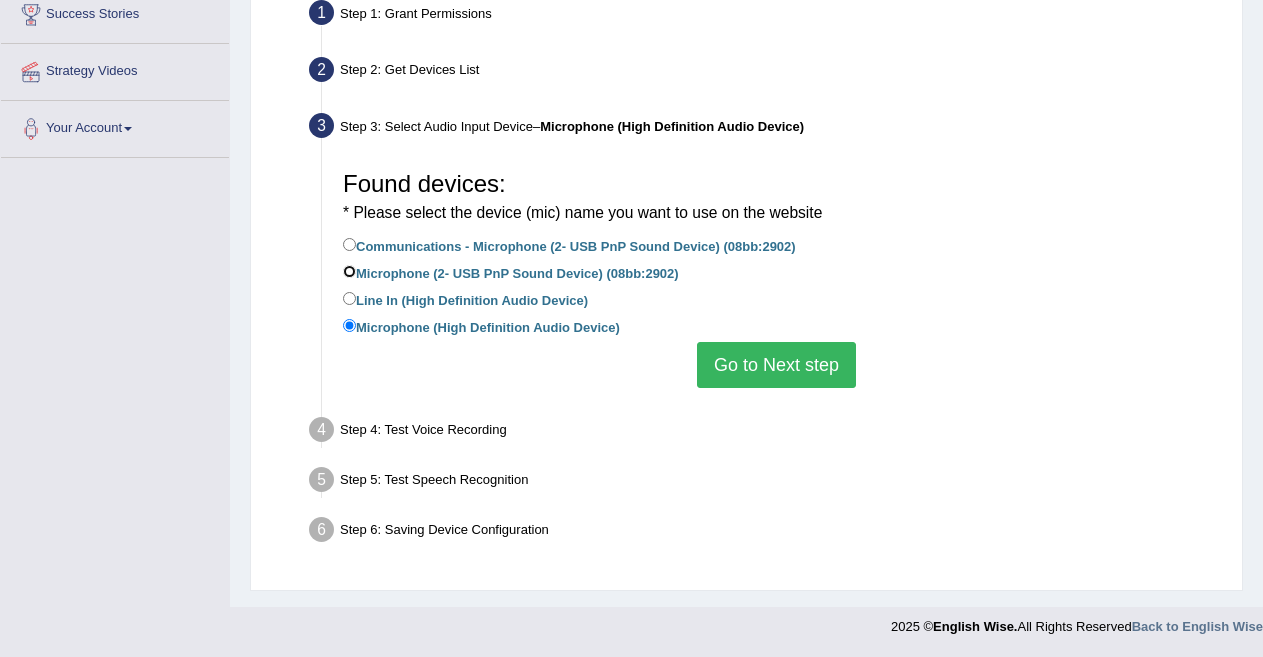 click on "Microphone (2- USB PnP Sound Device) (08bb:2902)" at bounding box center [349, 271] 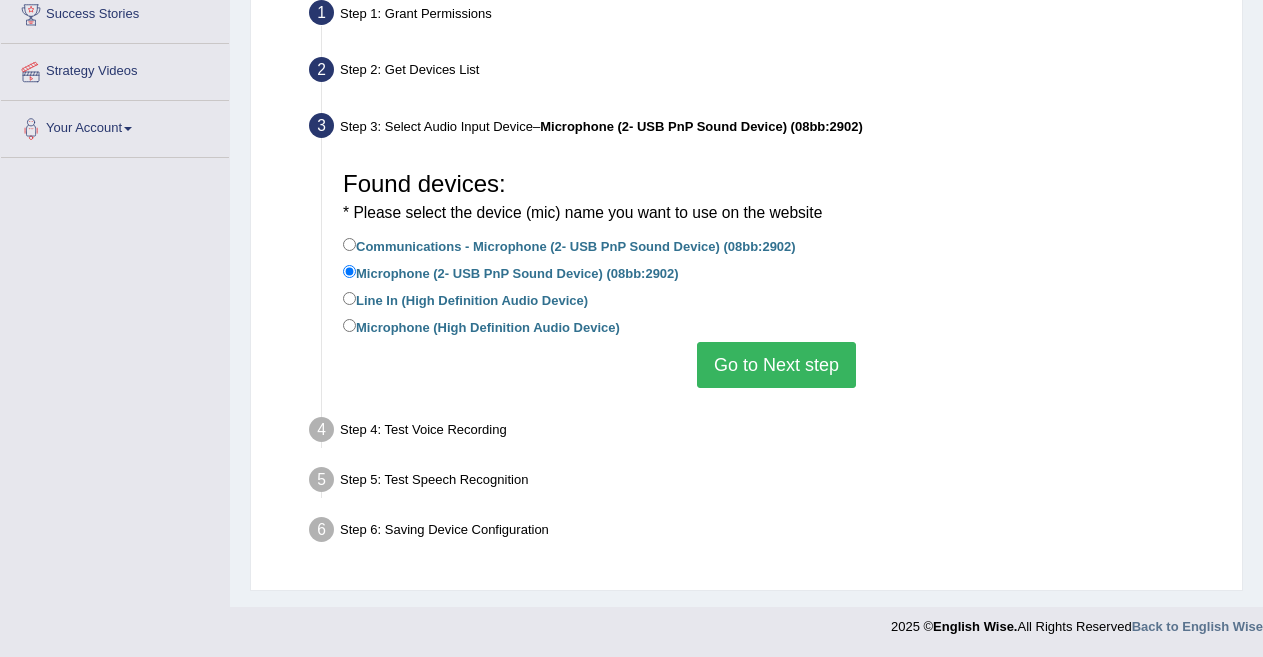 click on "Go to Next step" at bounding box center [776, 365] 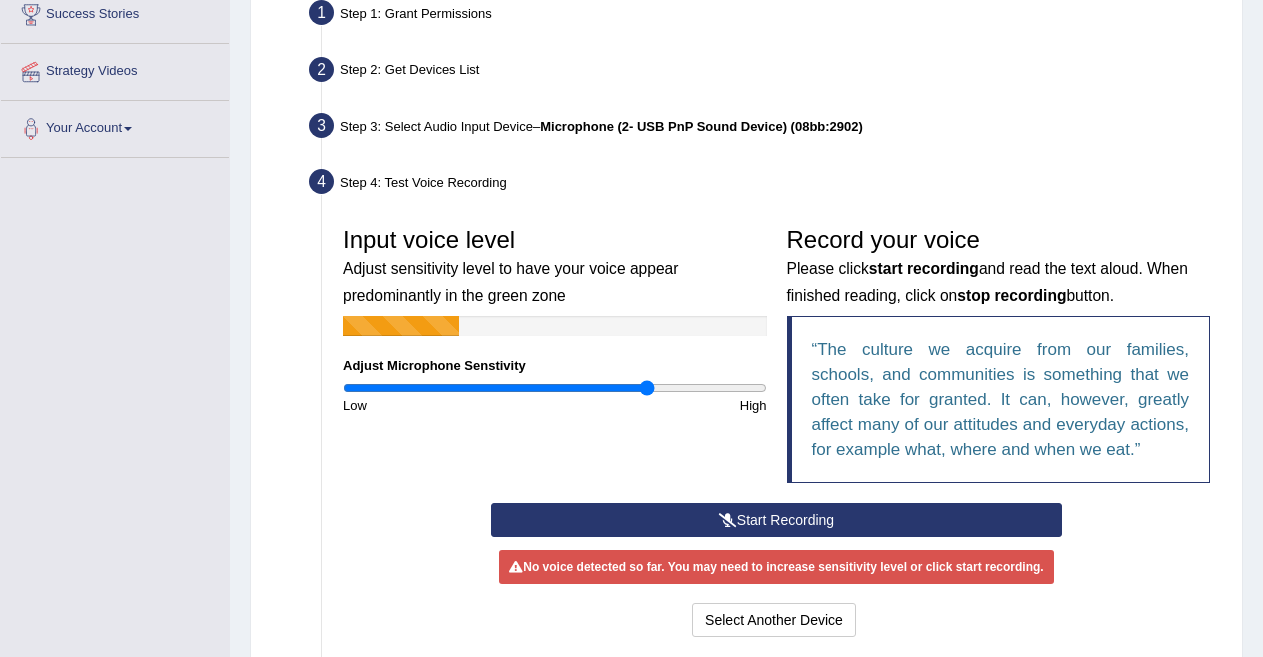 click on "Start Recording" at bounding box center (776, 520) 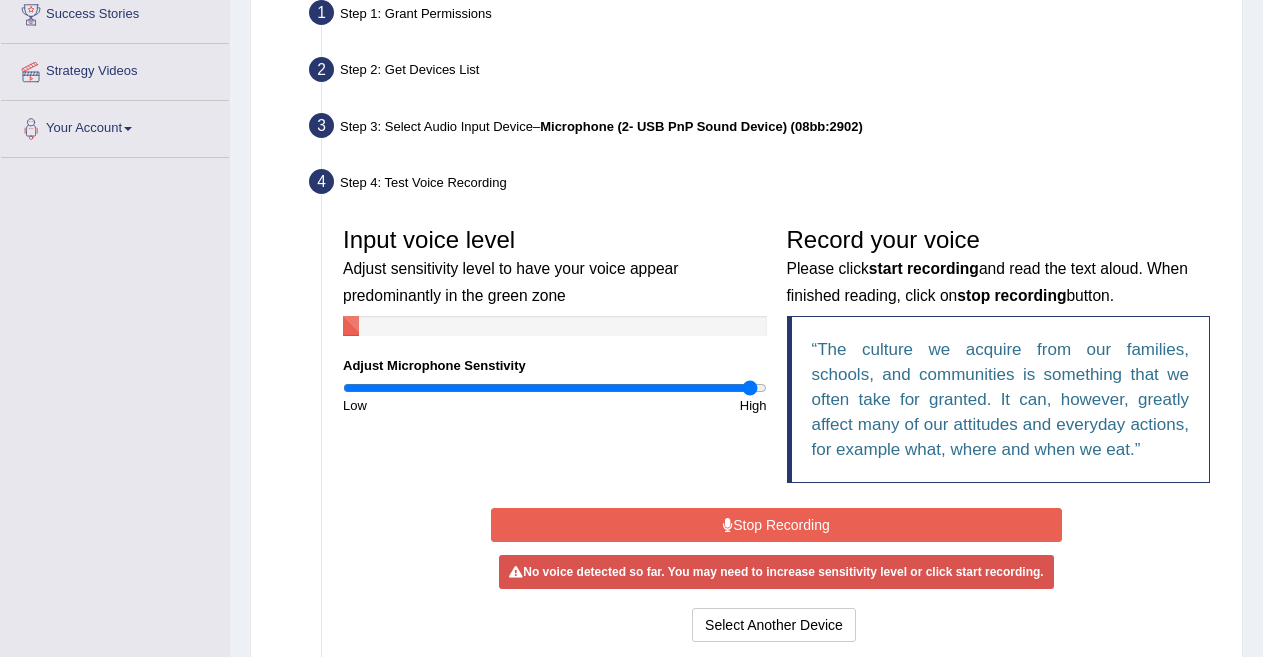 drag, startPoint x: 653, startPoint y: 387, endPoint x: 753, endPoint y: 391, distance: 100.07997 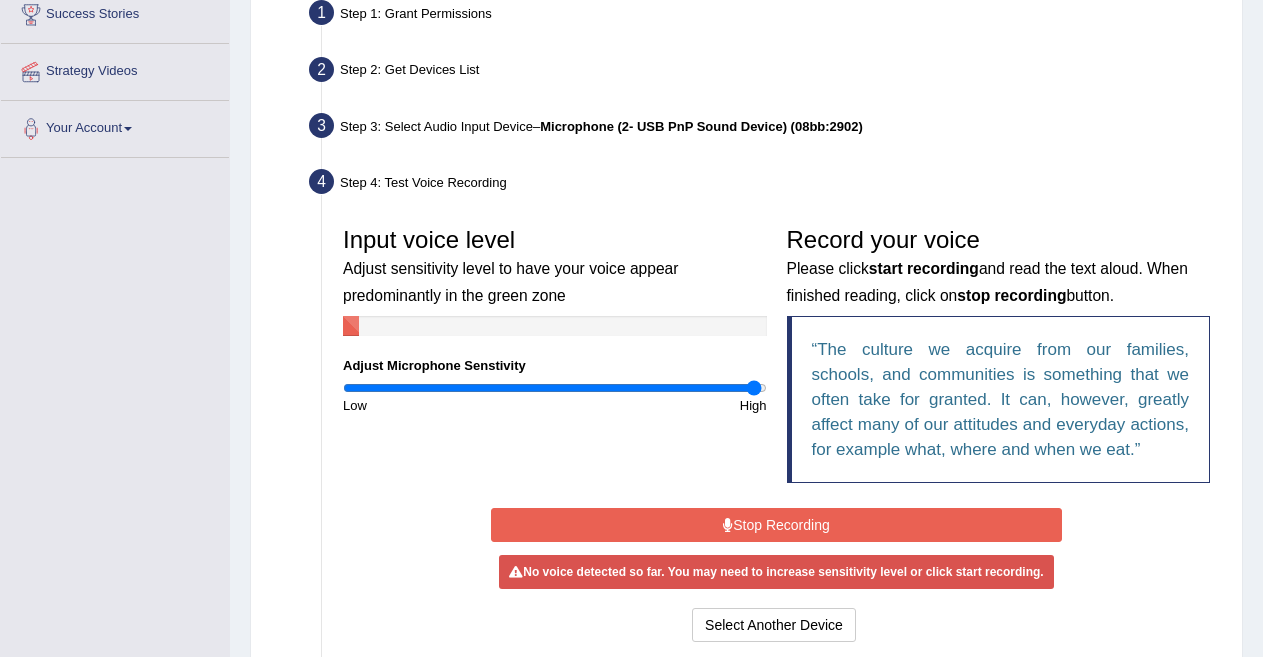 click at bounding box center (555, 388) 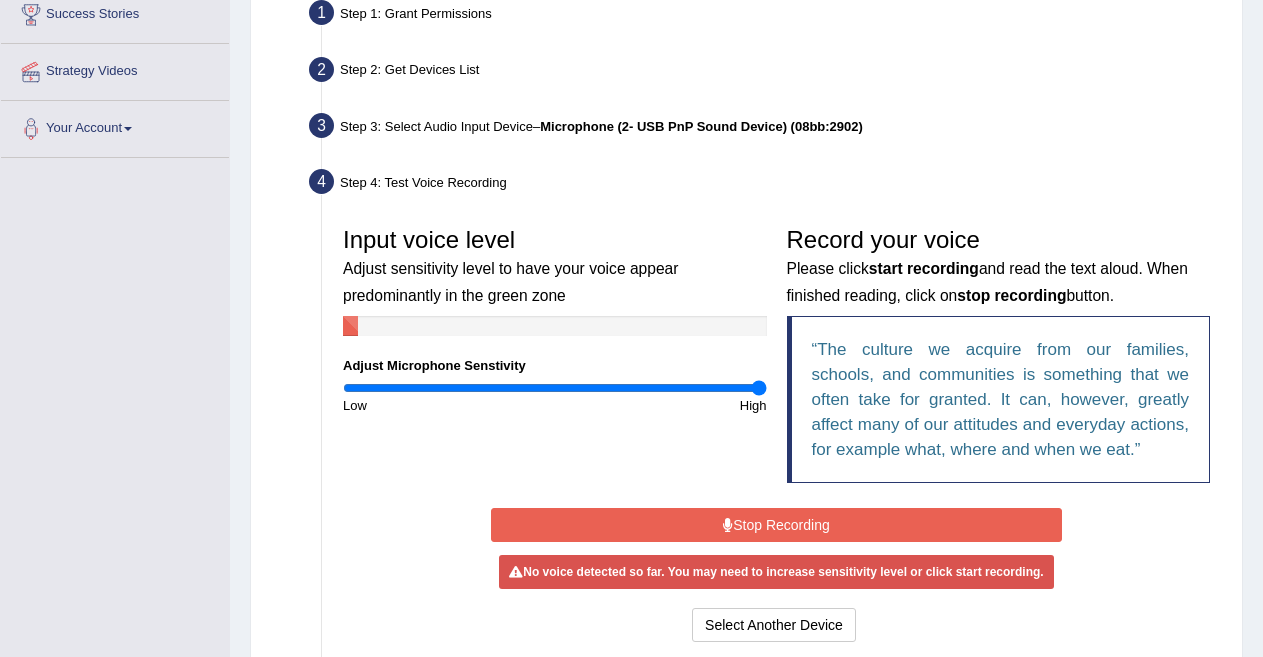 drag, startPoint x: 754, startPoint y: 387, endPoint x: 779, endPoint y: 386, distance: 25.019993 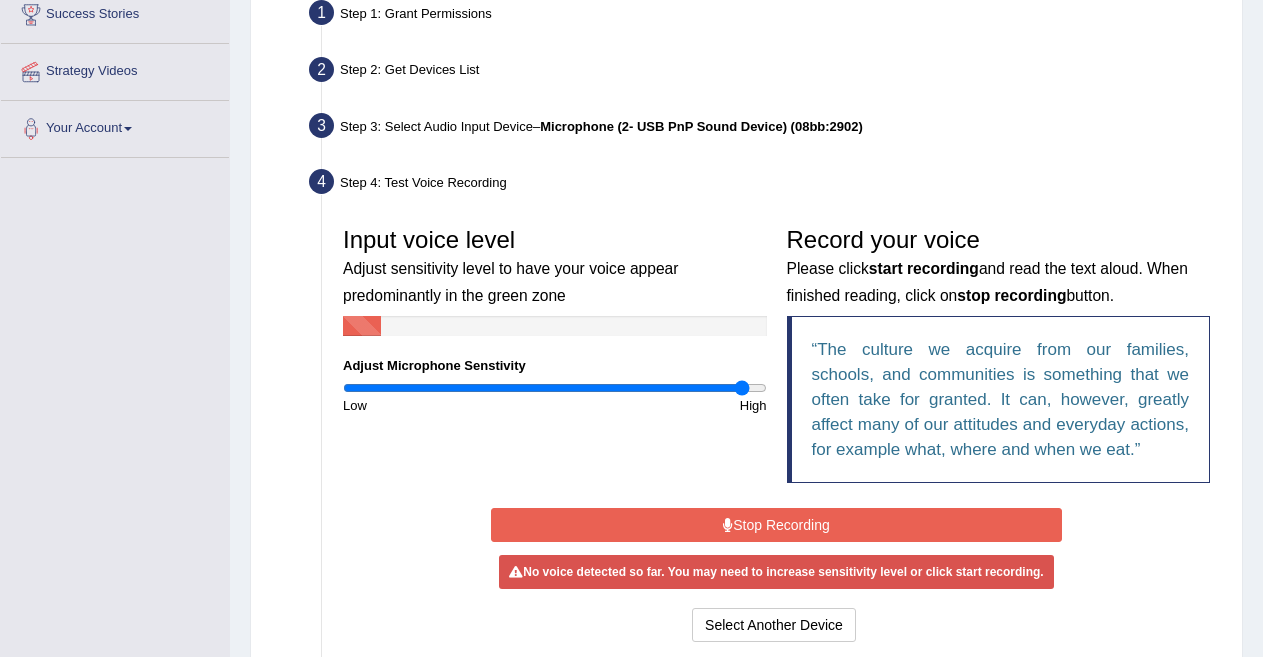 drag, startPoint x: 760, startPoint y: 383, endPoint x: 739, endPoint y: 384, distance: 21.023796 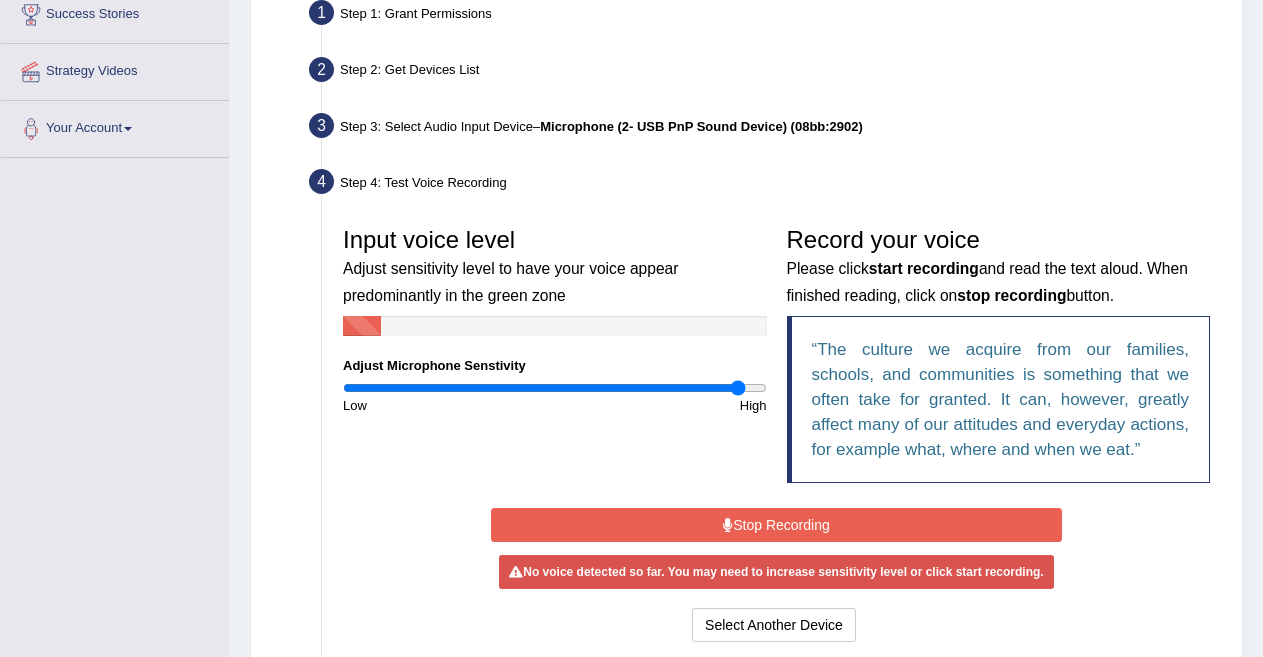 click at bounding box center [555, 388] 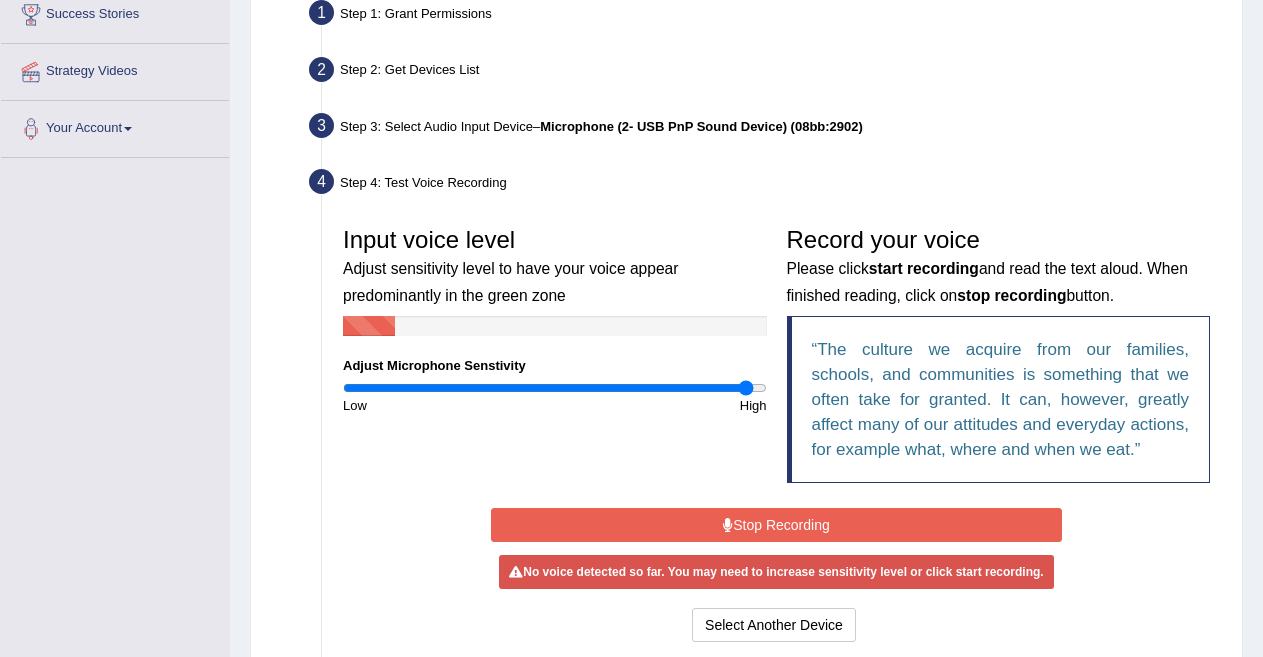 click at bounding box center [555, 388] 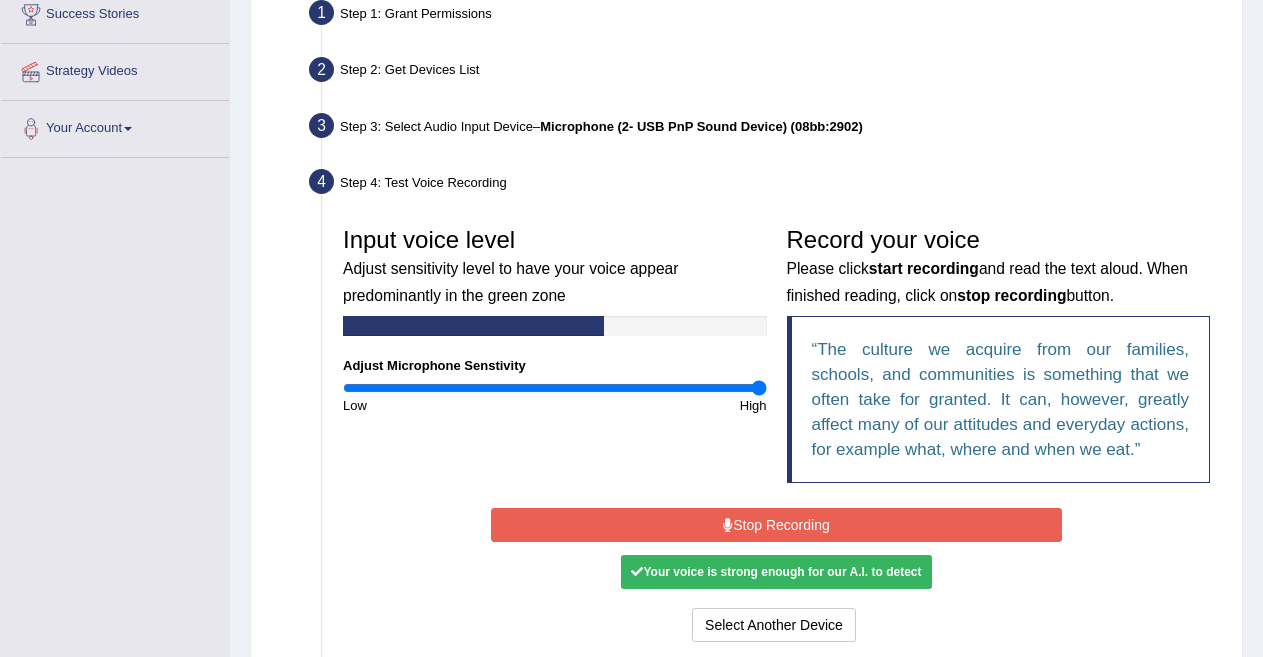 drag, startPoint x: 748, startPoint y: 388, endPoint x: 758, endPoint y: 389, distance: 10.049875 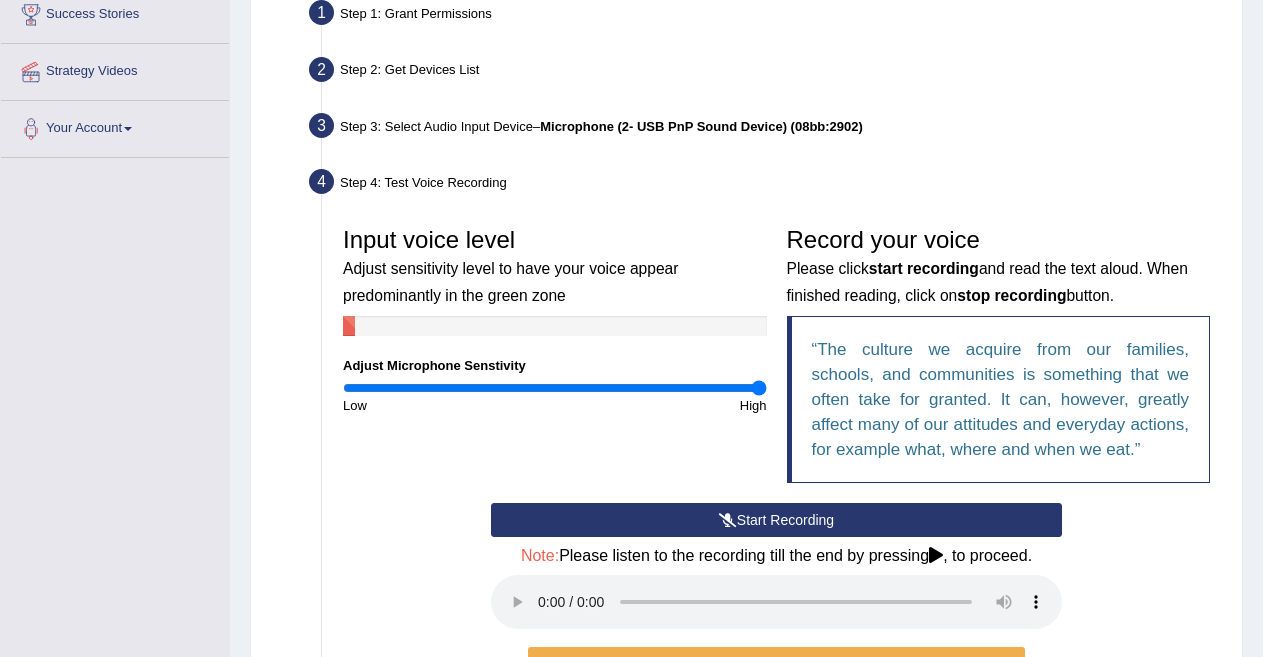 click on "Start Recording" at bounding box center (776, 520) 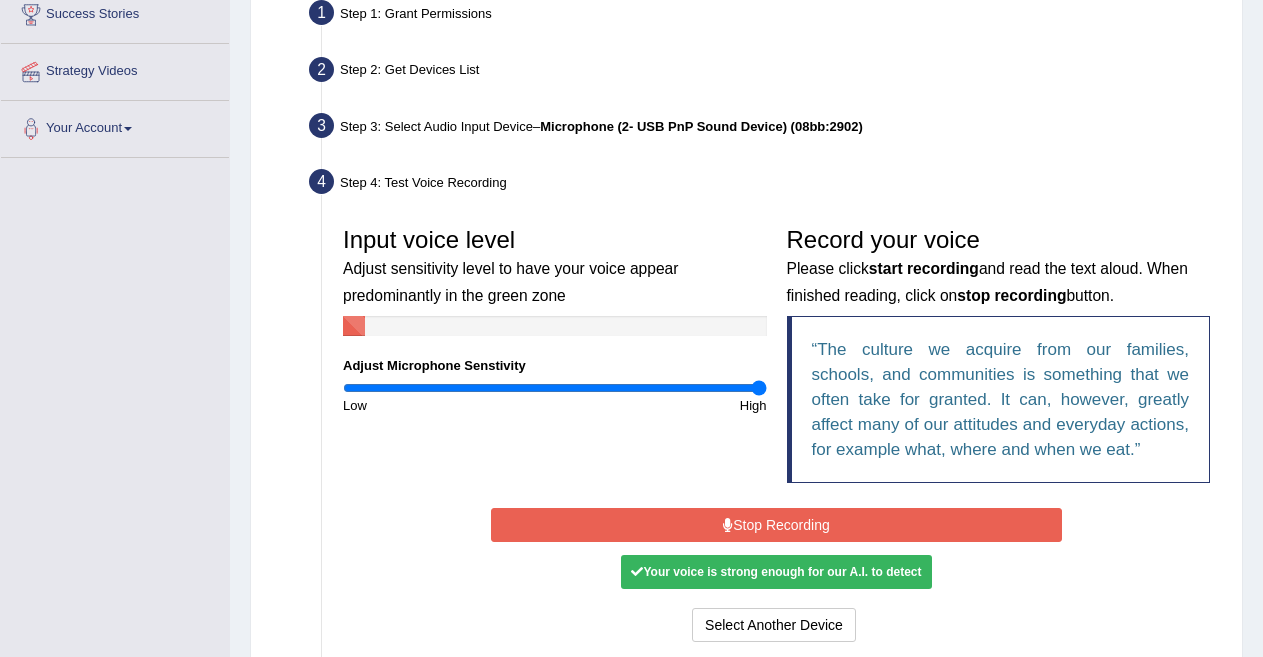 click on "Stop Recording" at bounding box center [776, 525] 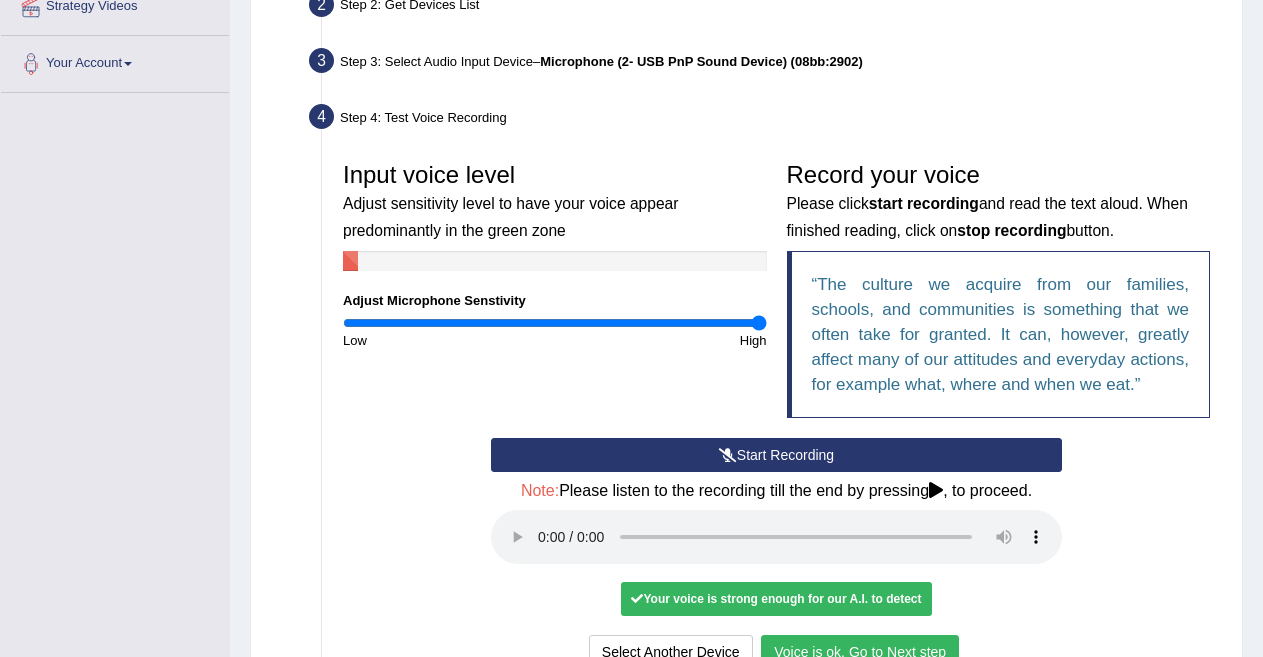 scroll, scrollTop: 517, scrollLeft: 0, axis: vertical 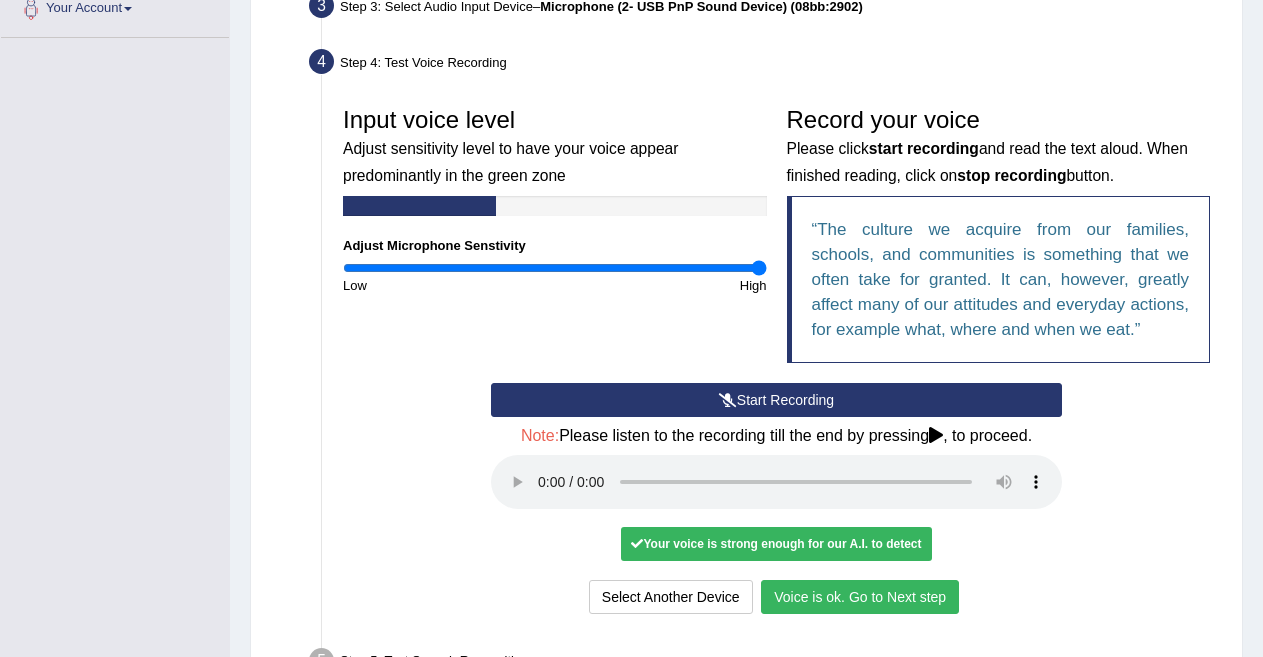 click on "Voice is ok. Go to Next step" at bounding box center (860, 597) 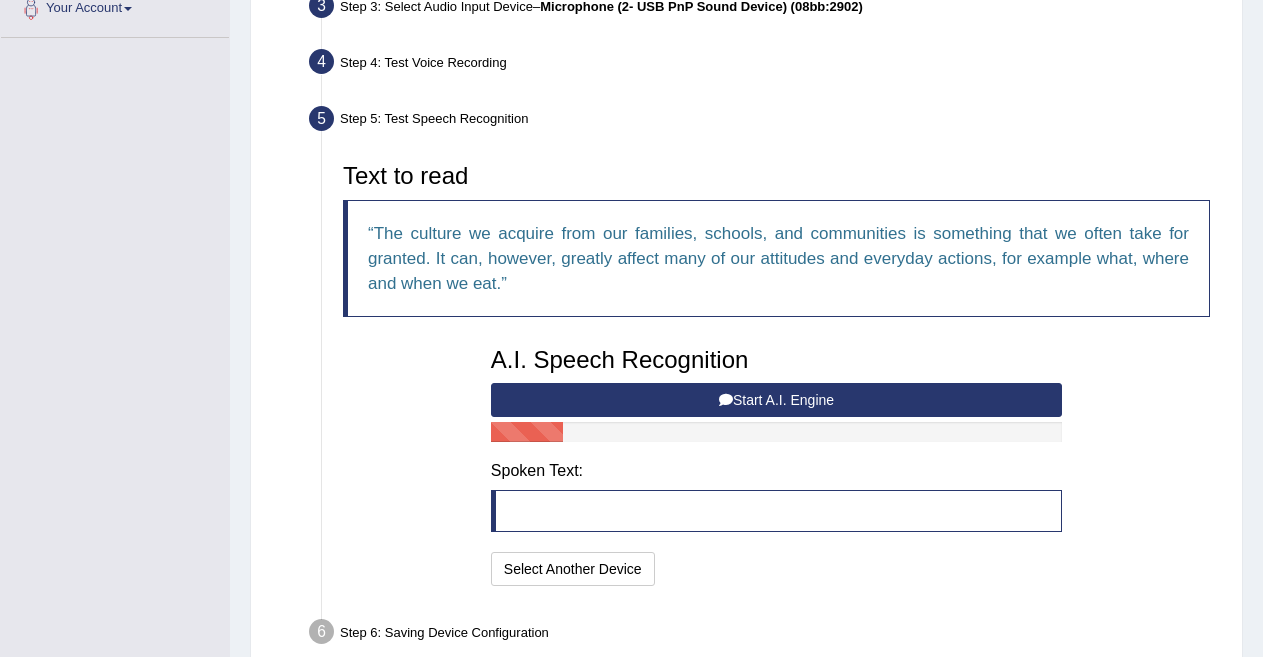 scroll, scrollTop: 619, scrollLeft: 0, axis: vertical 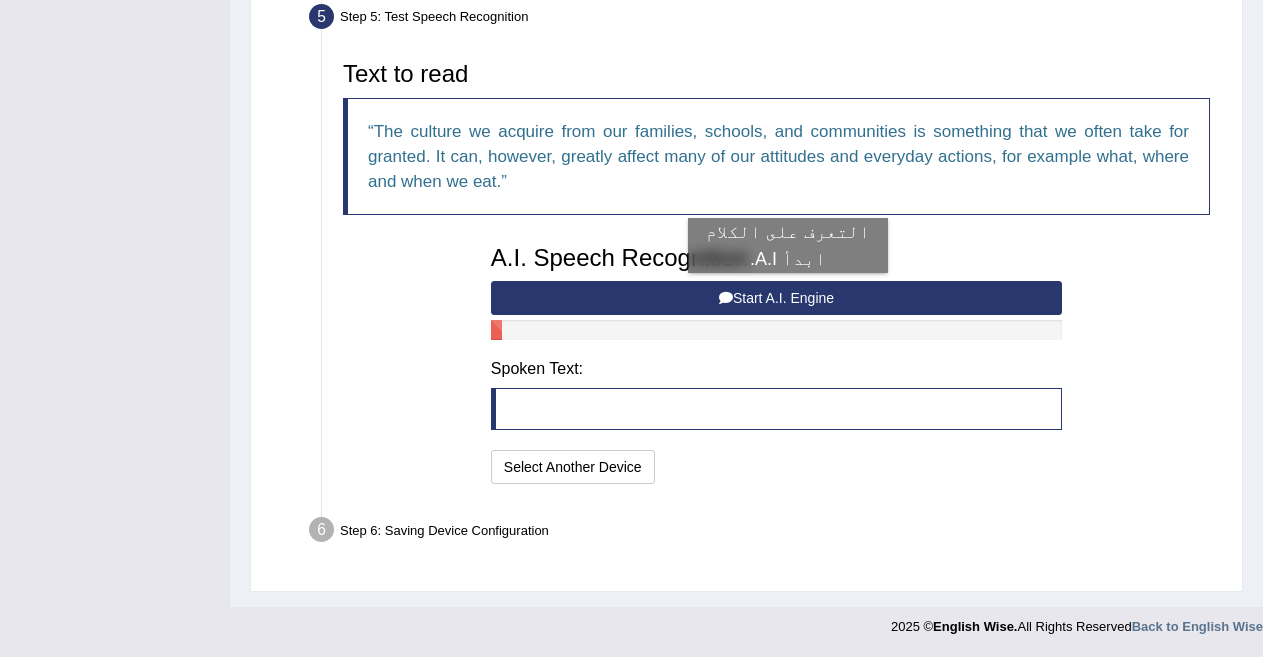 click on "Start A.I. Engine" at bounding box center (776, 298) 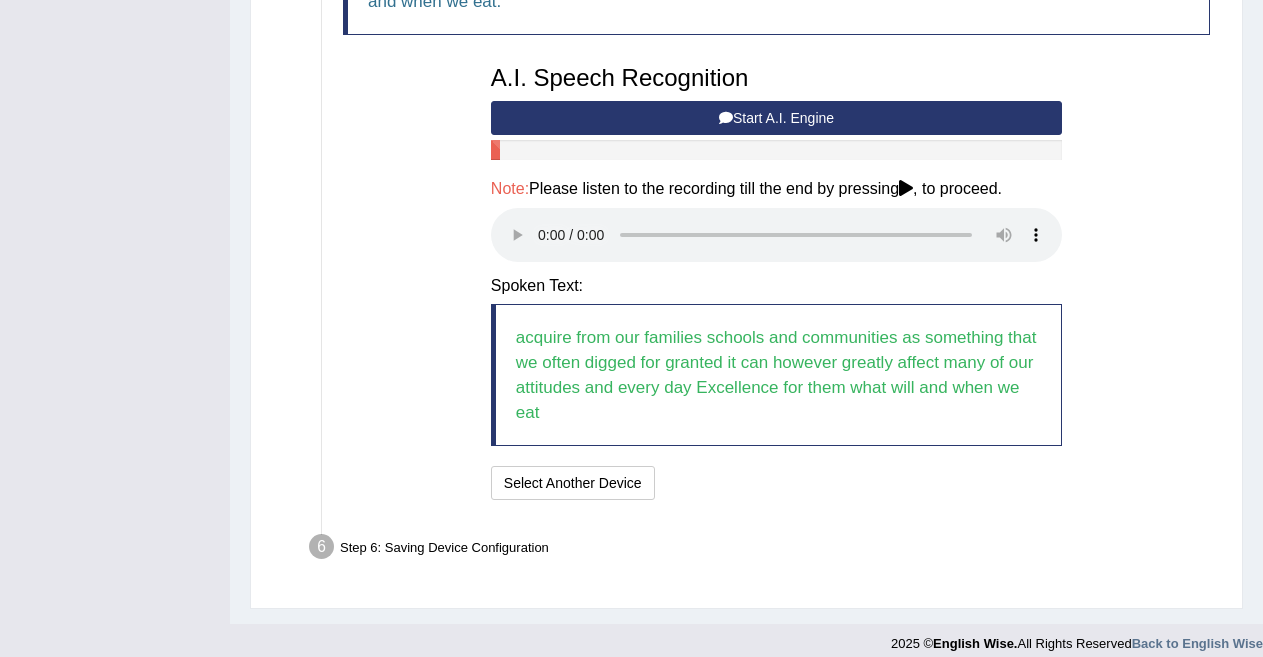 scroll, scrollTop: 803, scrollLeft: 0, axis: vertical 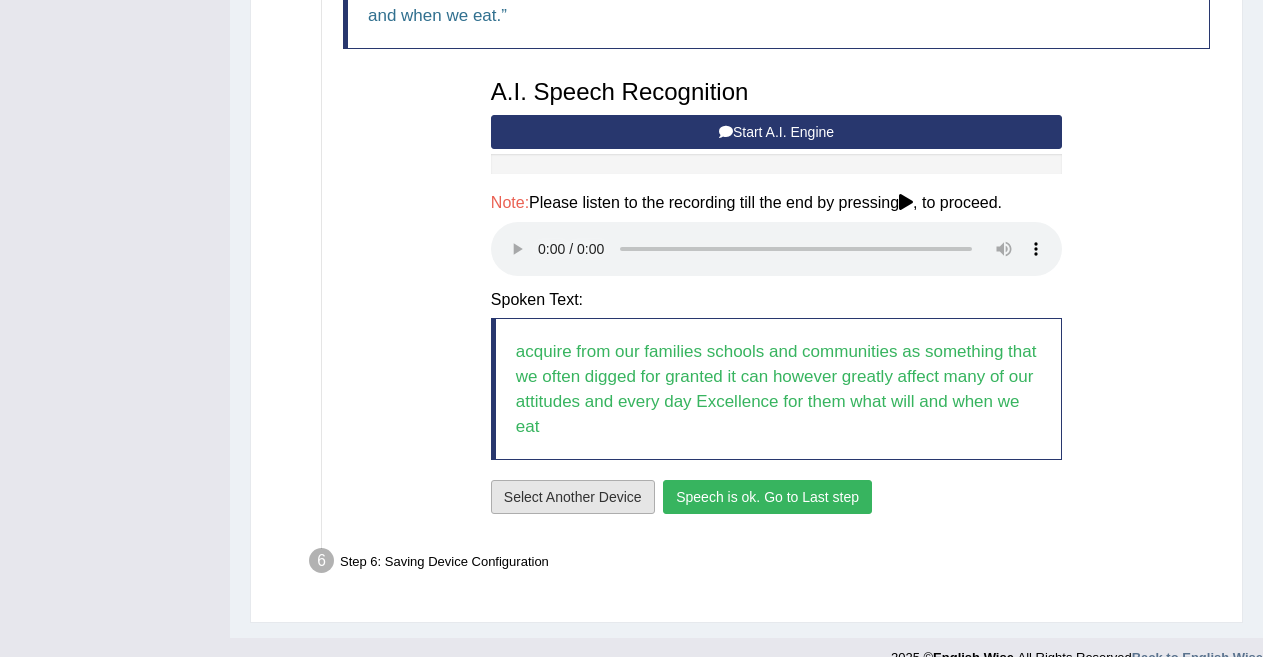 click on "Select Another Device" at bounding box center (573, 497) 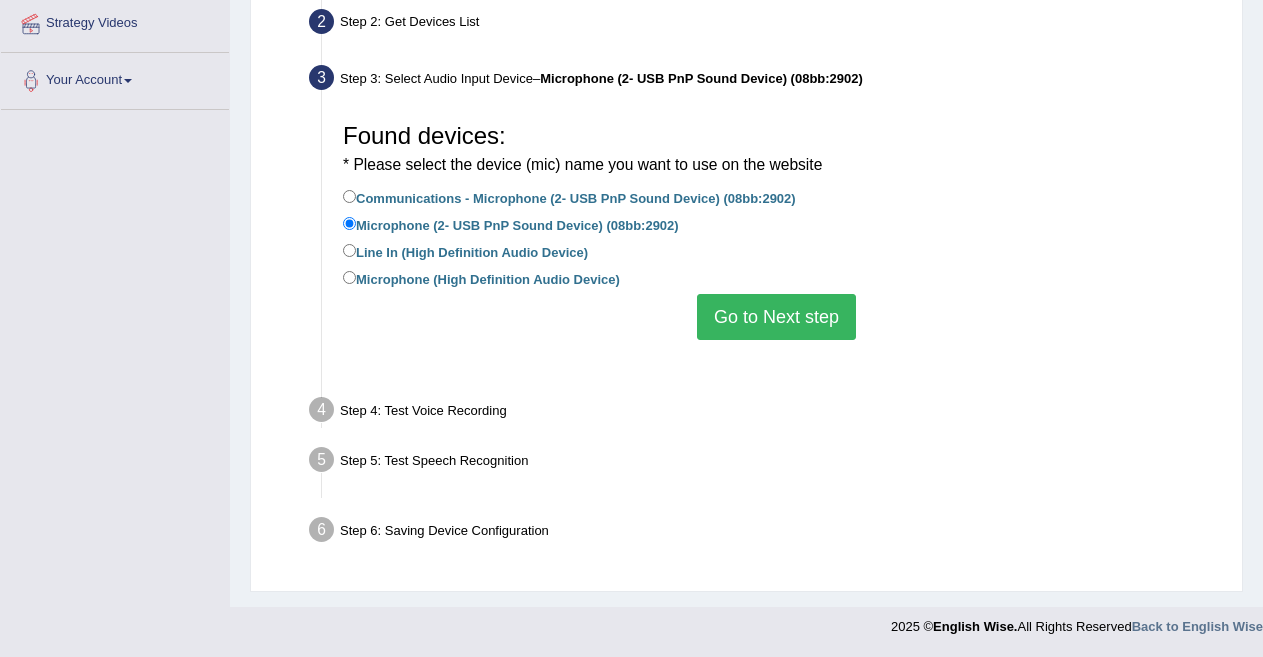 scroll, scrollTop: 397, scrollLeft: 0, axis: vertical 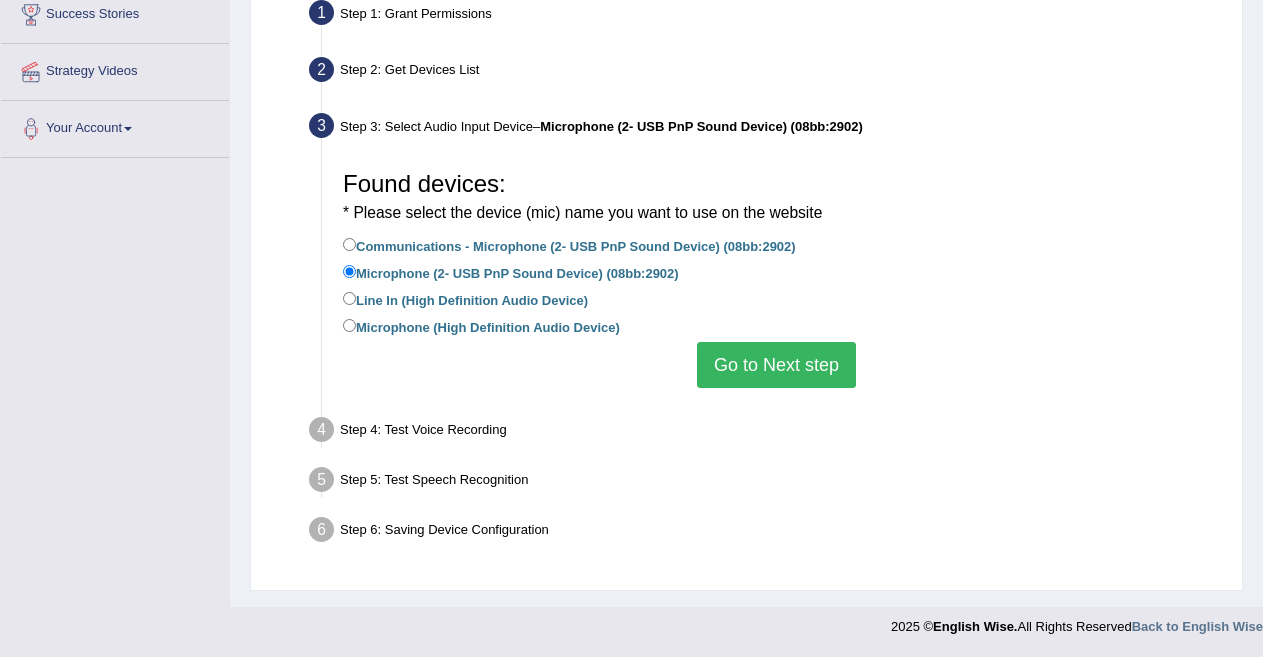click on "Microphone (High Definition Audio Device)" at bounding box center [776, 328] 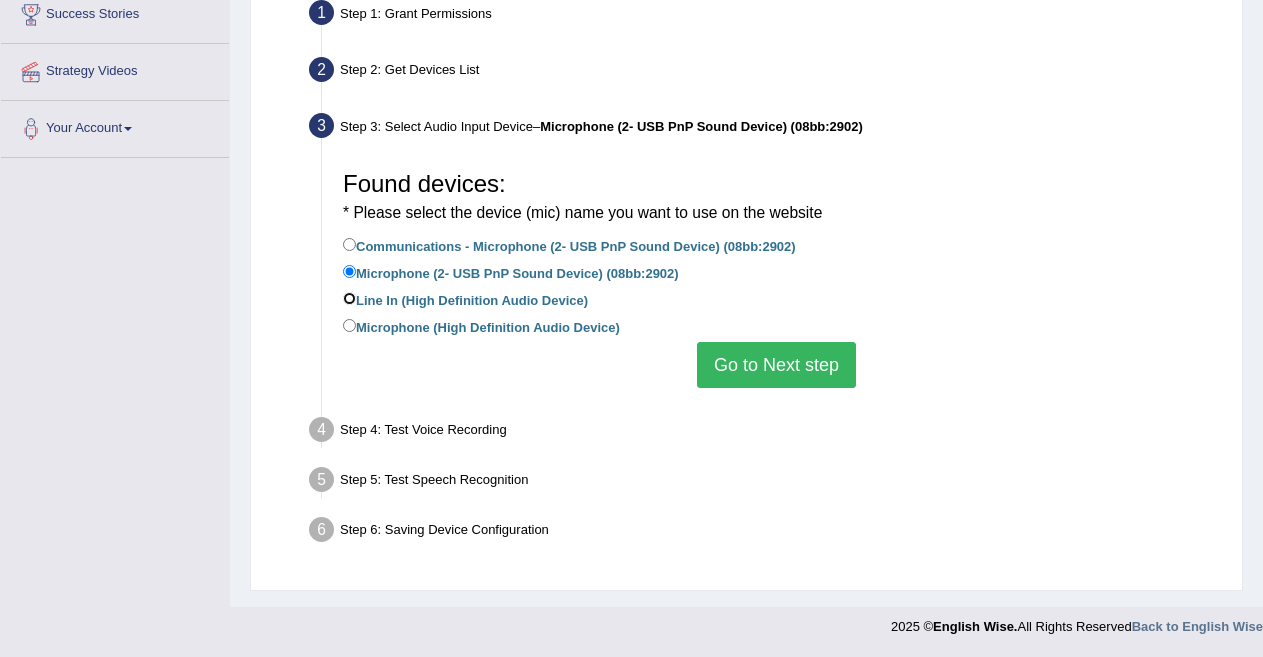 click on "Line In (High Definition Audio Device)" at bounding box center [349, 298] 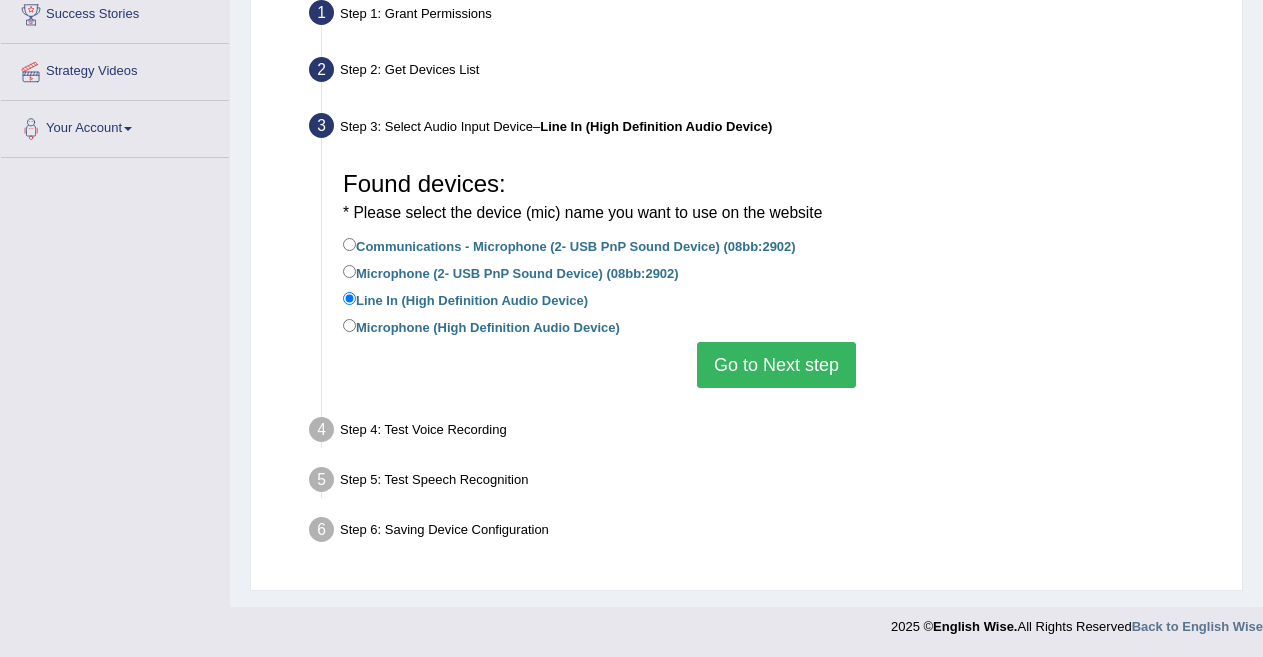 click on "Go to Next step" at bounding box center (776, 365) 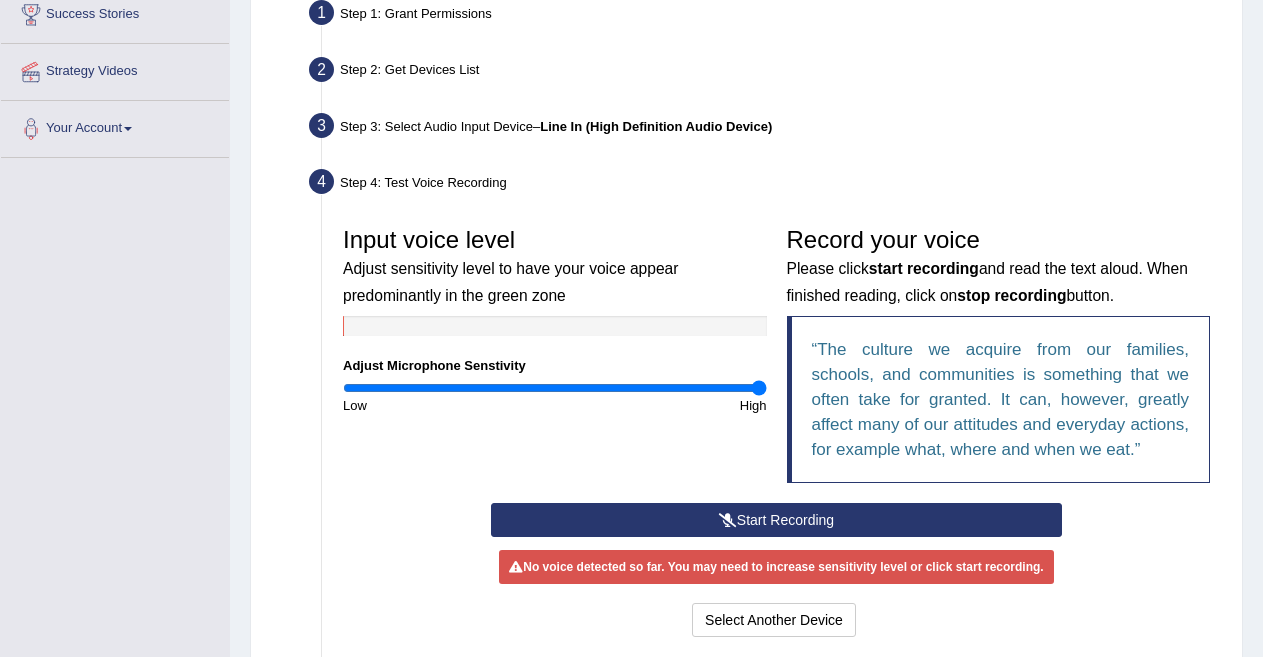 click on "Start Recording" at bounding box center (776, 520) 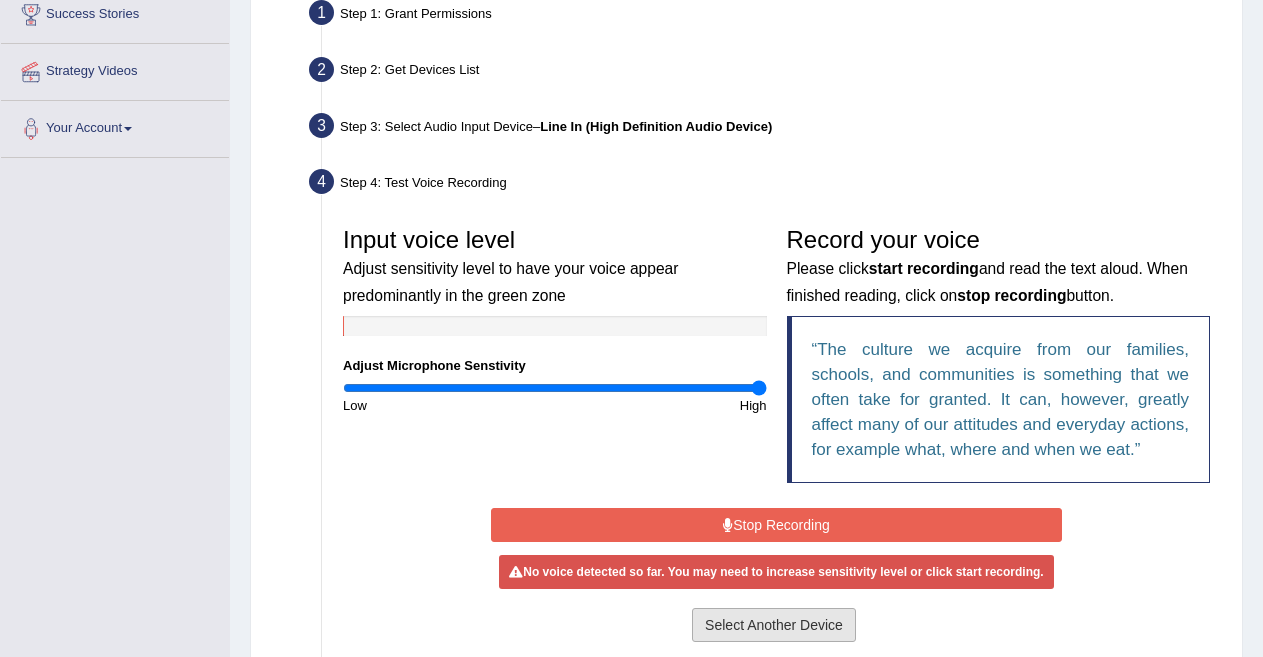 click on "Select Another Device" at bounding box center (774, 625) 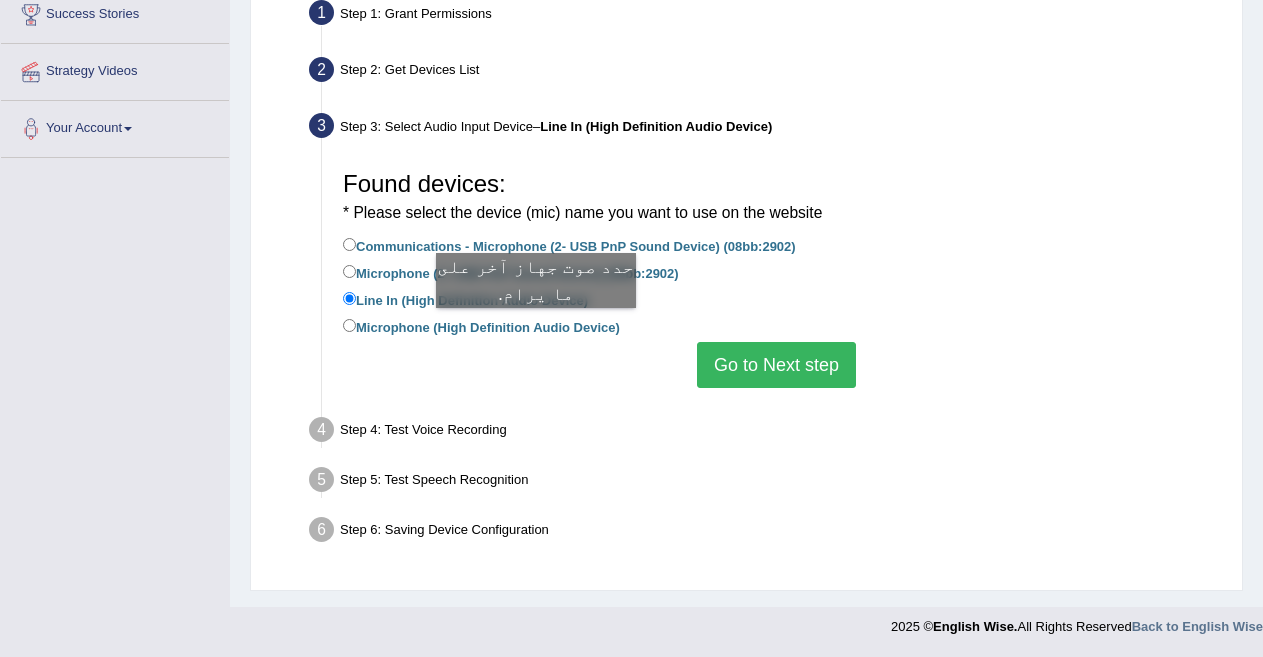 click on "Microphone (High Definition Audio Device)" at bounding box center [481, 326] 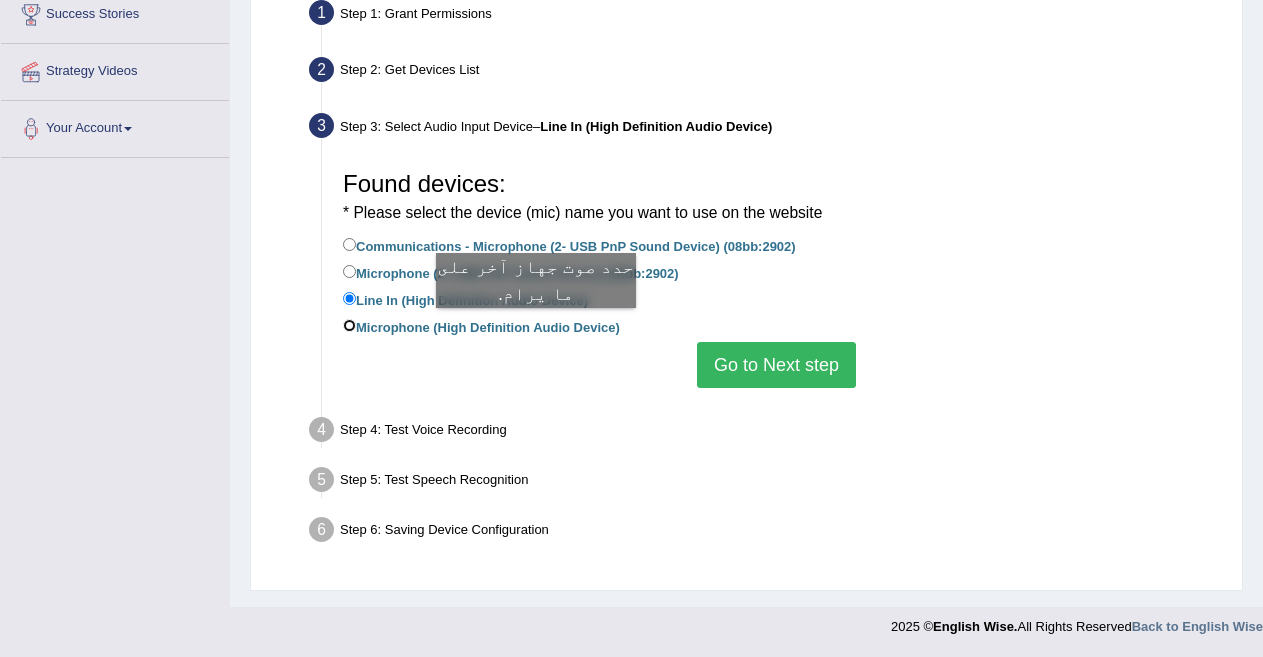 click on "Microphone (High Definition Audio Device)" at bounding box center [349, 325] 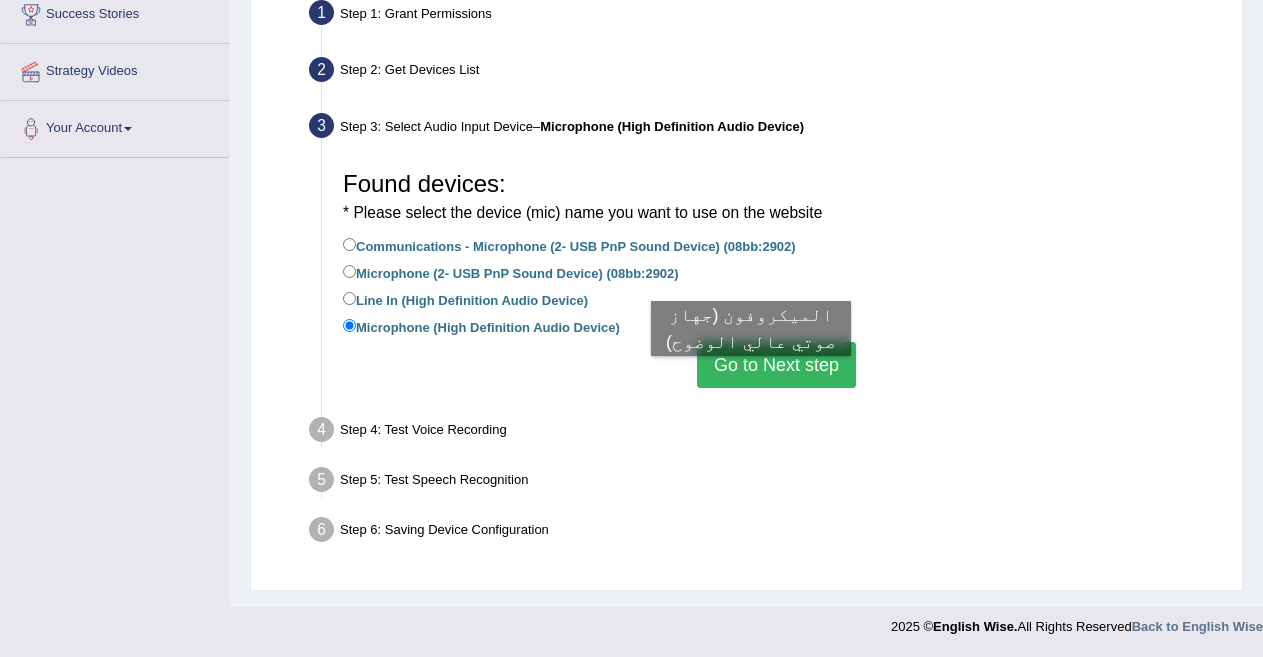 click on "Go to Next step" at bounding box center (776, 365) 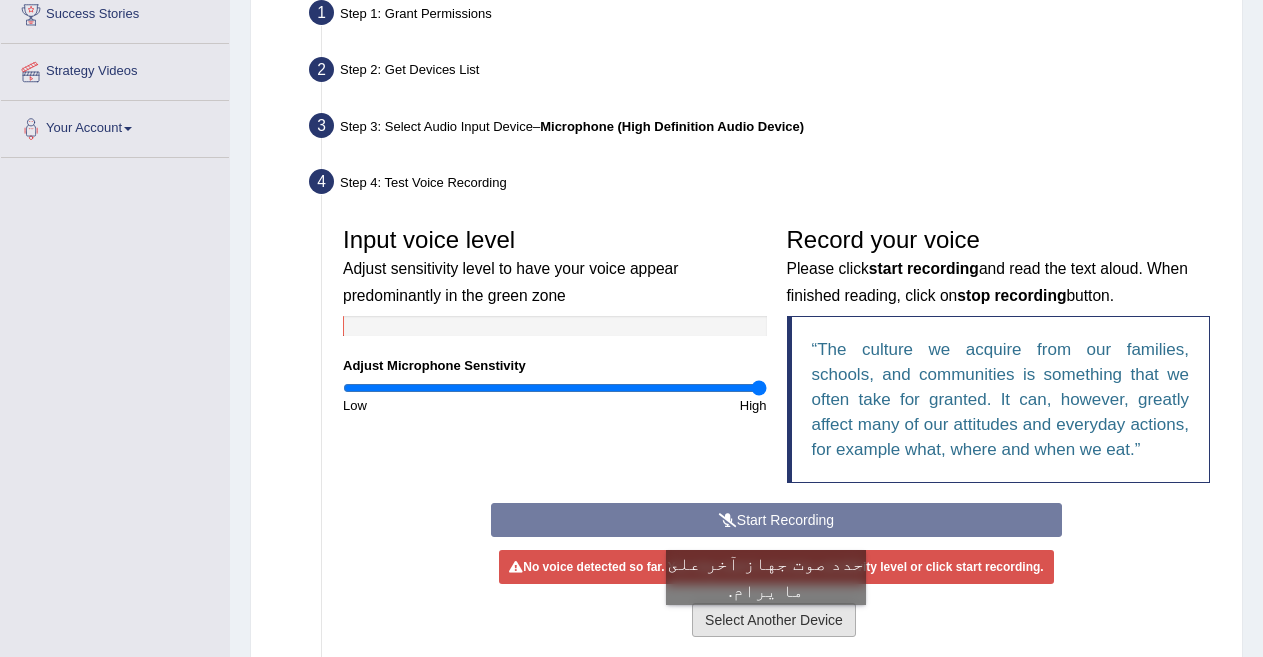 click on "Select Another Device" at bounding box center [774, 620] 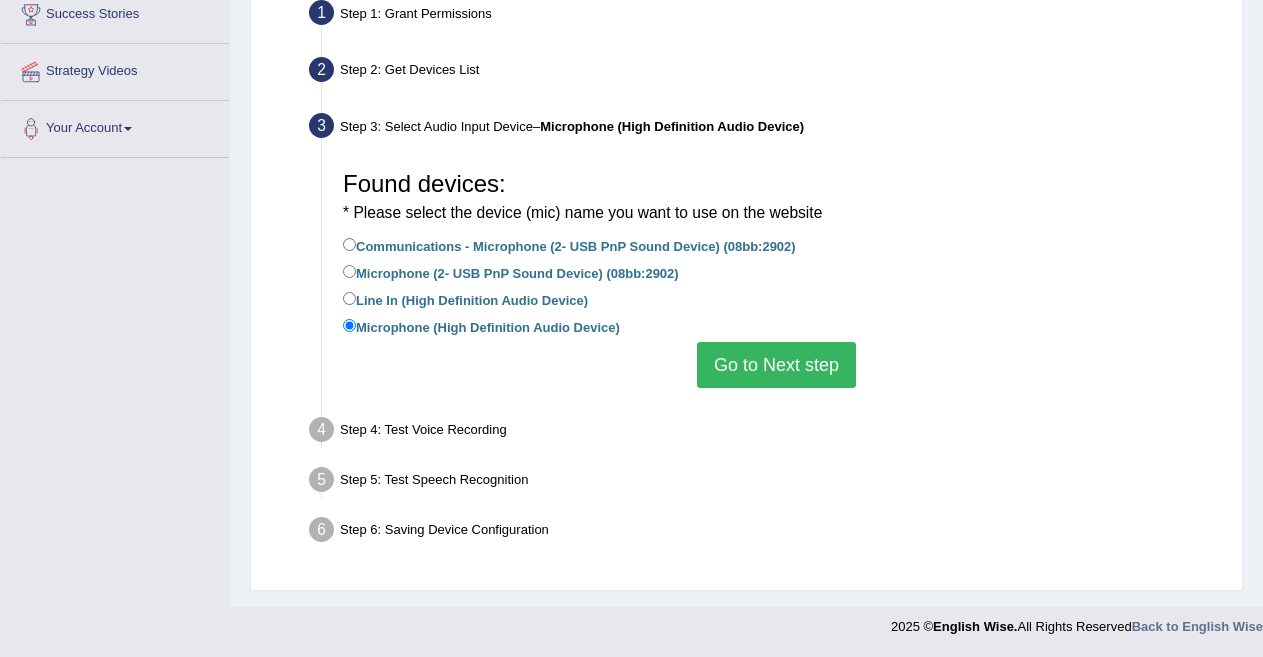 click on "Communications - Microphone (2- USB PnP Sound Device) (08bb:2902)" at bounding box center [569, 245] 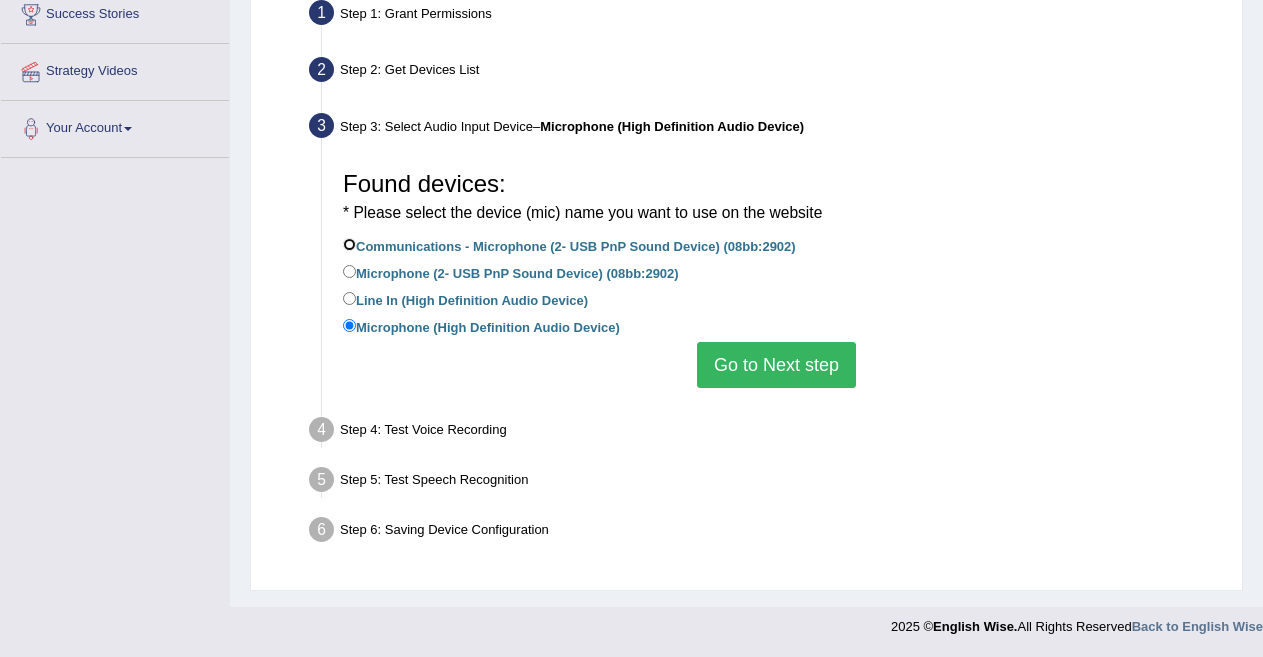 click on "Communications - Microphone (2- USB PnP Sound Device) (08bb:2902)" at bounding box center (349, 244) 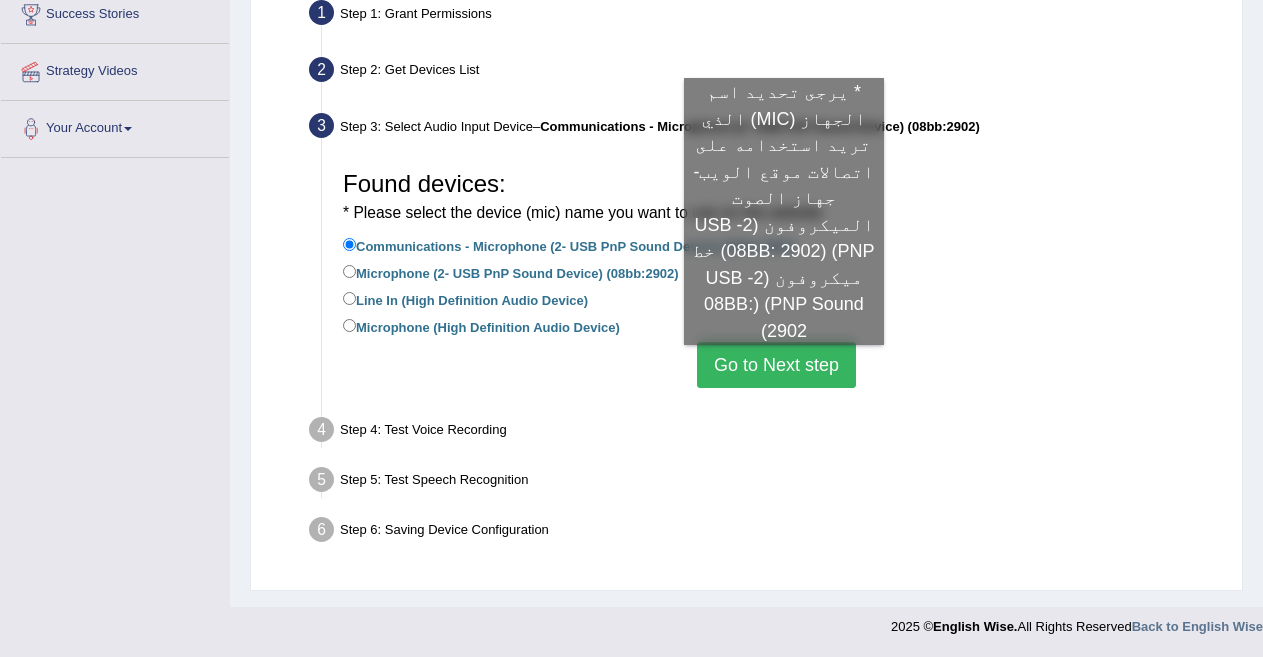 click on "Go to Next step" at bounding box center (776, 365) 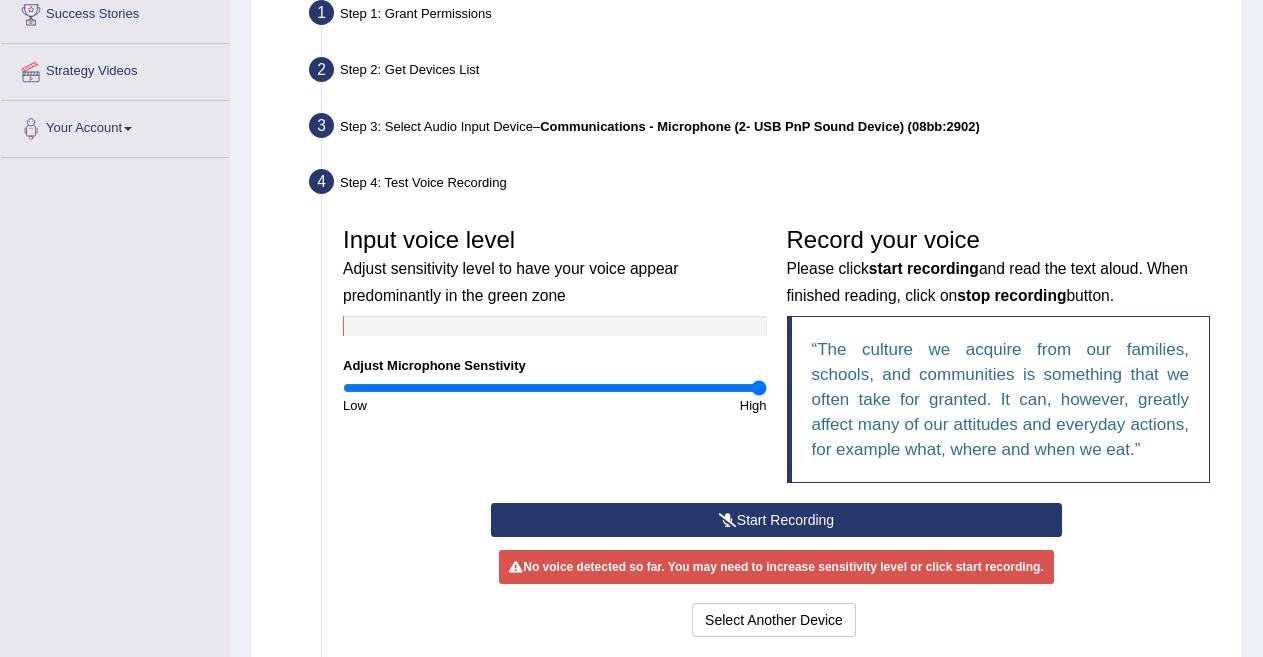 click at bounding box center [728, 520] 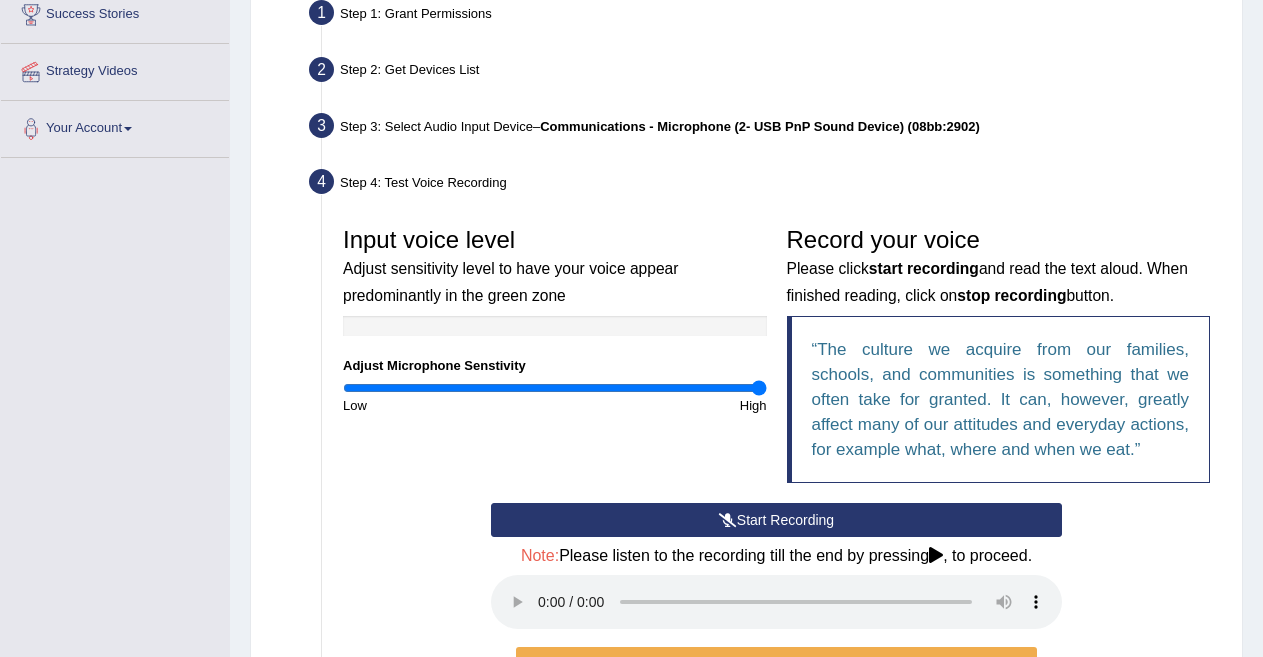click at bounding box center [728, 520] 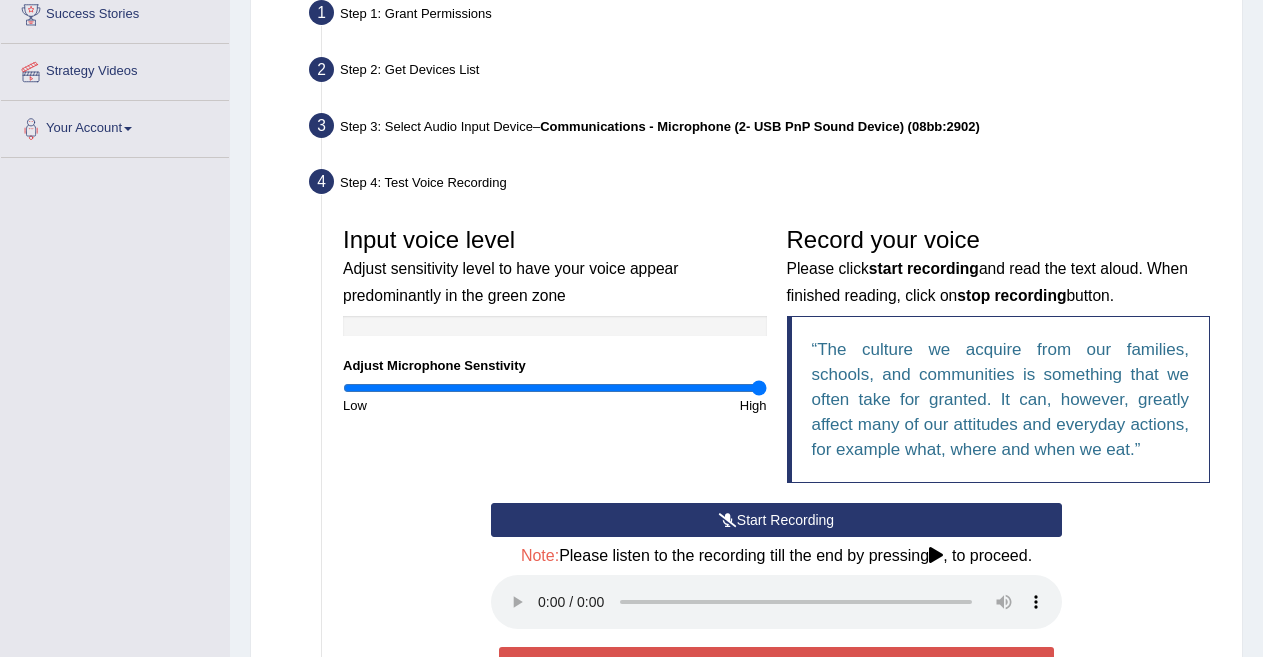 click on "Start Recording" at bounding box center (776, 520) 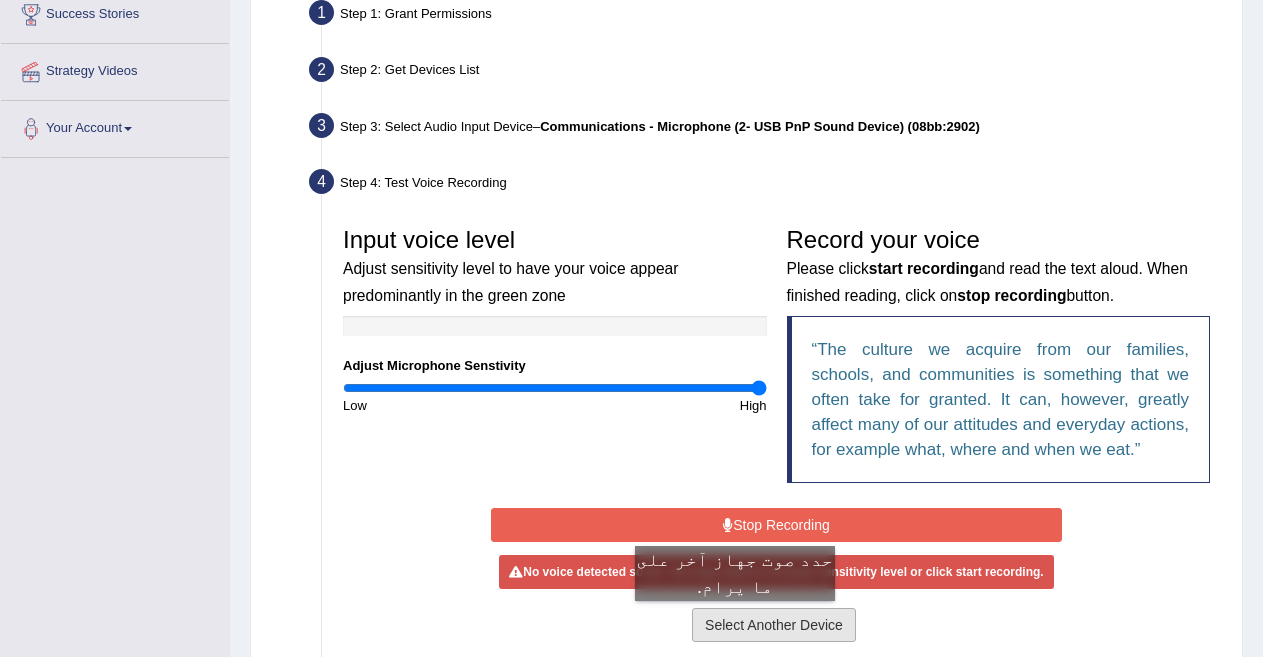 click on "Select Another Device" at bounding box center [774, 625] 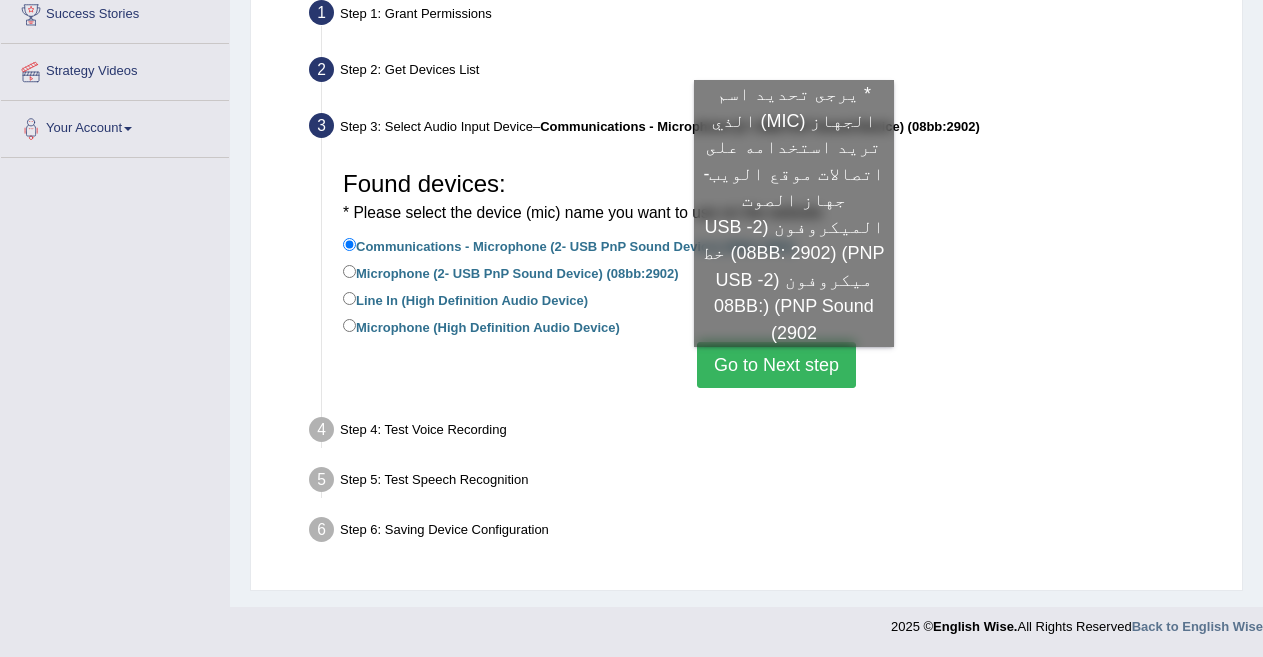 click on "Go to Next step" at bounding box center (776, 365) 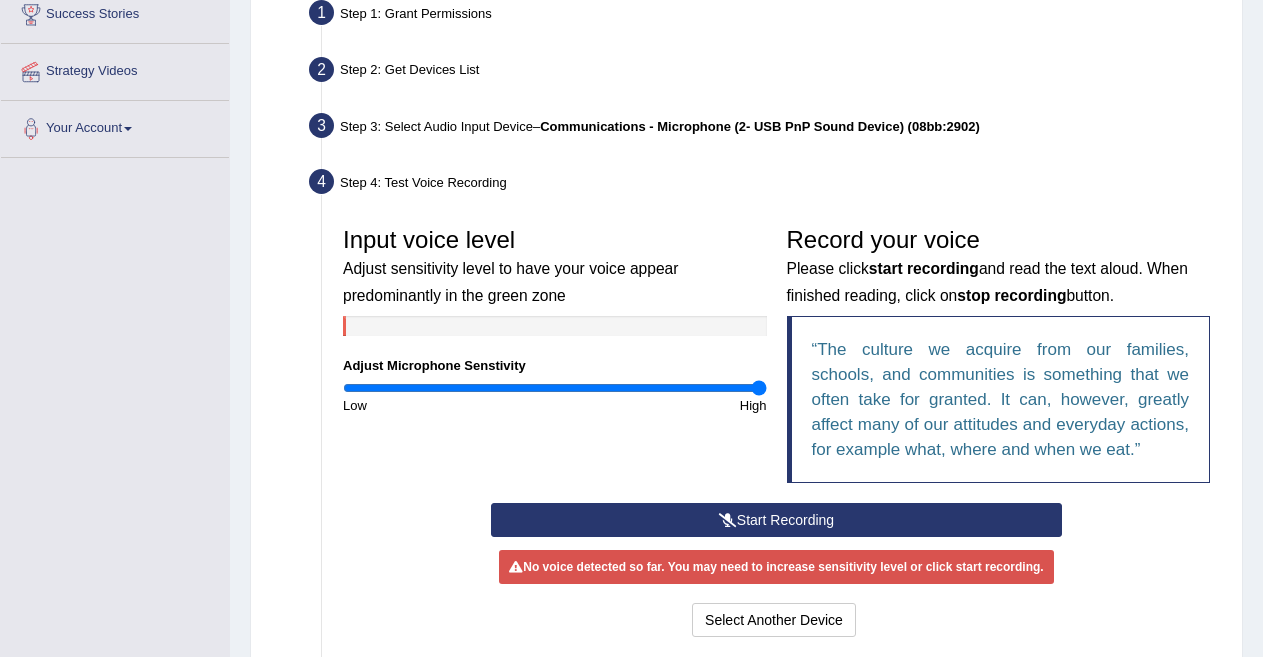 click on "Start Recording" at bounding box center [776, 520] 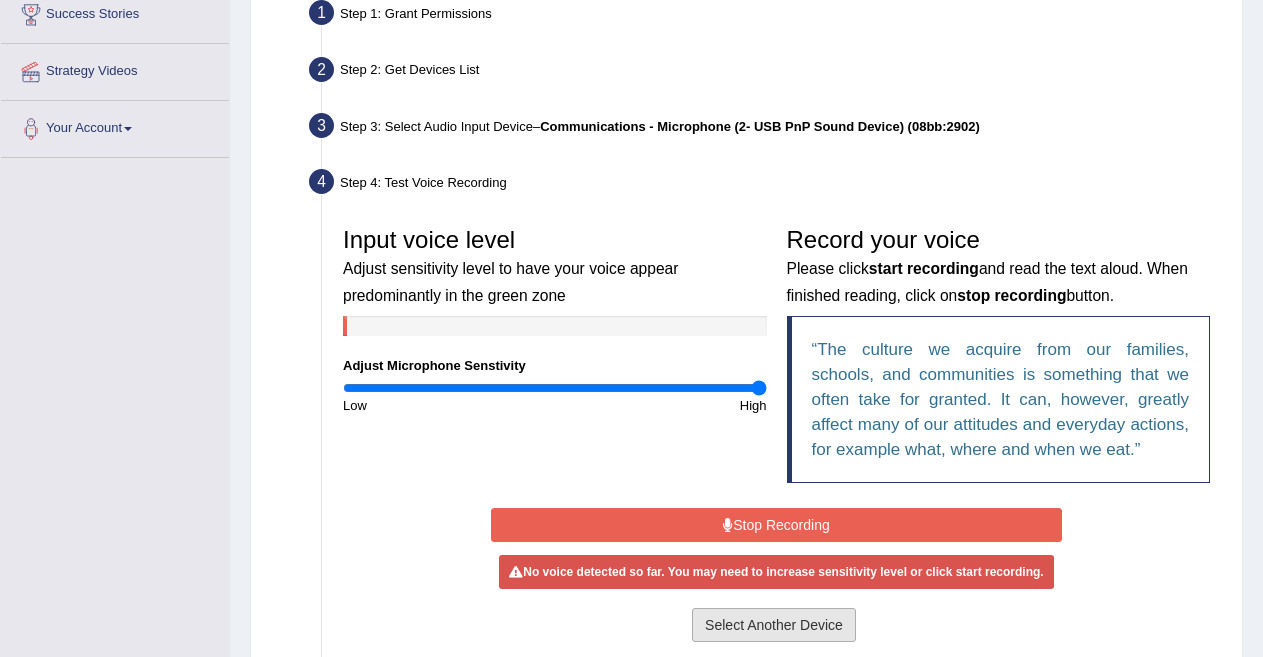 click on "Select Another Device" at bounding box center (774, 625) 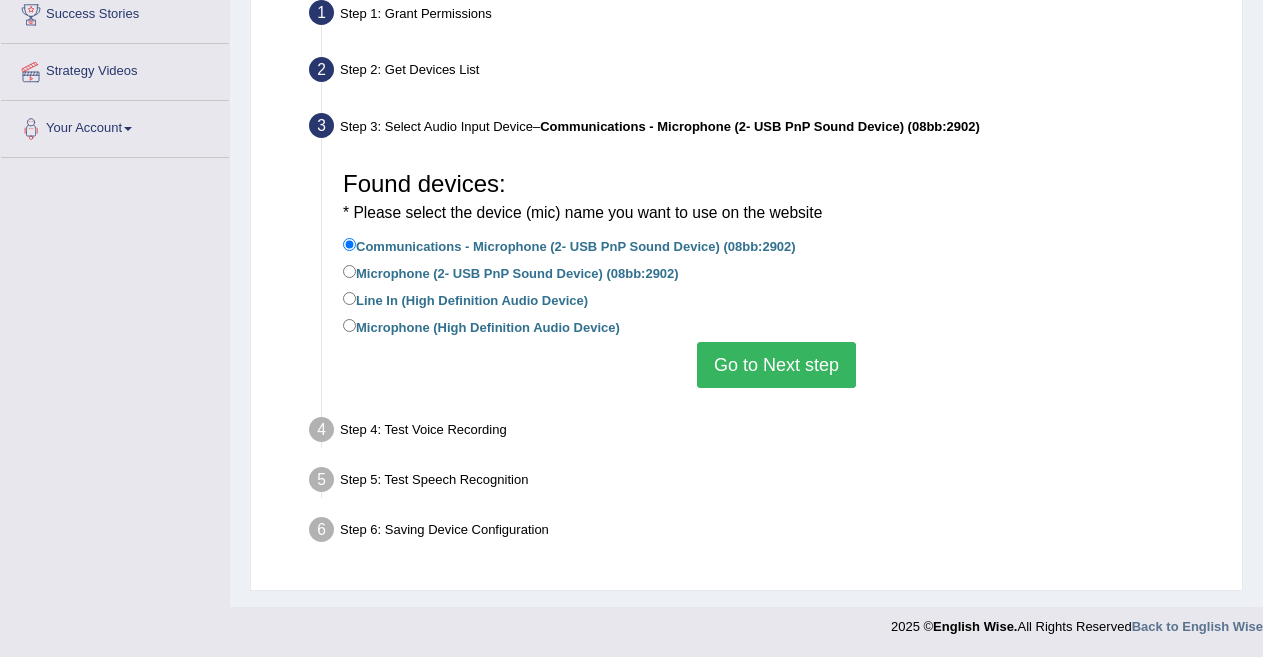 click on "Microphone (2- USB PnP Sound Device) (08bb:2902)" at bounding box center (511, 272) 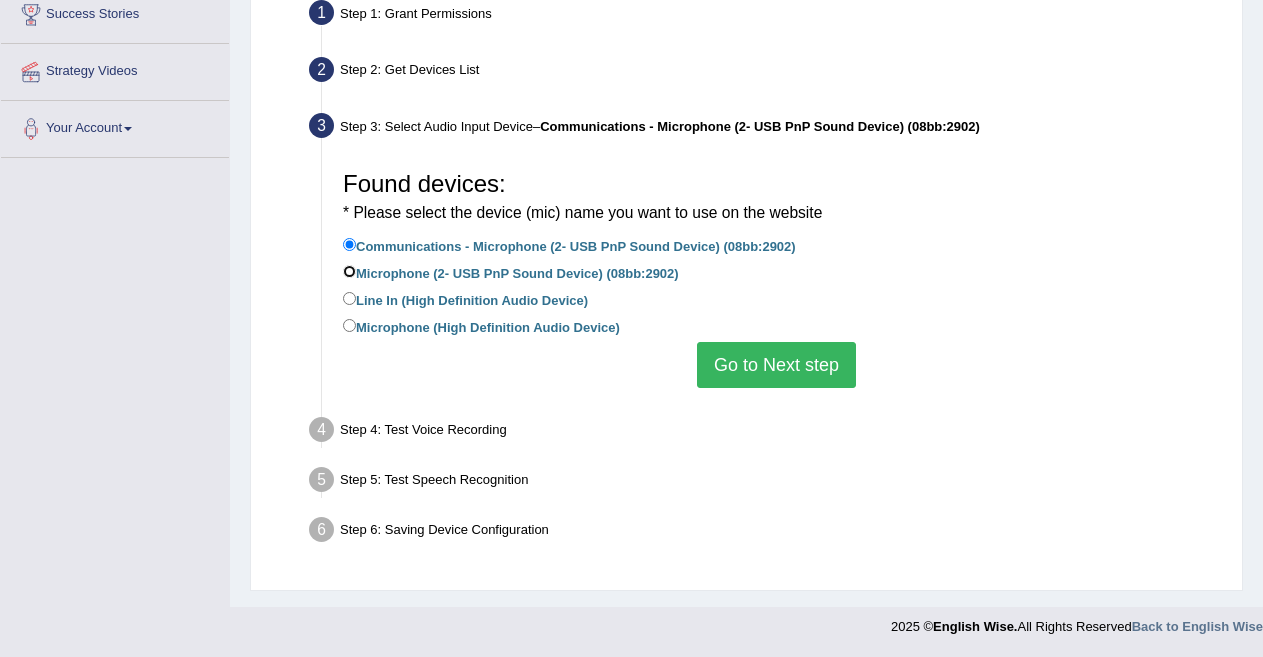 click on "Microphone (2- USB PnP Sound Device) (08bb:2902)" at bounding box center [349, 271] 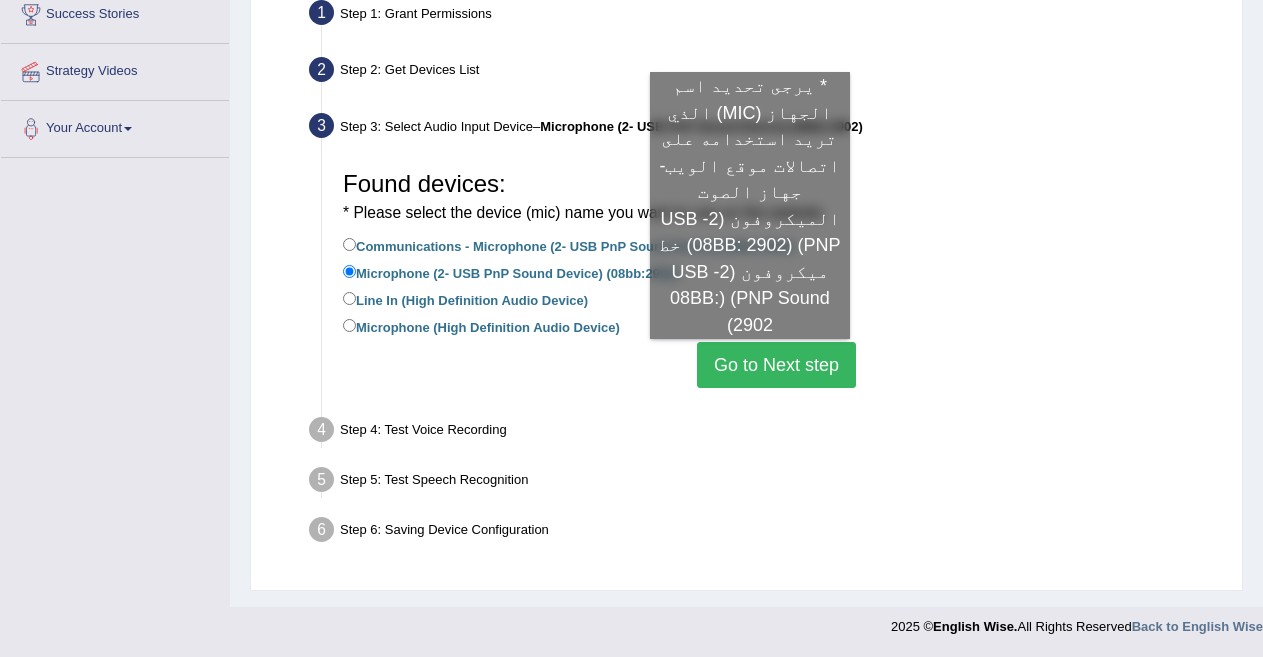click on "Go to Next step" at bounding box center (776, 365) 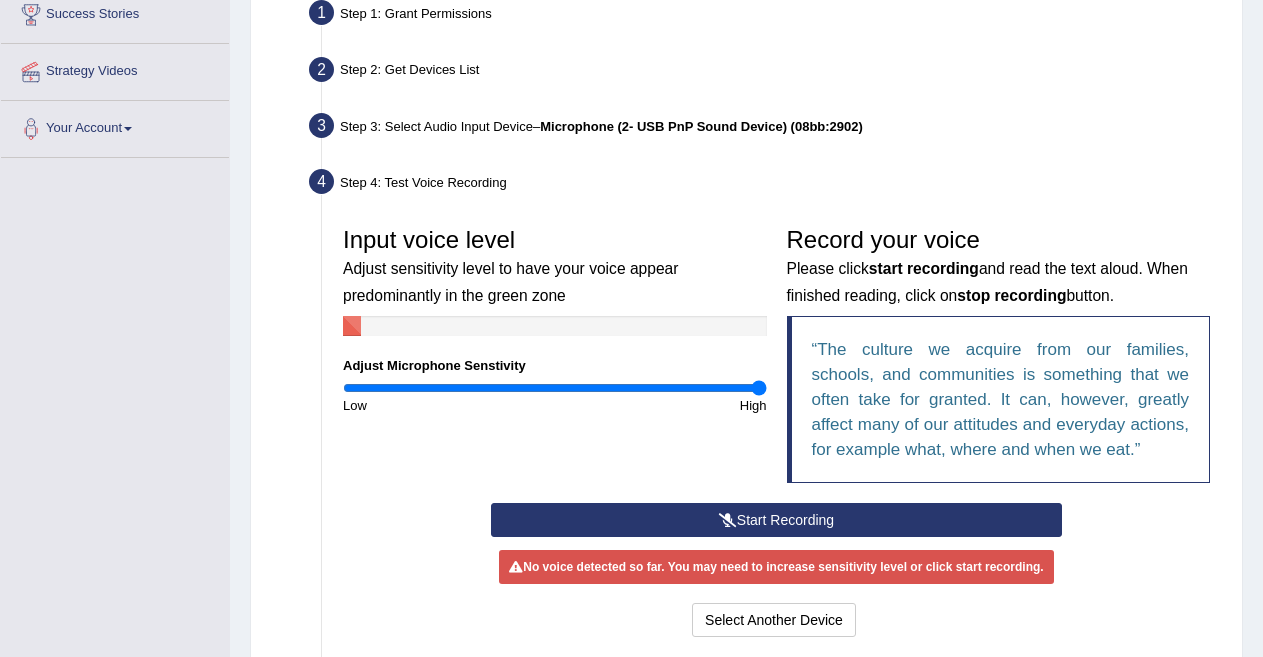 click on "Start Recording" at bounding box center [776, 520] 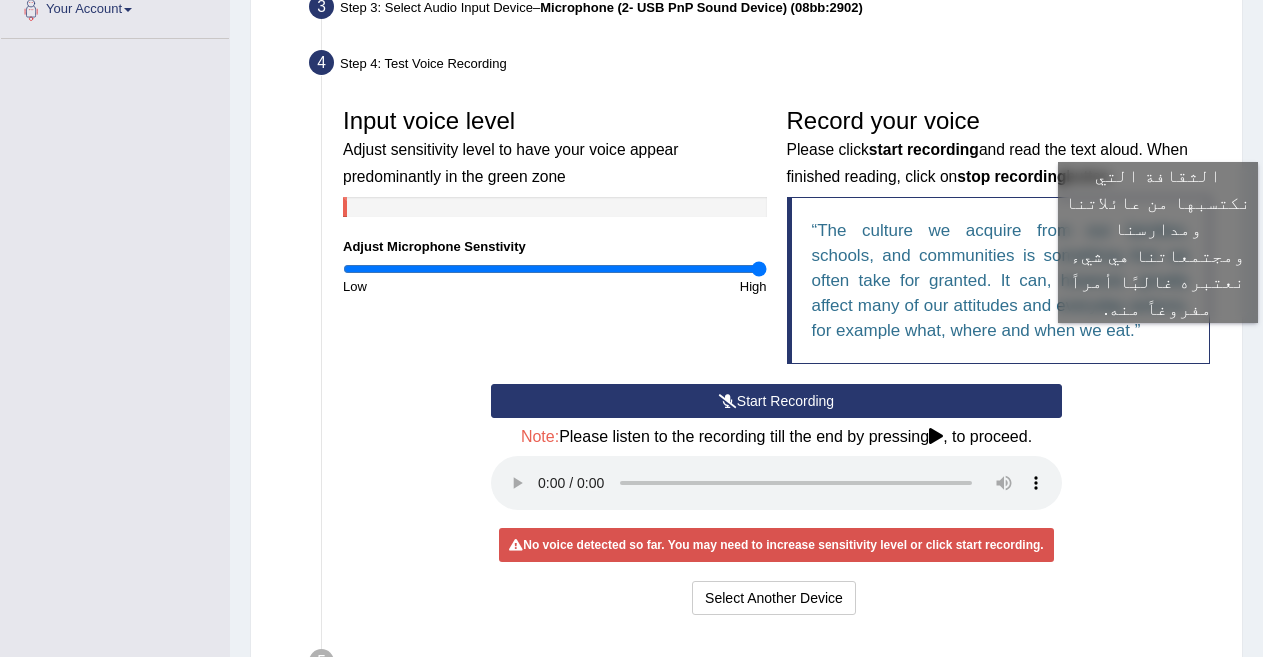 scroll, scrollTop: 610, scrollLeft: 0, axis: vertical 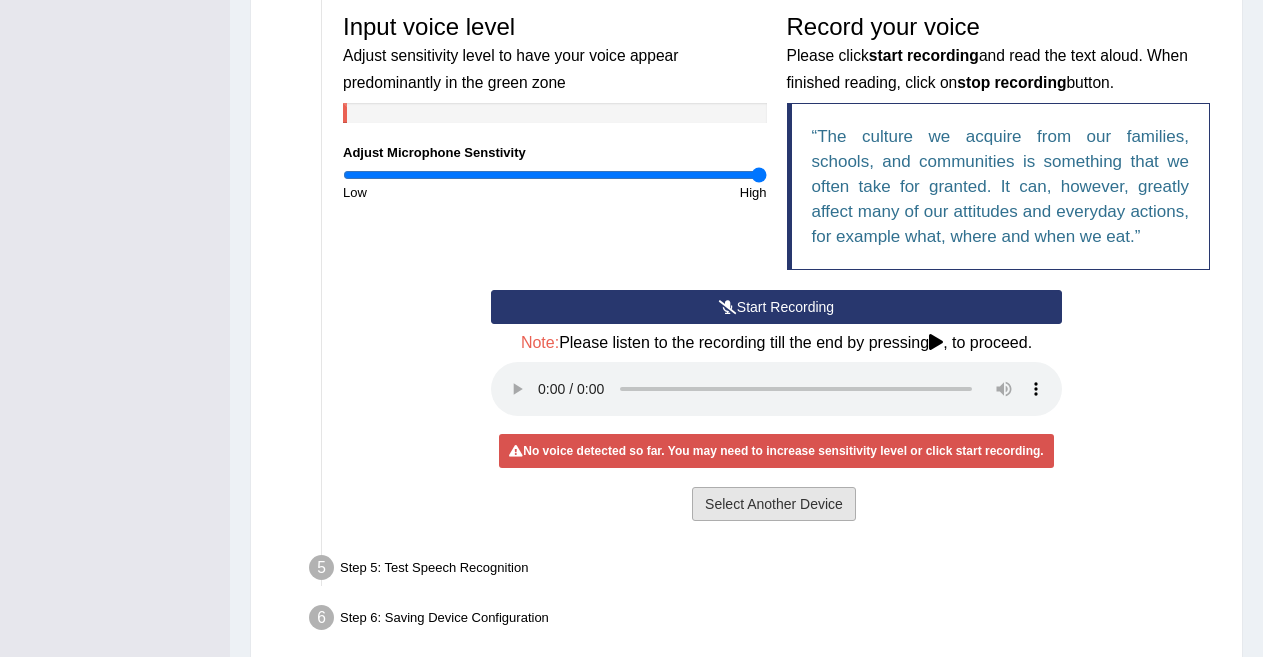 click on "Select Another Device" at bounding box center (774, 504) 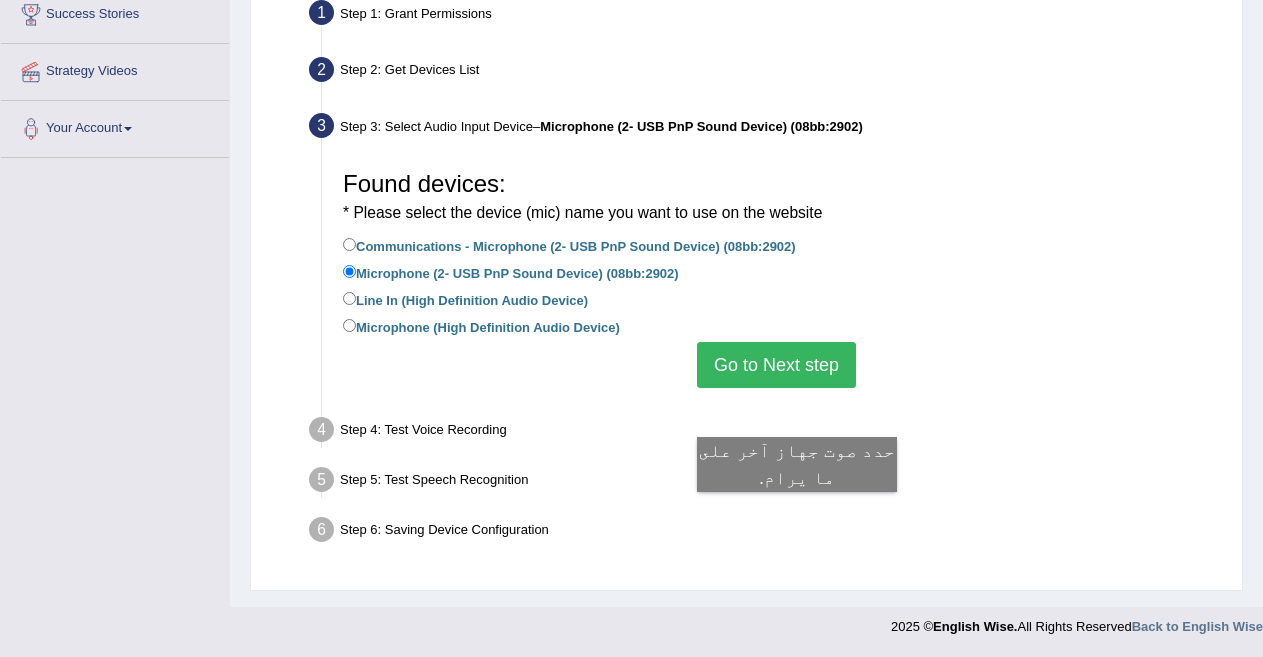 scroll, scrollTop: 397, scrollLeft: 0, axis: vertical 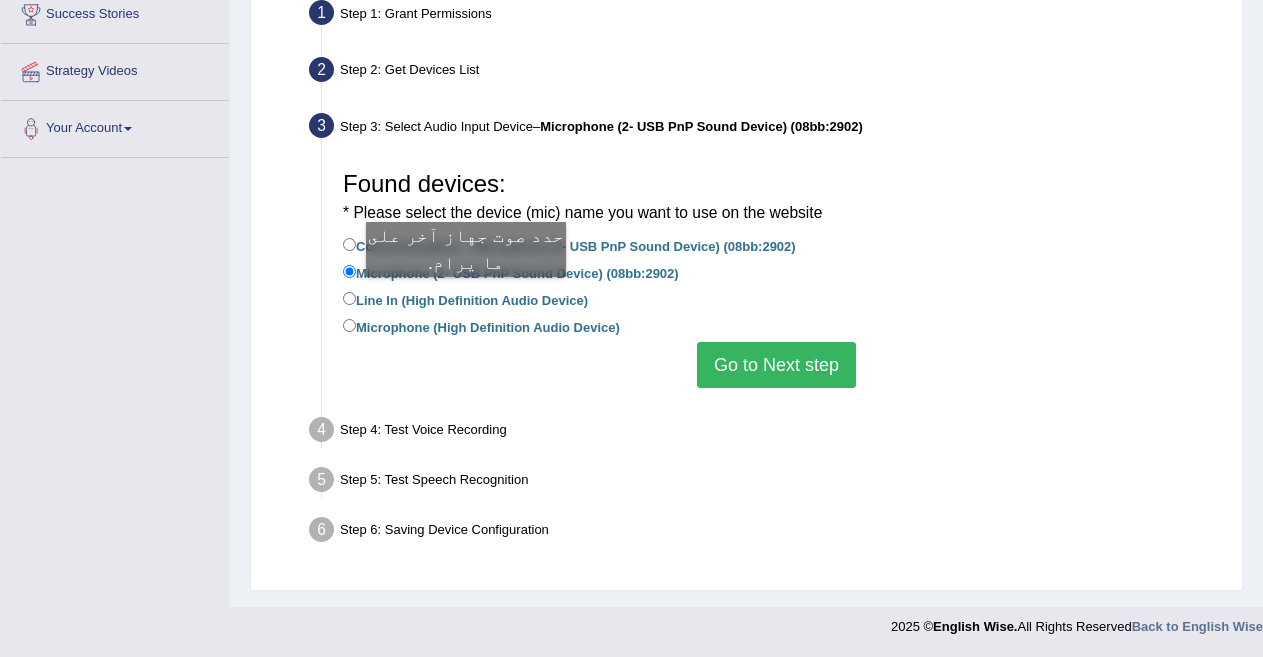 click on "Line In (High Definition Audio Device)" at bounding box center [465, 299] 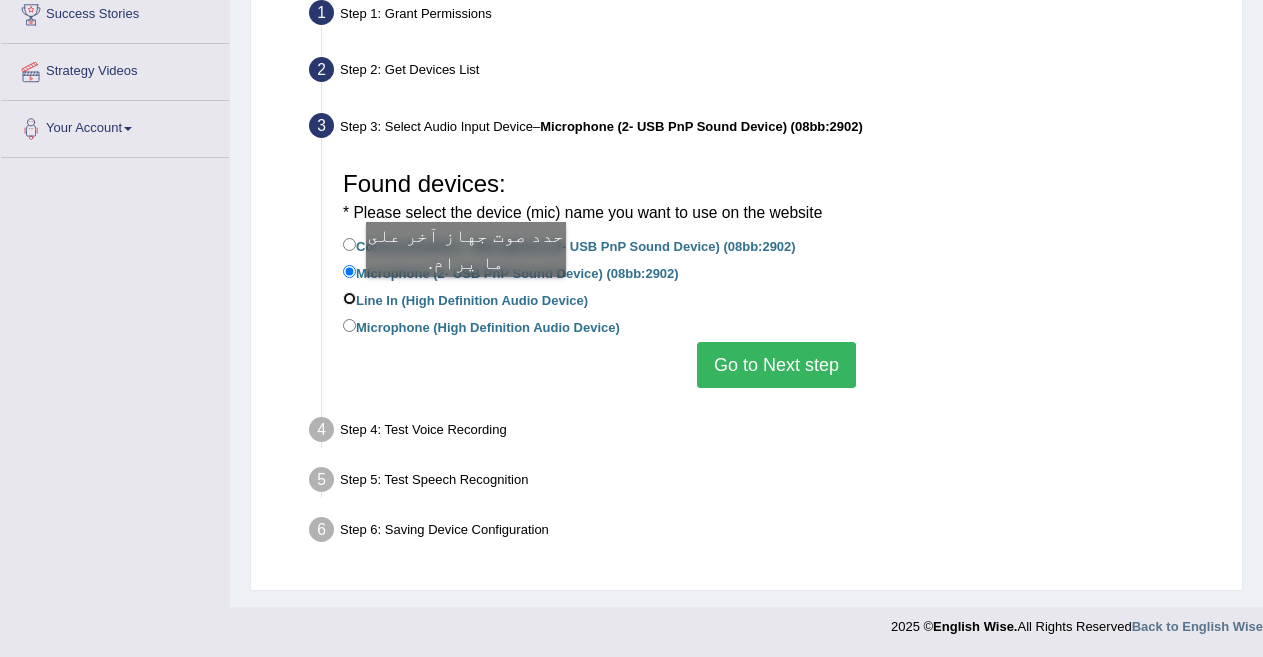 click on "Line In (High Definition Audio Device)" at bounding box center [349, 298] 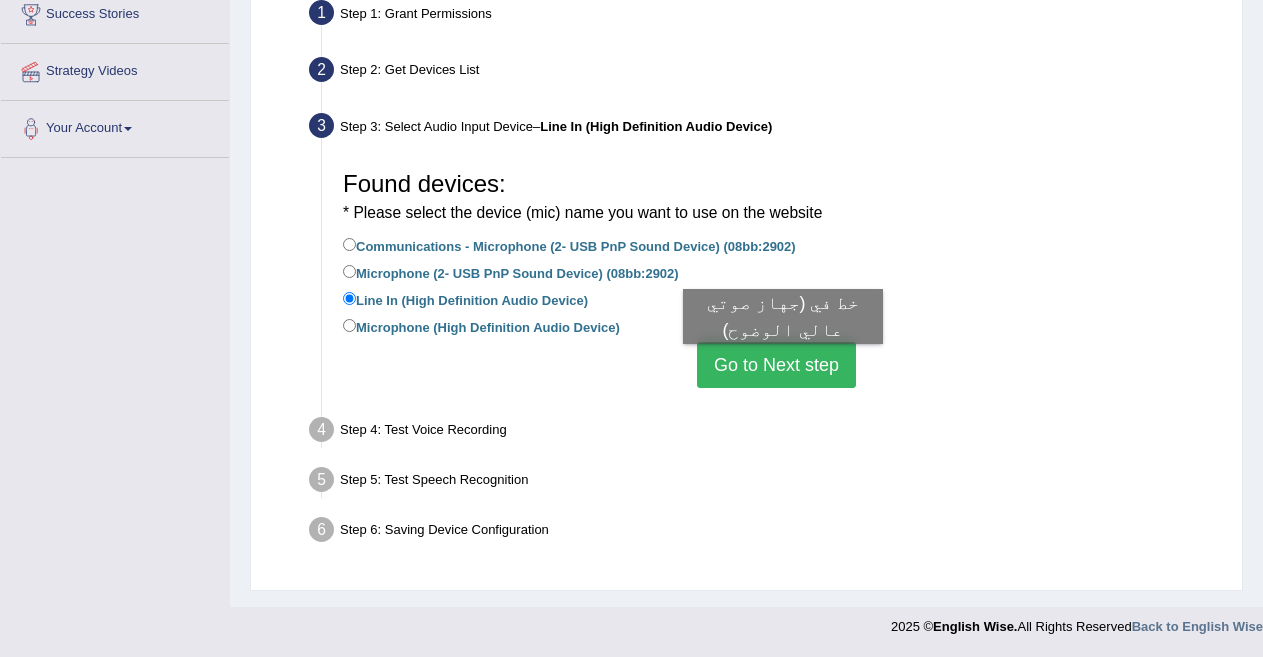 click on "Go to Next step" at bounding box center [776, 365] 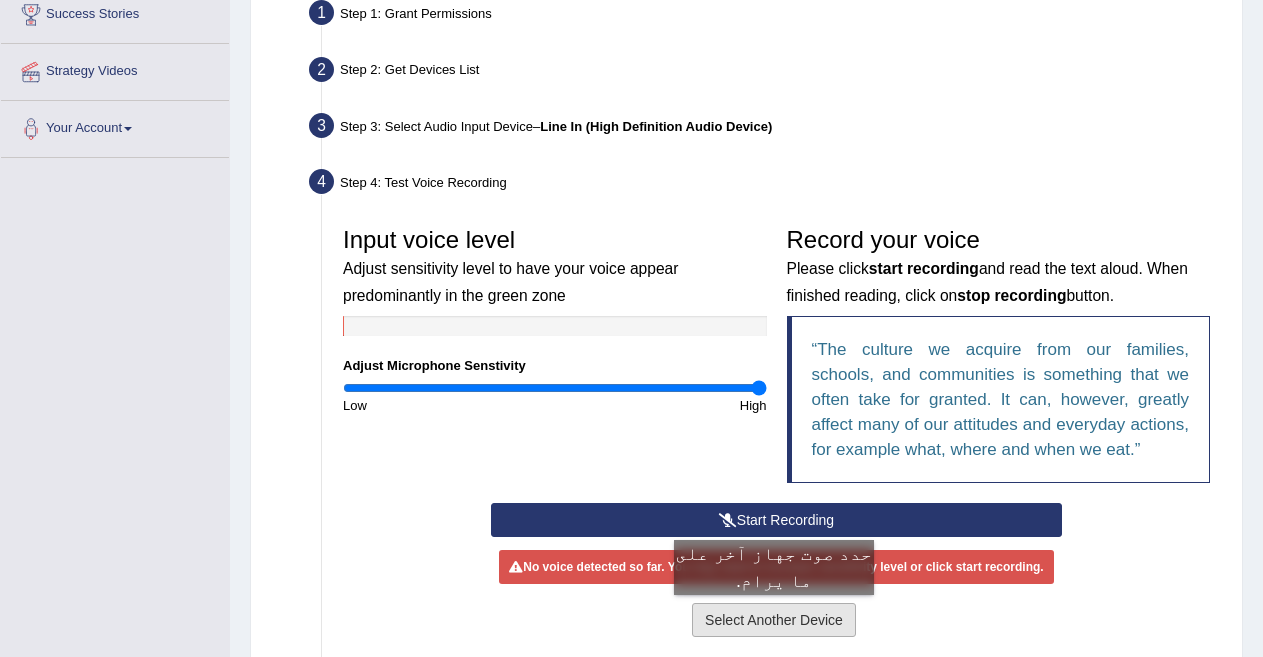 click on "Select Another Device" at bounding box center [774, 620] 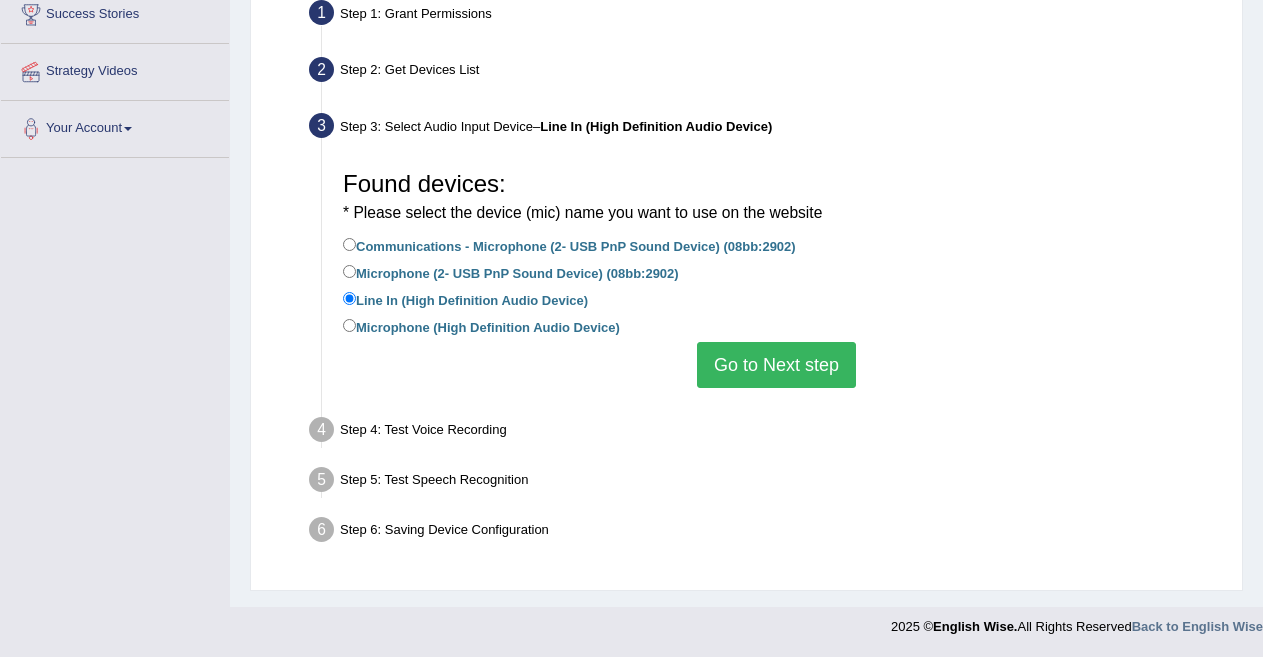 click on "Microphone (High Definition Audio Device)" at bounding box center [481, 326] 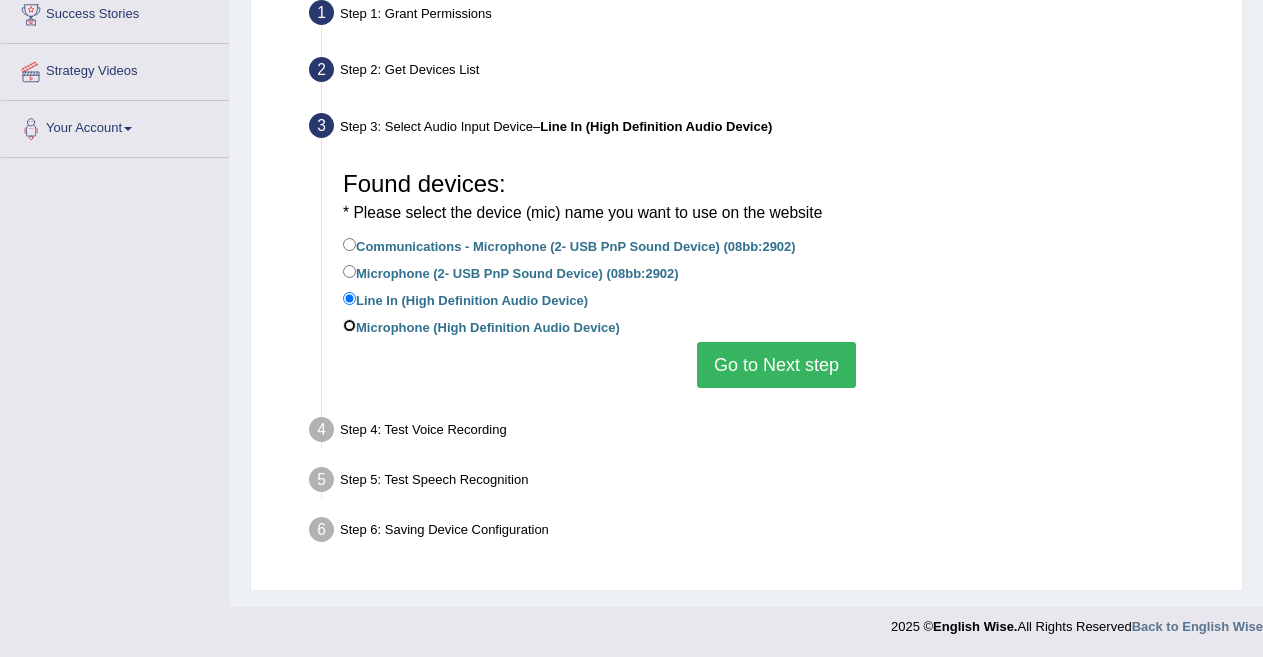 click on "Microphone (High Definition Audio Device)" at bounding box center (349, 325) 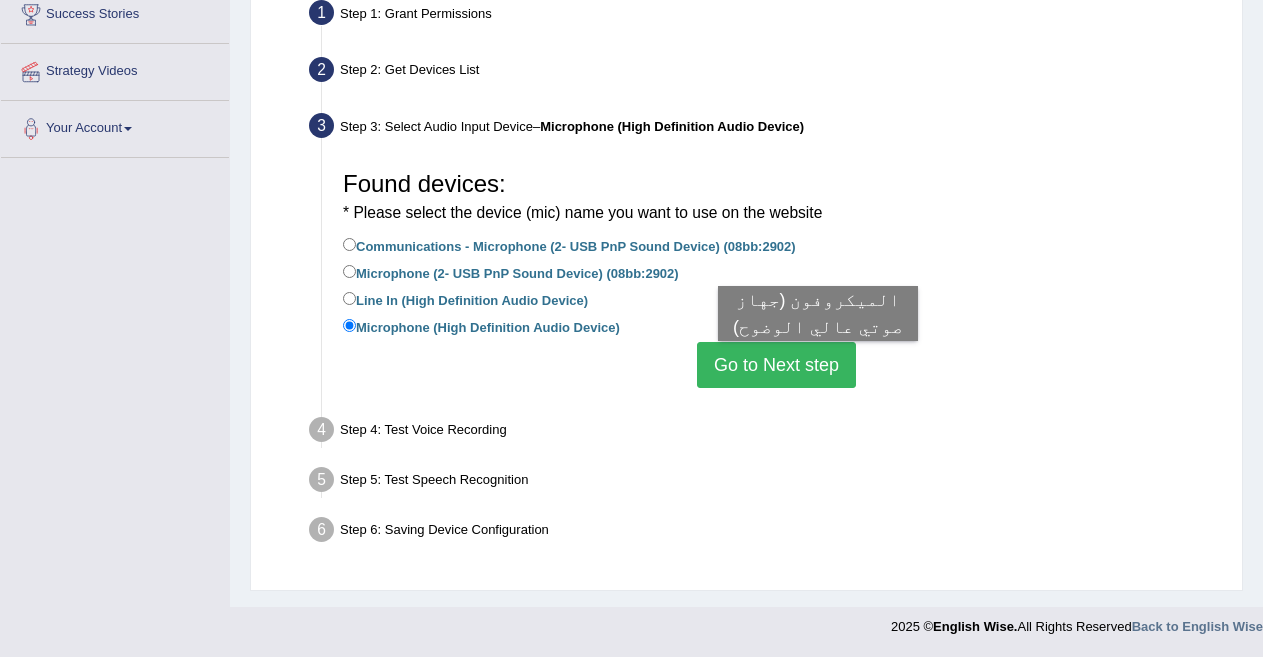 click on "Go to Next step" at bounding box center [776, 365] 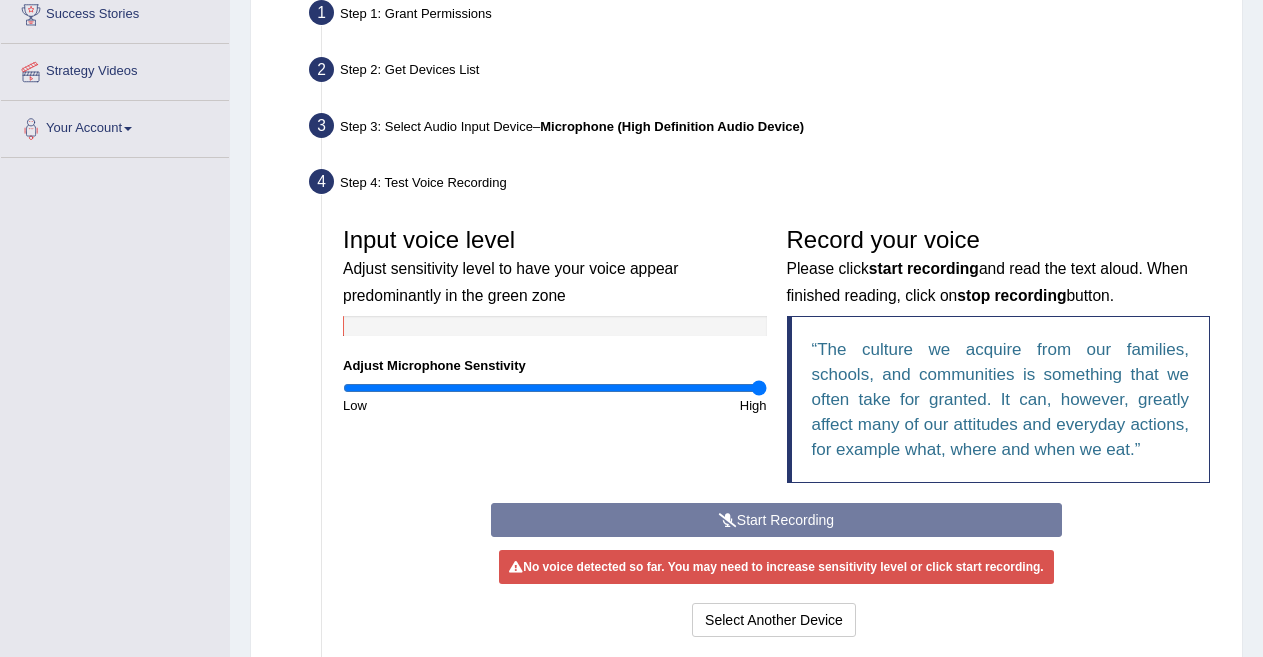 click on "Start Recording    Stop Recording   Note:  Please listen to the recording till the end by pressing  , to proceed.       No voice detected so far. You may need to increase sensitivity level or click start recording.     Voice level is too low yet. Please increase the sensitivity level from the bar on the left.     Your voice is strong enough for our A.I. to detect    Voice level is too high. Please reduce the sensitivity level from the bar on the left.     Select Another Device   Voice is ok. Go to Next step" at bounding box center [776, 572] 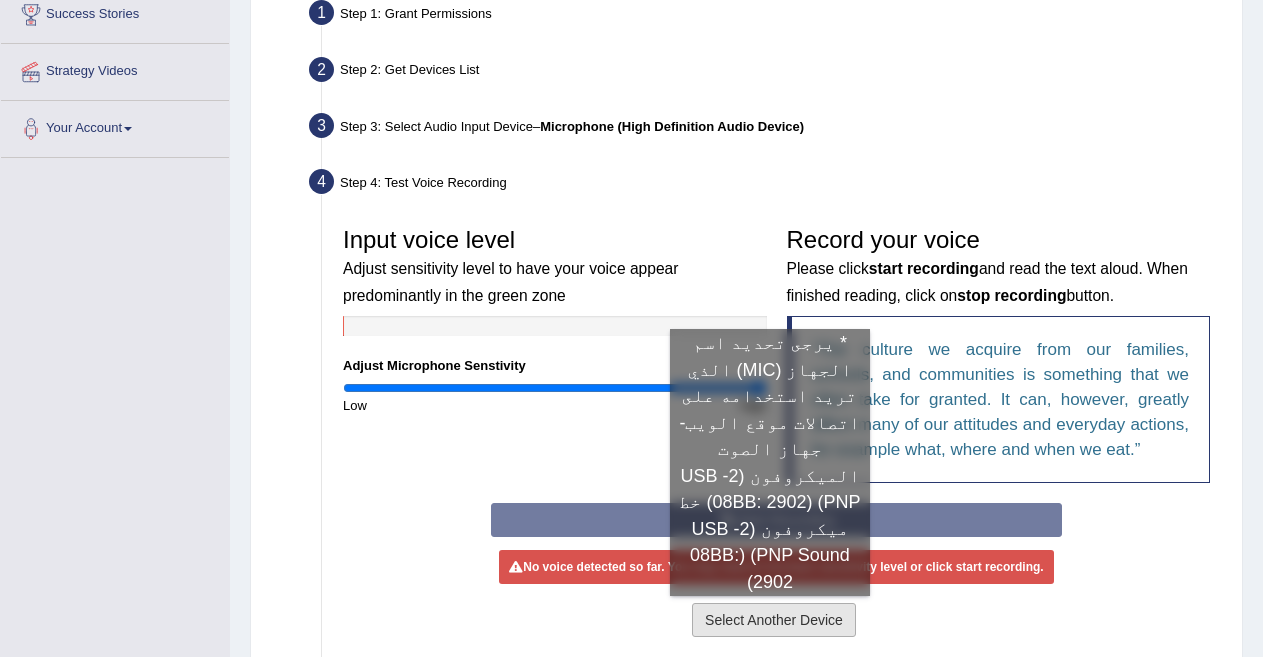 click on "Select Another Device" at bounding box center [774, 620] 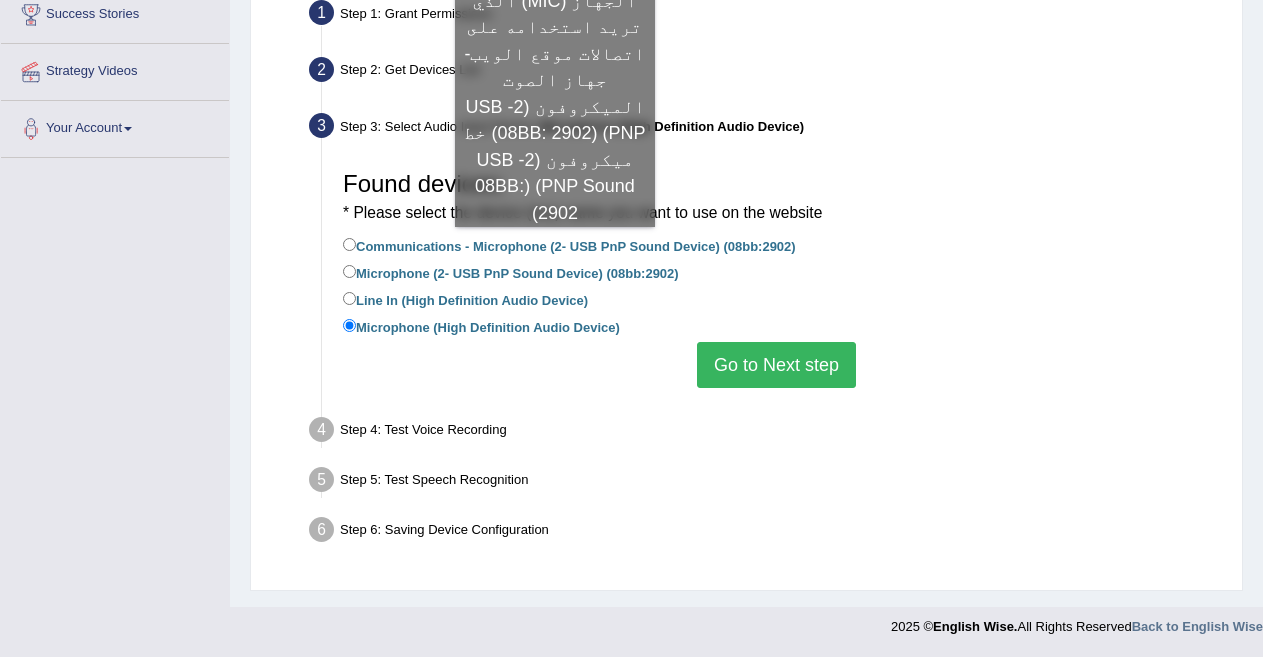 click on "Communications - Microphone (2- USB PnP Sound Device) (08bb:2902)" at bounding box center [569, 245] 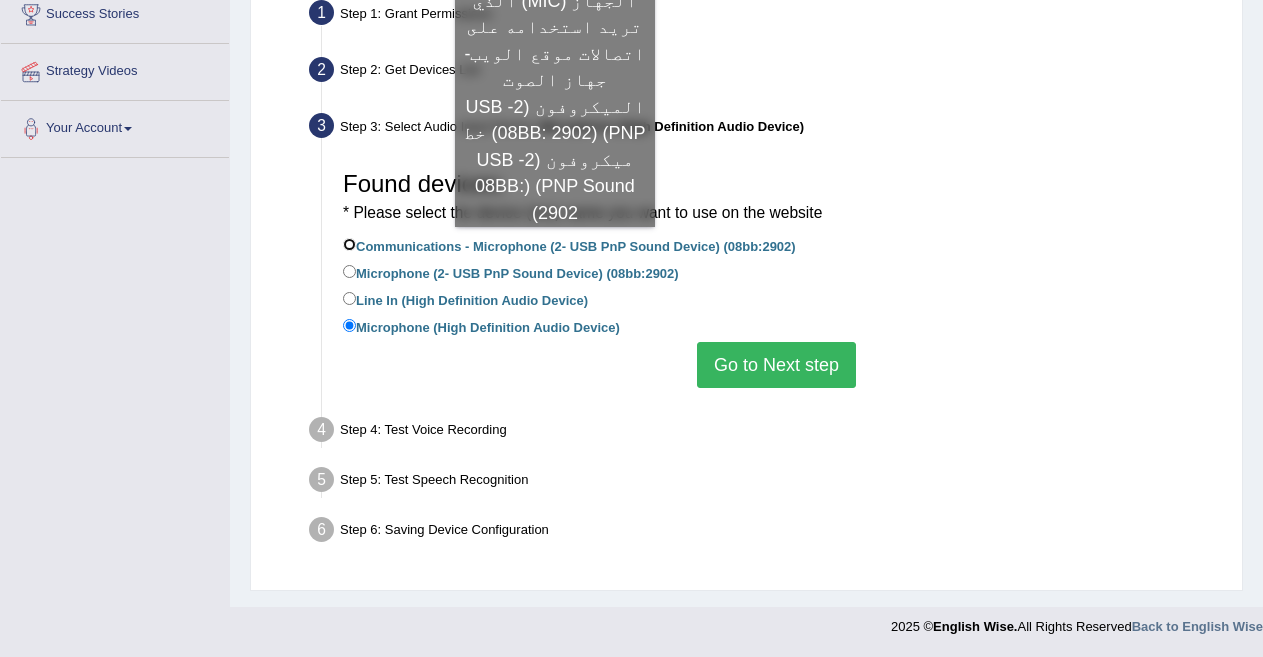 click on "Communications - Microphone (2- USB PnP Sound Device) (08bb:2902)" at bounding box center [349, 244] 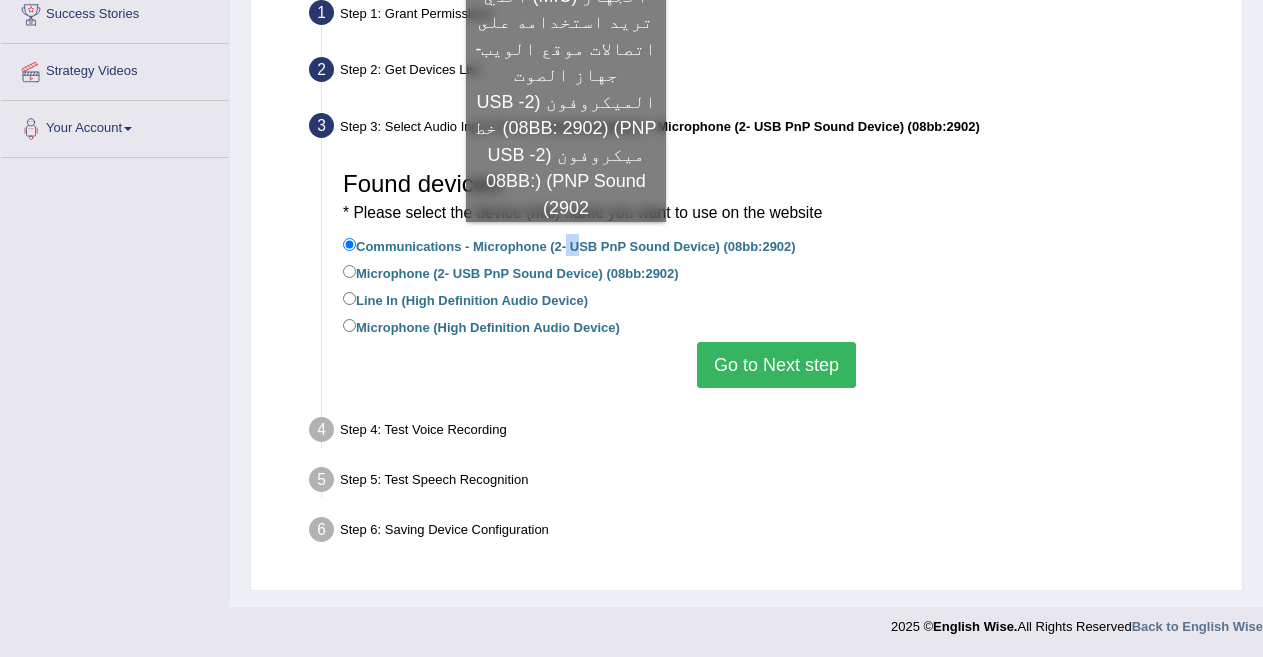 click on "Communications - Microphone (2- USB PnP Sound Device) (08bb:2902)" at bounding box center (569, 245) 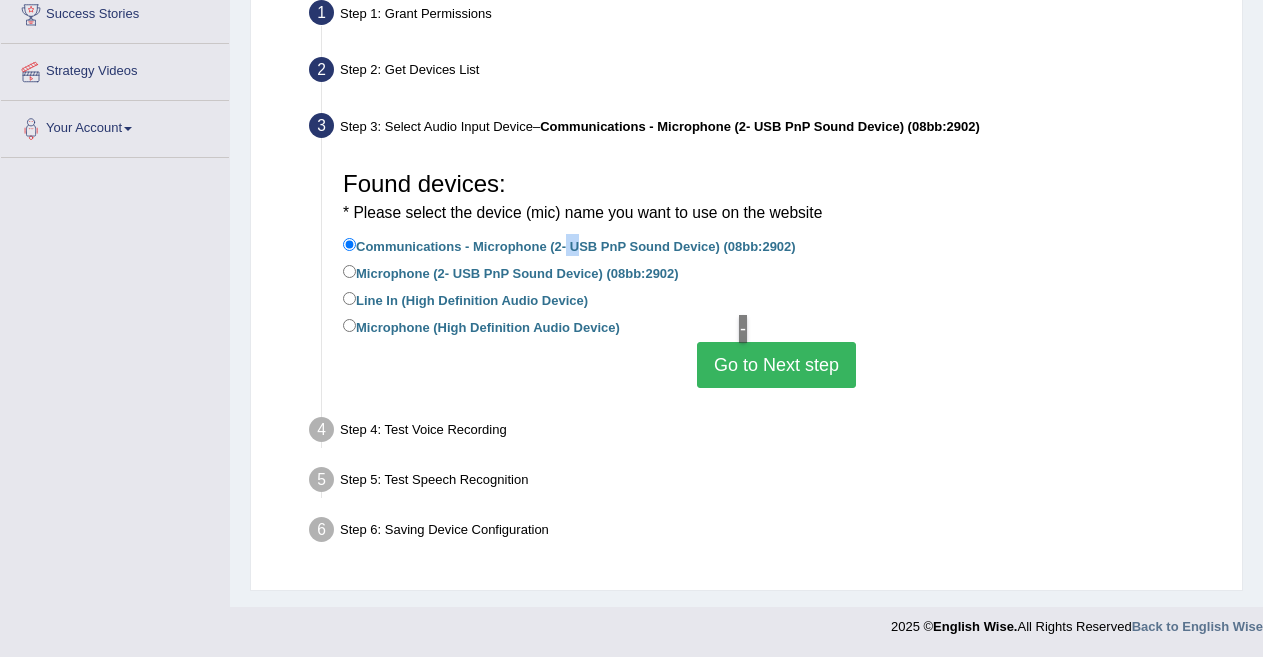 click on "Go to Next step" at bounding box center (776, 365) 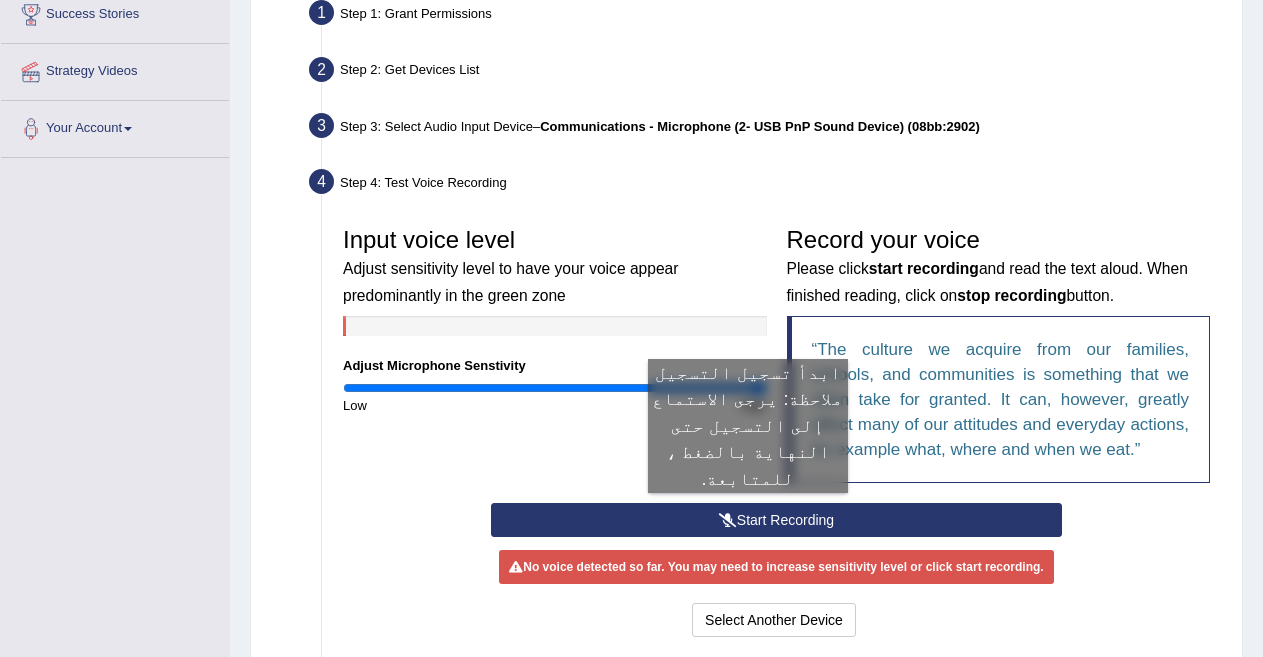 click on "Start Recording" at bounding box center (776, 520) 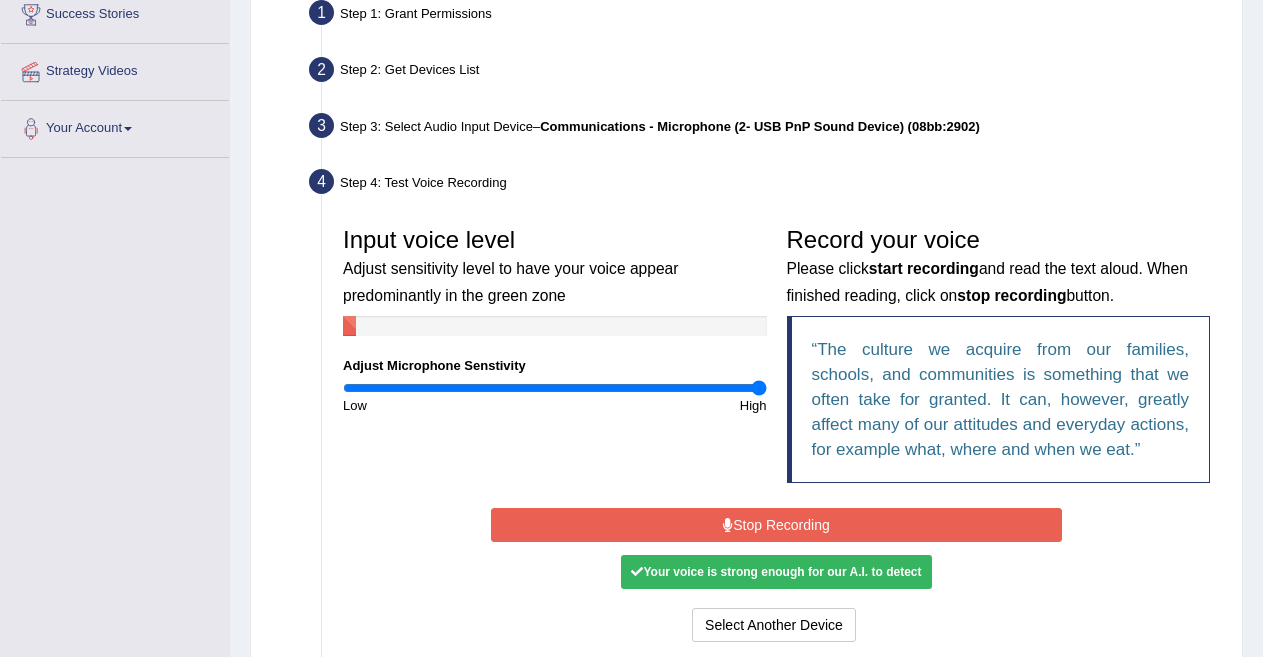 click on "Stop Recording" at bounding box center (776, 525) 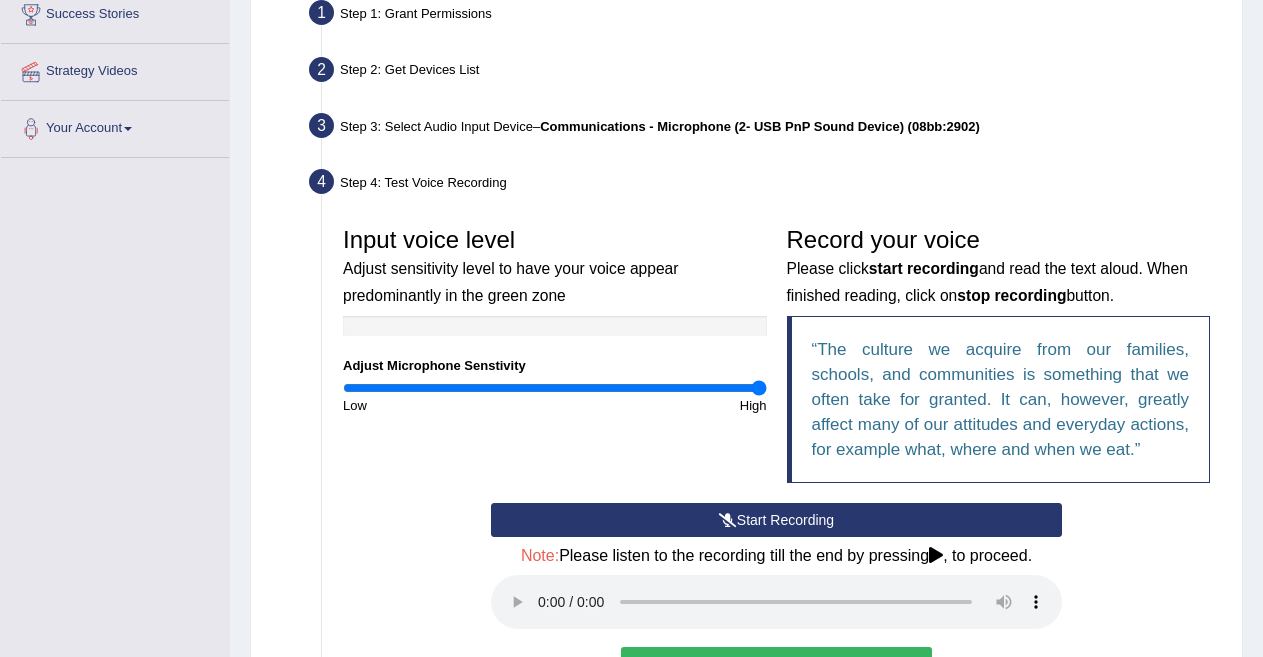 type 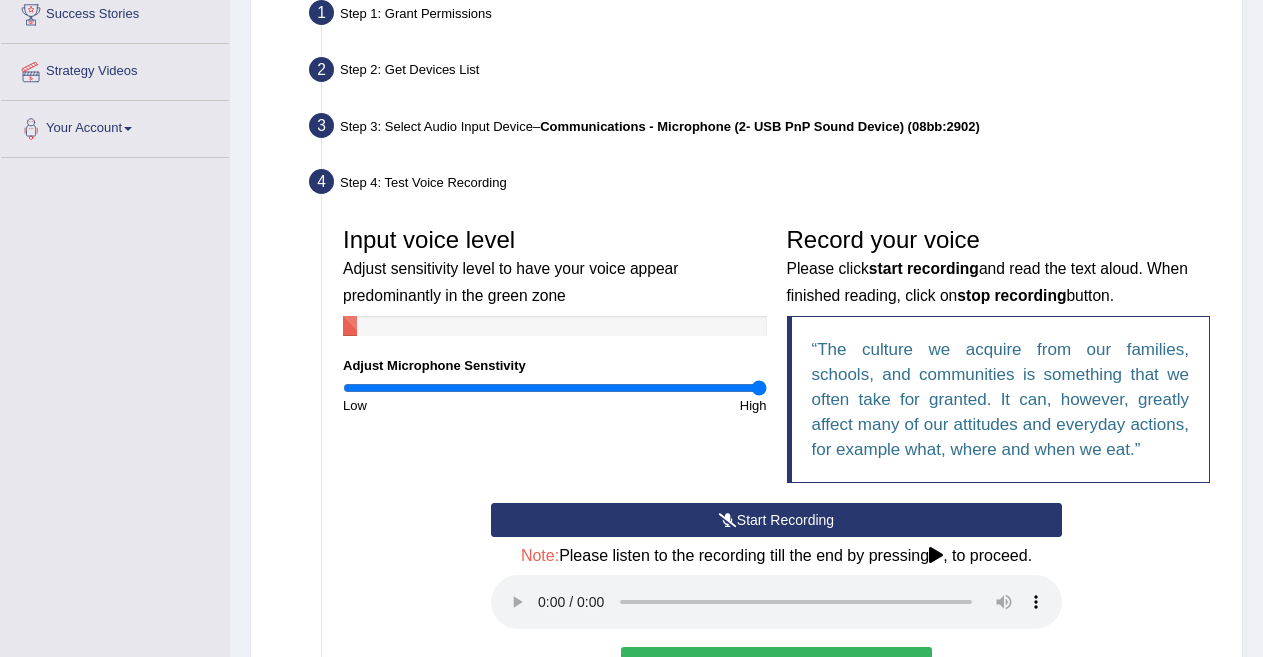 click on "Start Recording" at bounding box center (776, 520) 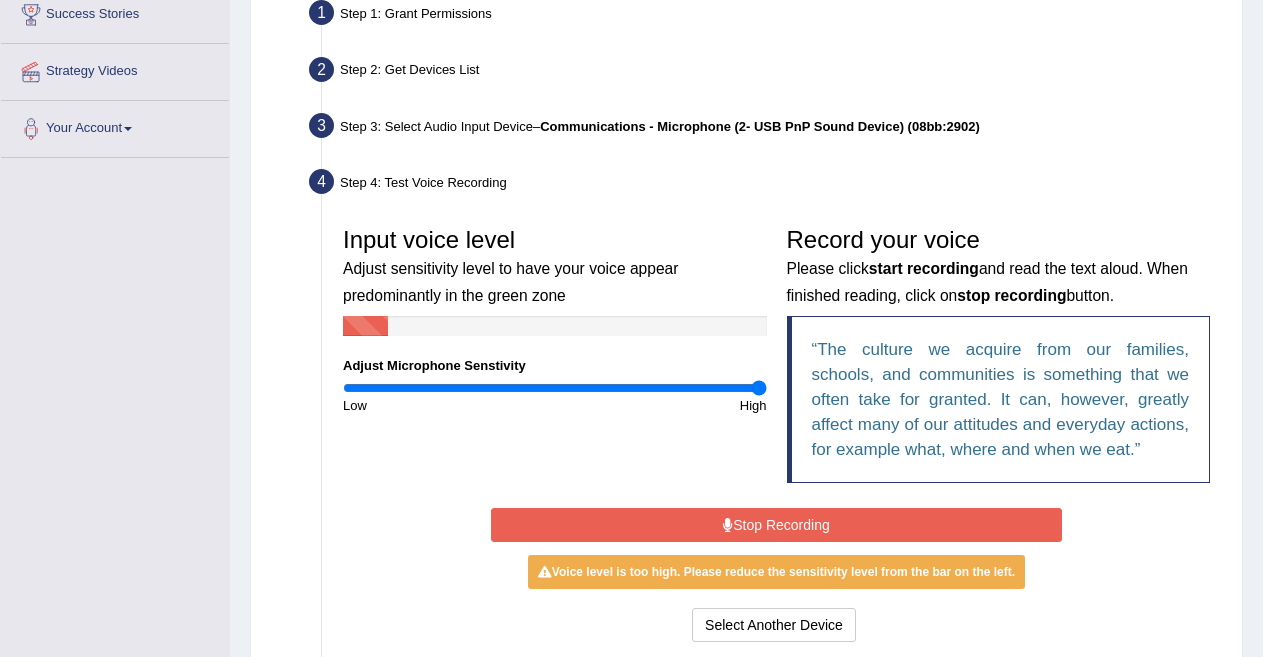 click on "Stop Recording" at bounding box center [776, 525] 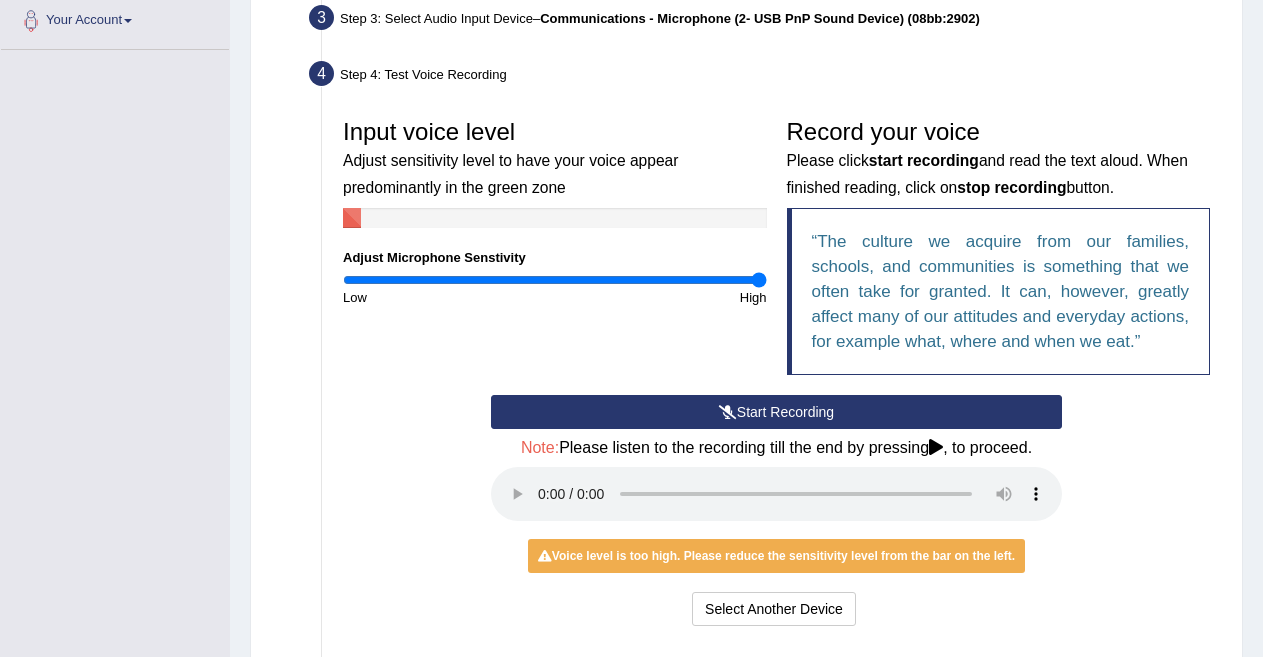 scroll, scrollTop: 512, scrollLeft: 0, axis: vertical 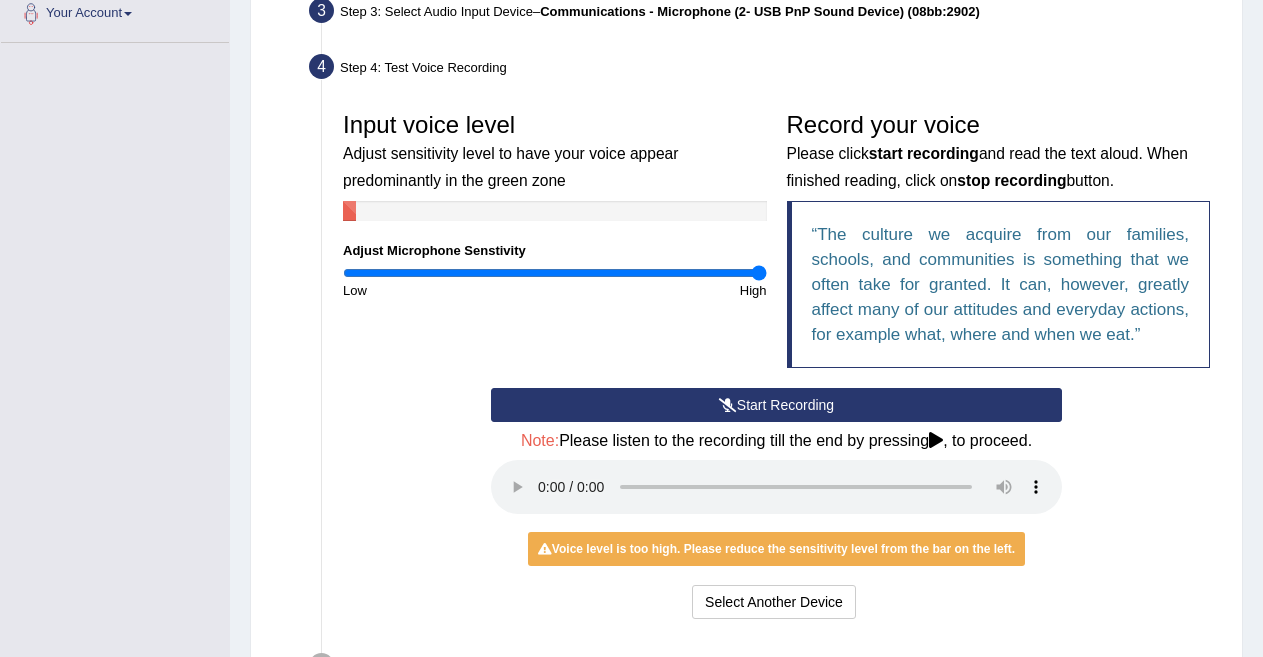 click at bounding box center (936, 440) 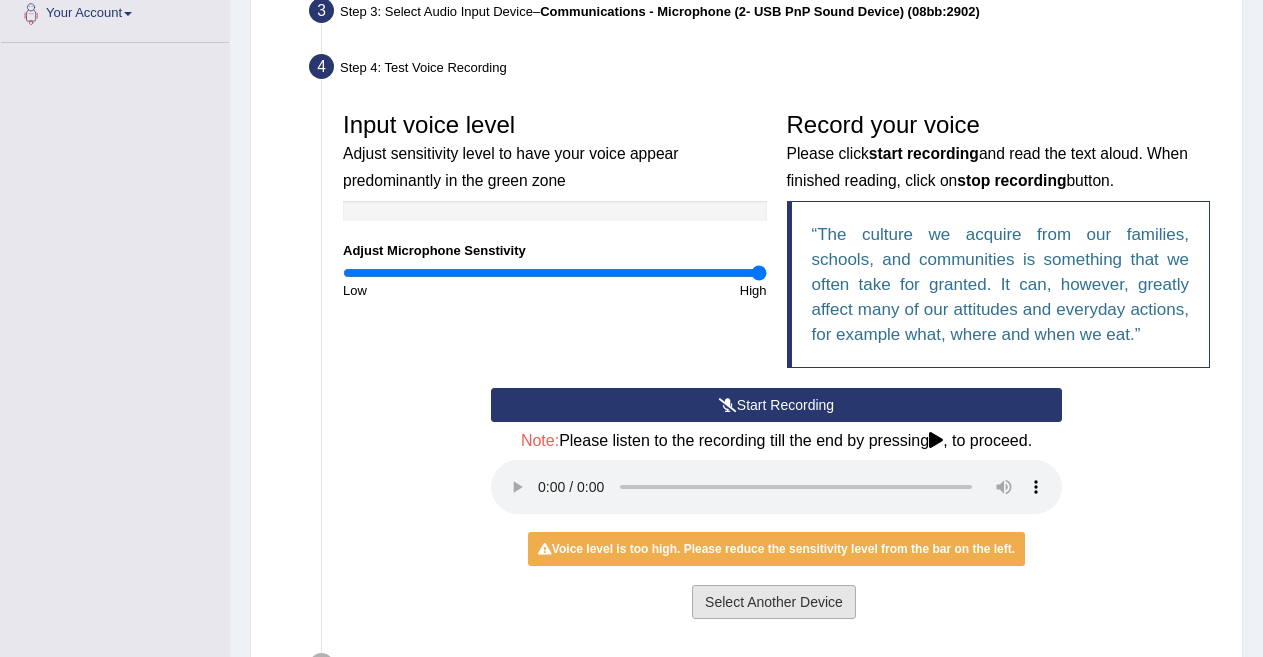 click on "Select Another Device" at bounding box center [774, 602] 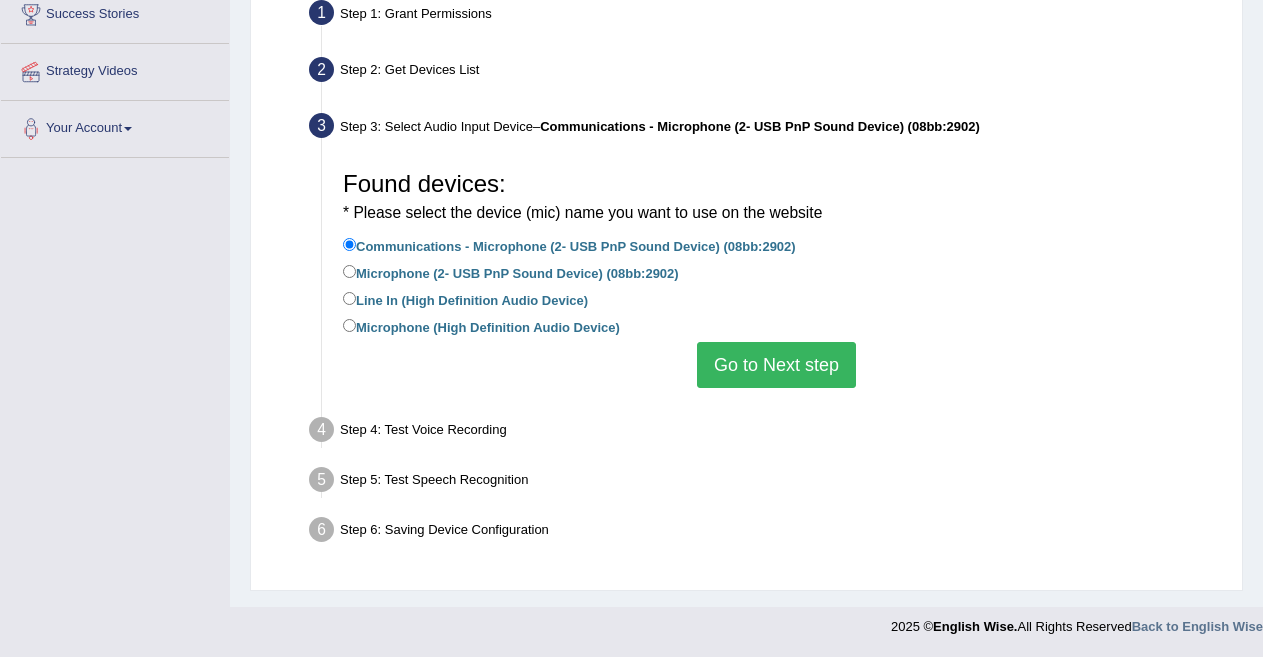 scroll, scrollTop: 397, scrollLeft: 0, axis: vertical 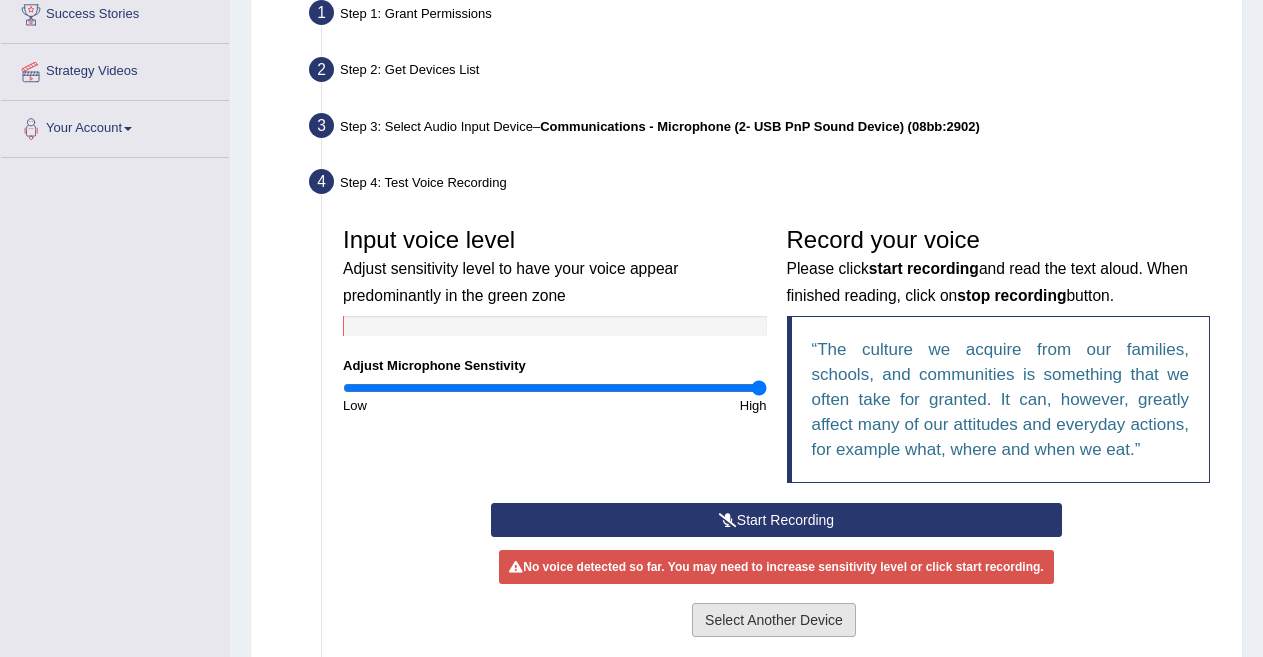 click on "Select Another Device" at bounding box center (774, 620) 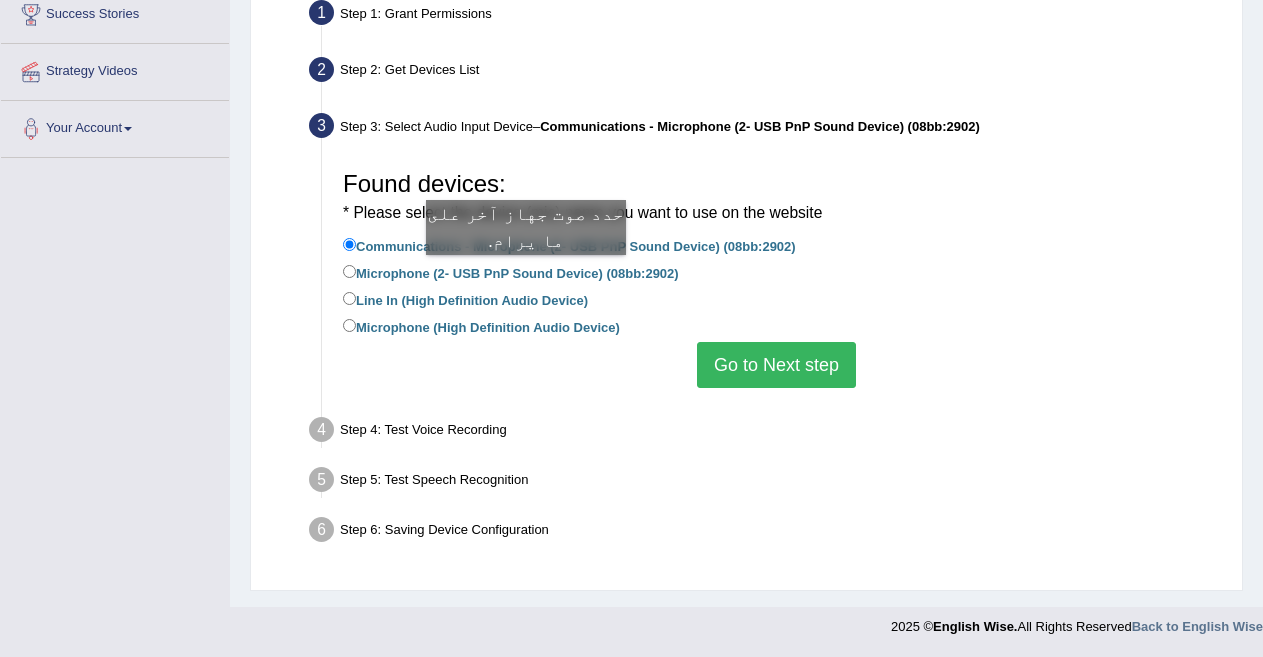 click on "Microphone (2- USB PnP Sound Device) (08bb:2902)" at bounding box center (511, 272) 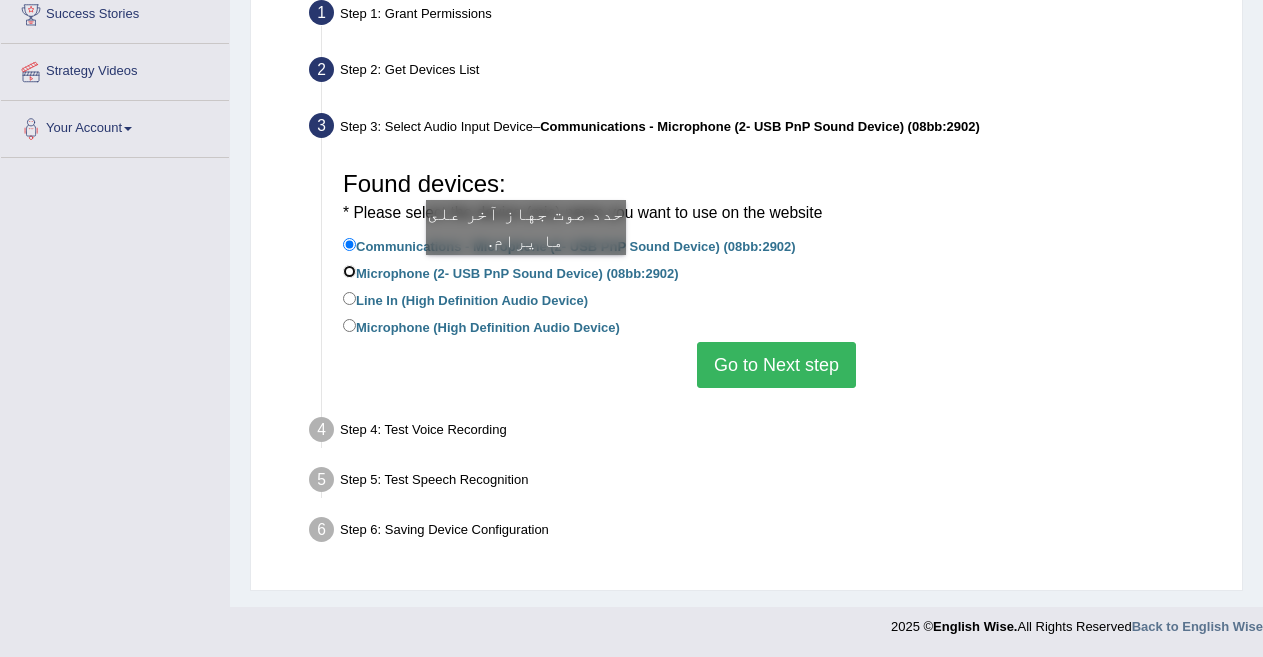 click on "Microphone (2- USB PnP Sound Device) (08bb:2902)" at bounding box center [349, 271] 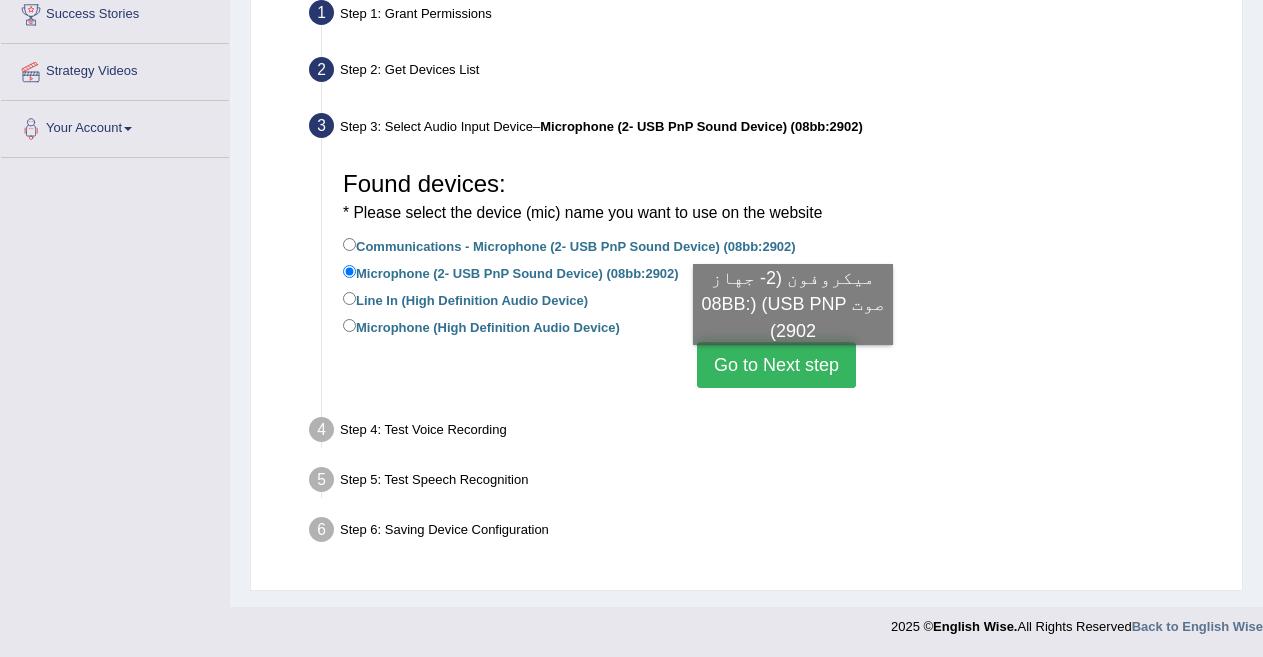 click on "Go to Next step" at bounding box center (776, 365) 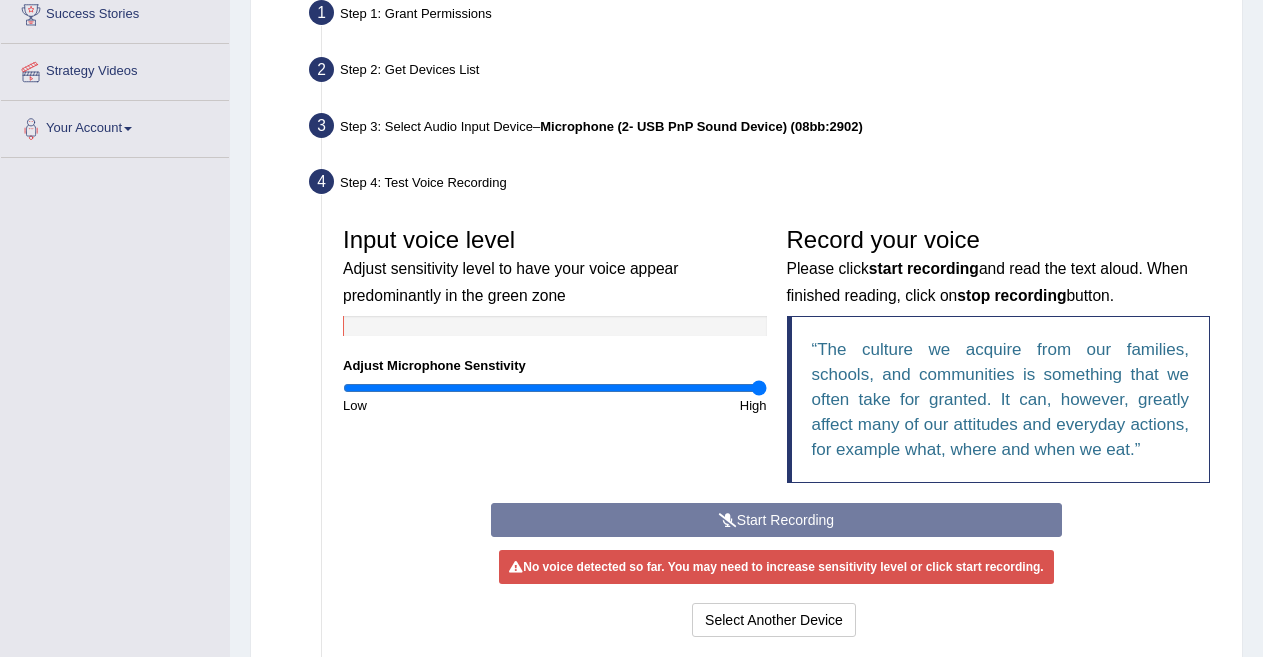 click on "Record your voice Please click  start recording  and read the text aloud. When finished reading, click on  stop recording  button.   The culture we acquire from our families, schools, and communities is something that we often take for granted. It can, however, greatly affect many of our attitudes and everyday actions, for example what, where and when we eat." at bounding box center (999, 360) 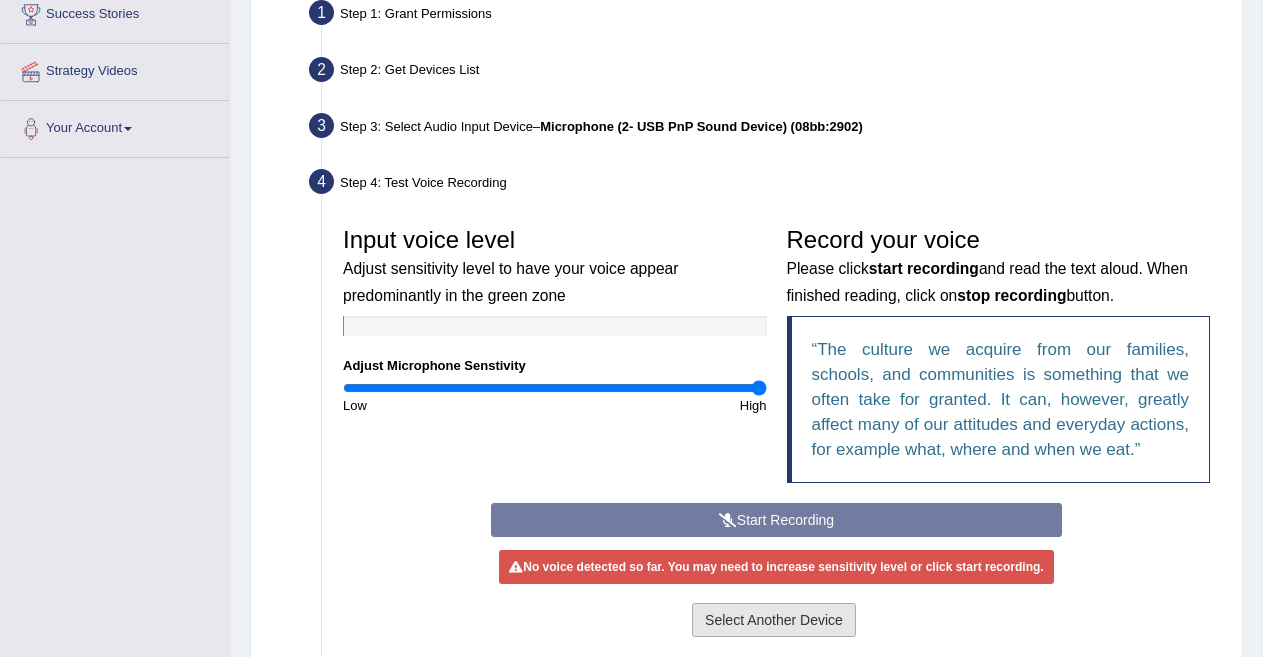 click on "Select Another Device" at bounding box center [774, 620] 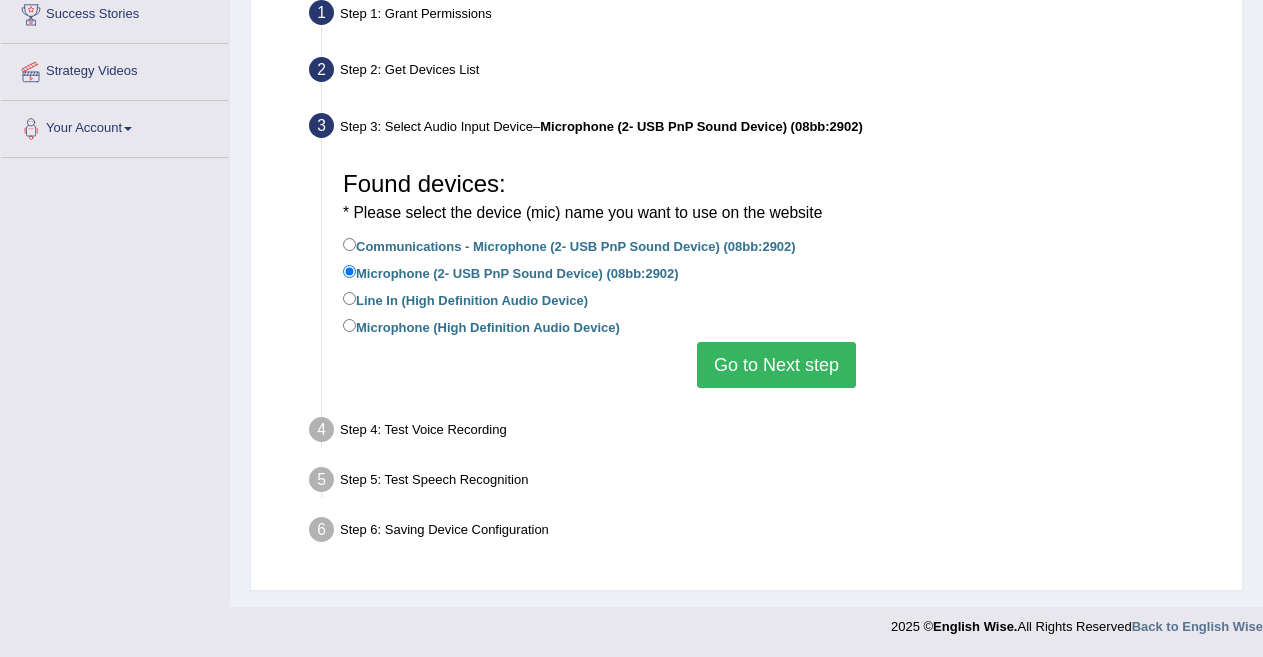 click on "Line In (High Definition Audio Device)" at bounding box center [465, 299] 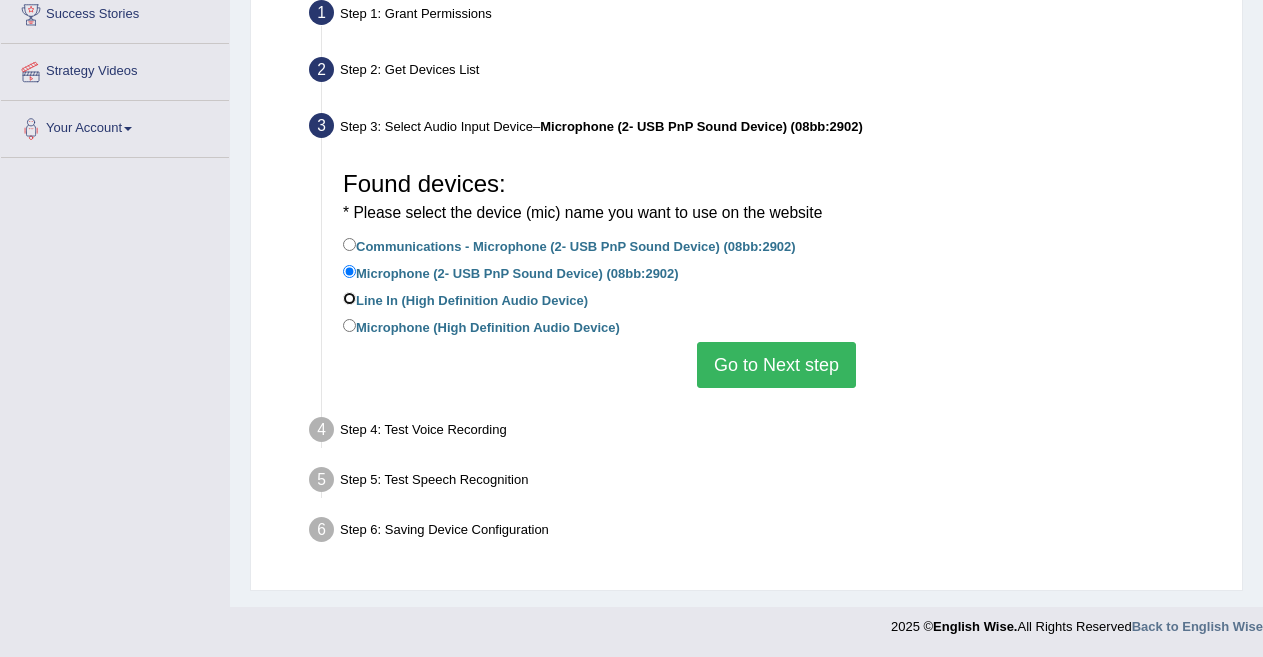 click on "Line In (High Definition Audio Device)" at bounding box center (349, 298) 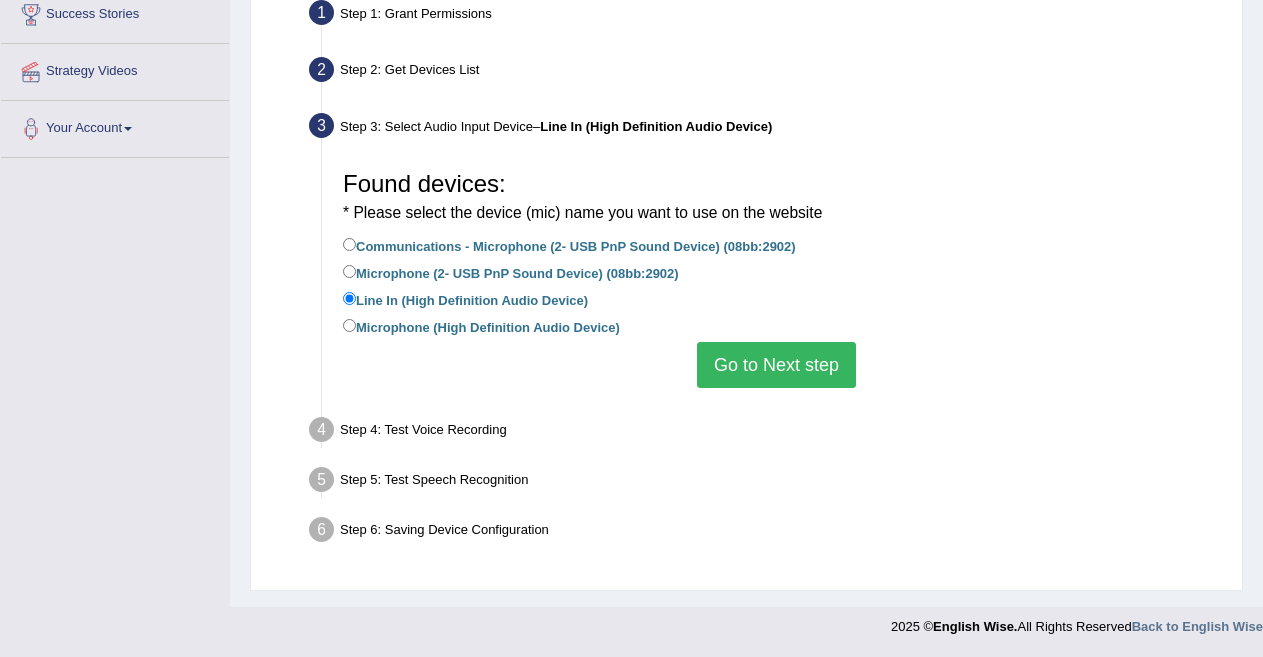 click on "Go to Next step" at bounding box center [776, 365] 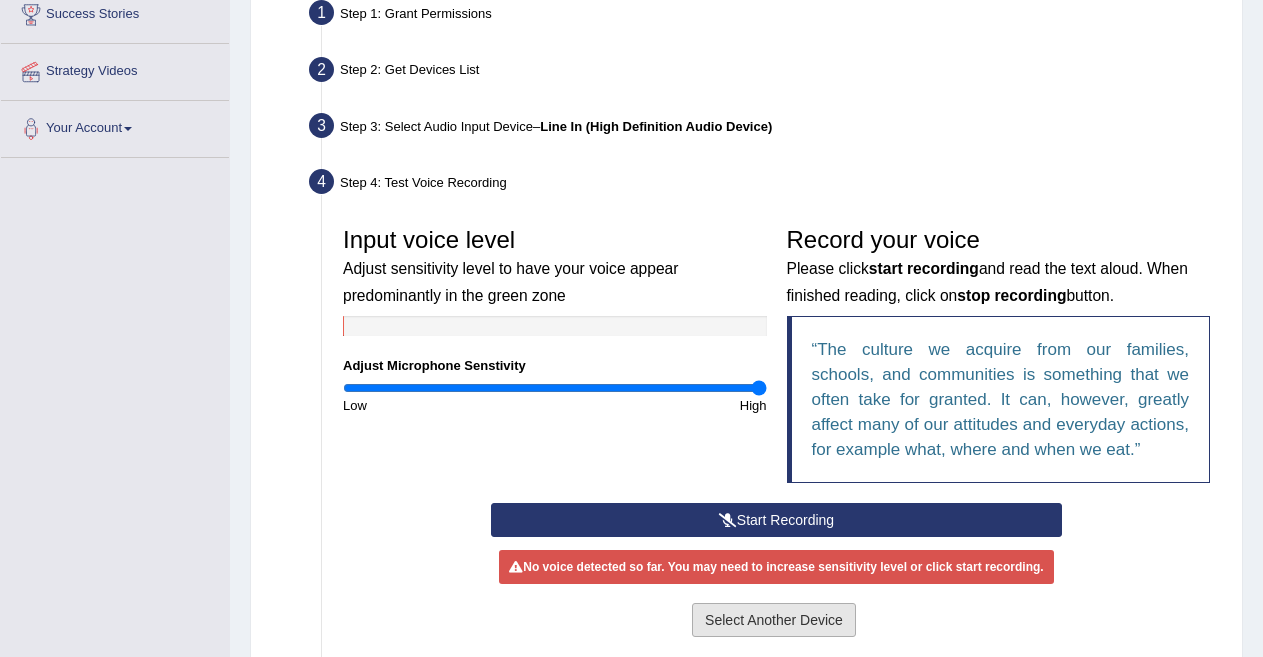 click on "Select Another Device" at bounding box center [774, 620] 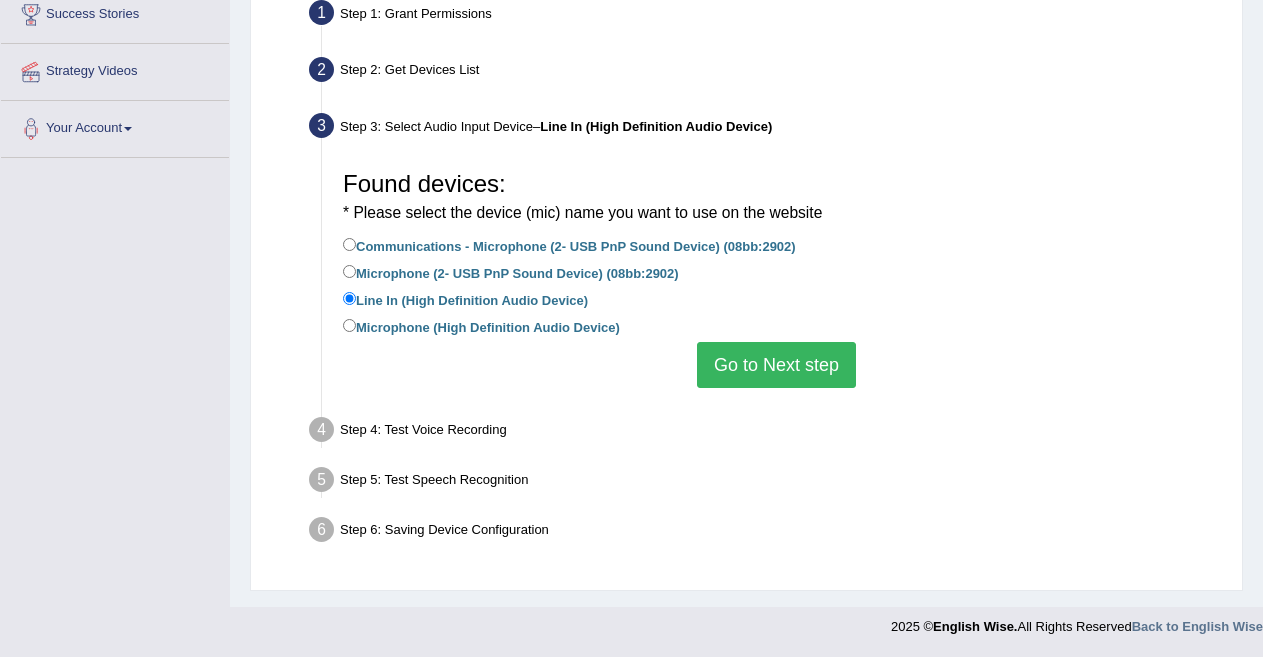 click on "Microphone (High Definition Audio Device)" at bounding box center [481, 326] 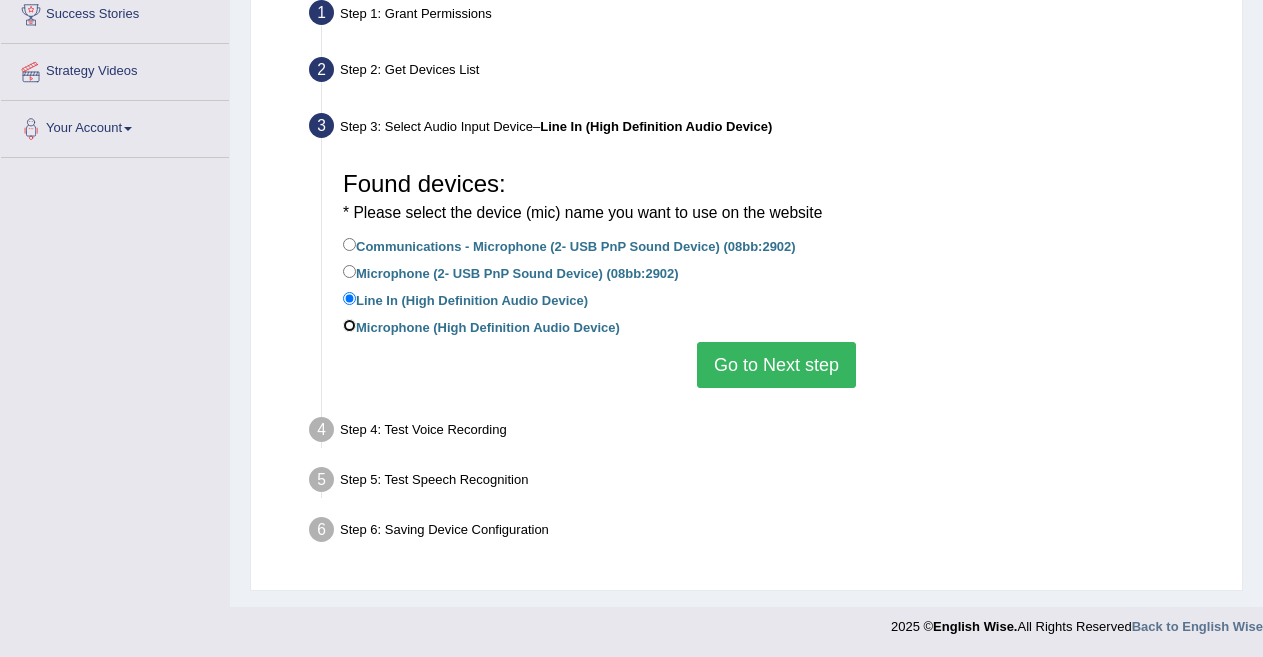 click on "Microphone (High Definition Audio Device)" at bounding box center [349, 325] 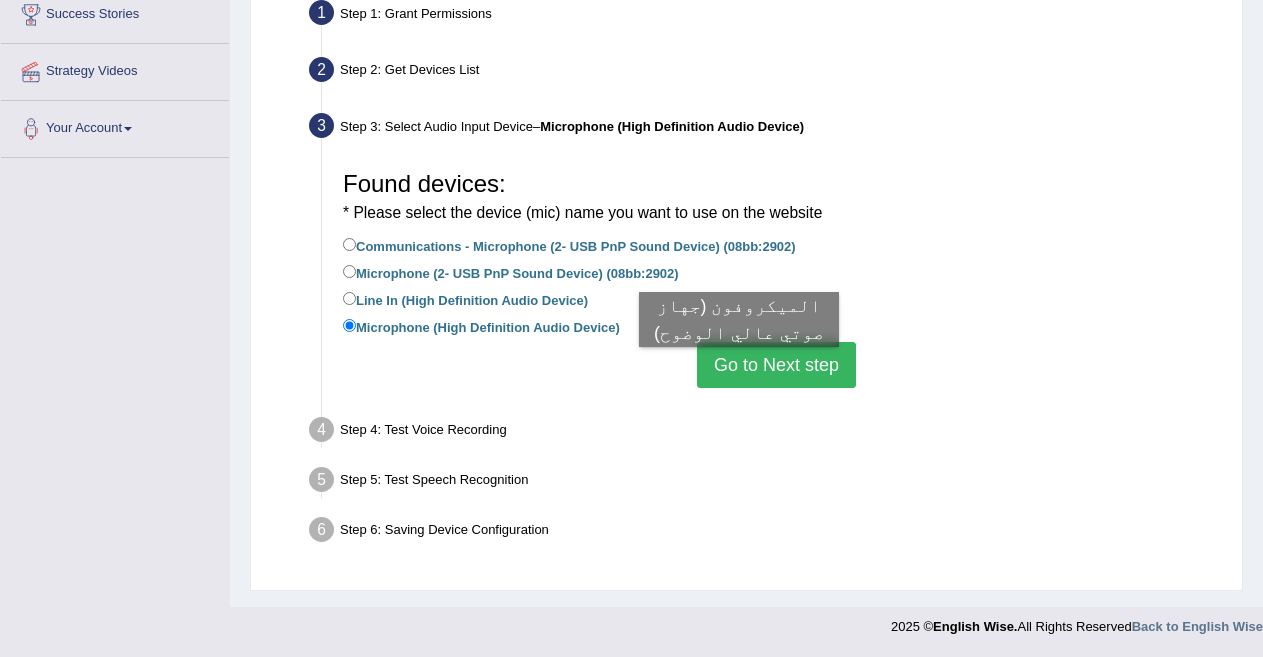 click on "Go to Next step" at bounding box center (776, 365) 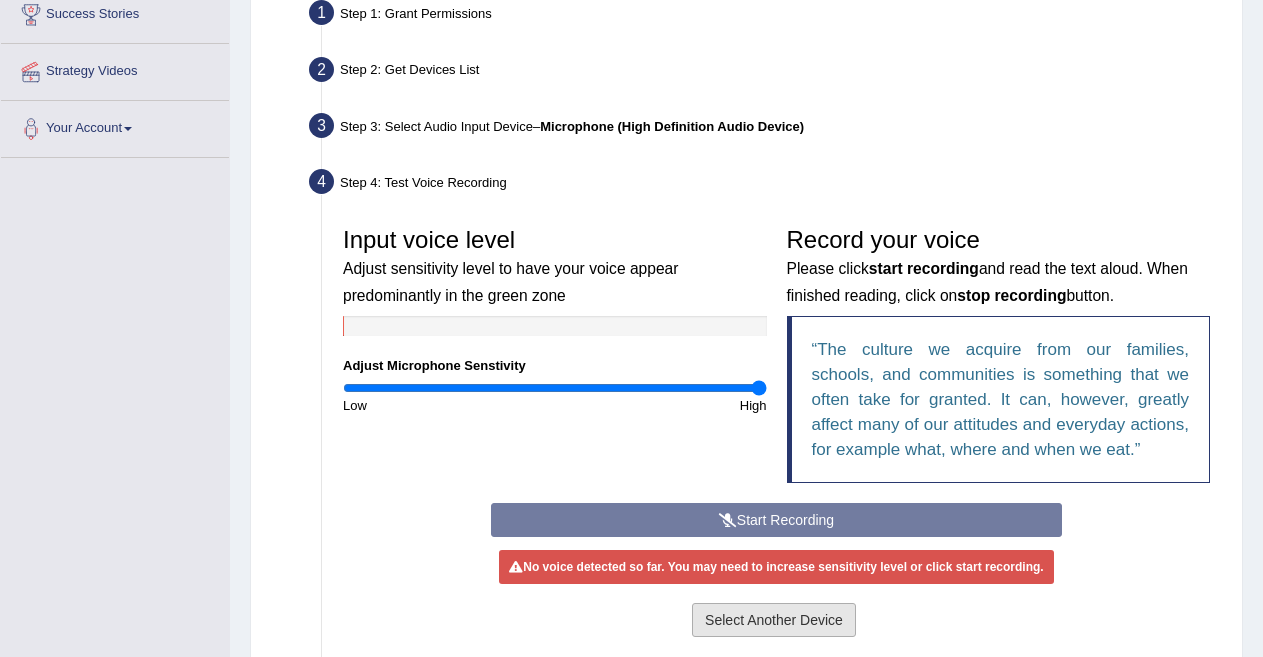 click on "Select Another Device" at bounding box center [774, 620] 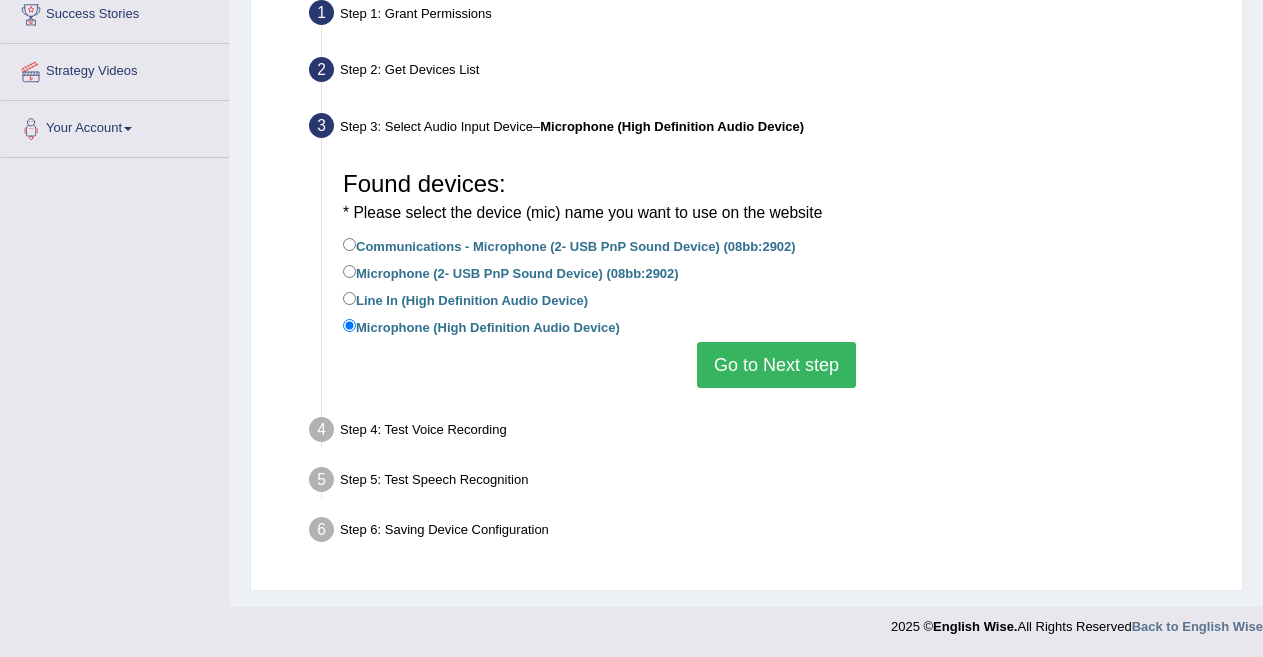 click on "Communications - Microphone (2- USB PnP Sound Device) (08bb:2902)" at bounding box center (569, 245) 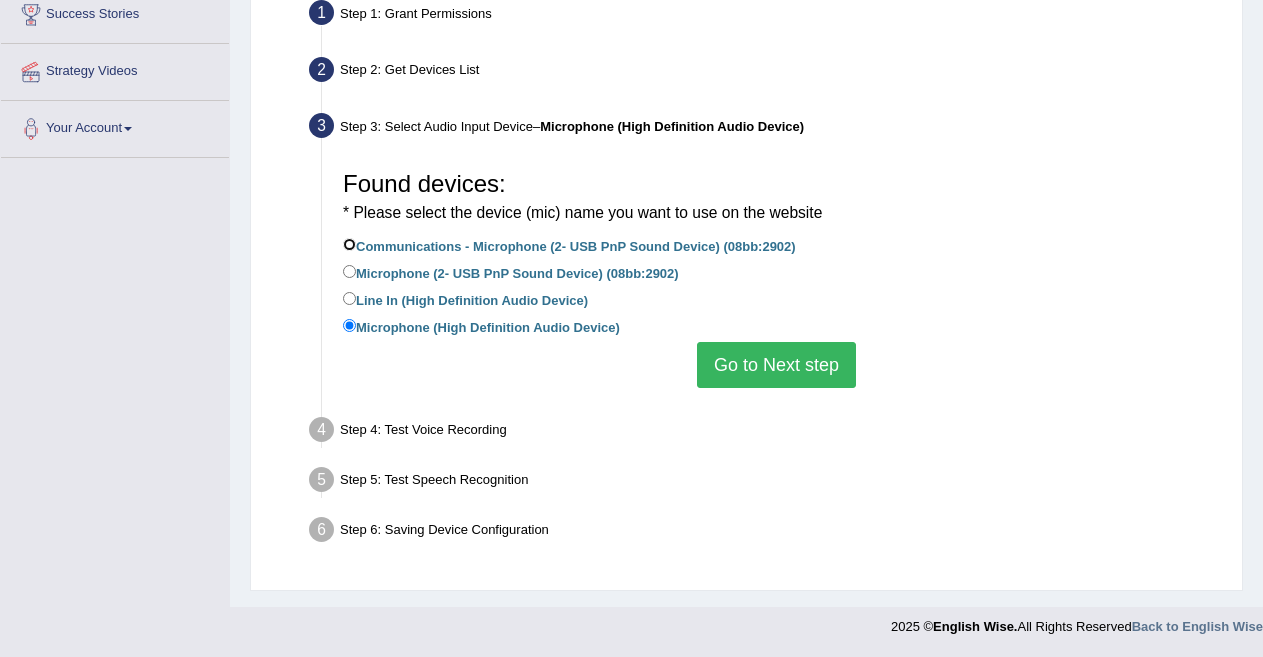 click on "Communications - Microphone (2- USB PnP Sound Device) (08bb:2902)" at bounding box center (349, 244) 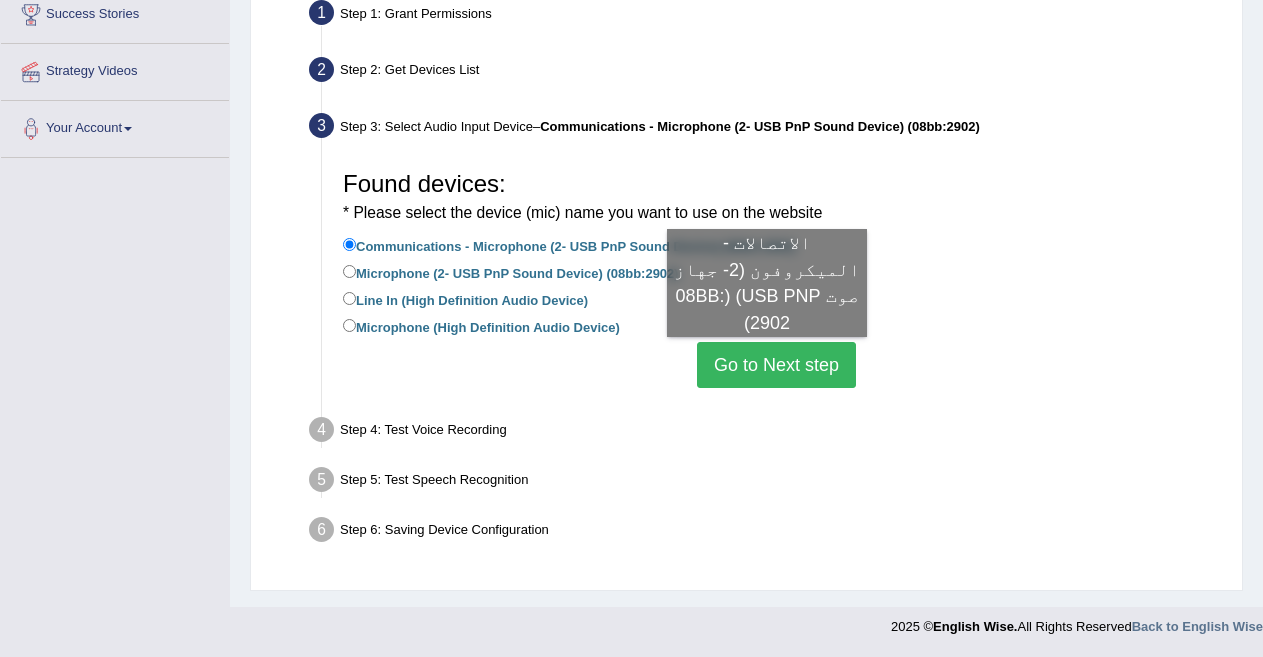 click on "Go to Next step" at bounding box center [776, 365] 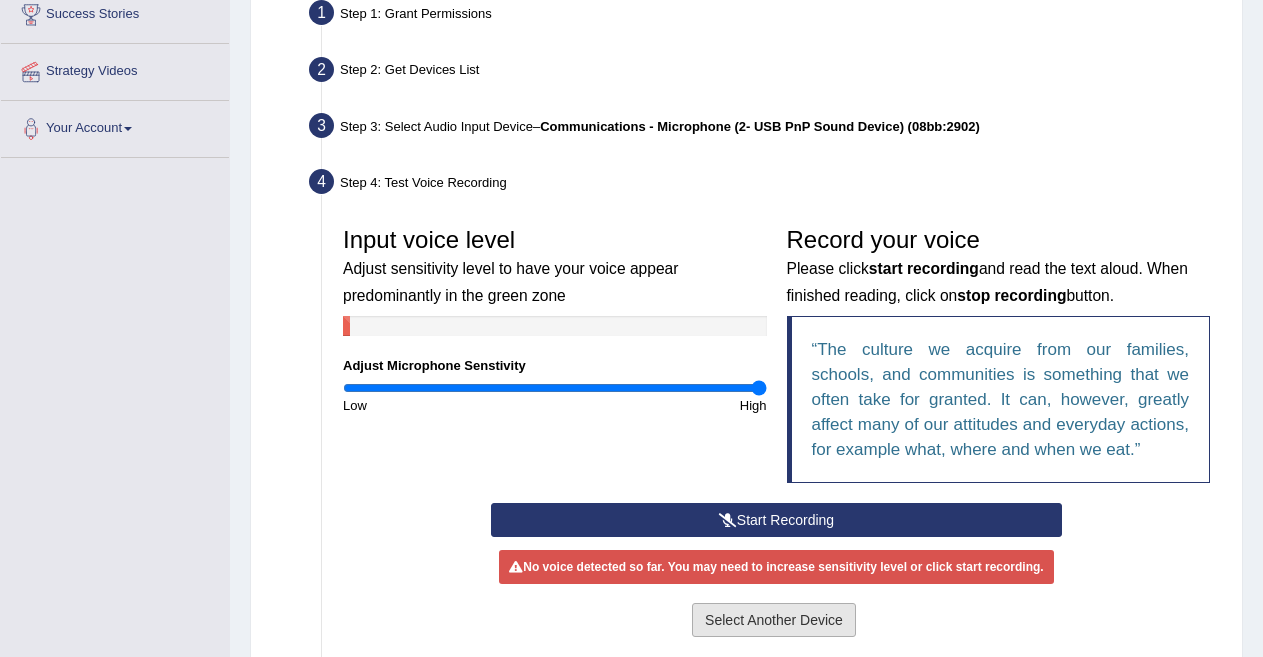 click on "Select Another Device" at bounding box center (774, 620) 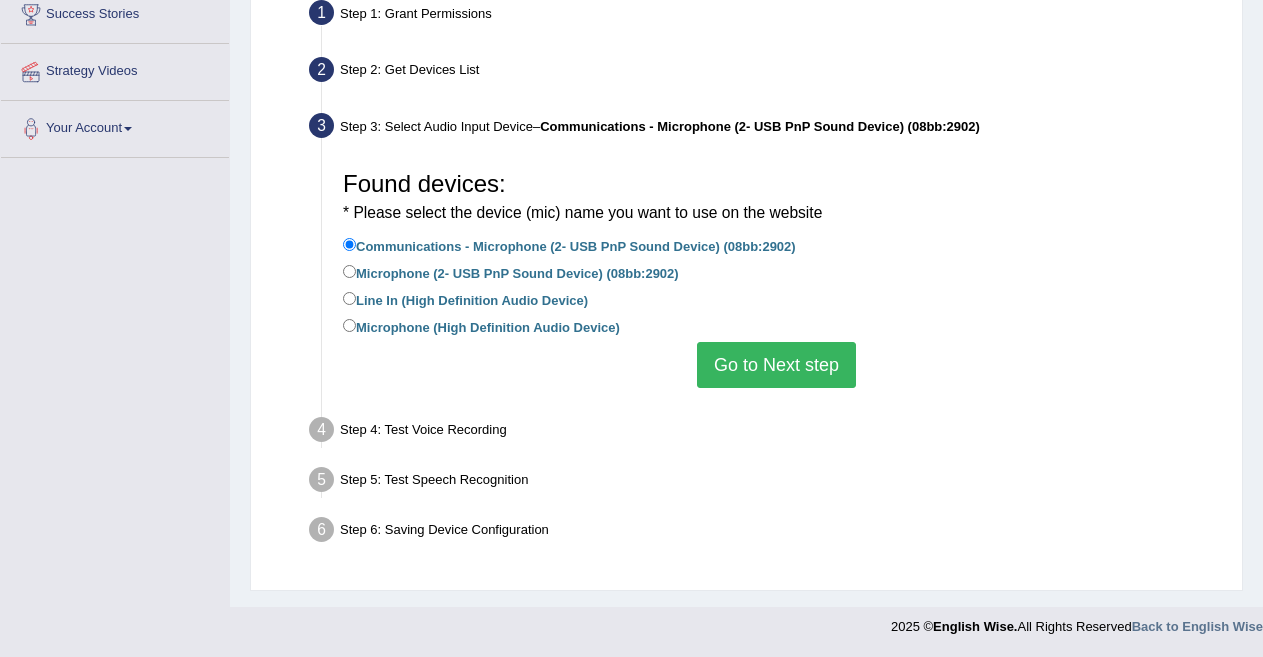 click on "Go to Next step" at bounding box center [776, 365] 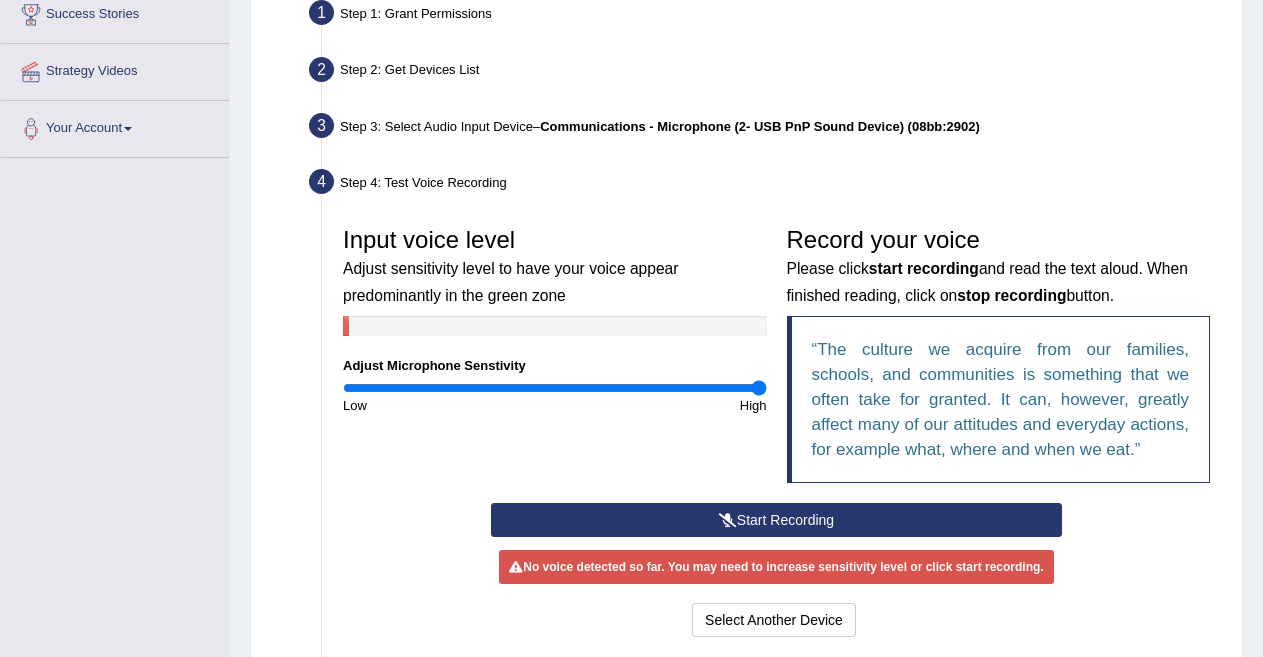 click on "Start Recording" at bounding box center [776, 520] 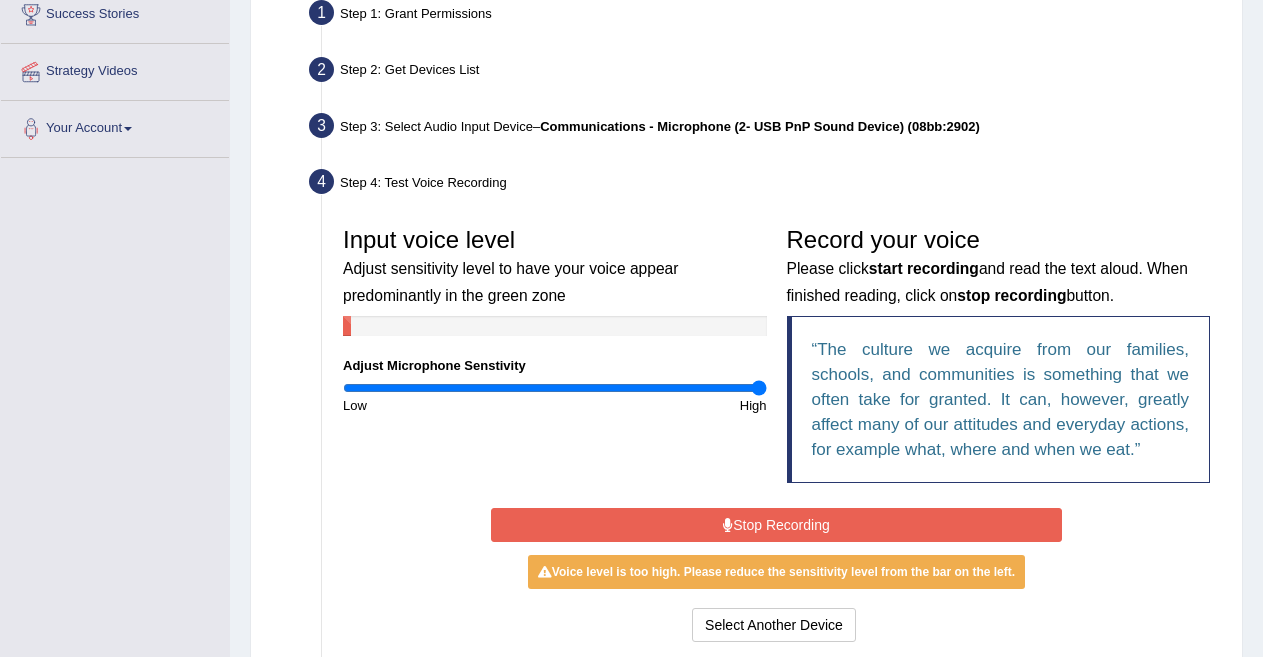 click on "Stop Recording" at bounding box center [776, 525] 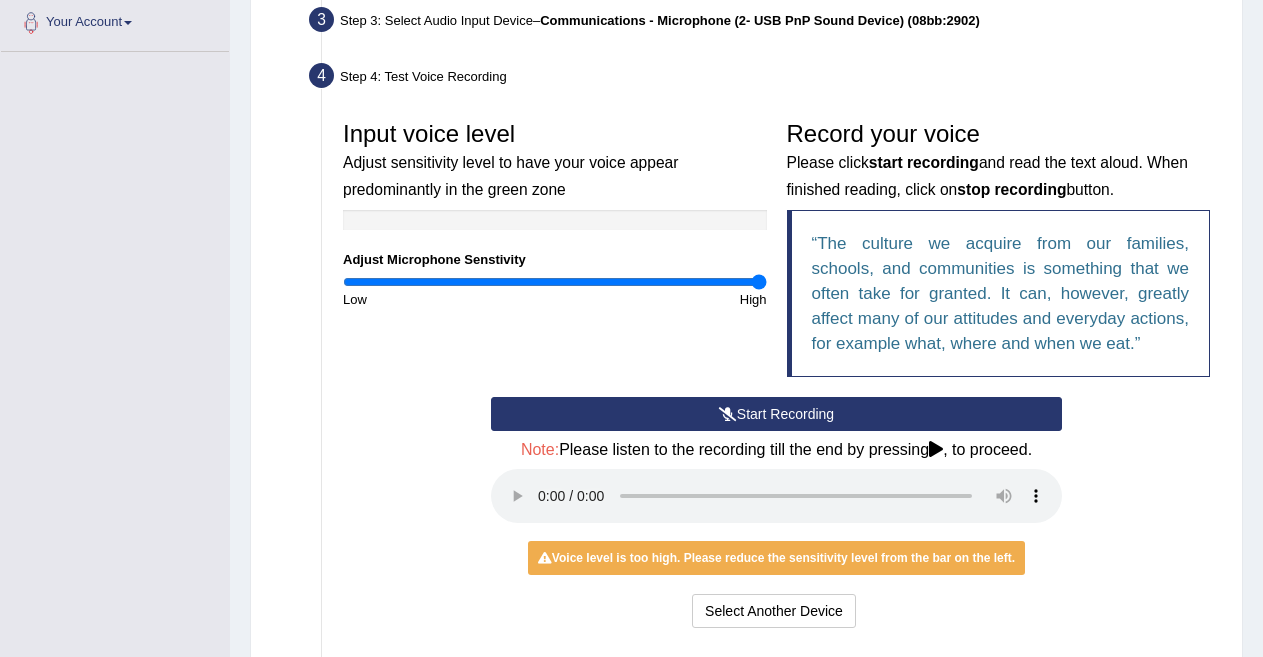 scroll, scrollTop: 506, scrollLeft: 0, axis: vertical 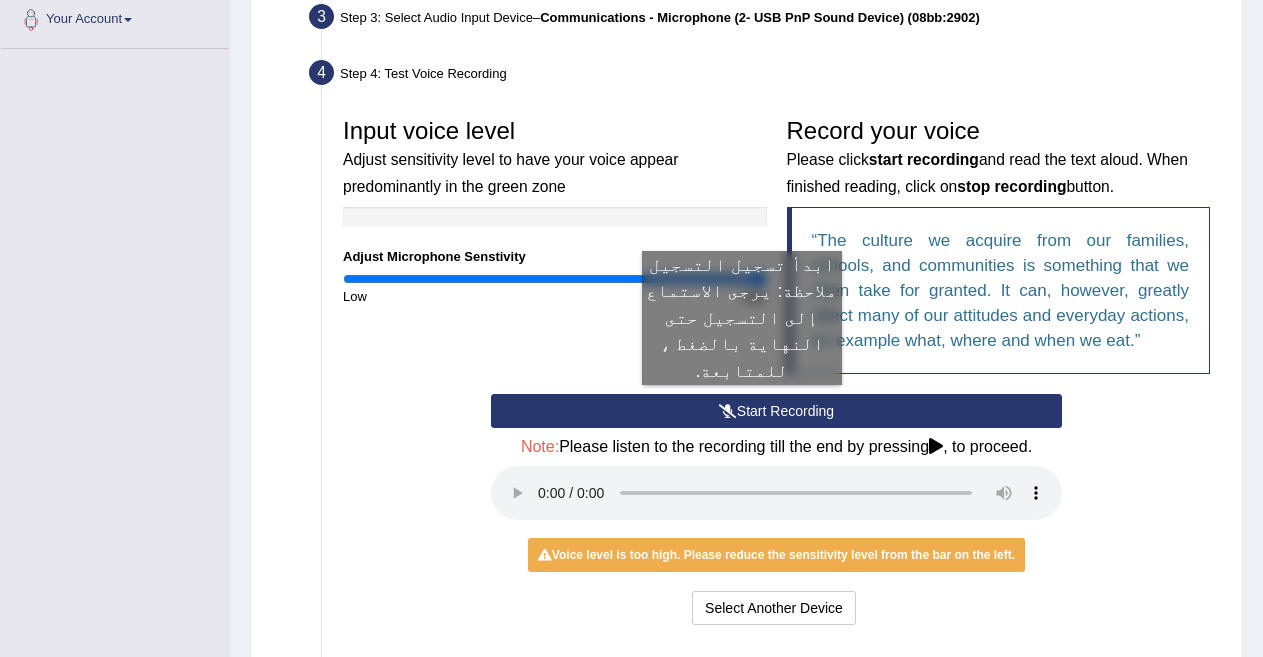 click on "Start Recording" at bounding box center (776, 411) 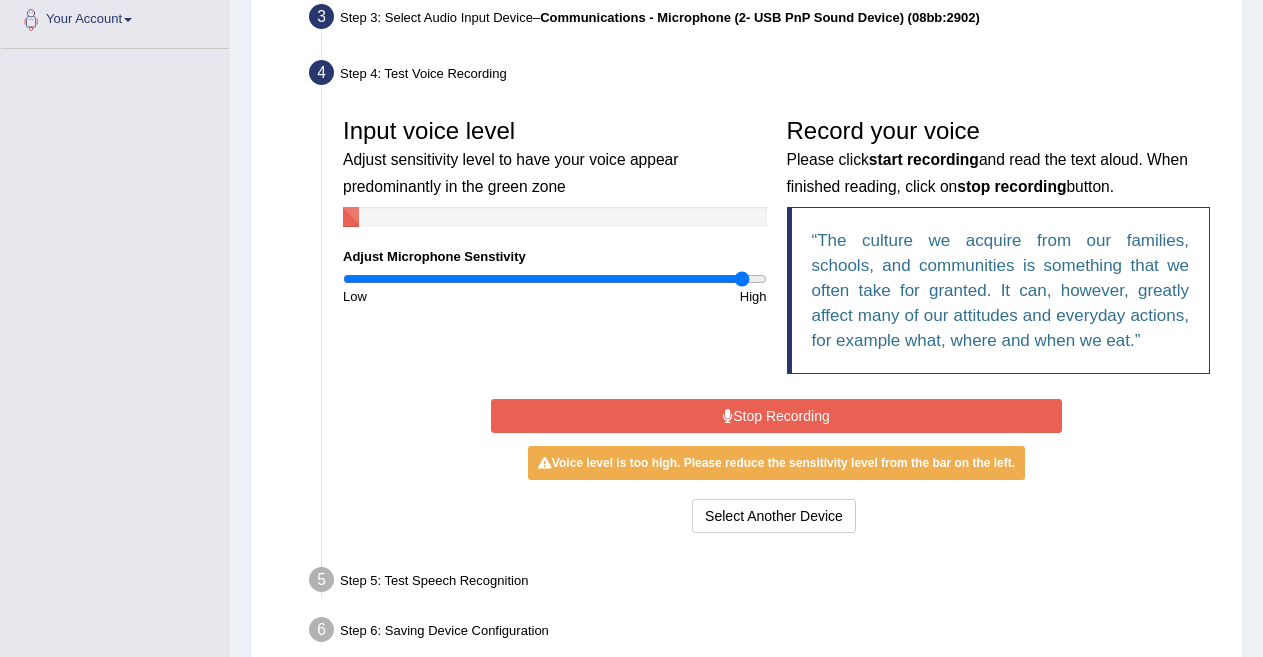 click at bounding box center [555, 279] 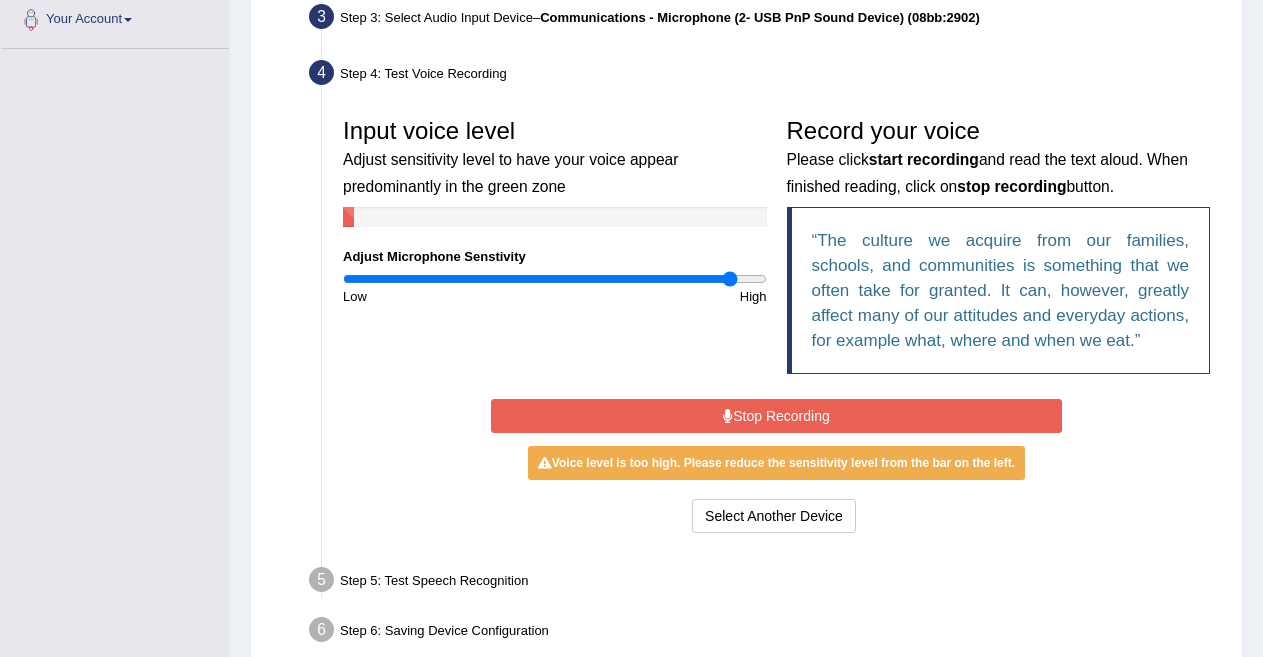 click at bounding box center (555, 279) 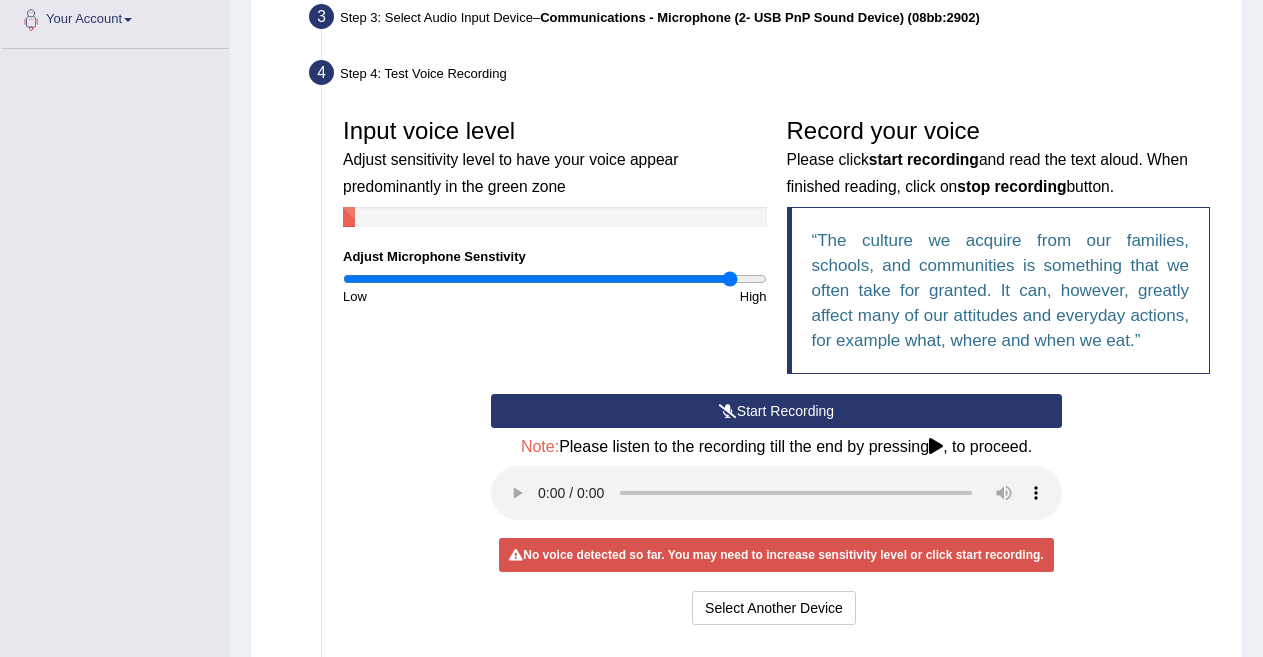 click on "Start Recording" at bounding box center (776, 411) 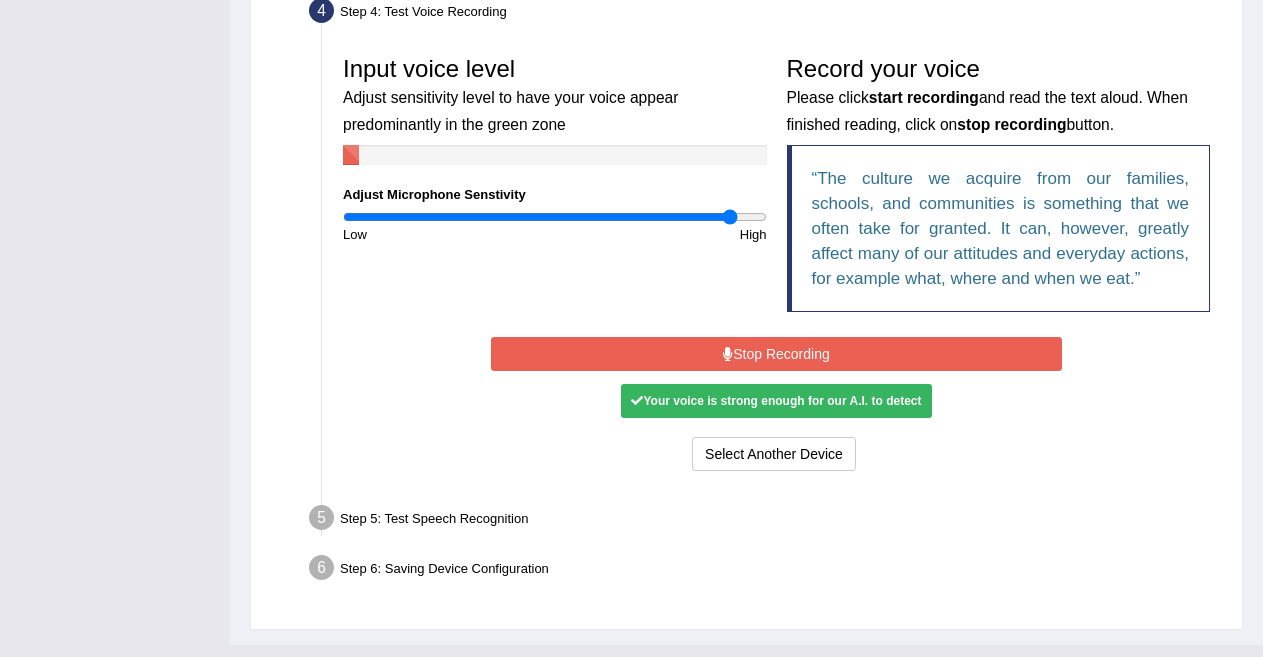scroll, scrollTop: 570, scrollLeft: 0, axis: vertical 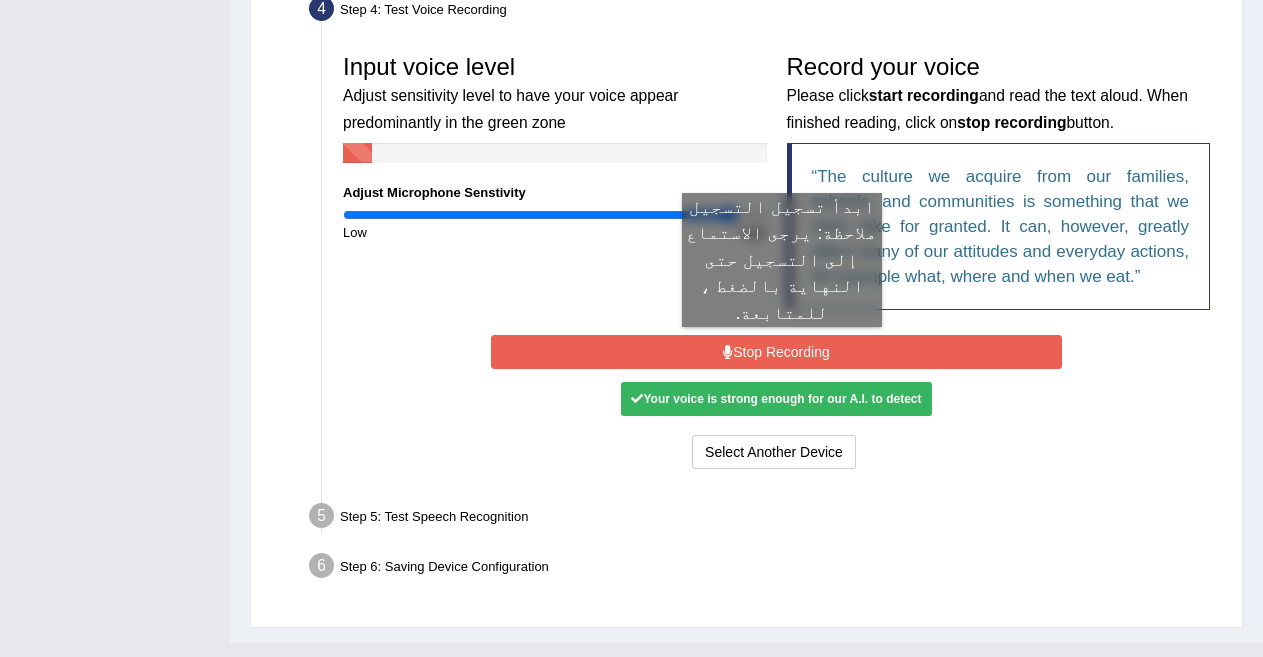 click on "Stop Recording" at bounding box center [776, 352] 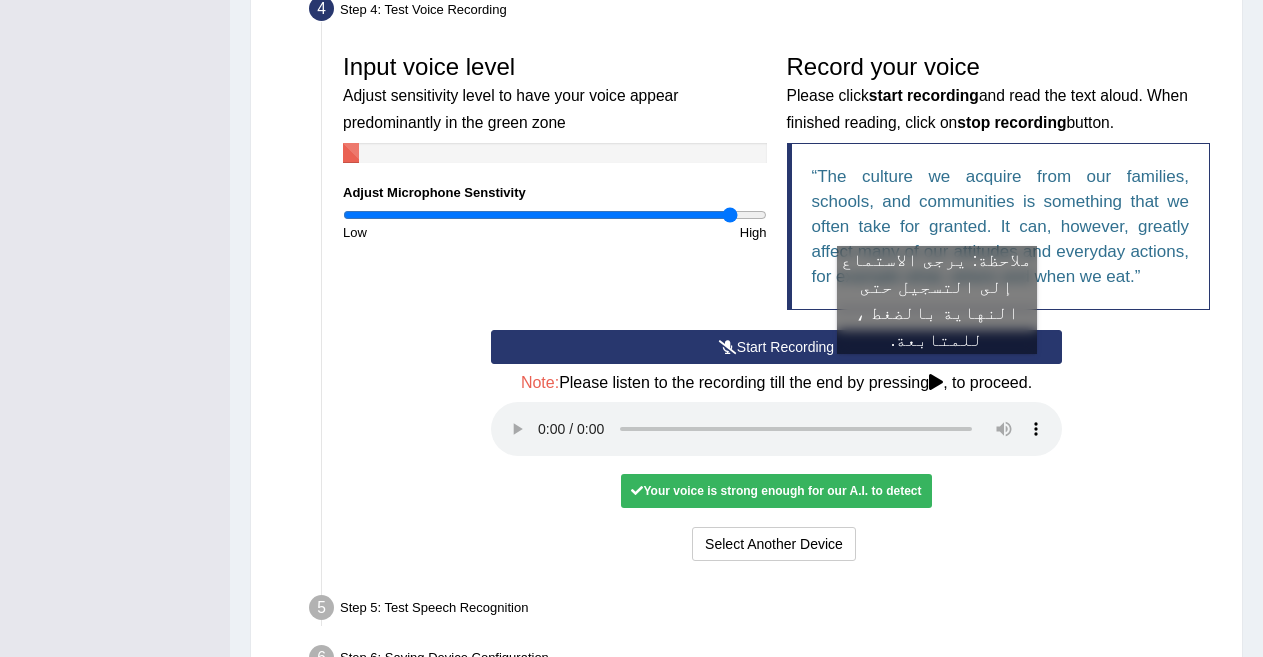 click at bounding box center [936, 382] 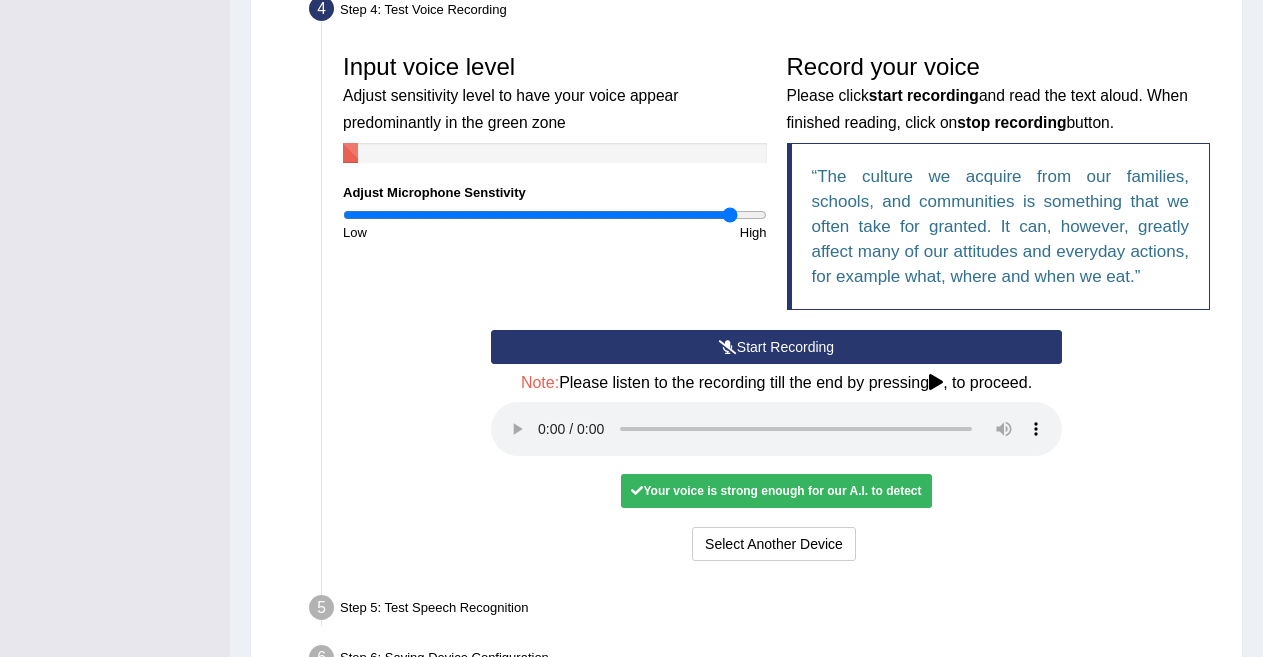 click on "Note:  Please listen to the recording till the end by pressing  , to proceed." at bounding box center [776, 383] 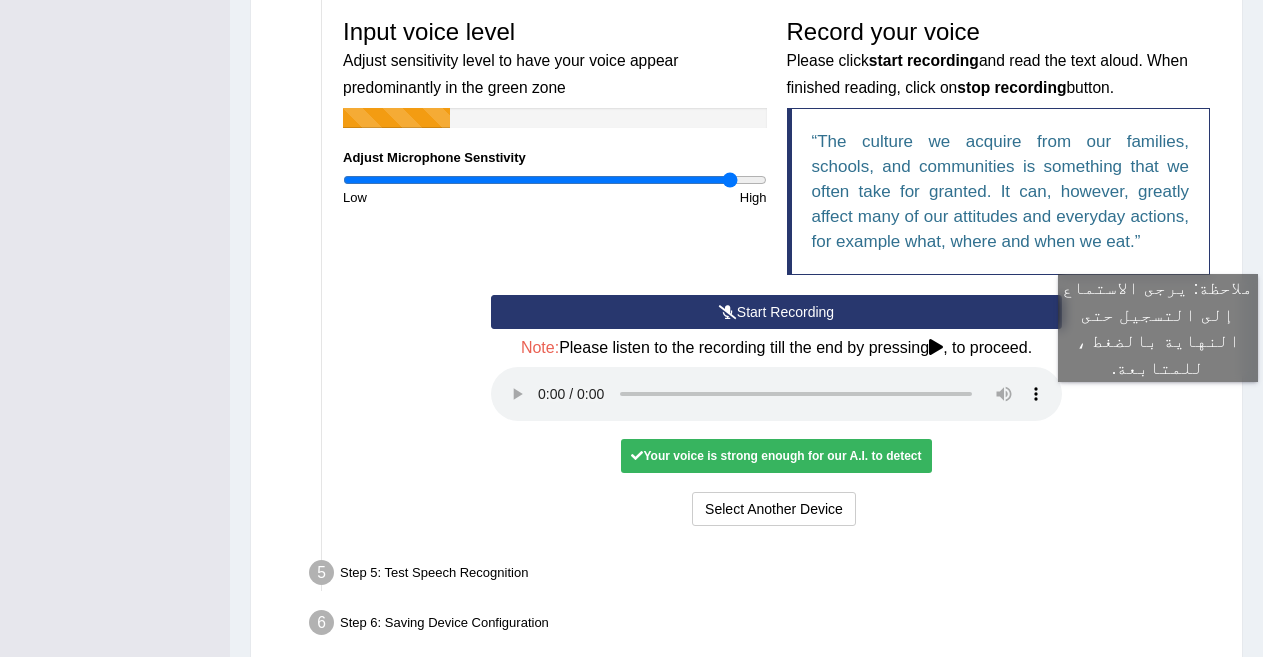 scroll, scrollTop: 698, scrollLeft: 0, axis: vertical 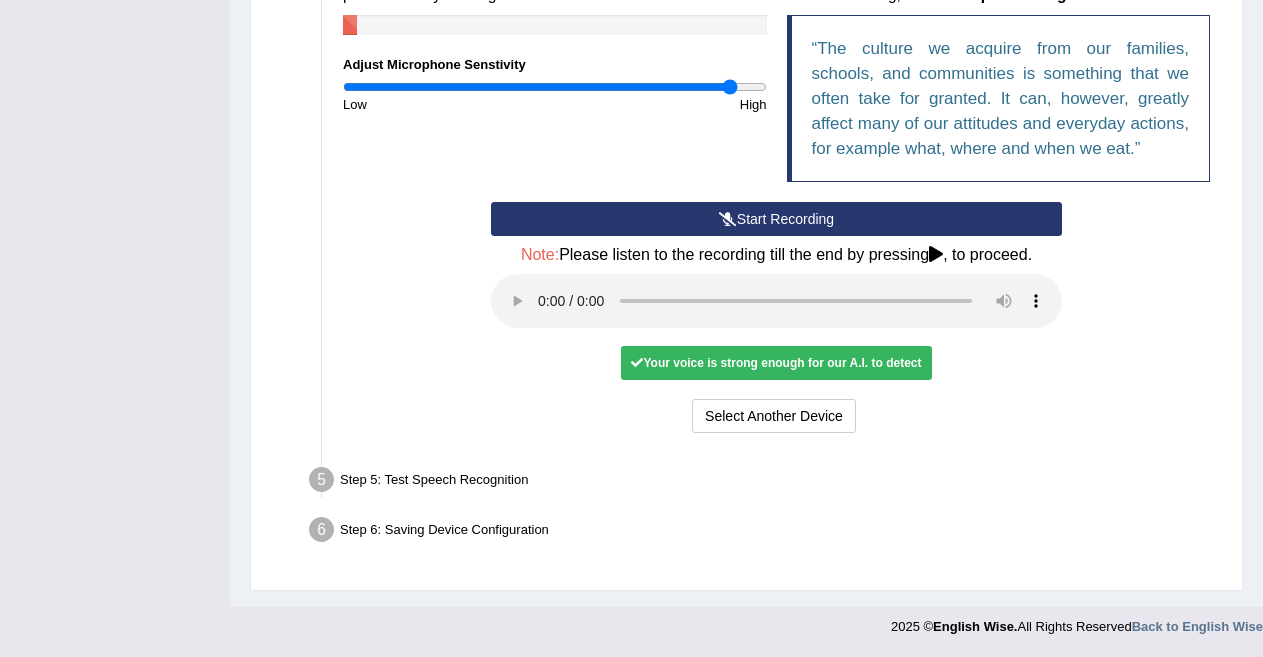click on "Step 5: Test Speech Recognition" at bounding box center (766, 483) 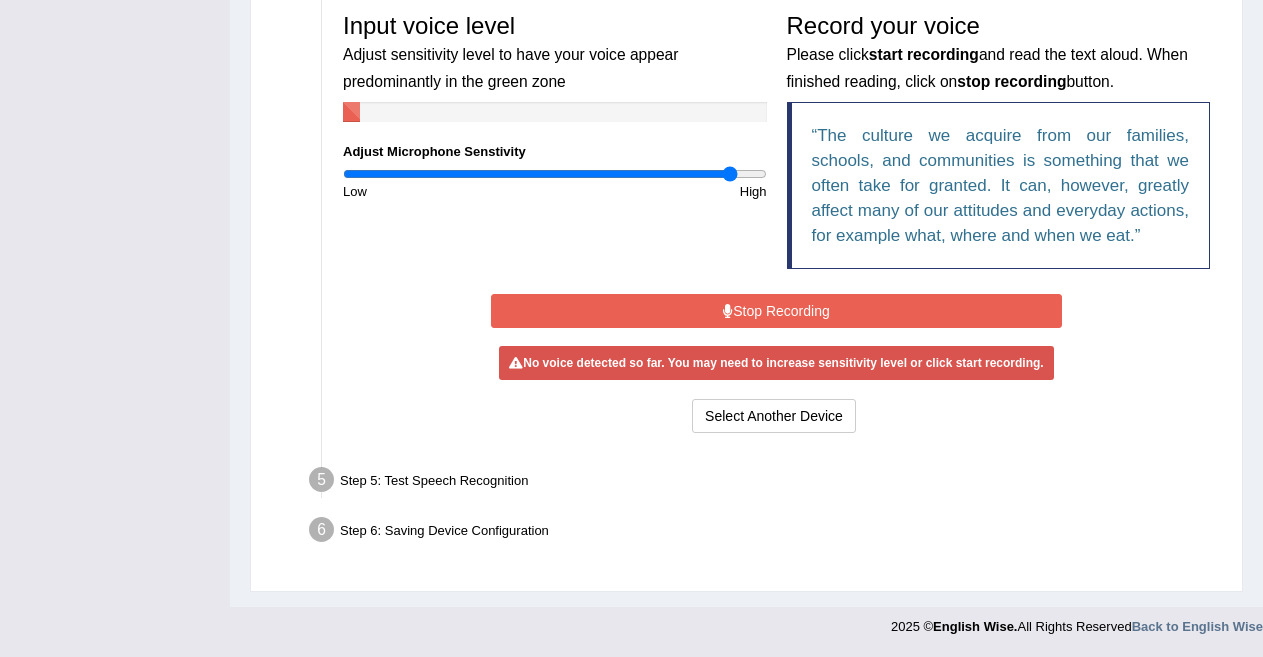 scroll, scrollTop: 606, scrollLeft: 0, axis: vertical 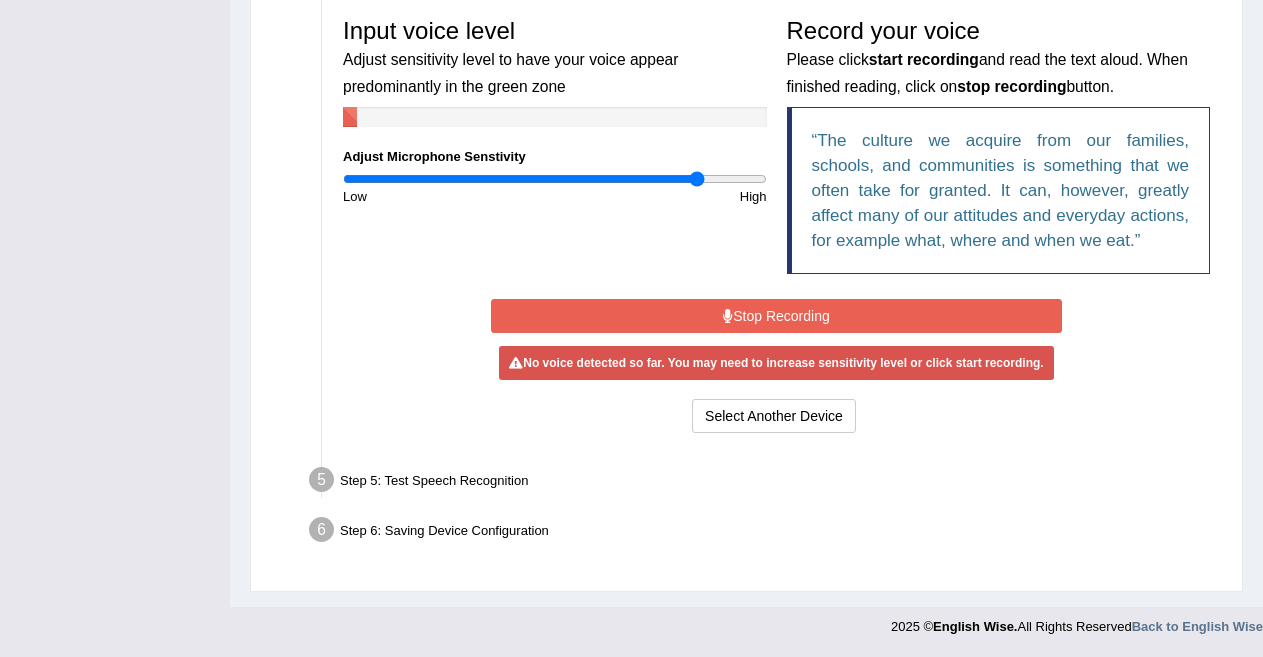 click at bounding box center (555, 179) 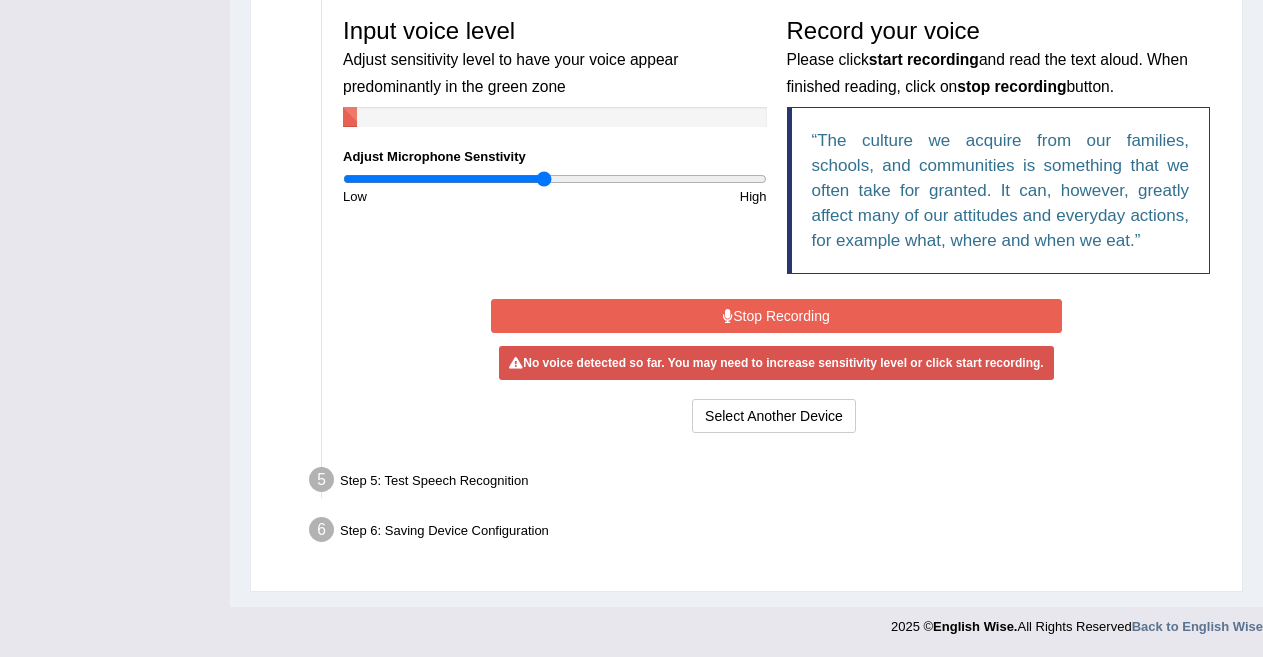 click at bounding box center [555, 179] 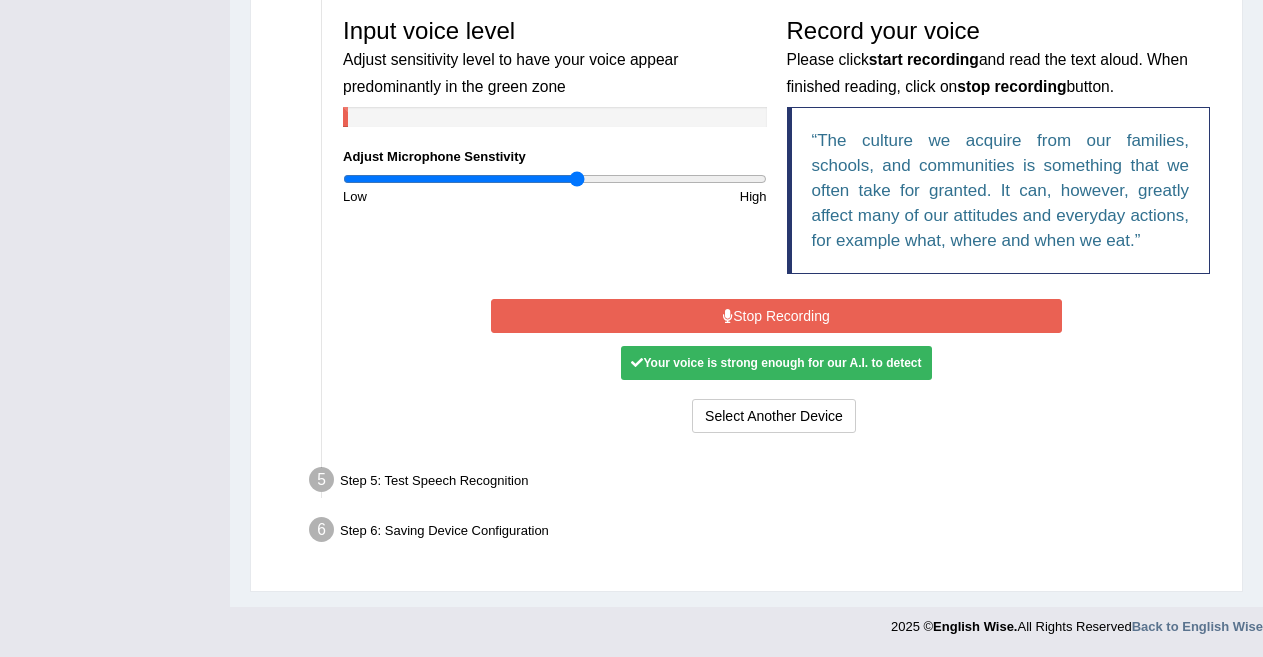 type on "1.12" 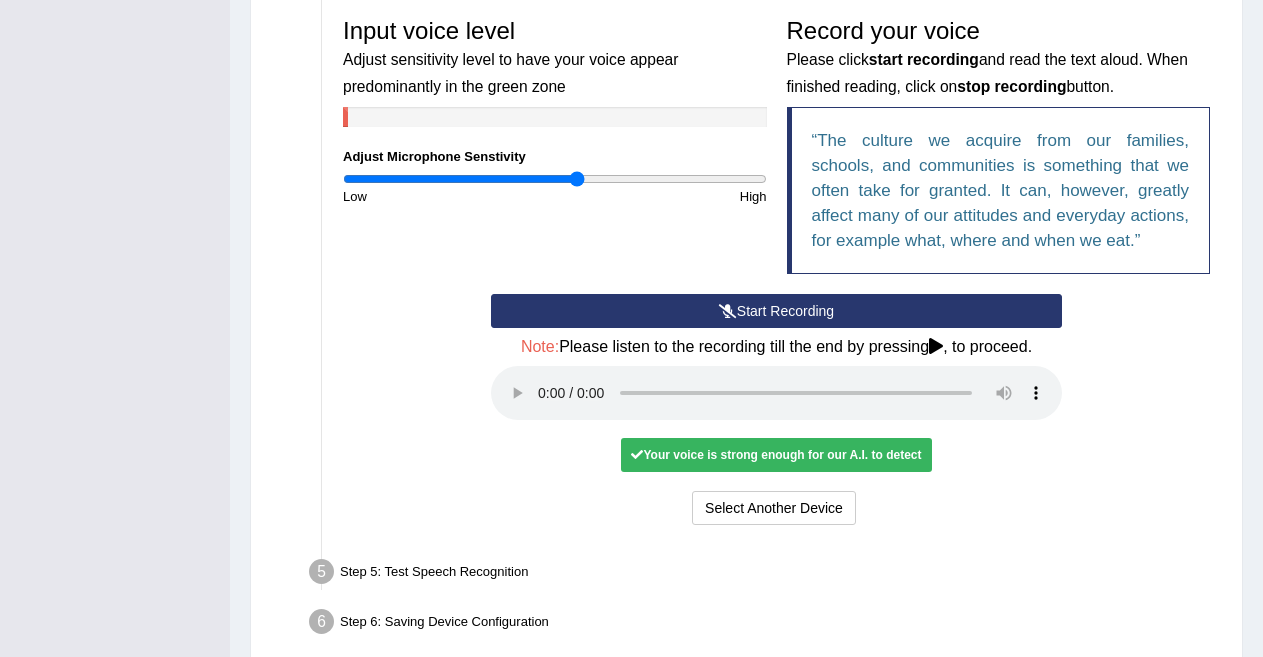 click on "Step 5: Test Speech Recognition" at bounding box center (766, 575) 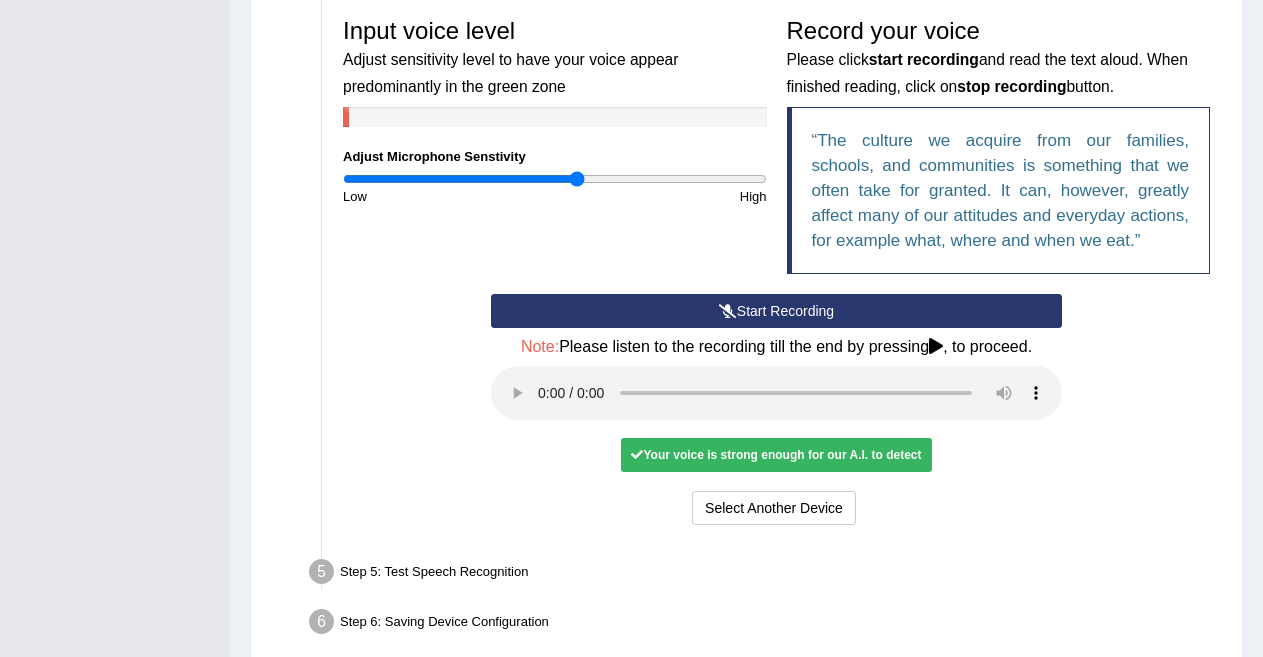 click on "Your voice is strong enough for our A.I. to detect" at bounding box center [776, 455] 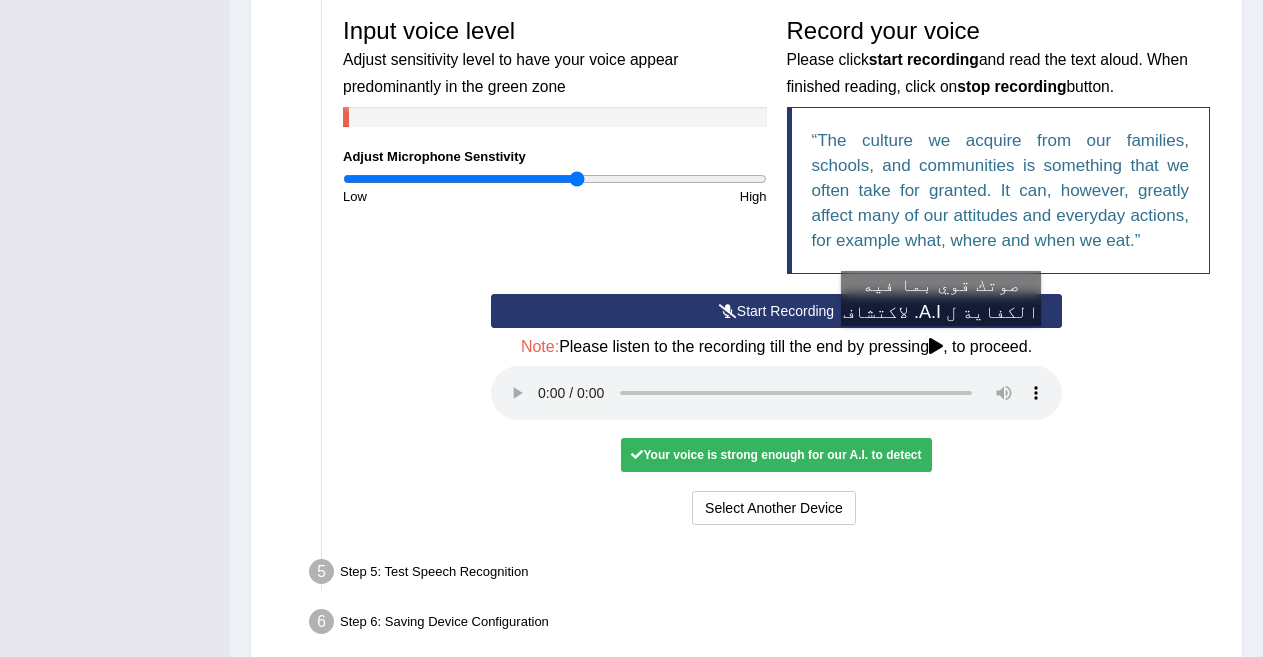 click at bounding box center [936, 346] 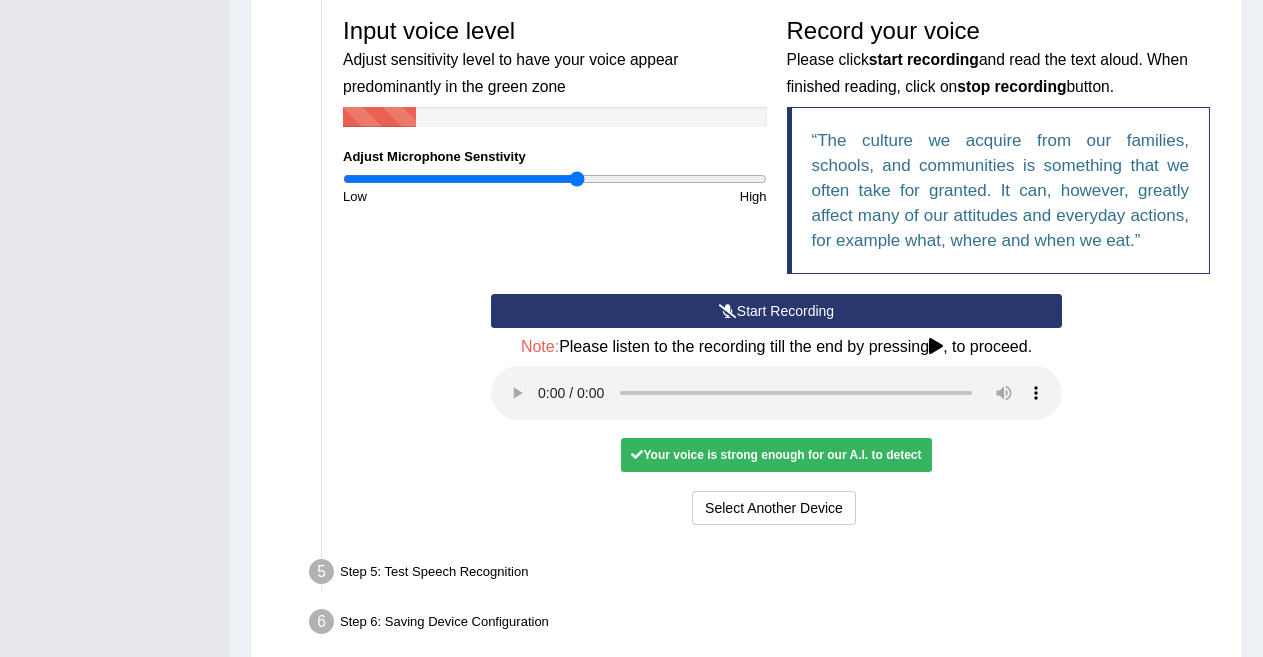 scroll, scrollTop: 698, scrollLeft: 0, axis: vertical 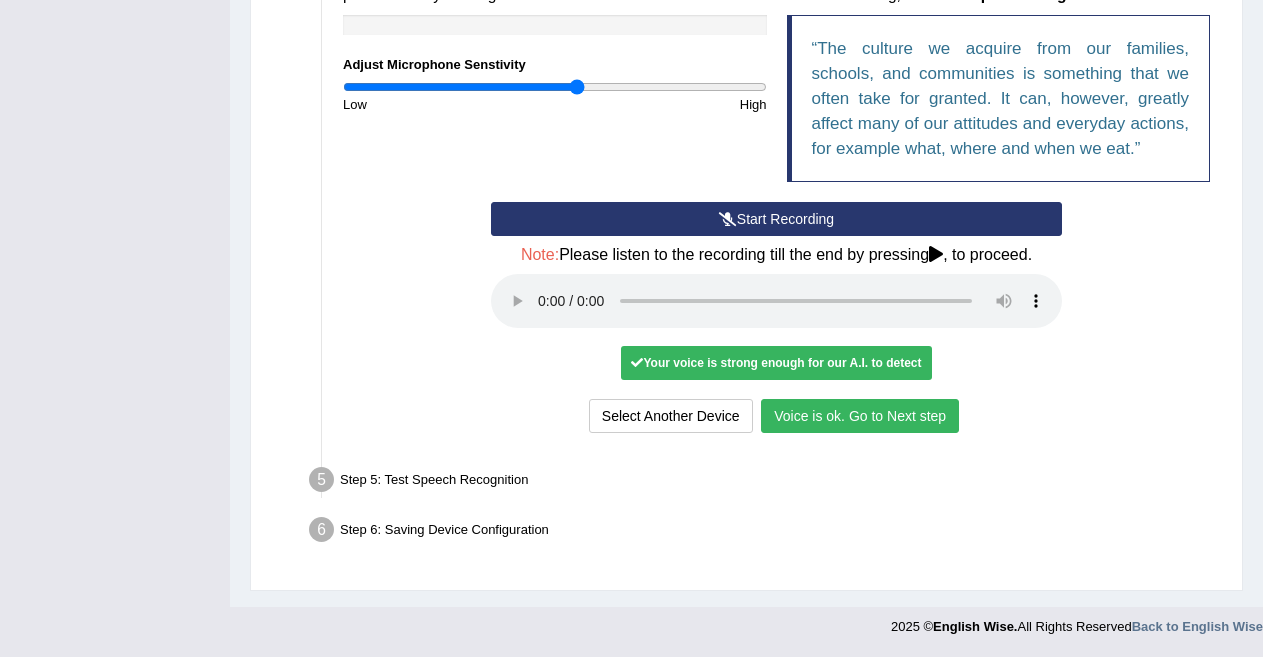 click on "Voice is ok. Go to Next step" at bounding box center [860, 416] 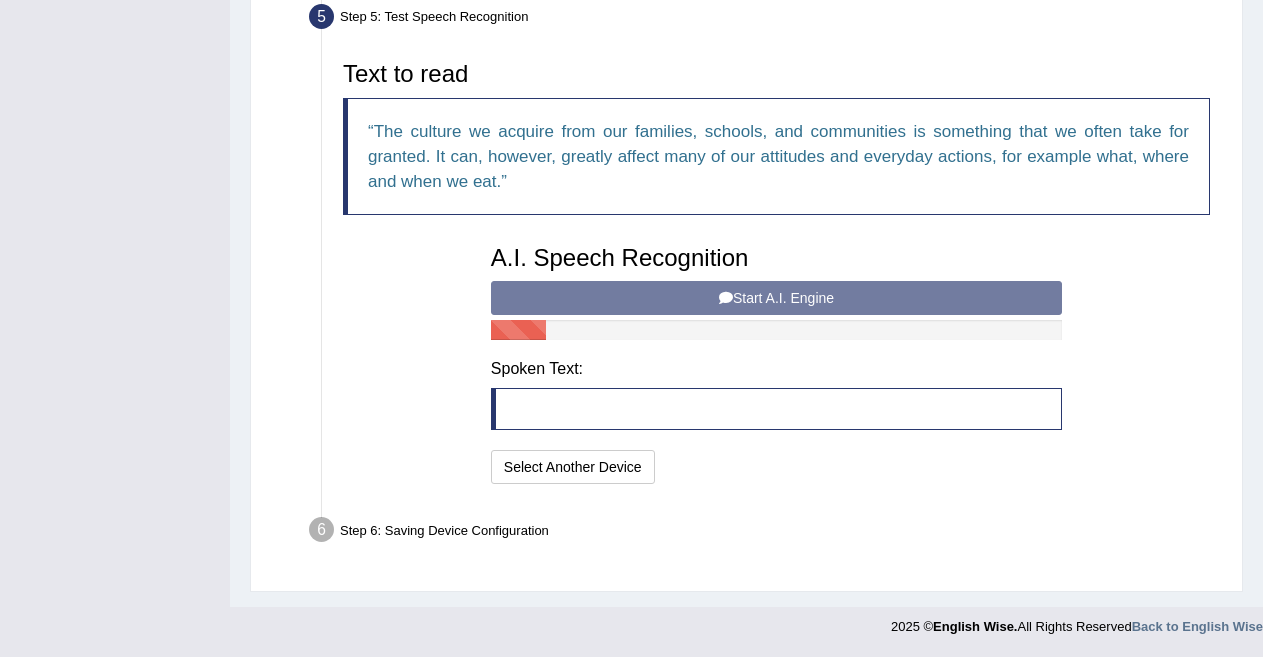 scroll, scrollTop: 619, scrollLeft: 0, axis: vertical 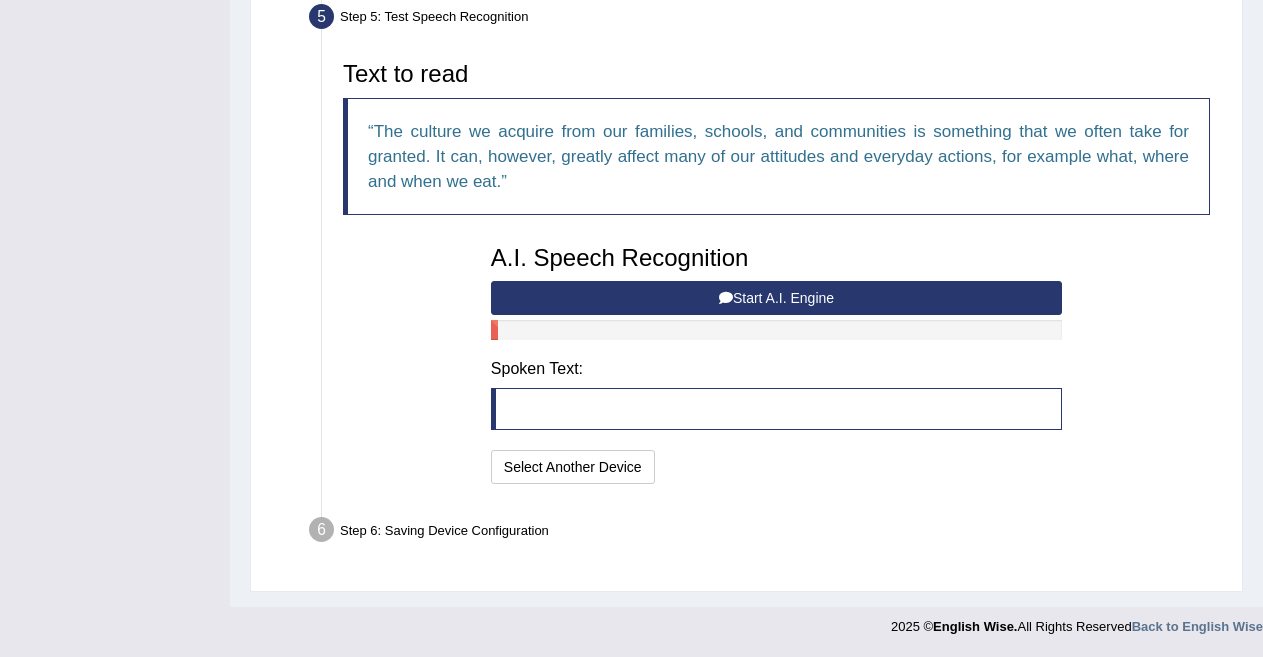 click on "Start A.I. Engine" at bounding box center (776, 298) 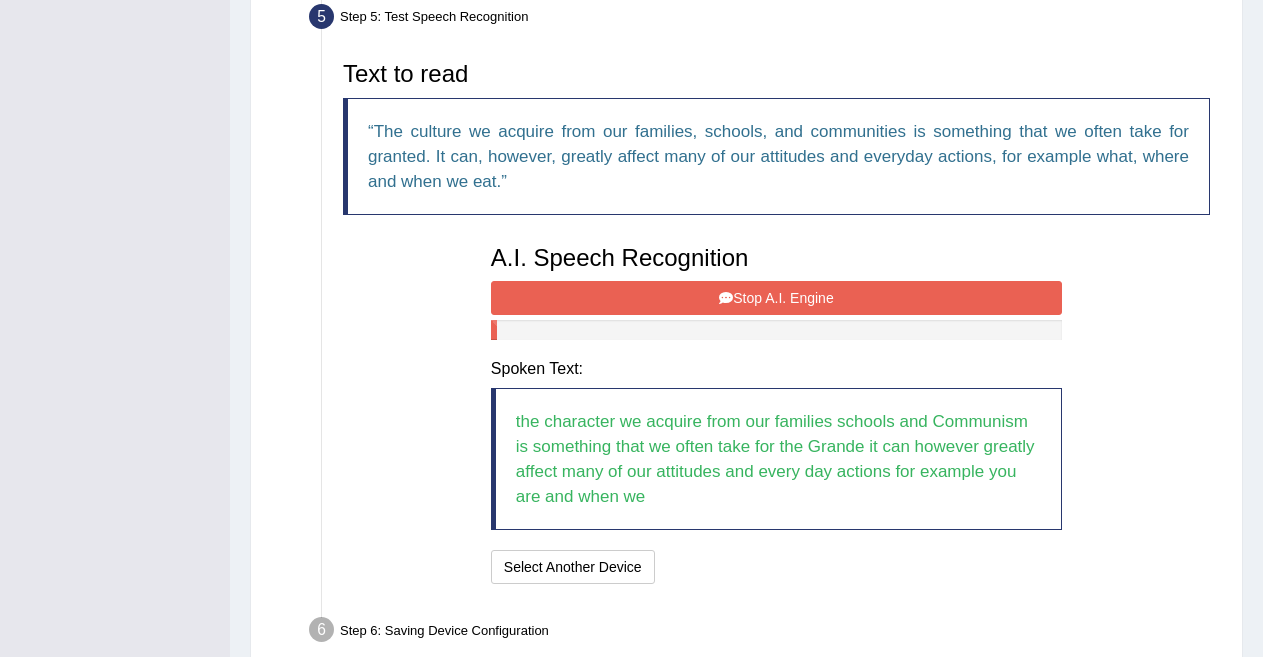 click on "Stop A.I. Engine" at bounding box center (776, 298) 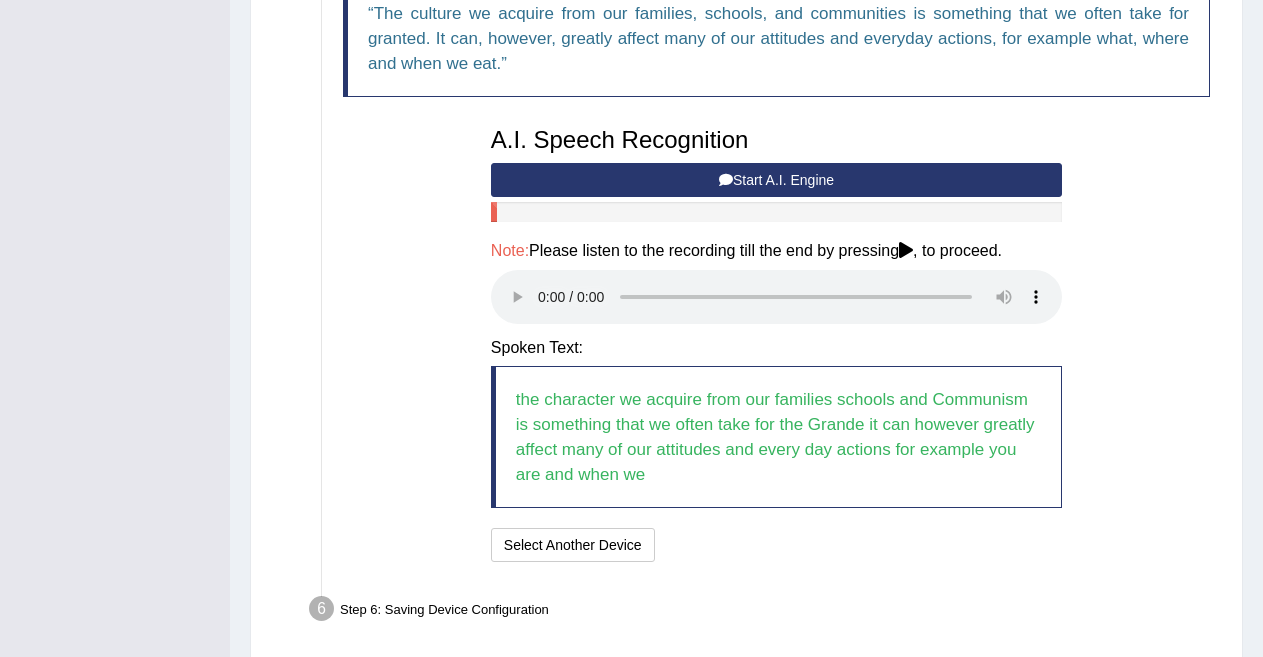 scroll, scrollTop: 816, scrollLeft: 0, axis: vertical 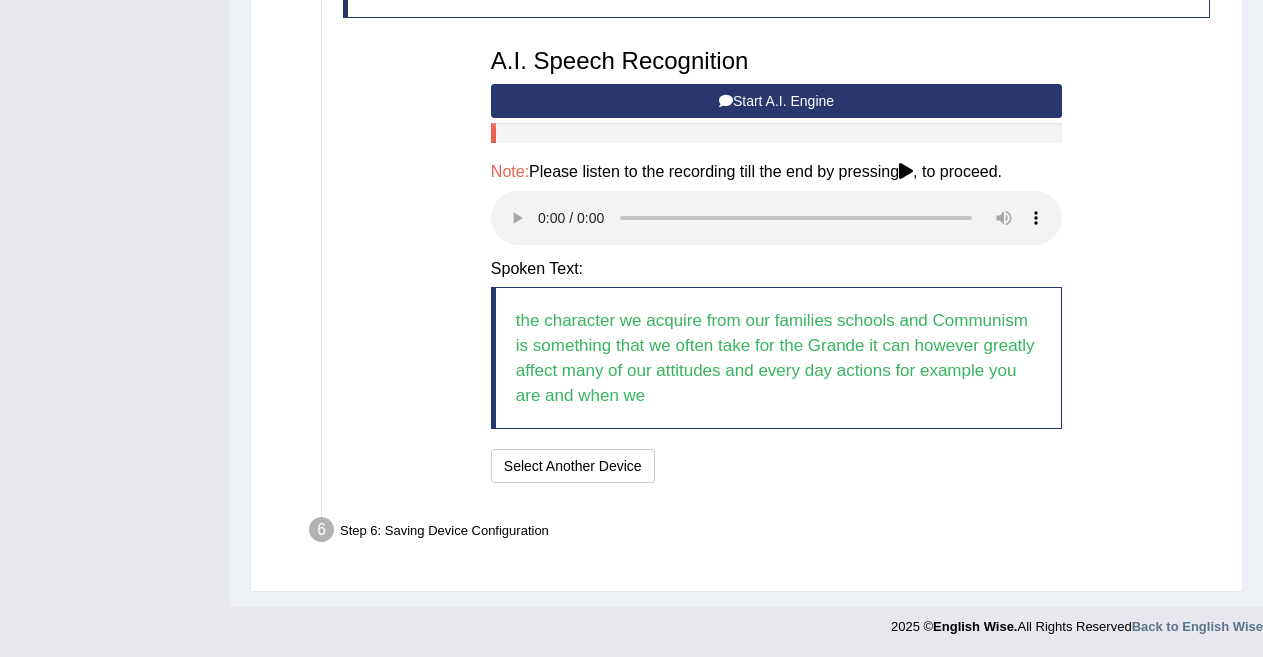 click on "Step 6: Saving Device Configuration" at bounding box center [766, 533] 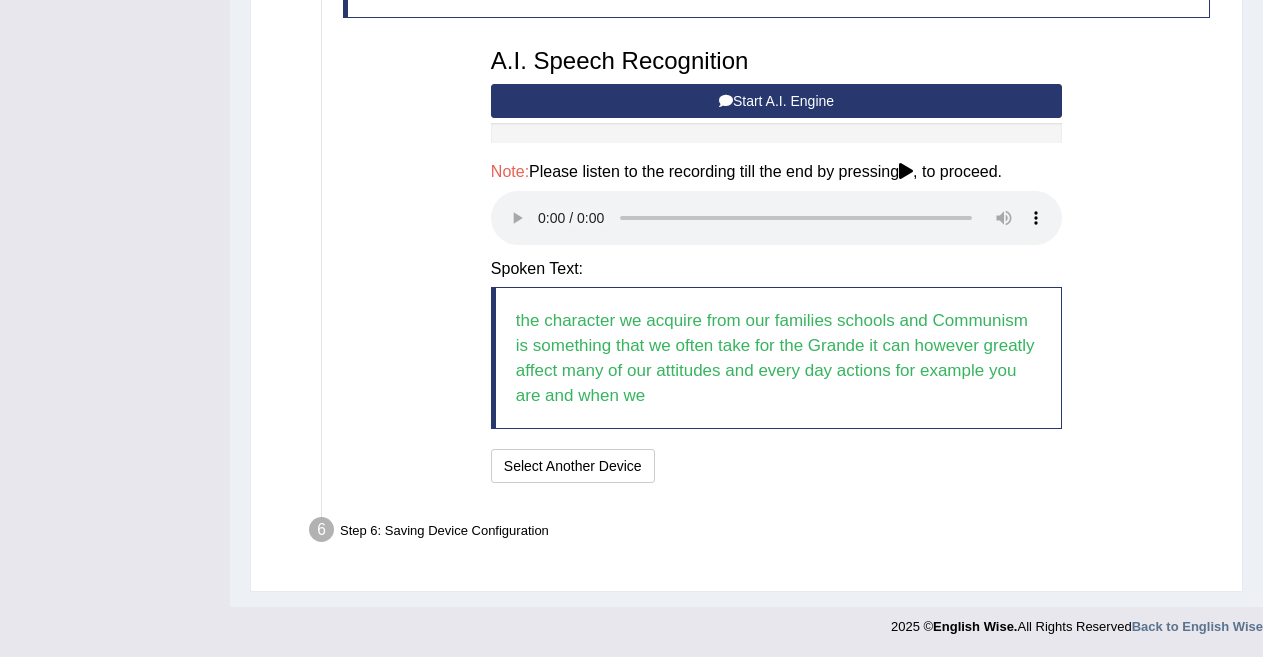 type 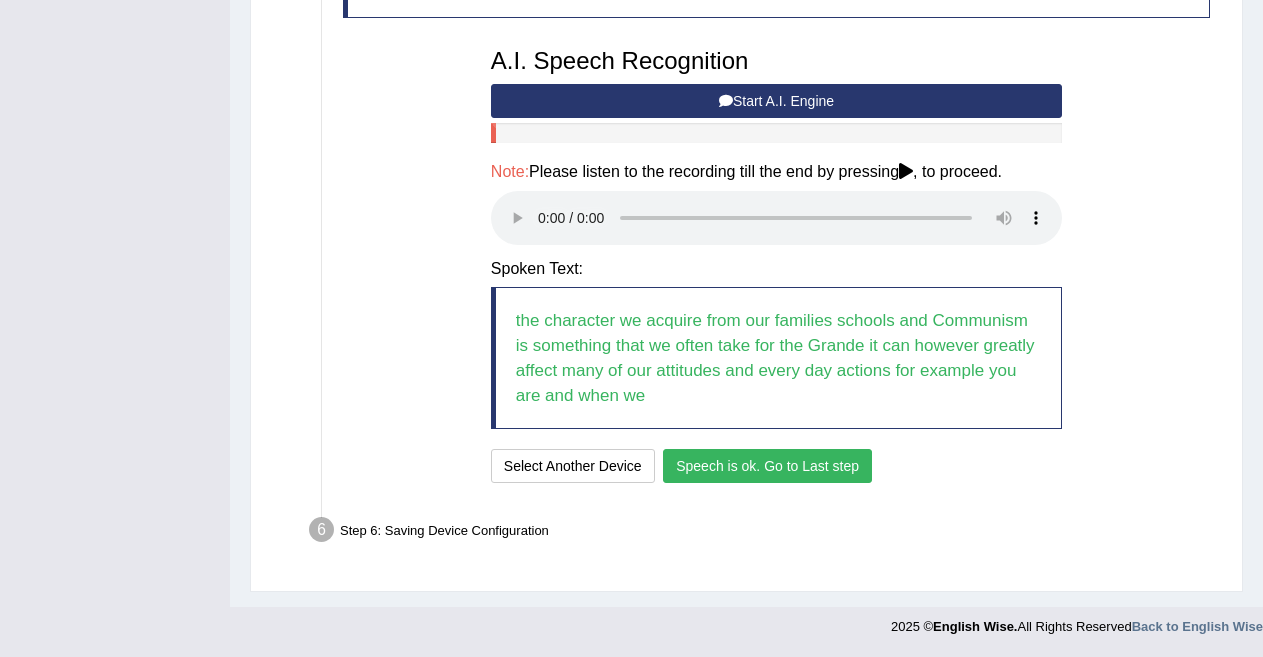 click on "Speech is ok. Go to Last step" at bounding box center (767, 466) 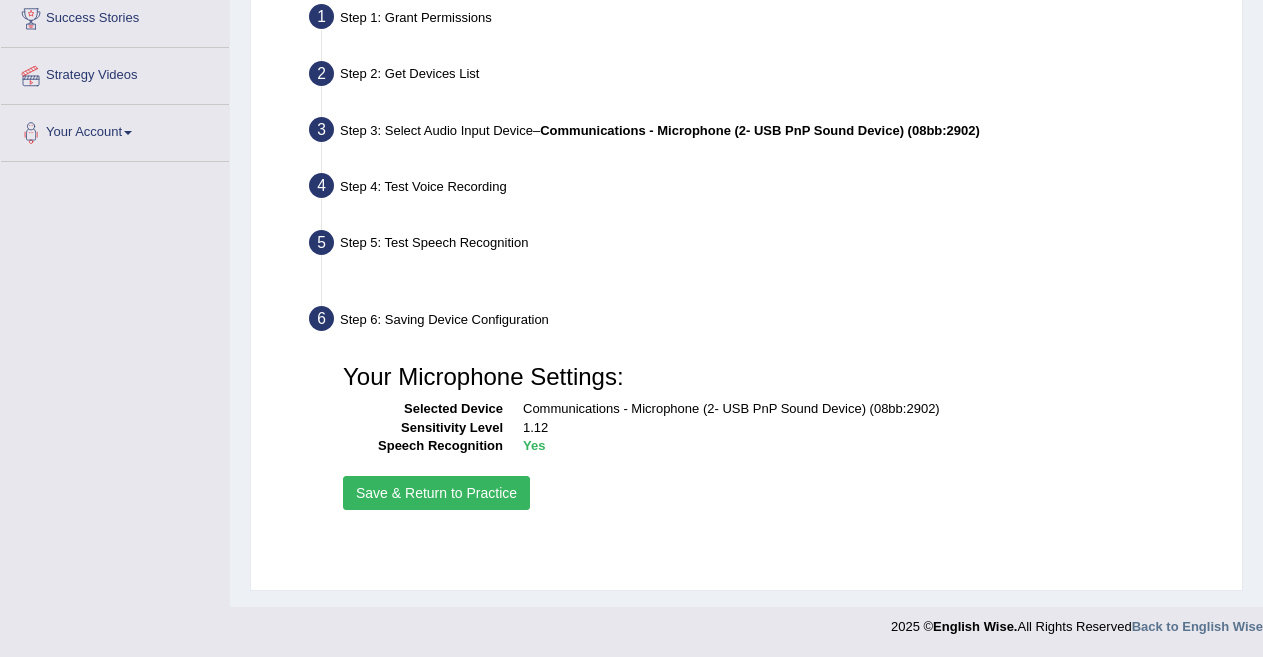 scroll, scrollTop: 393, scrollLeft: 0, axis: vertical 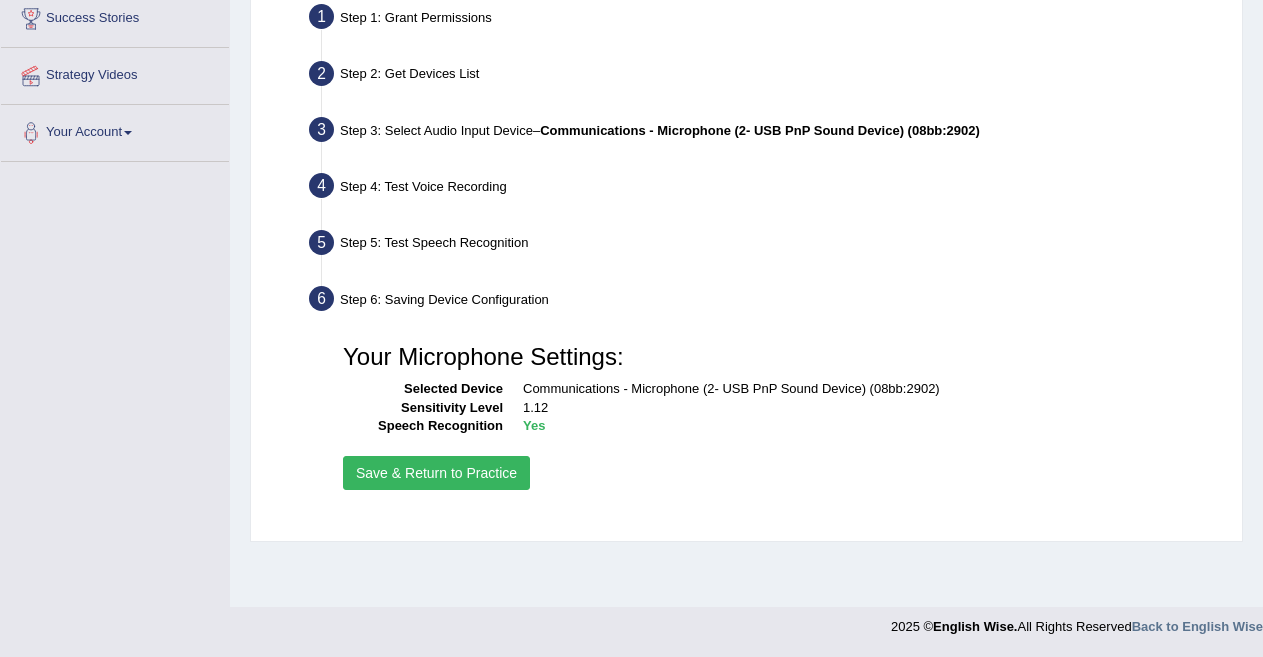 click on "Save & Return to Practice" at bounding box center [436, 473] 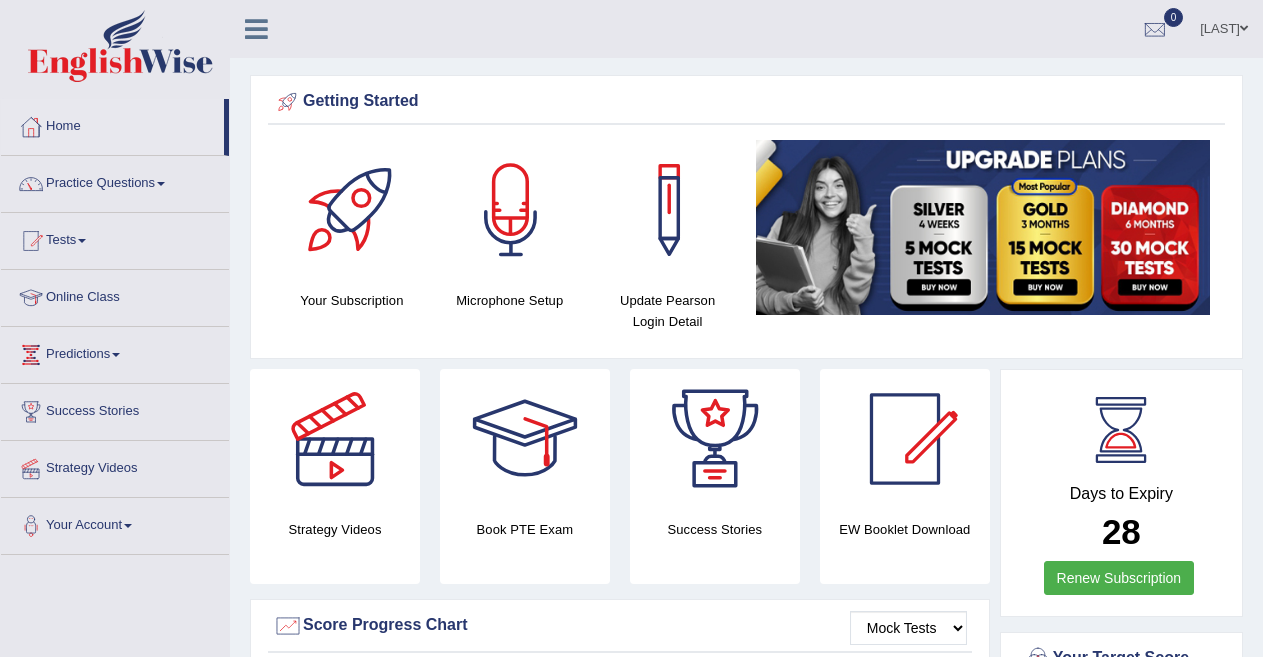scroll, scrollTop: 0, scrollLeft: 0, axis: both 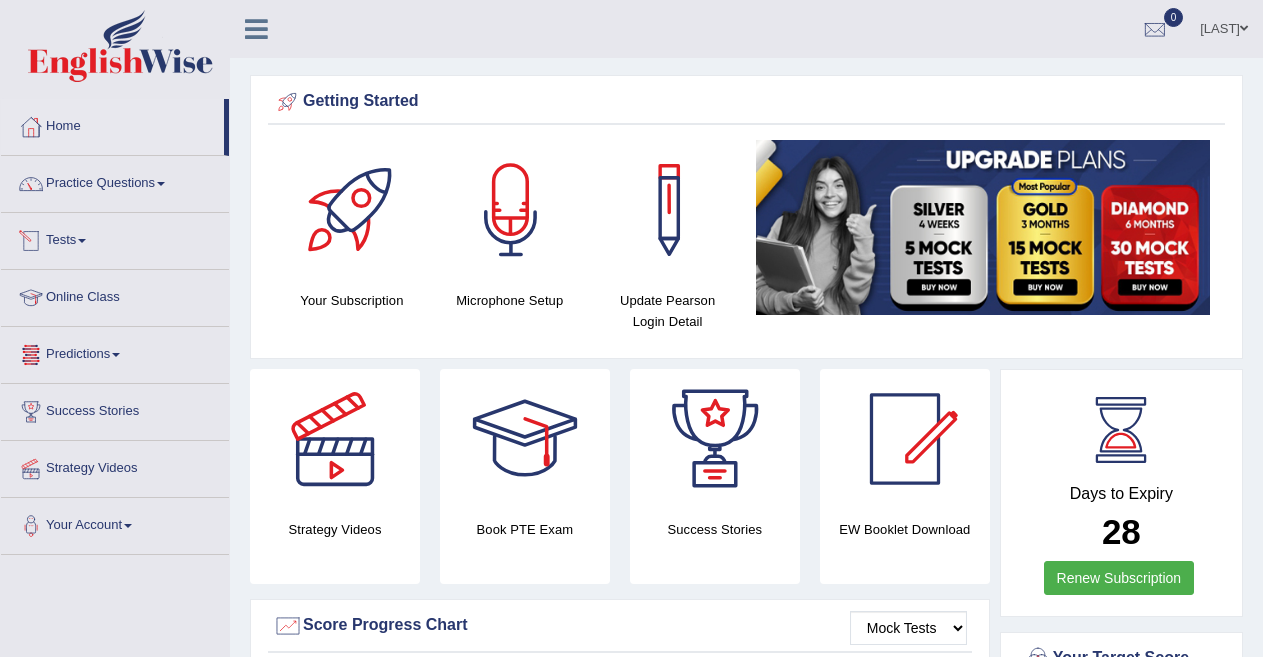 click on "Tests" at bounding box center (115, 238) 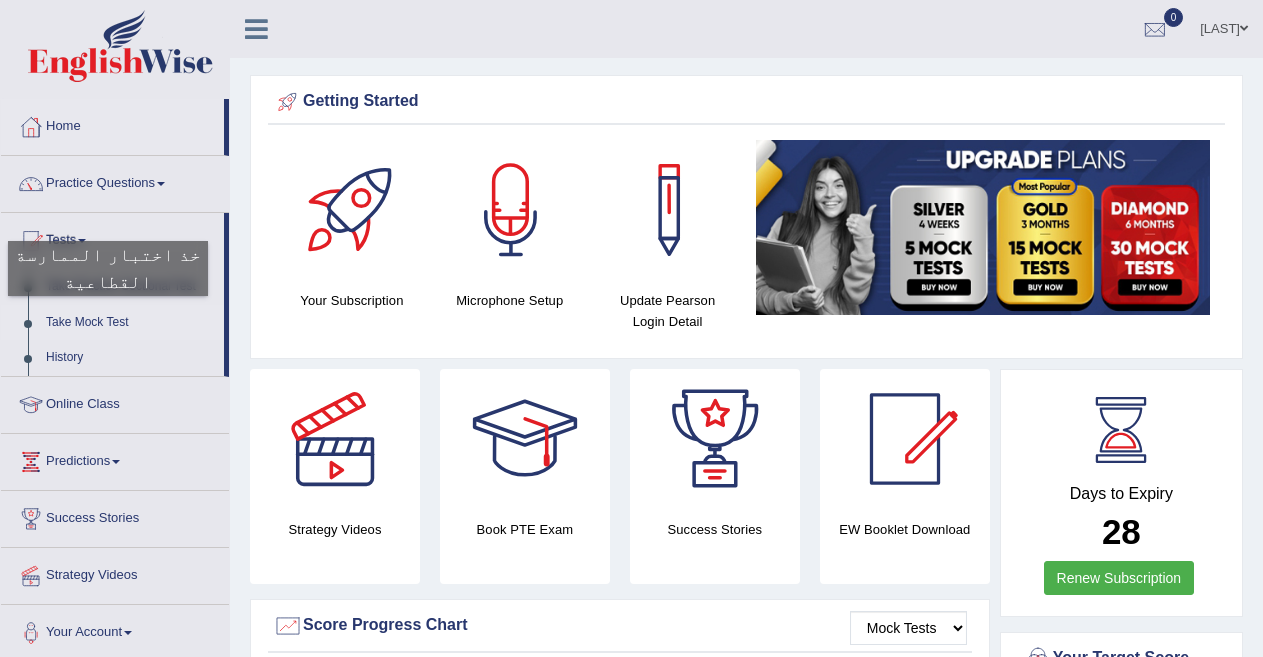 click on "Take Mock Test" at bounding box center [130, 323] 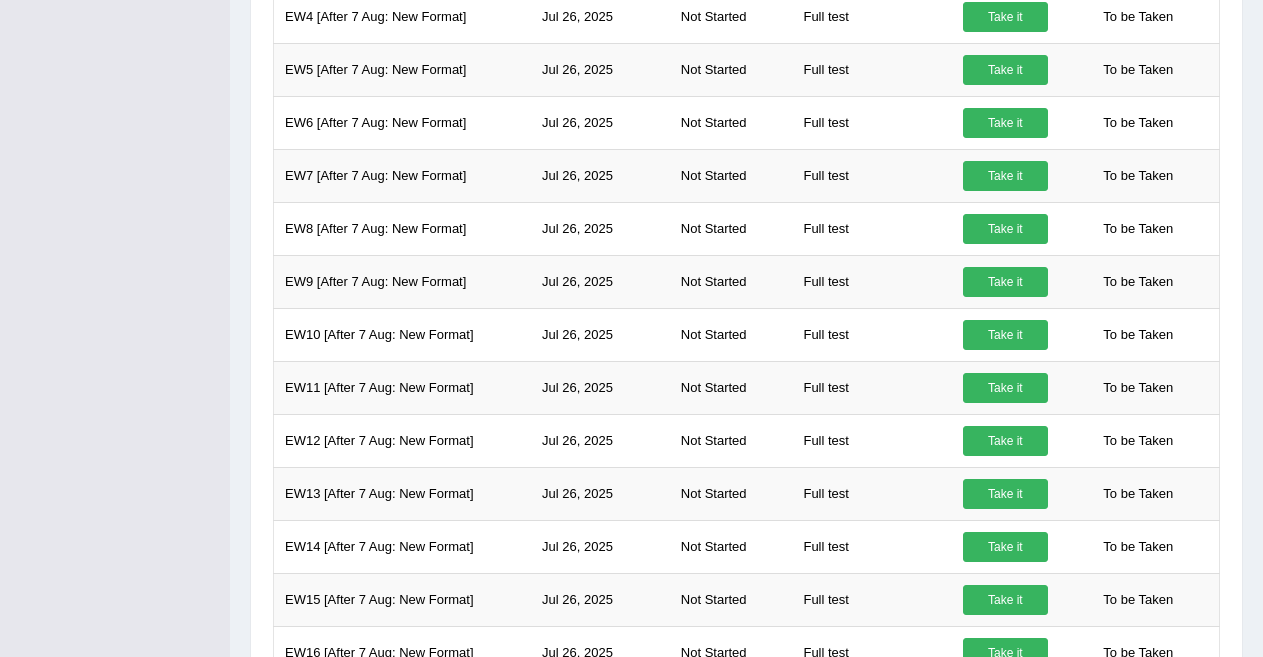 scroll, scrollTop: 710, scrollLeft: 0, axis: vertical 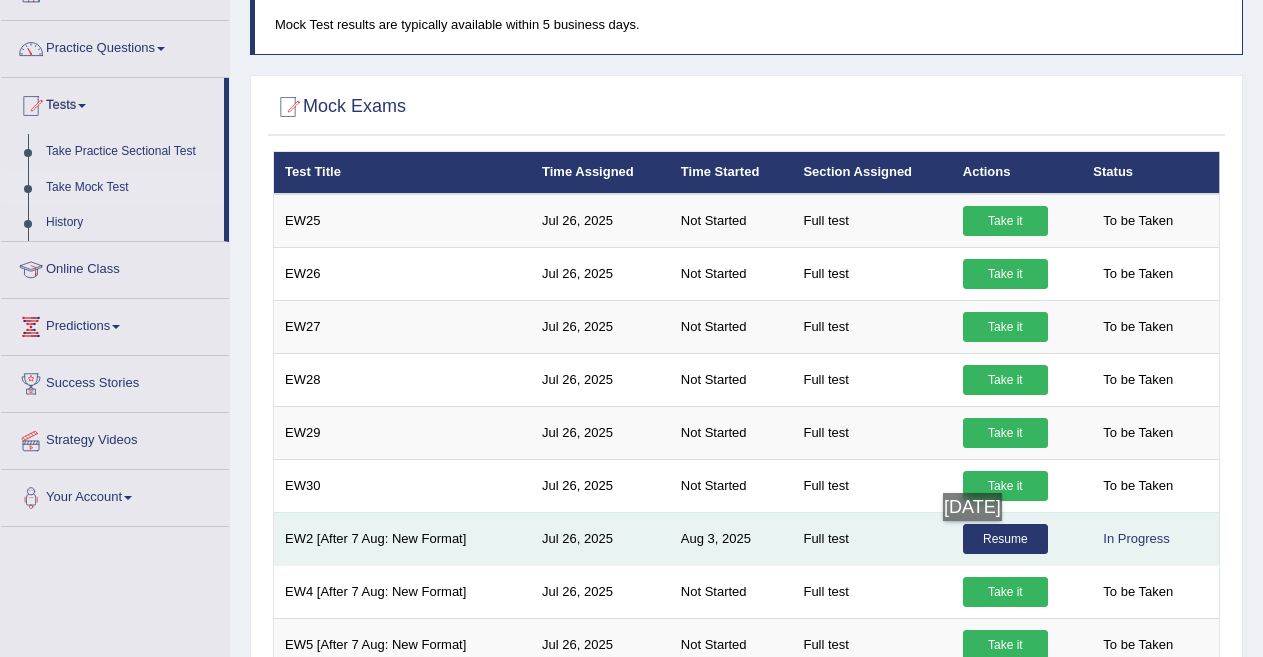 click on "Resume" at bounding box center [1005, 539] 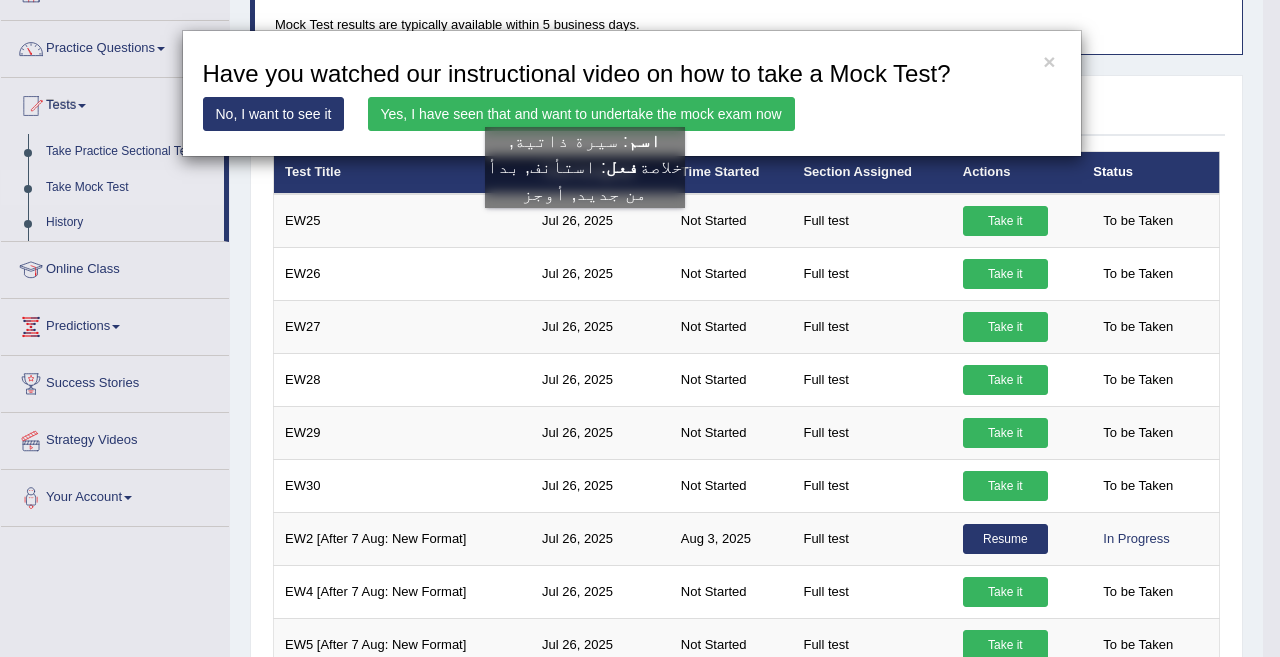 click on "Yes, I have seen that and want to undertake the mock exam now" at bounding box center (581, 114) 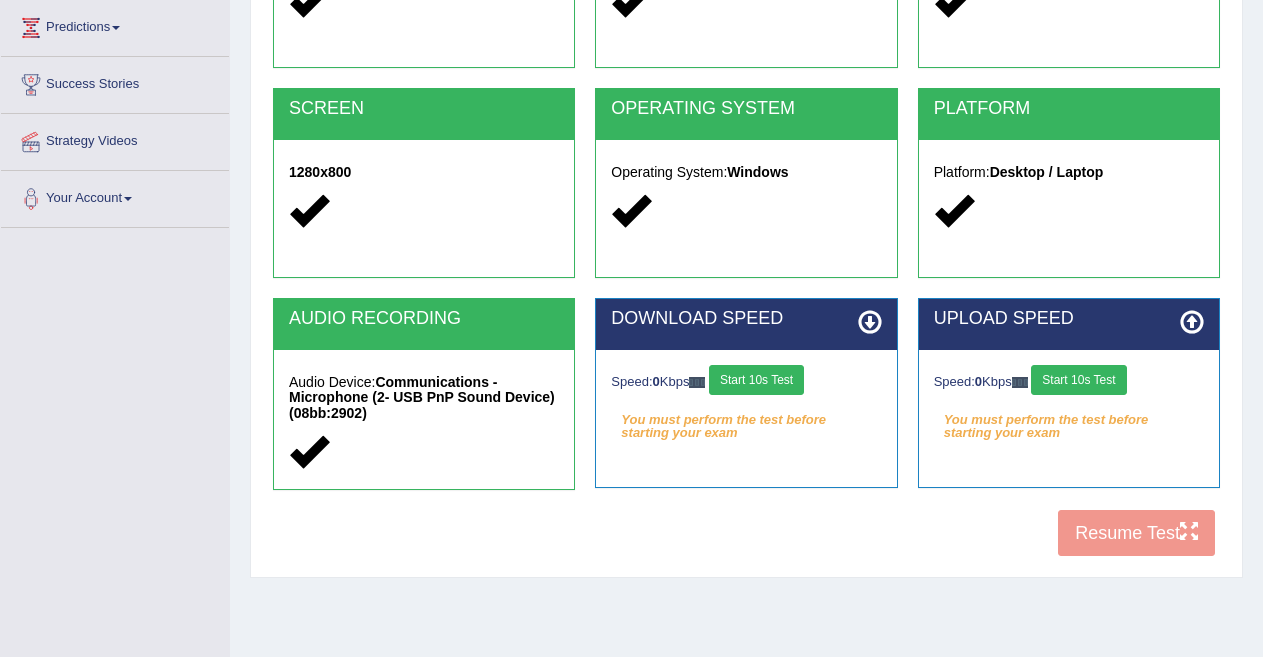 scroll, scrollTop: 327, scrollLeft: 0, axis: vertical 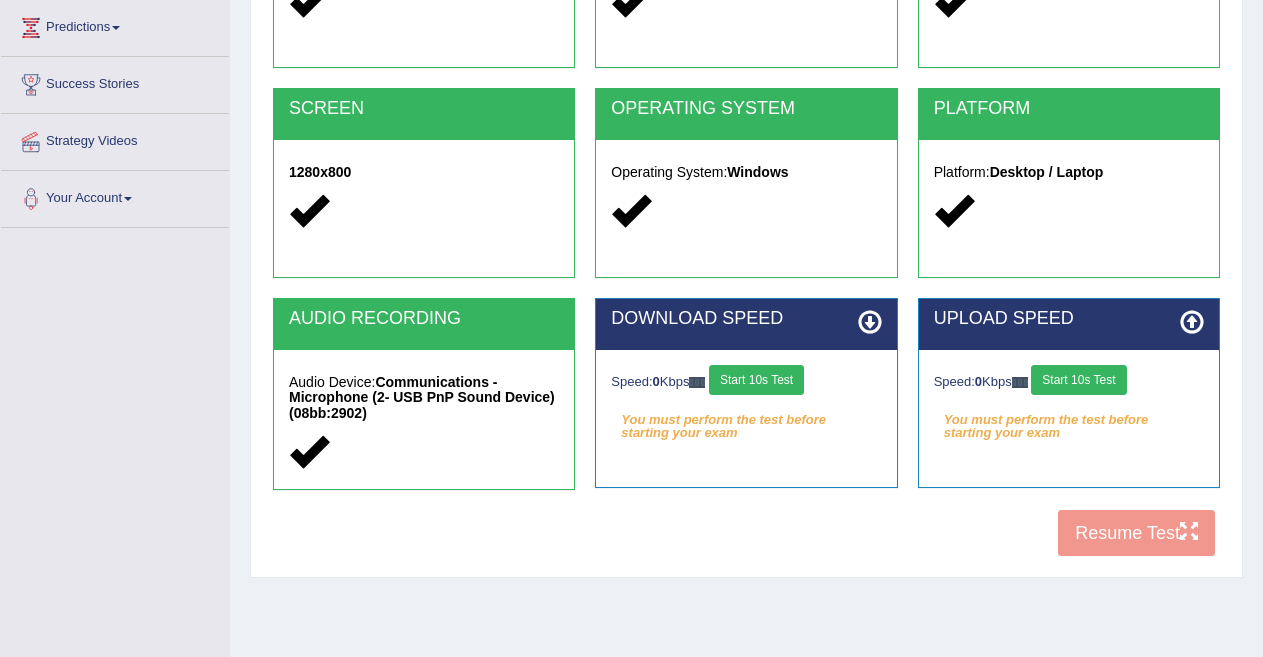 click on "Start 10s Test" at bounding box center [756, 380] 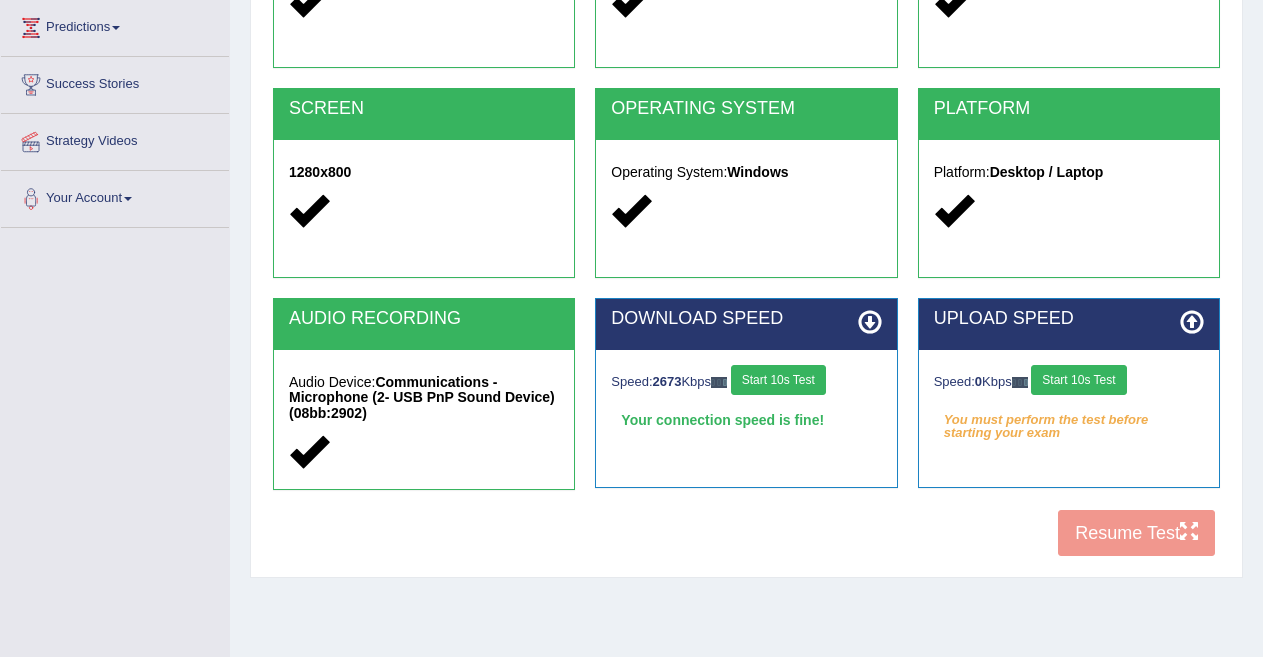 click on "Start 10s Test" at bounding box center [1078, 380] 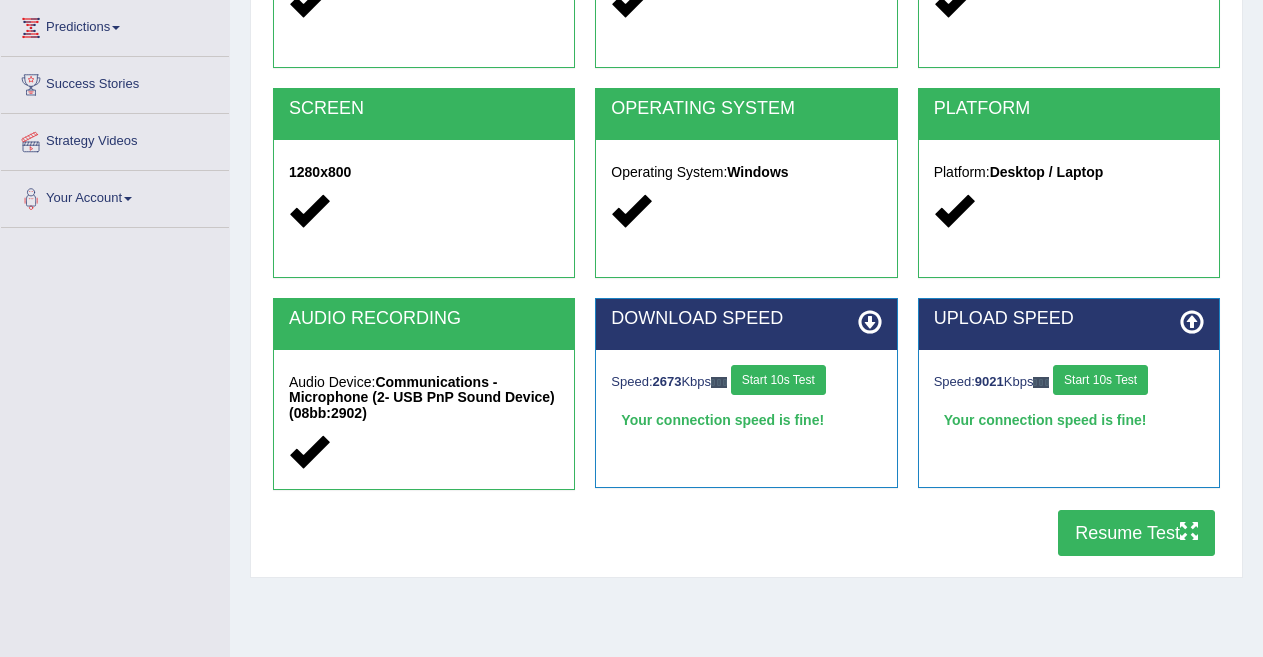 click on "Resume Test" at bounding box center (1136, 533) 